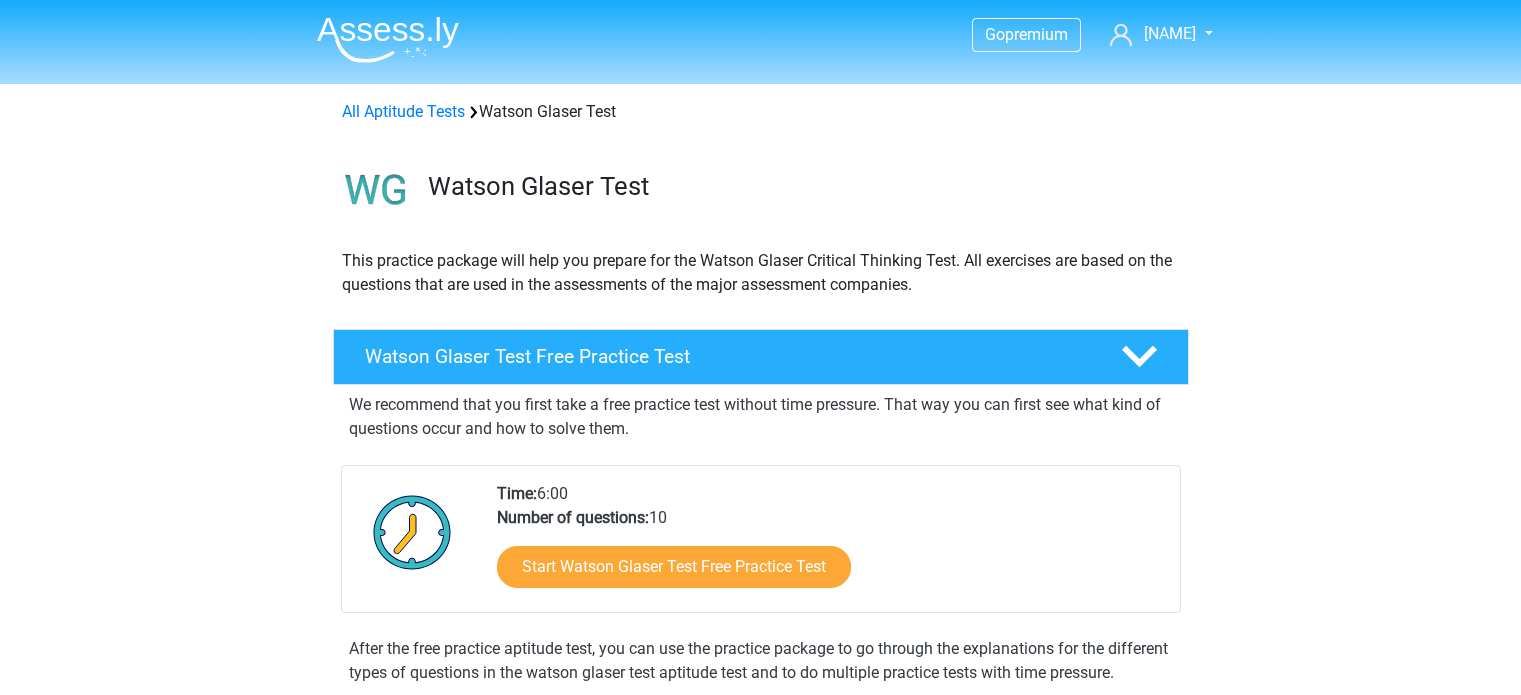 scroll, scrollTop: 872, scrollLeft: 0, axis: vertical 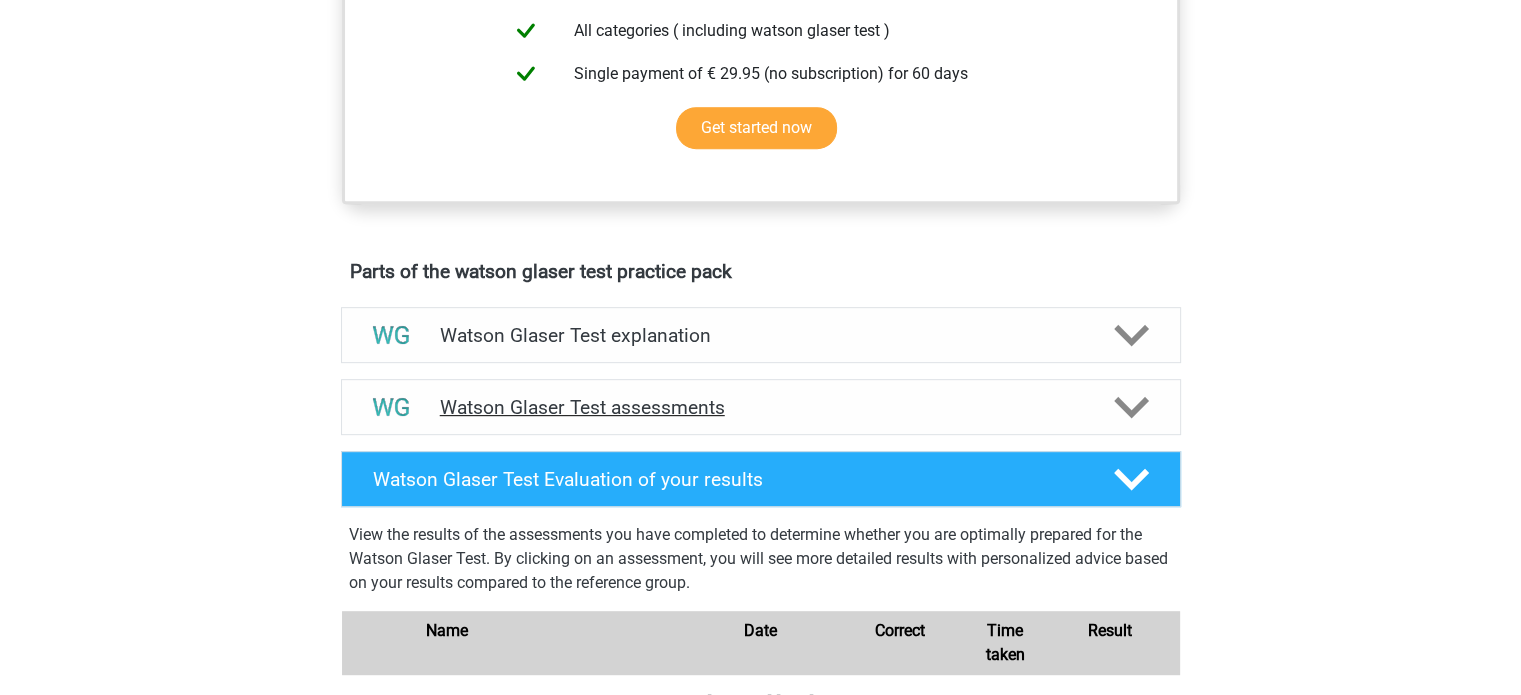 click on "Watson Glaser Test assessments" at bounding box center [761, 407] 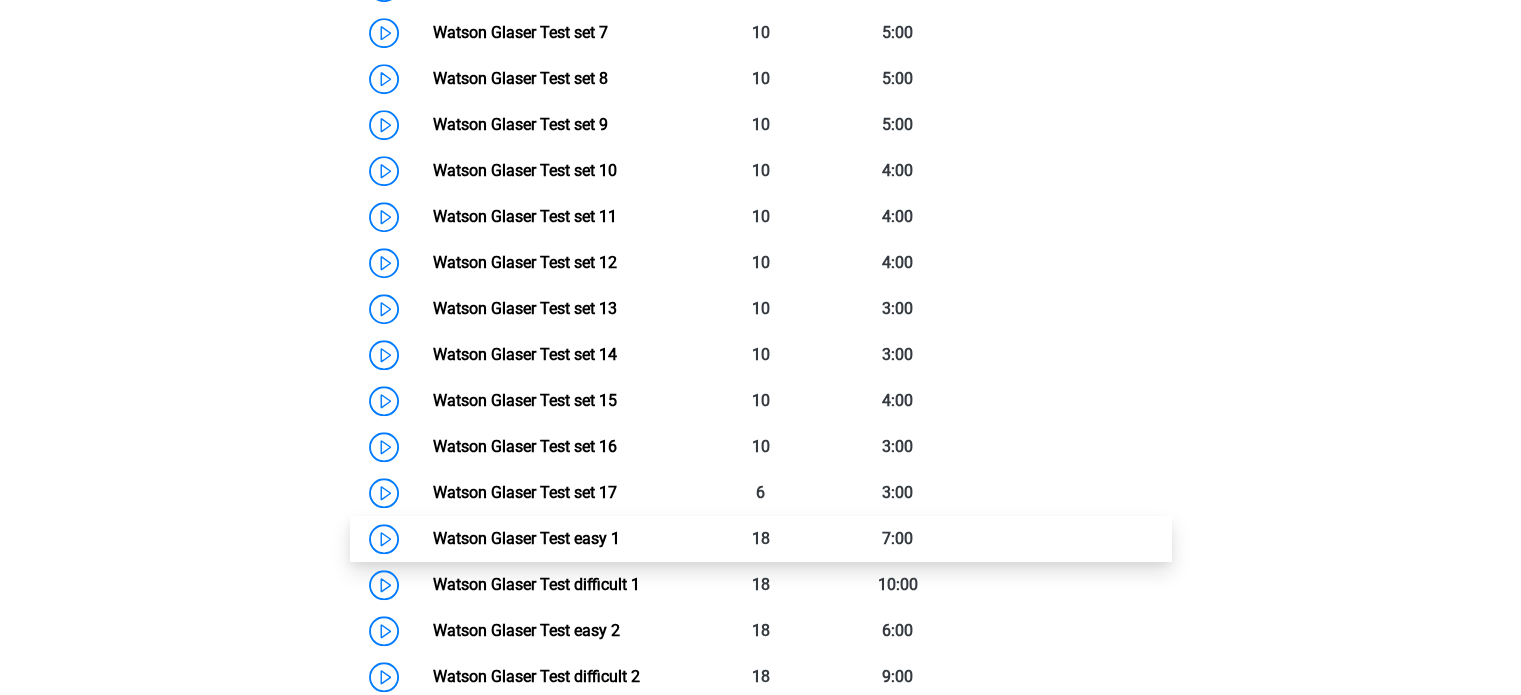 scroll, scrollTop: 1840, scrollLeft: 0, axis: vertical 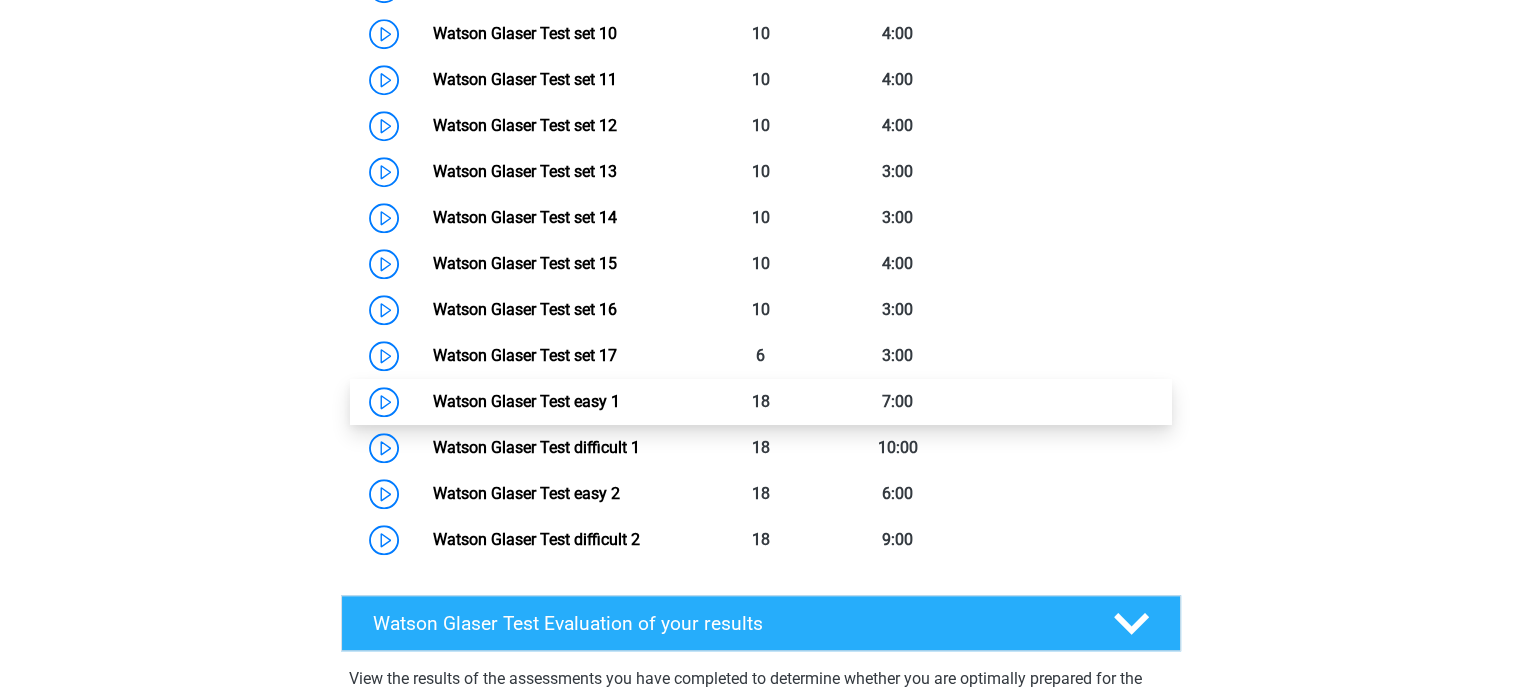 click on "Watson Glaser Test
easy 1" at bounding box center (526, 401) 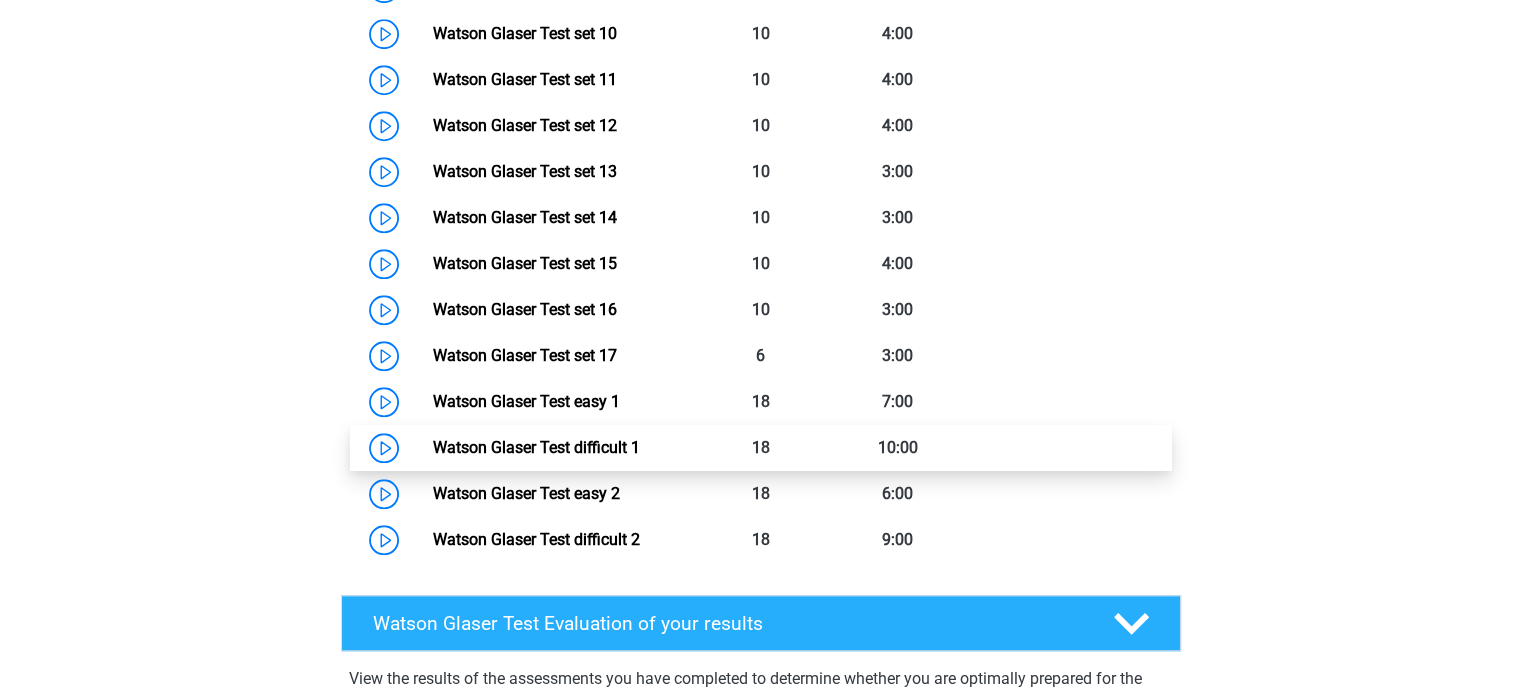 click on "Watson Glaser Test
difficult 1" at bounding box center (536, 447) 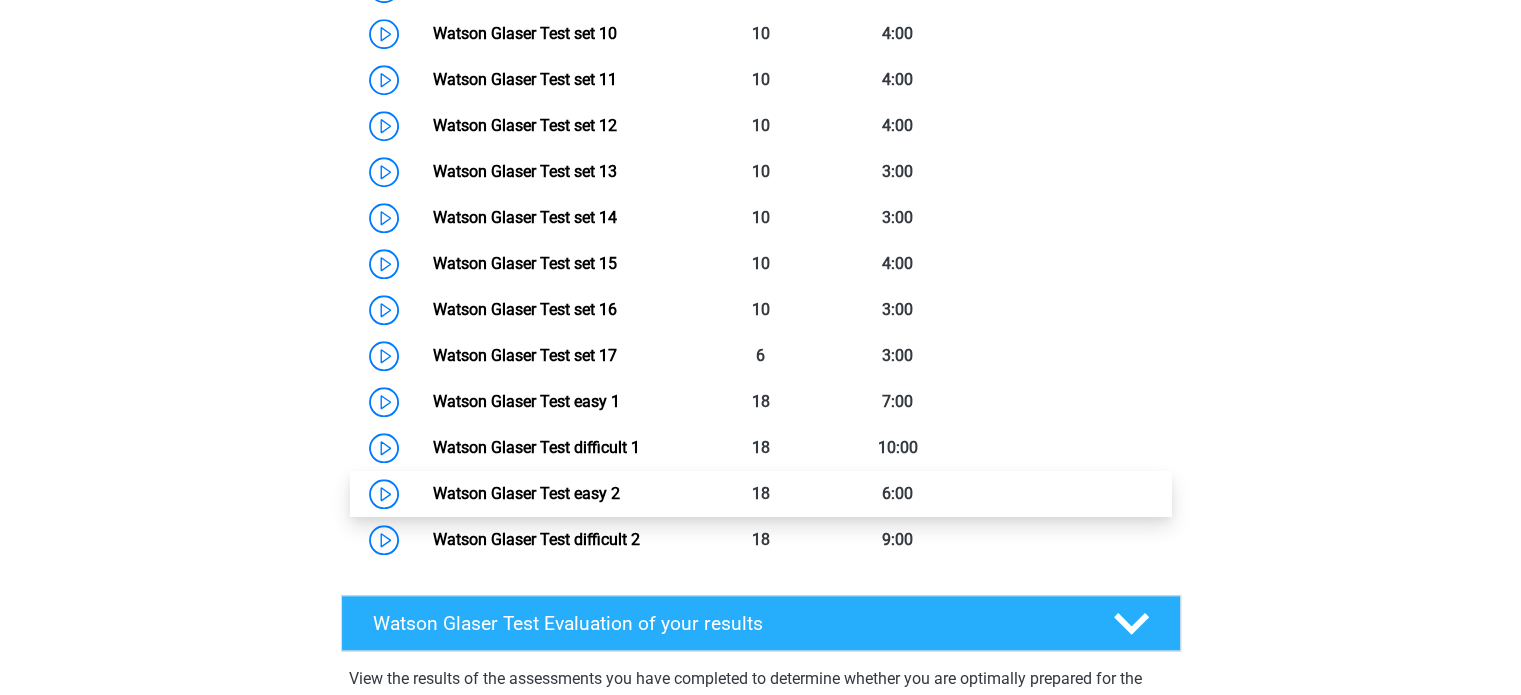 click on "Watson Glaser Test
easy 2" at bounding box center [526, 493] 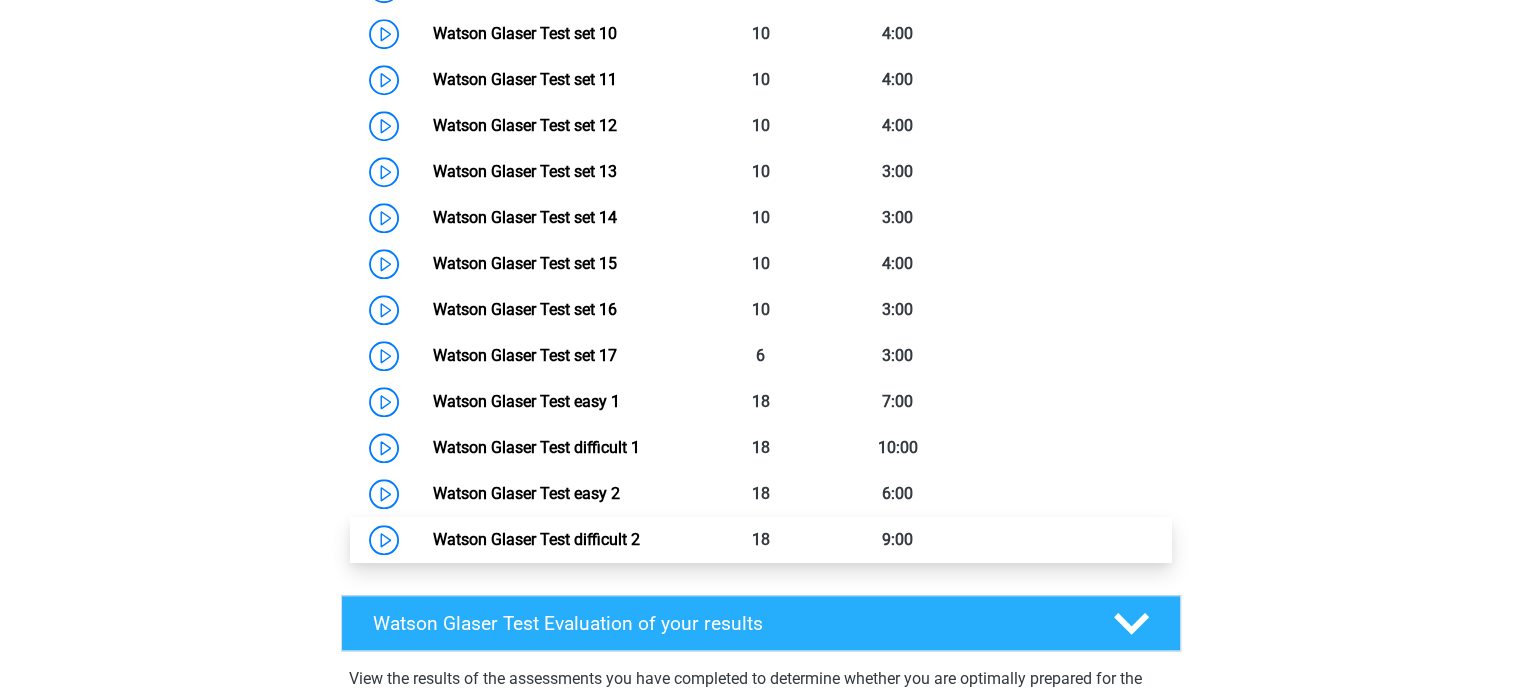 click on "Watson Glaser Test
difficult 2" at bounding box center (536, 539) 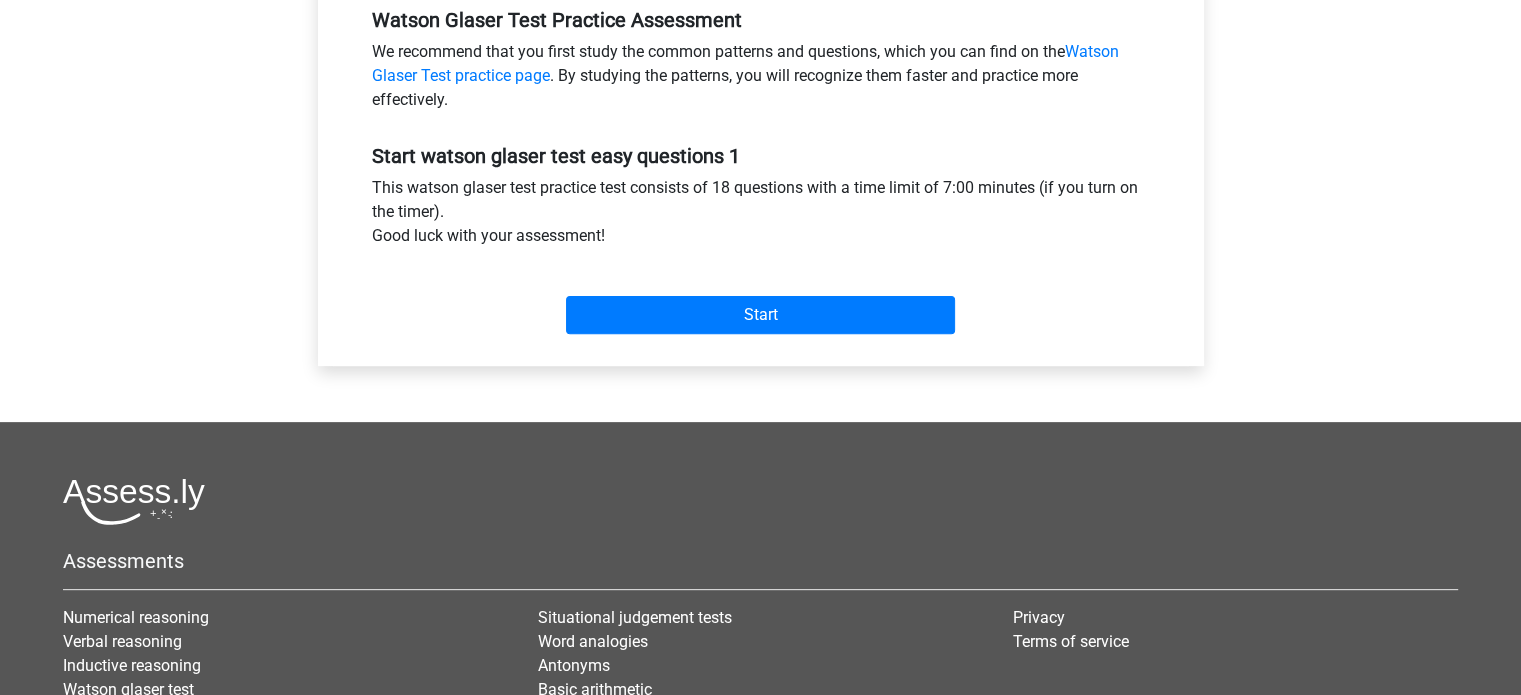 scroll, scrollTop: 619, scrollLeft: 0, axis: vertical 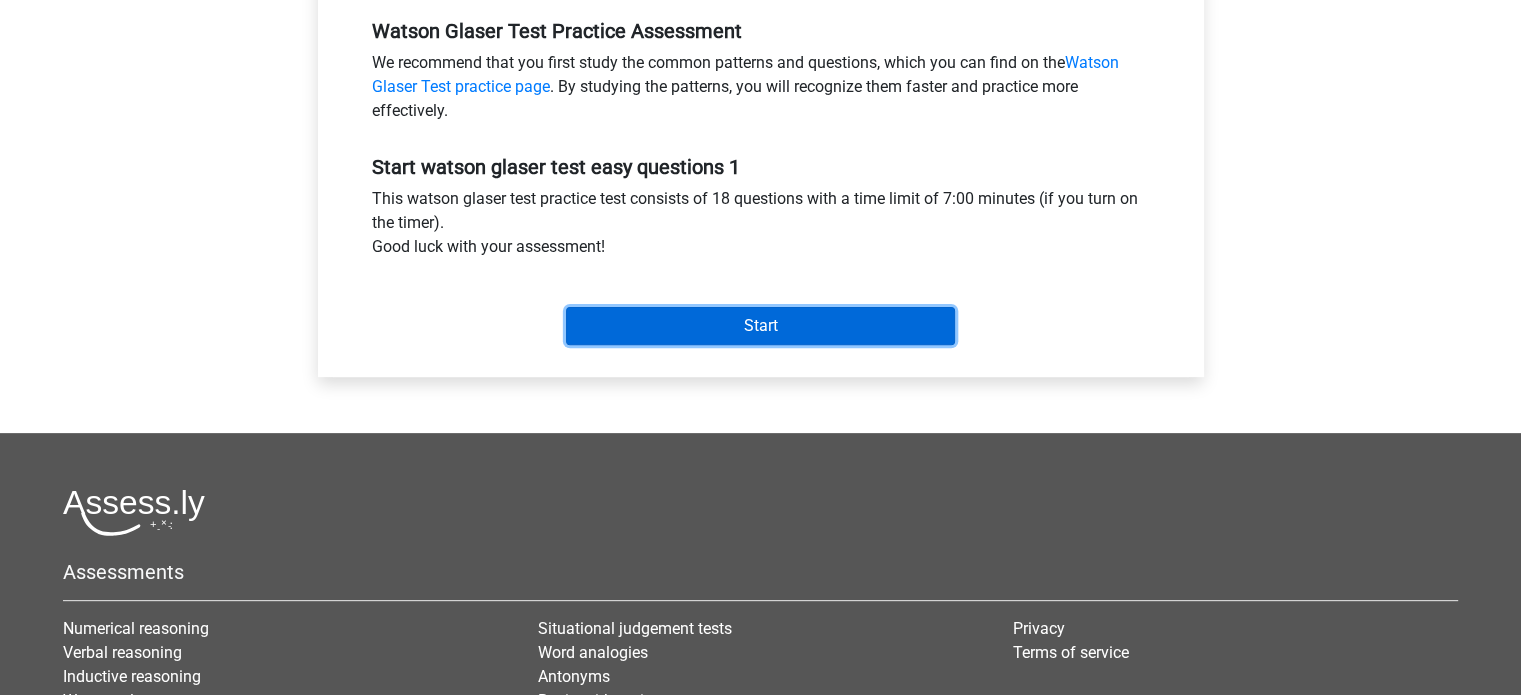 click on "Start" at bounding box center (760, 326) 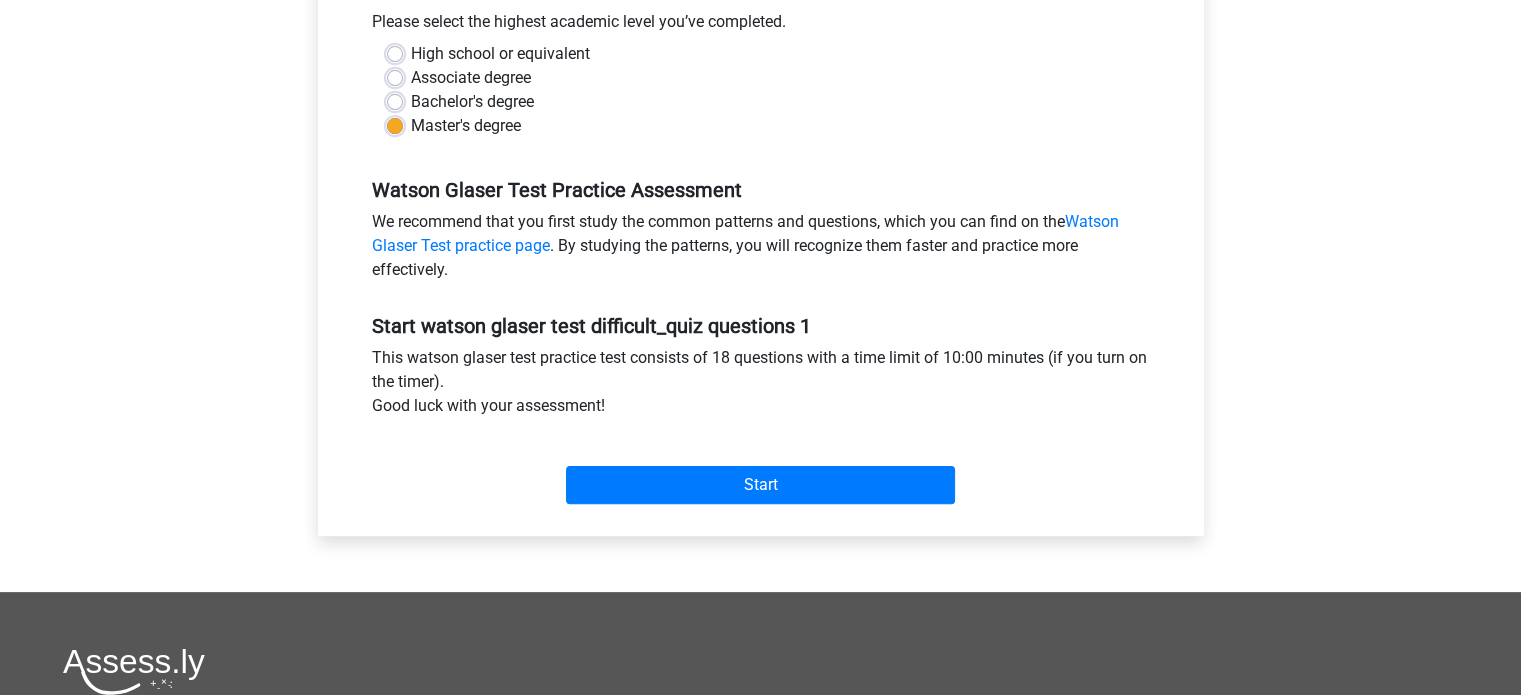 scroll, scrollTop: 466, scrollLeft: 0, axis: vertical 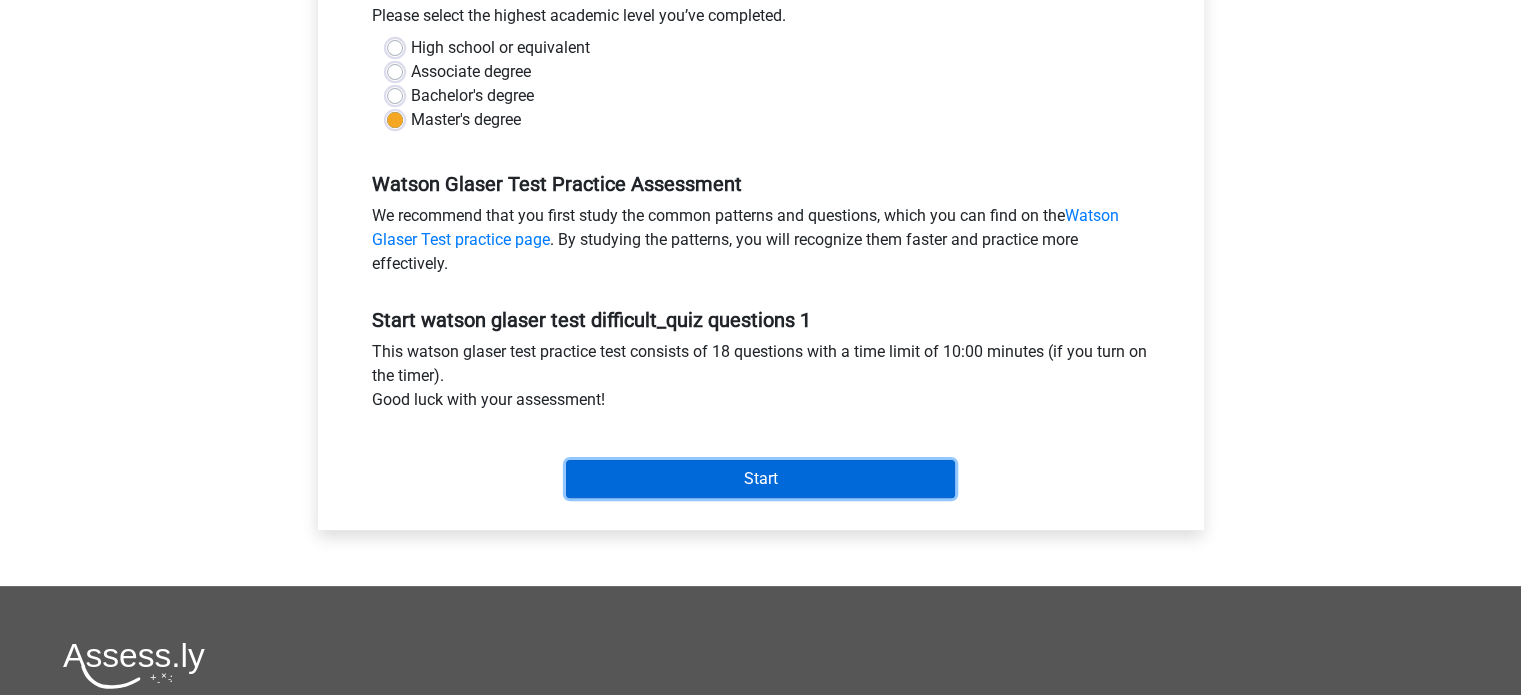 click on "Start" at bounding box center (760, 479) 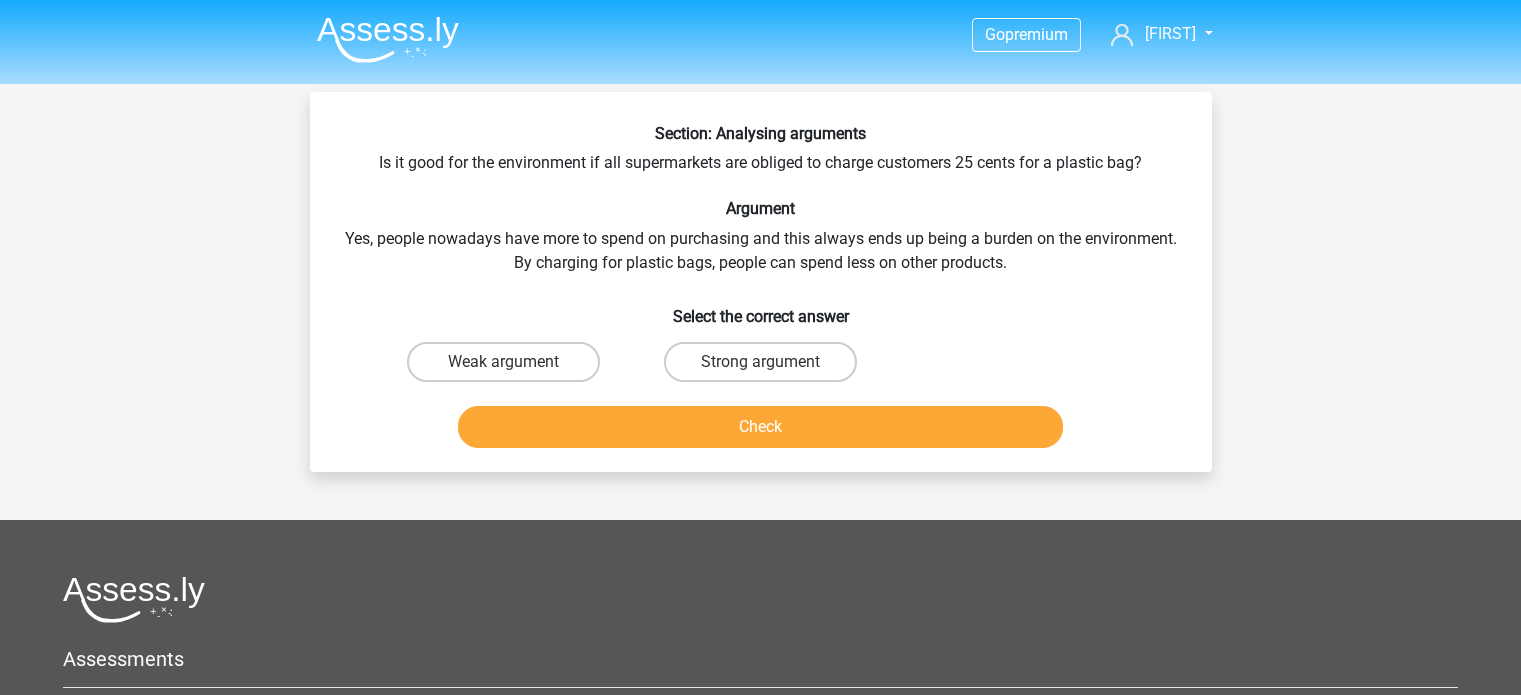 scroll, scrollTop: 0, scrollLeft: 0, axis: both 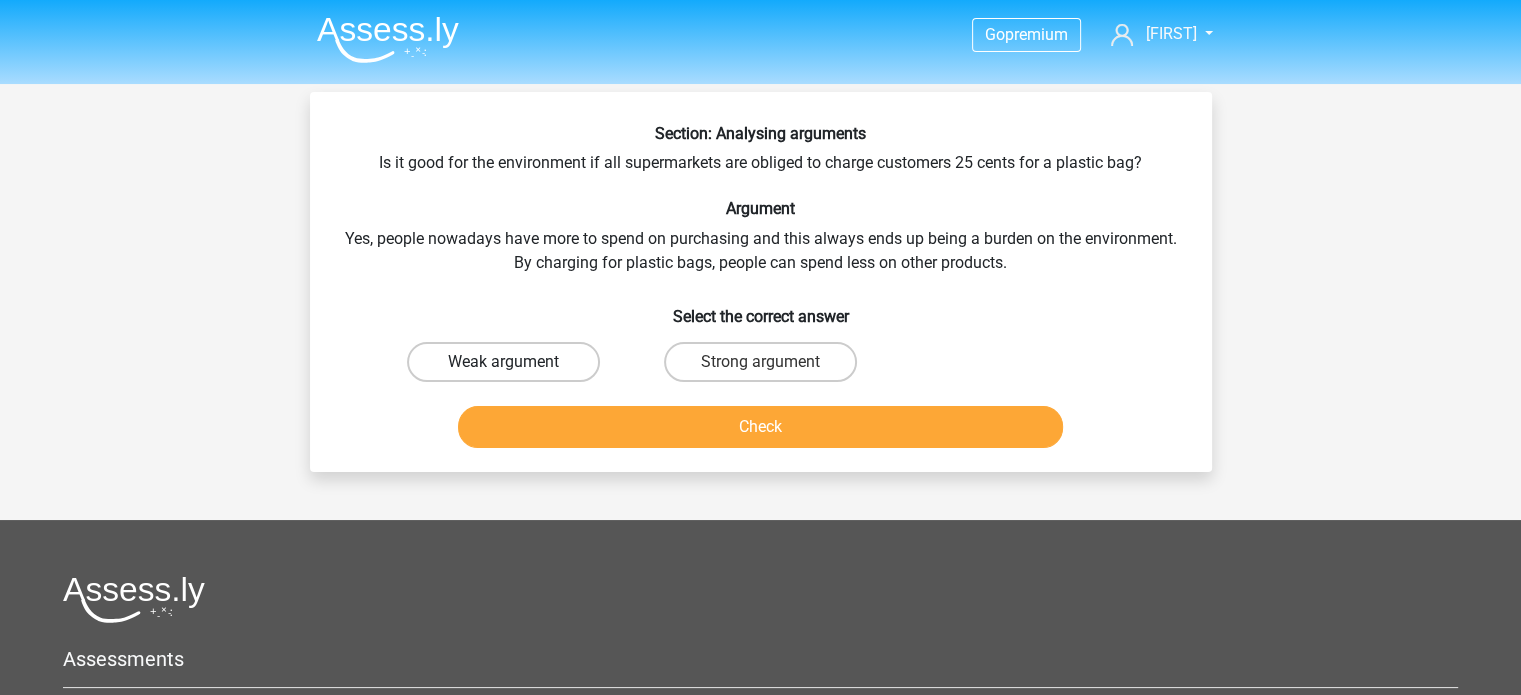 click on "Weak argument" at bounding box center [503, 362] 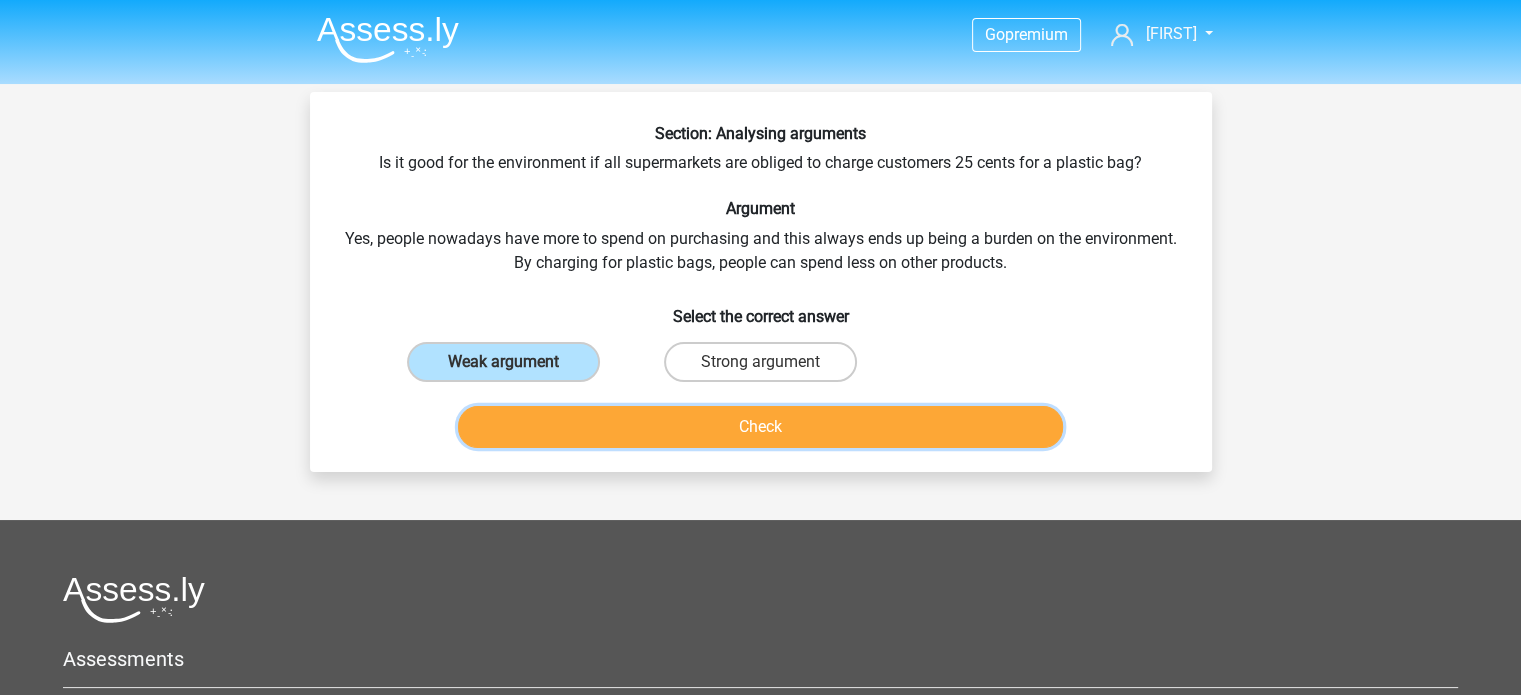 click on "Check" at bounding box center [760, 427] 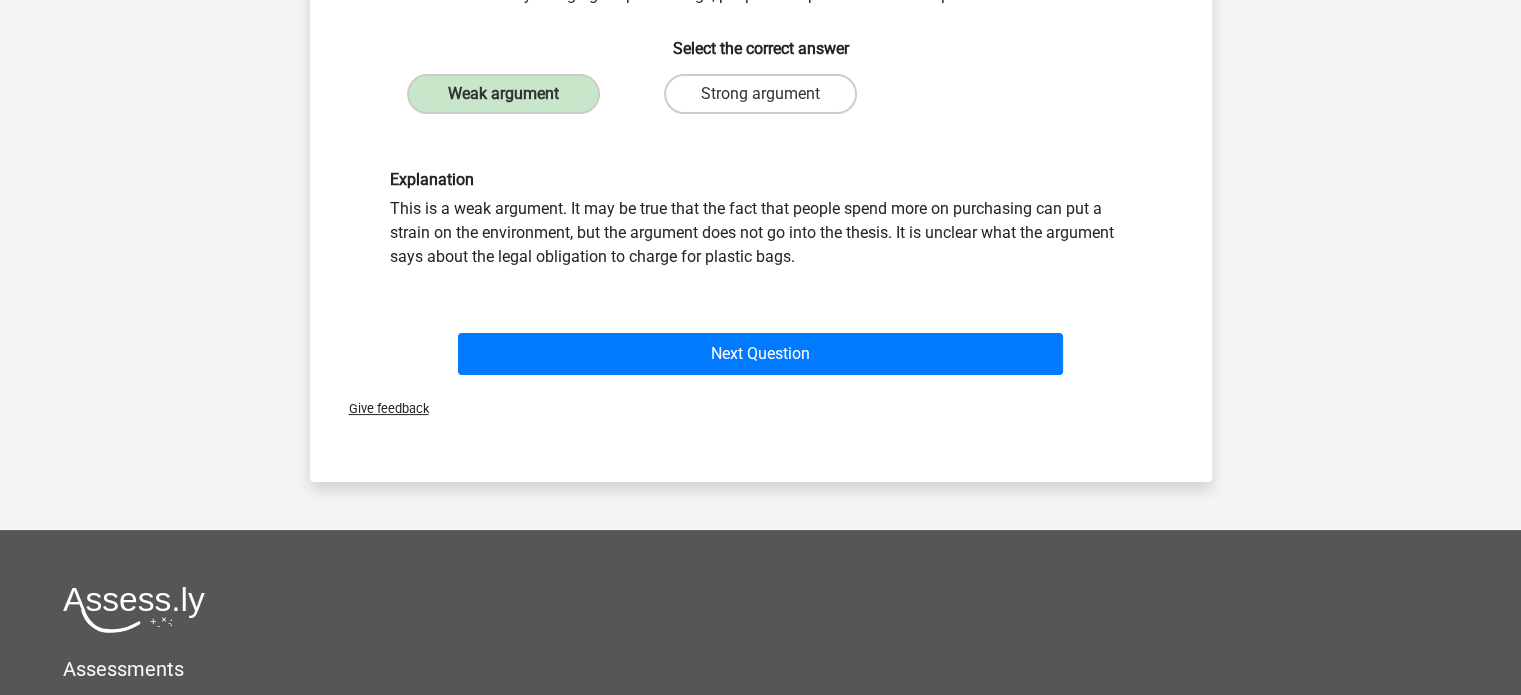 scroll, scrollTop: 280, scrollLeft: 0, axis: vertical 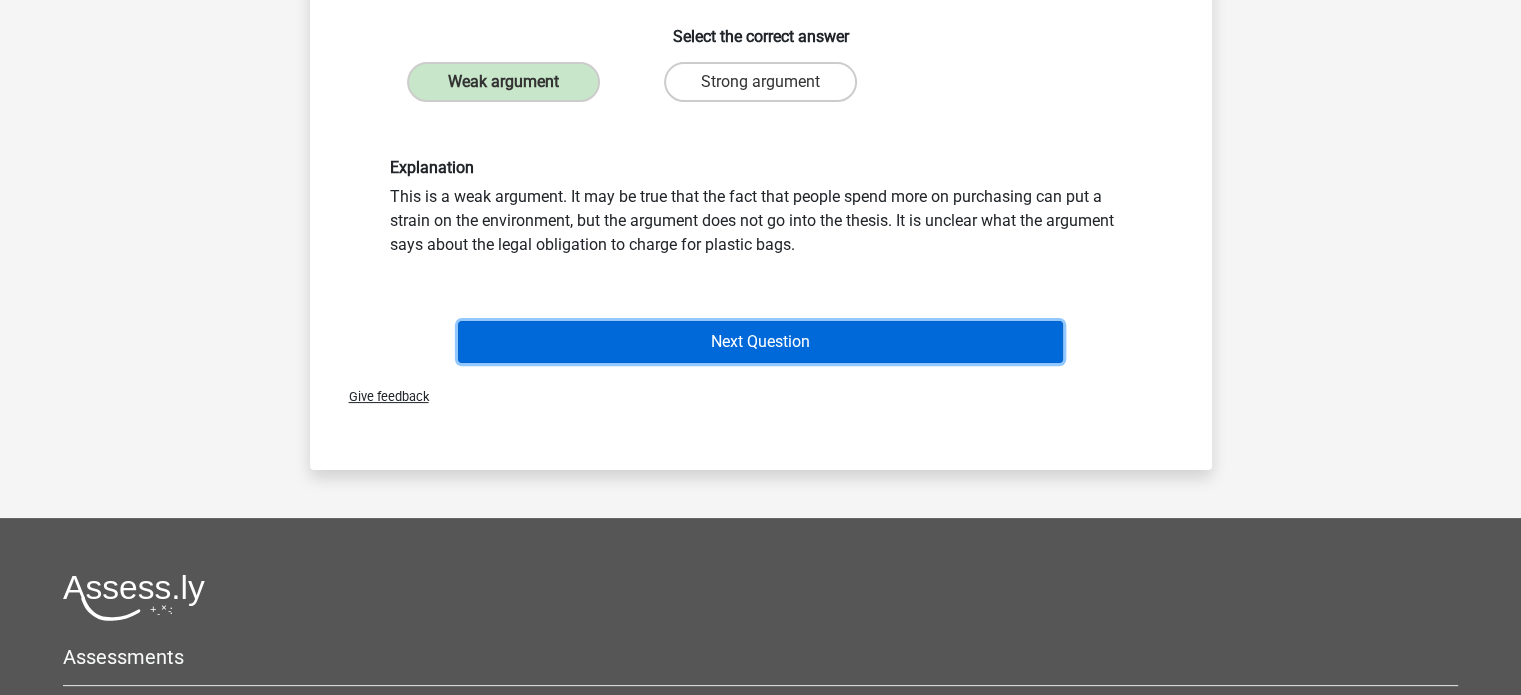 click on "Next Question" at bounding box center [760, 342] 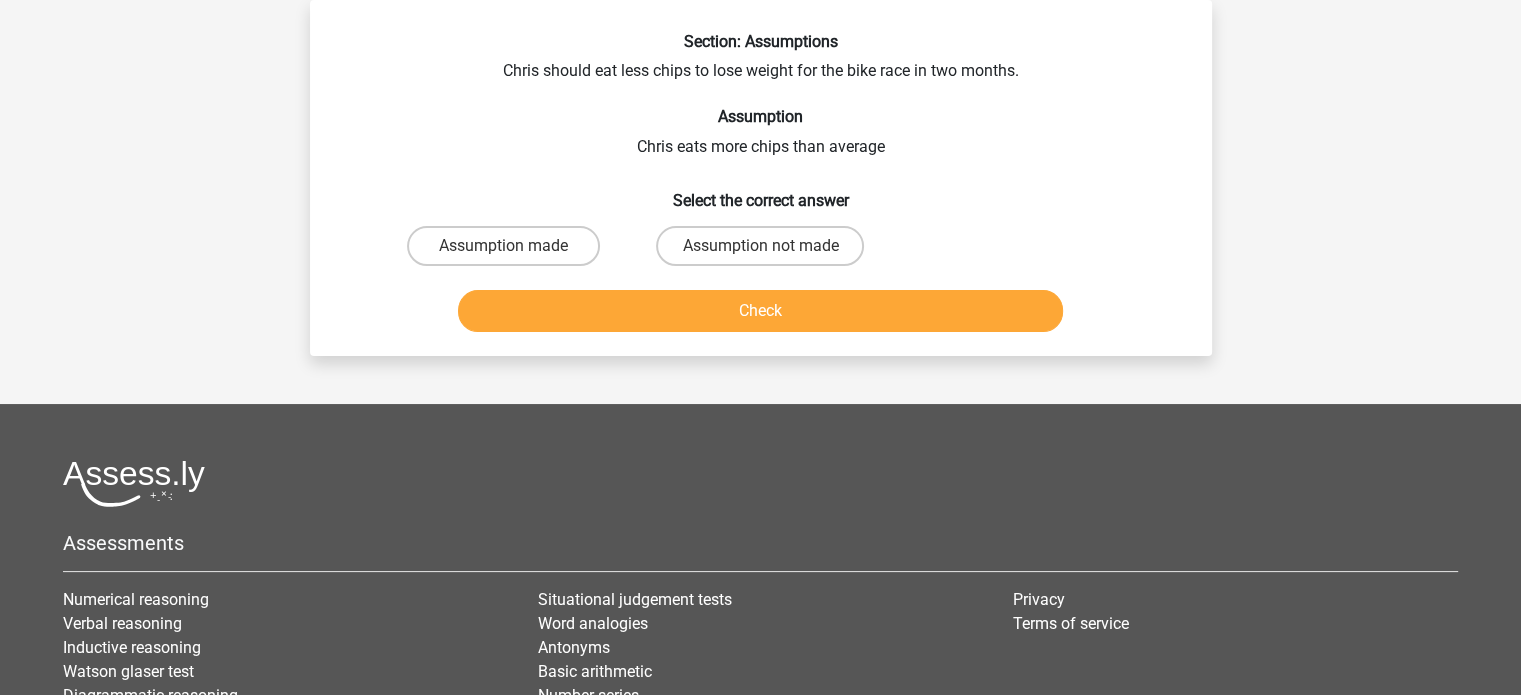 scroll, scrollTop: 0, scrollLeft: 0, axis: both 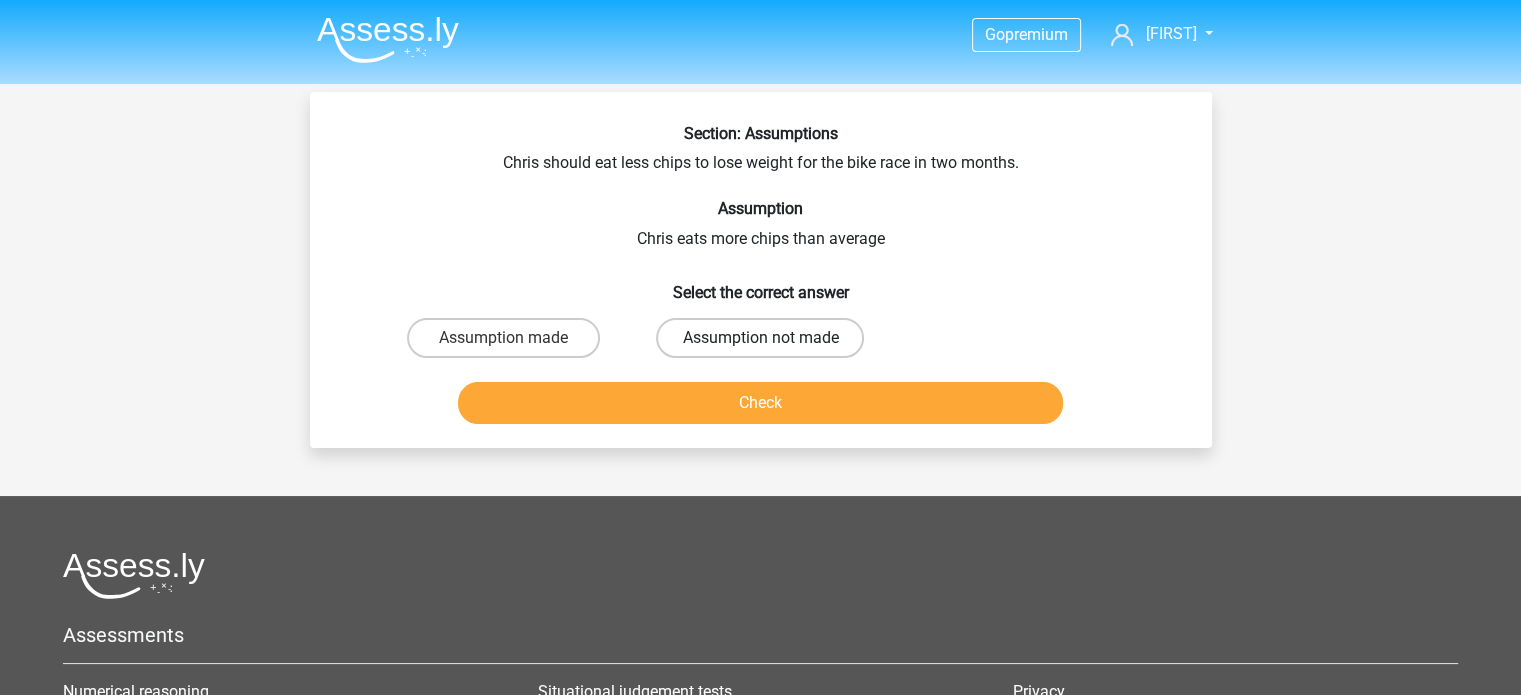 click on "Assumption not made" at bounding box center [760, 338] 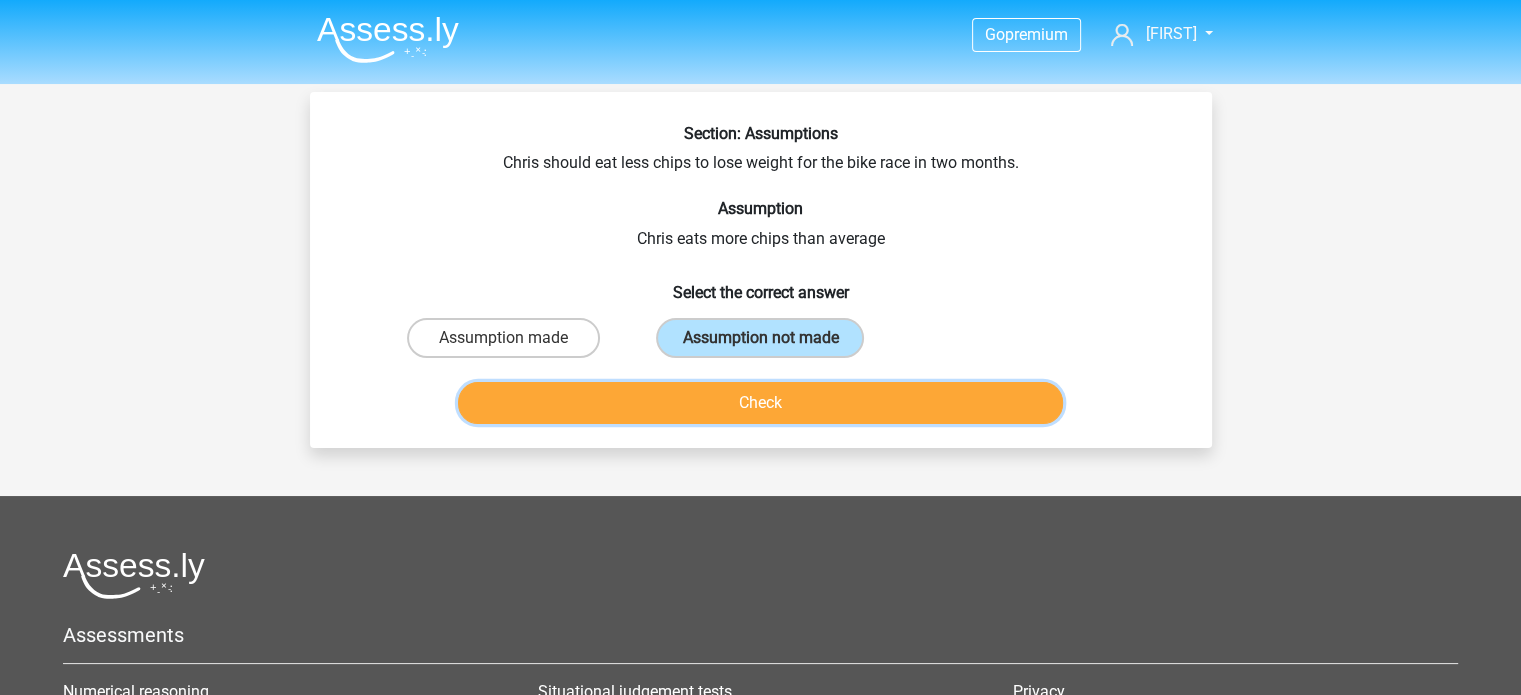 click on "Check" at bounding box center [760, 403] 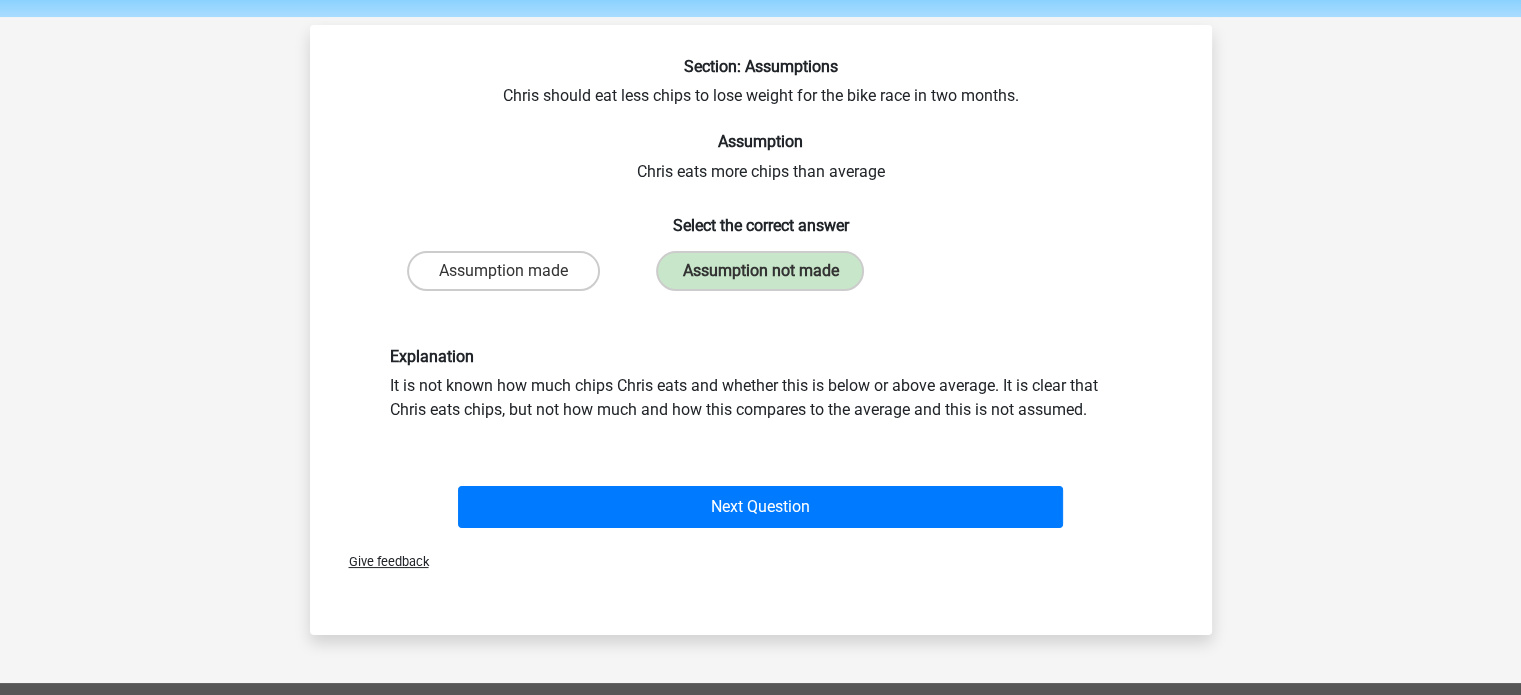 scroll, scrollTop: 68, scrollLeft: 0, axis: vertical 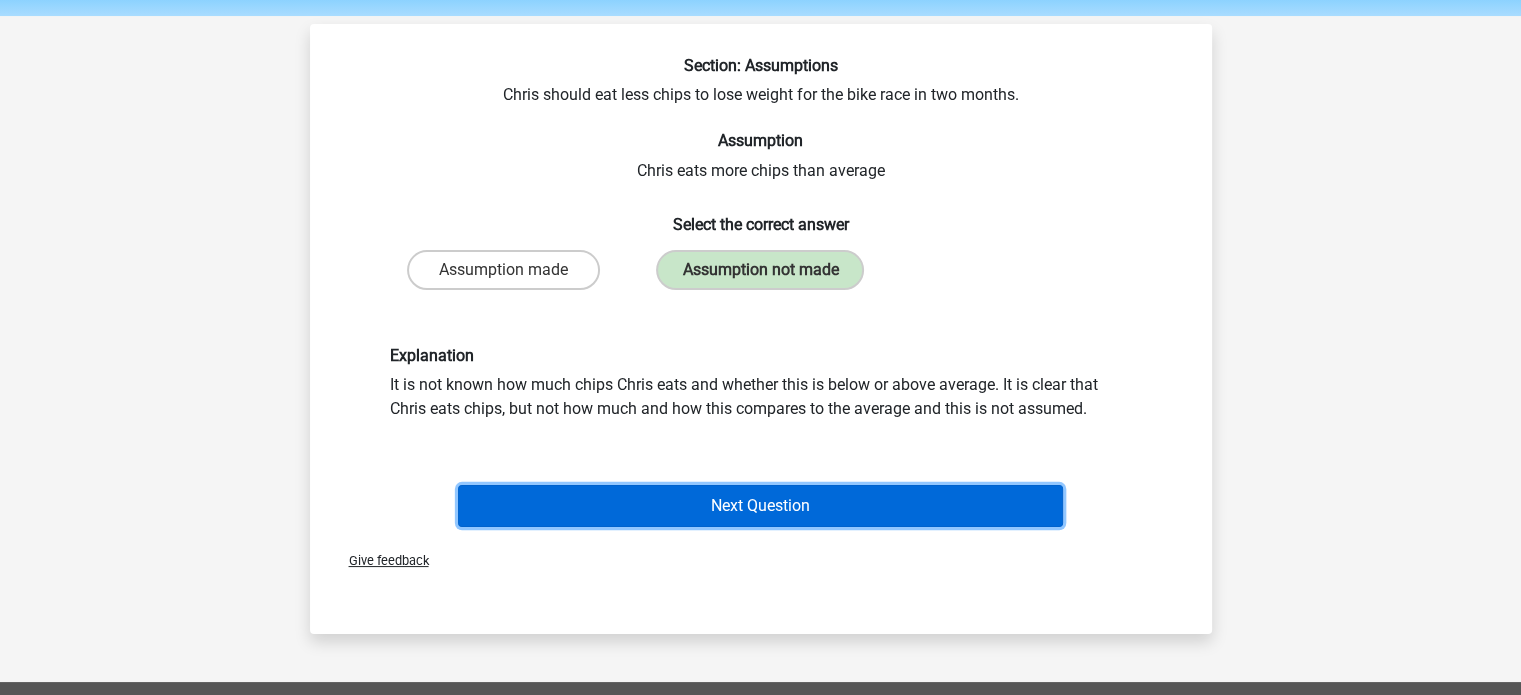 click on "Next Question" at bounding box center [760, 506] 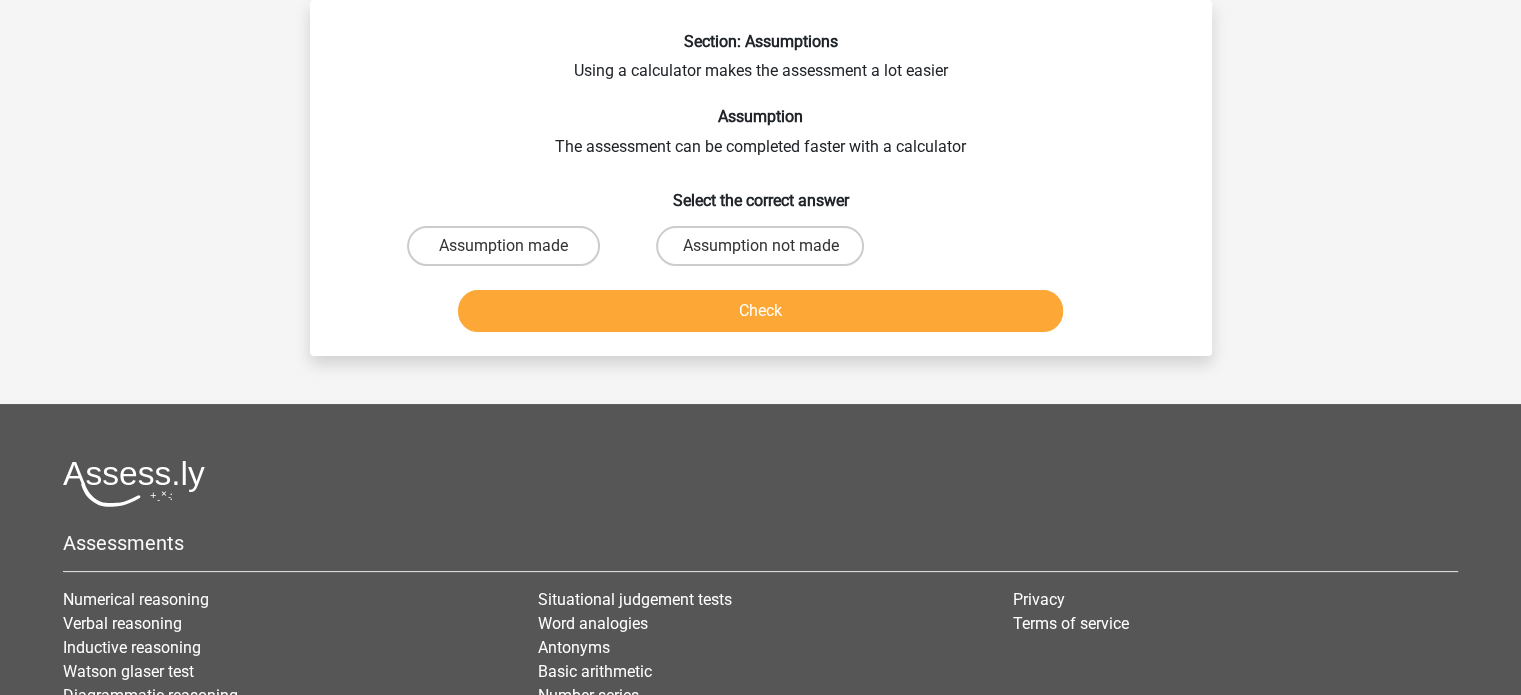 scroll, scrollTop: 0, scrollLeft: 0, axis: both 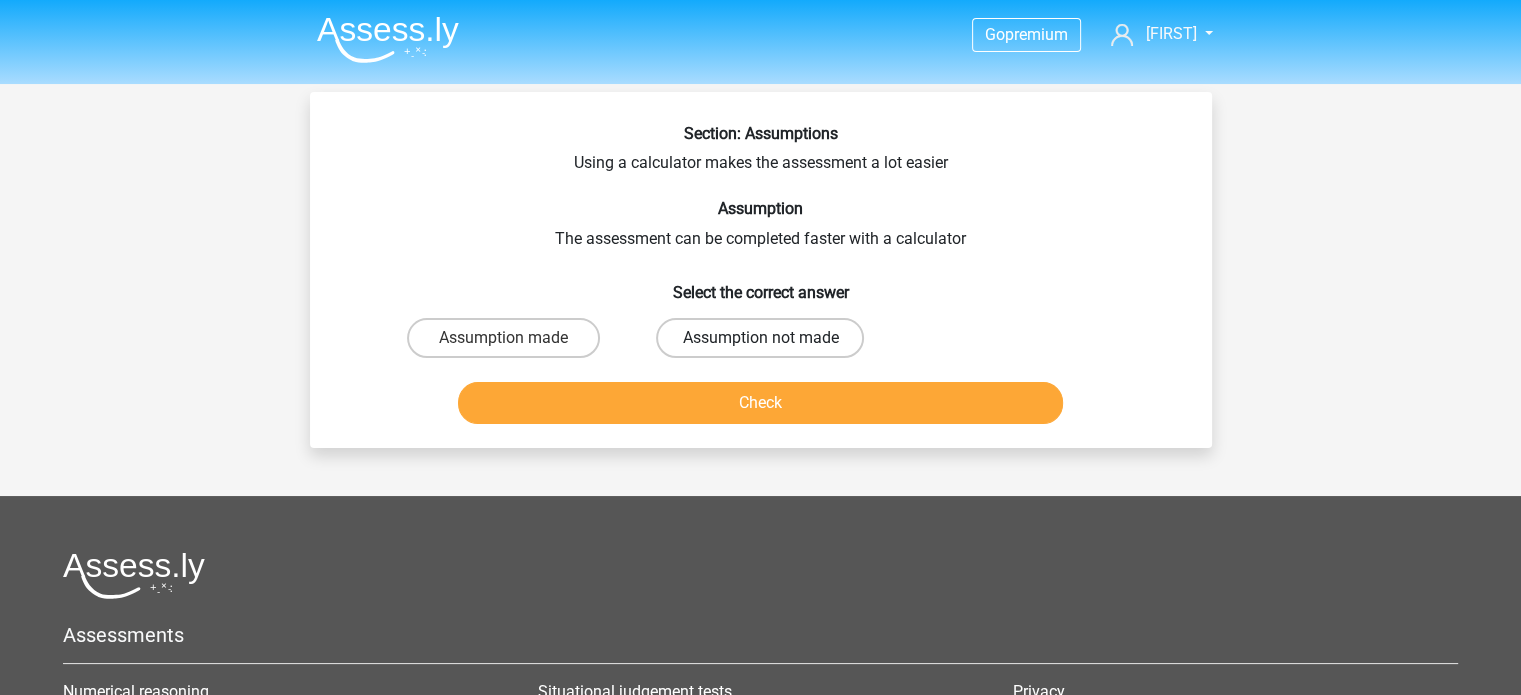 click on "Assumption not made" at bounding box center (760, 338) 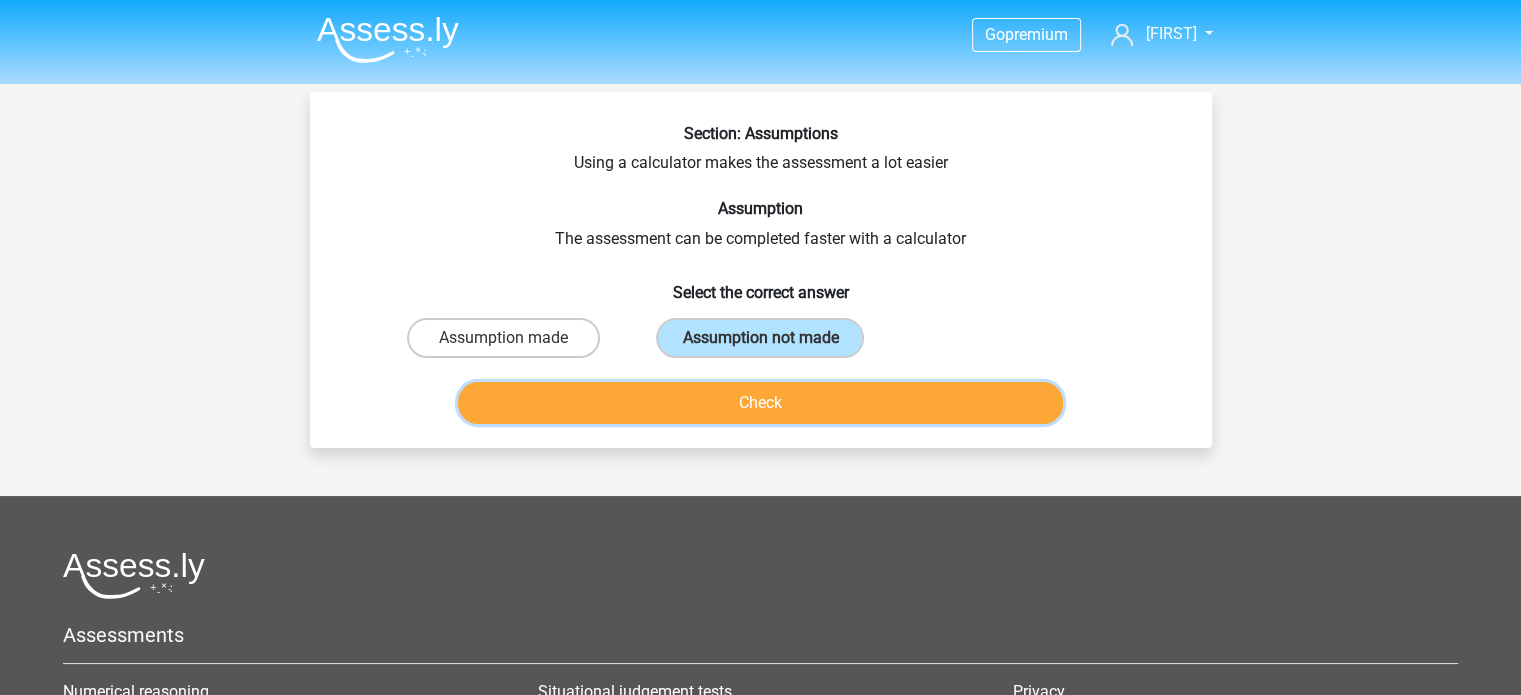 click on "Check" at bounding box center [760, 403] 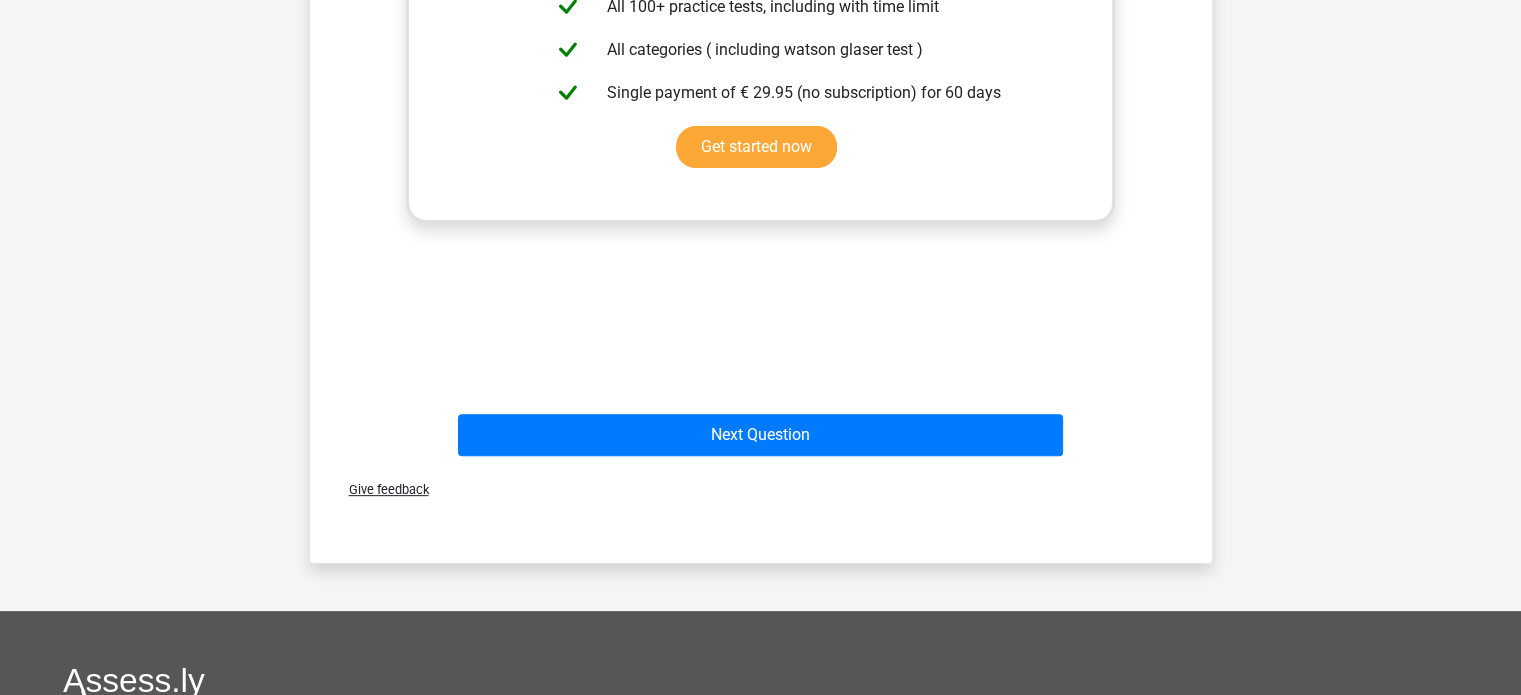 scroll, scrollTop: 614, scrollLeft: 0, axis: vertical 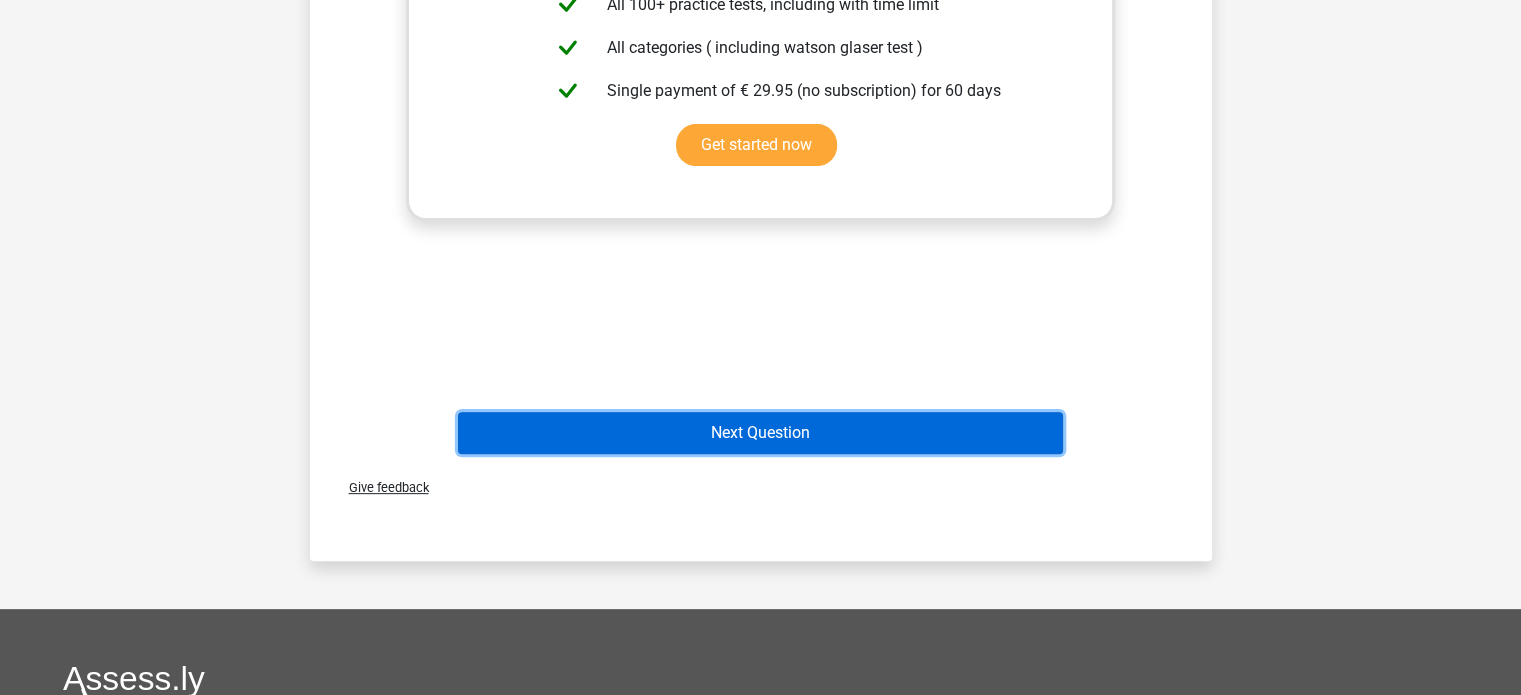 click on "Next Question" at bounding box center (760, 433) 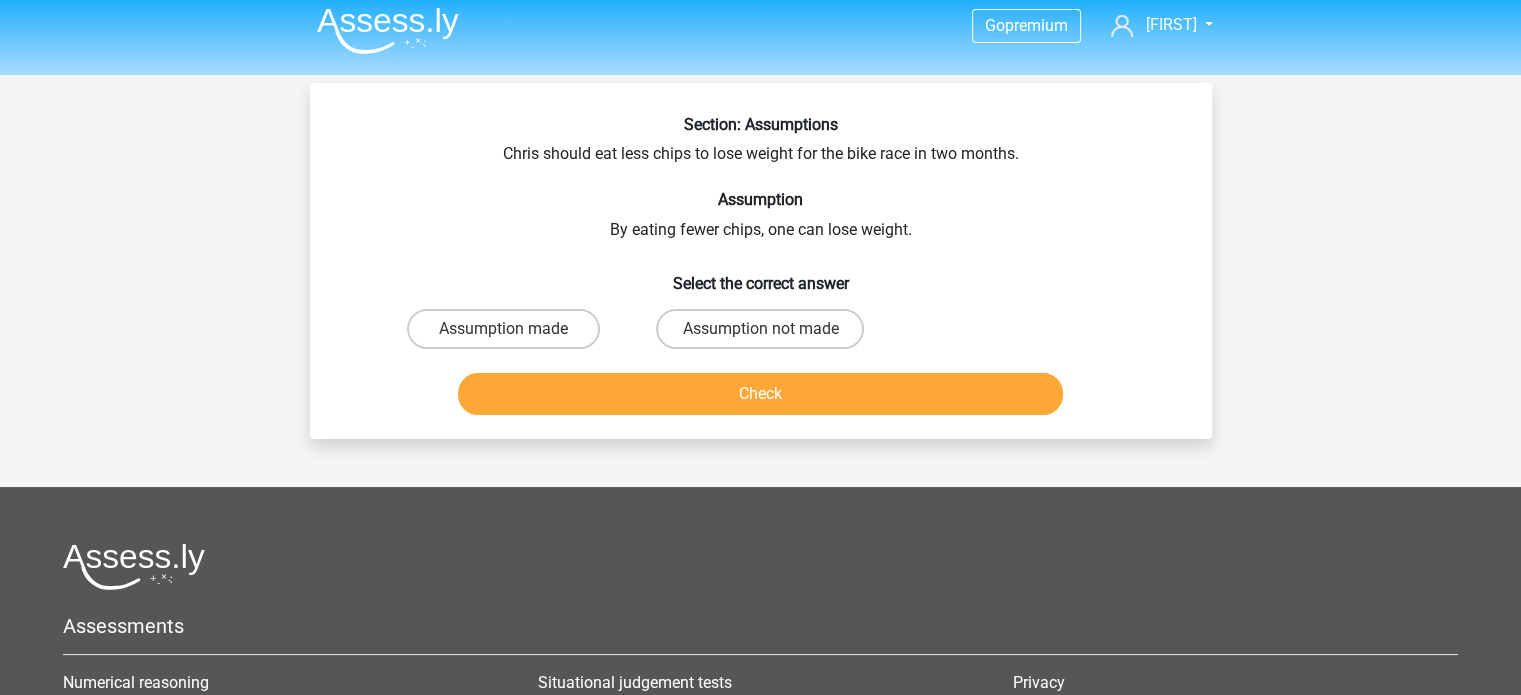 scroll, scrollTop: 8, scrollLeft: 0, axis: vertical 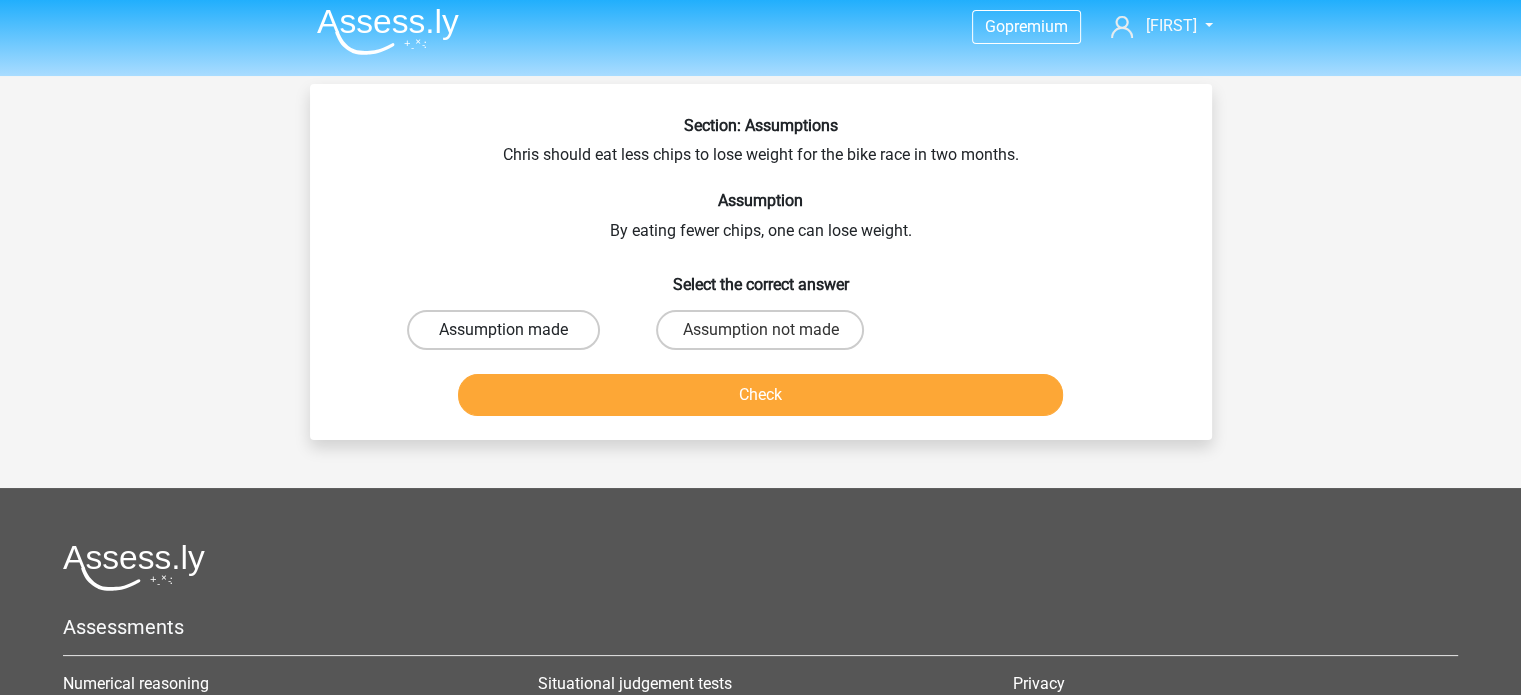 click on "Assumption made" at bounding box center (503, 330) 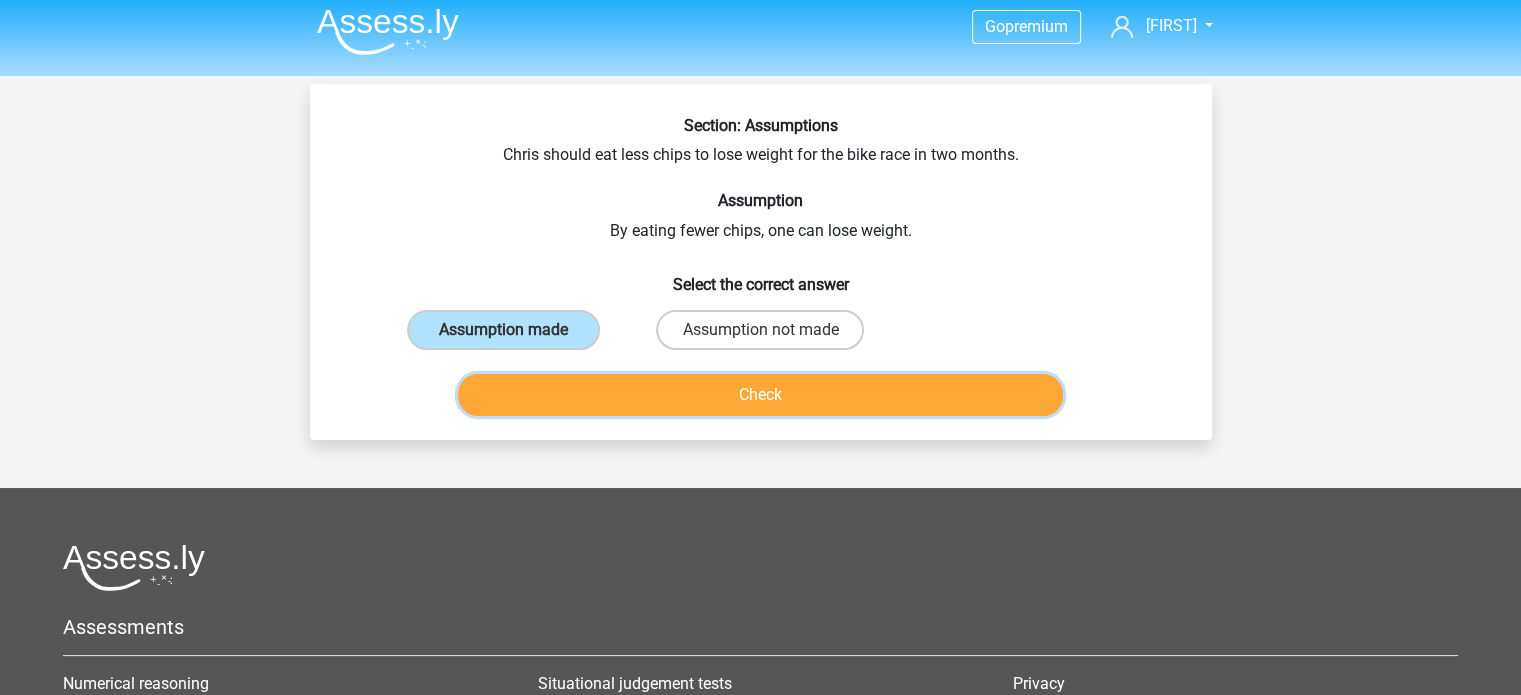 click on "Check" at bounding box center [760, 395] 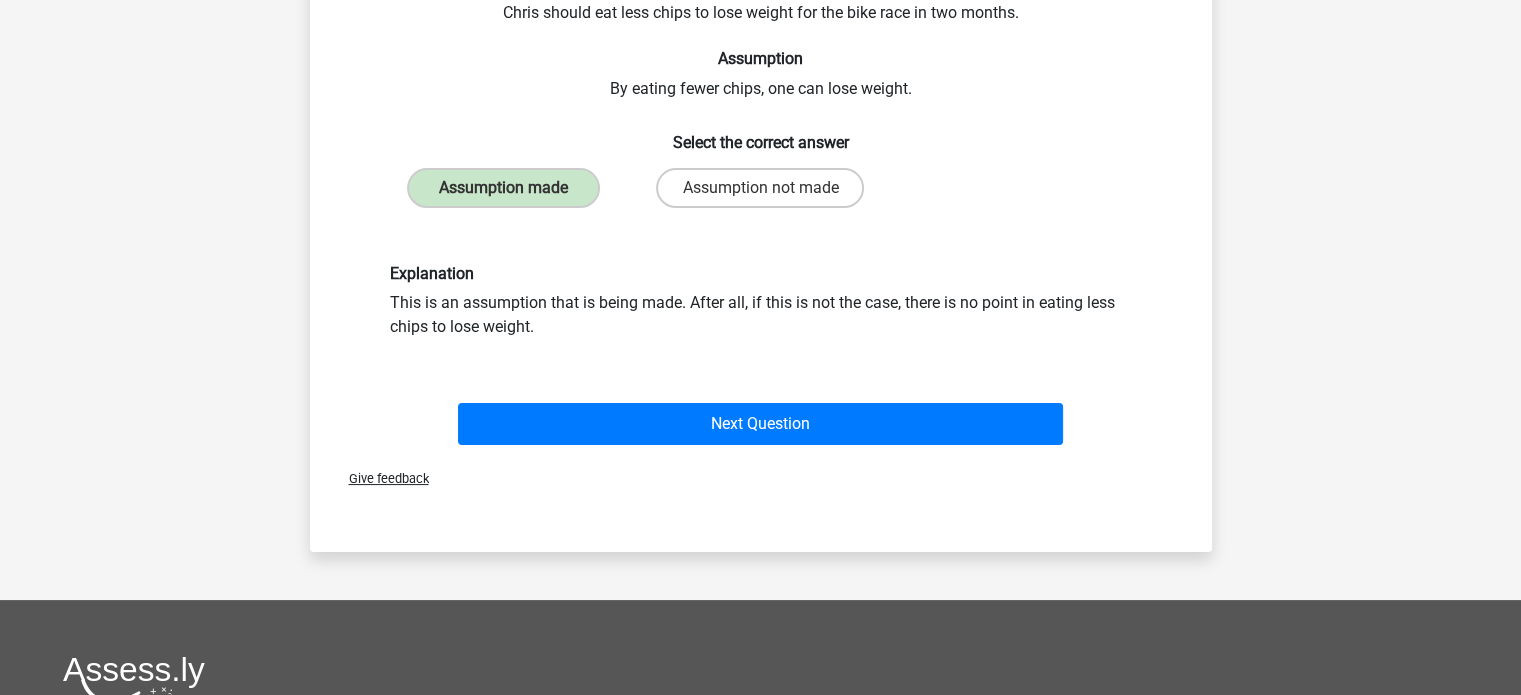scroll, scrollTop: 158, scrollLeft: 0, axis: vertical 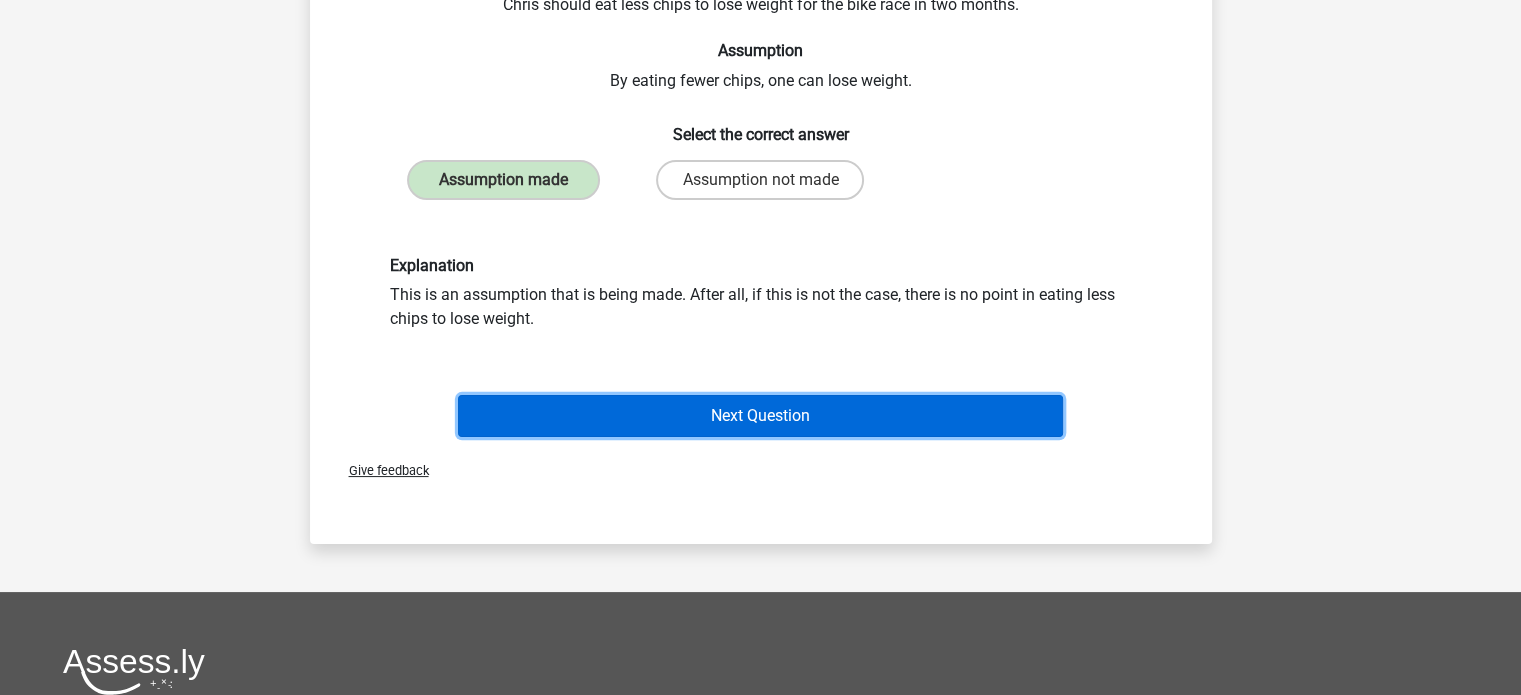 click on "Next Question" at bounding box center (760, 416) 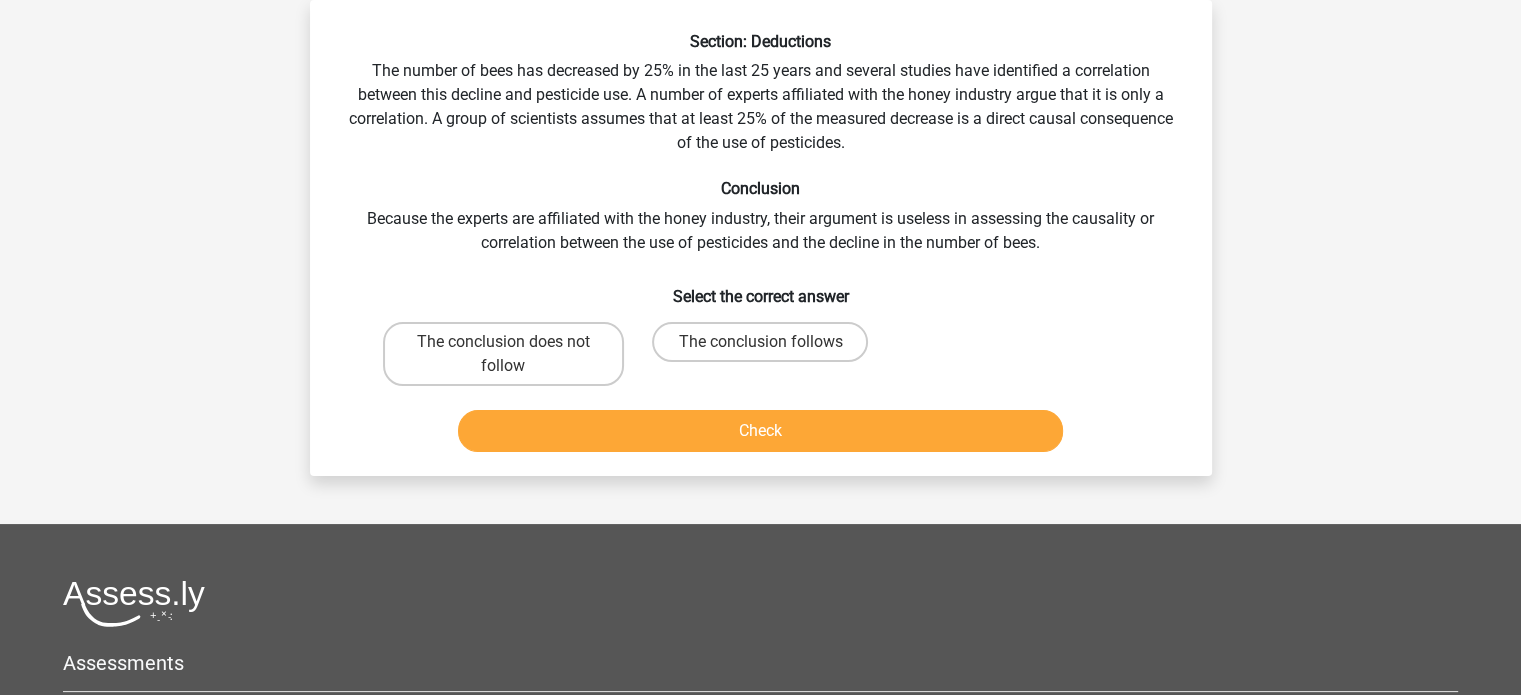 scroll, scrollTop: 4, scrollLeft: 0, axis: vertical 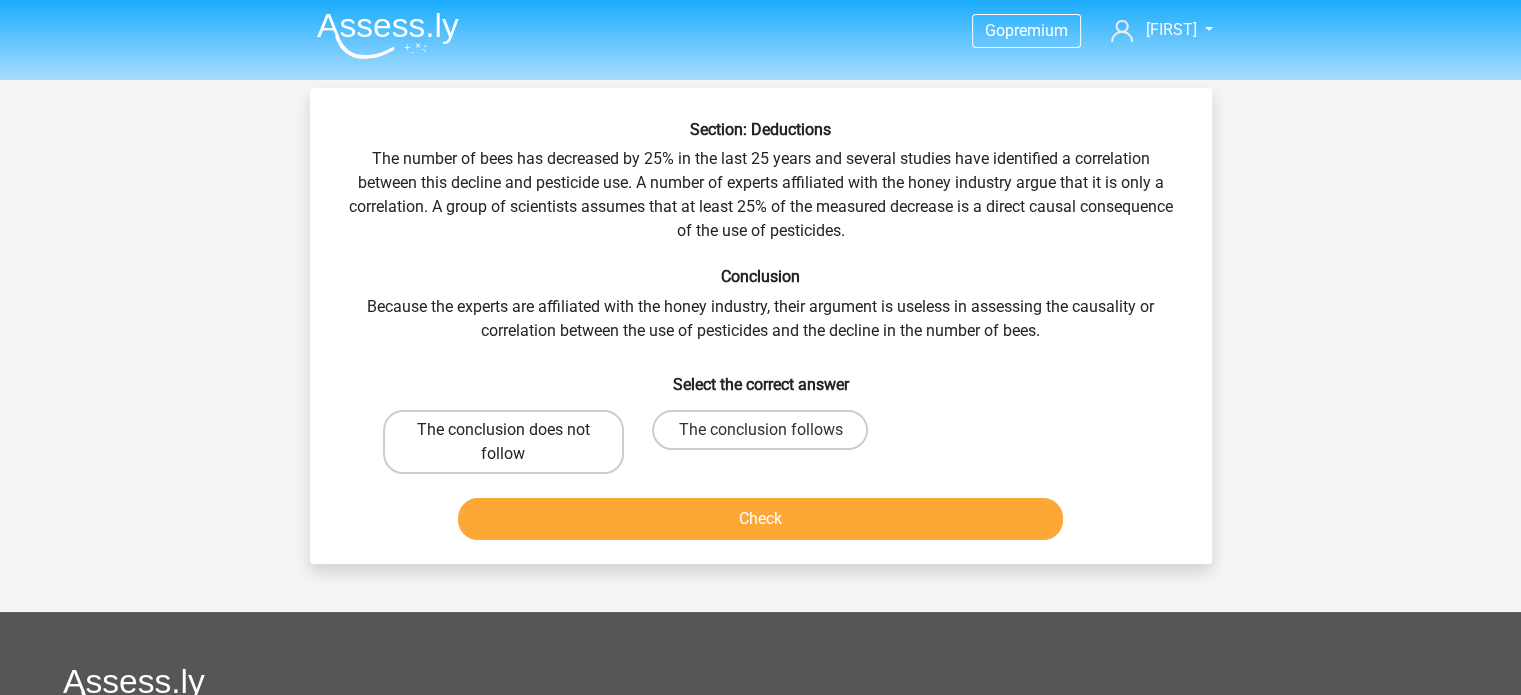 click on "The conclusion does not follow" at bounding box center [503, 442] 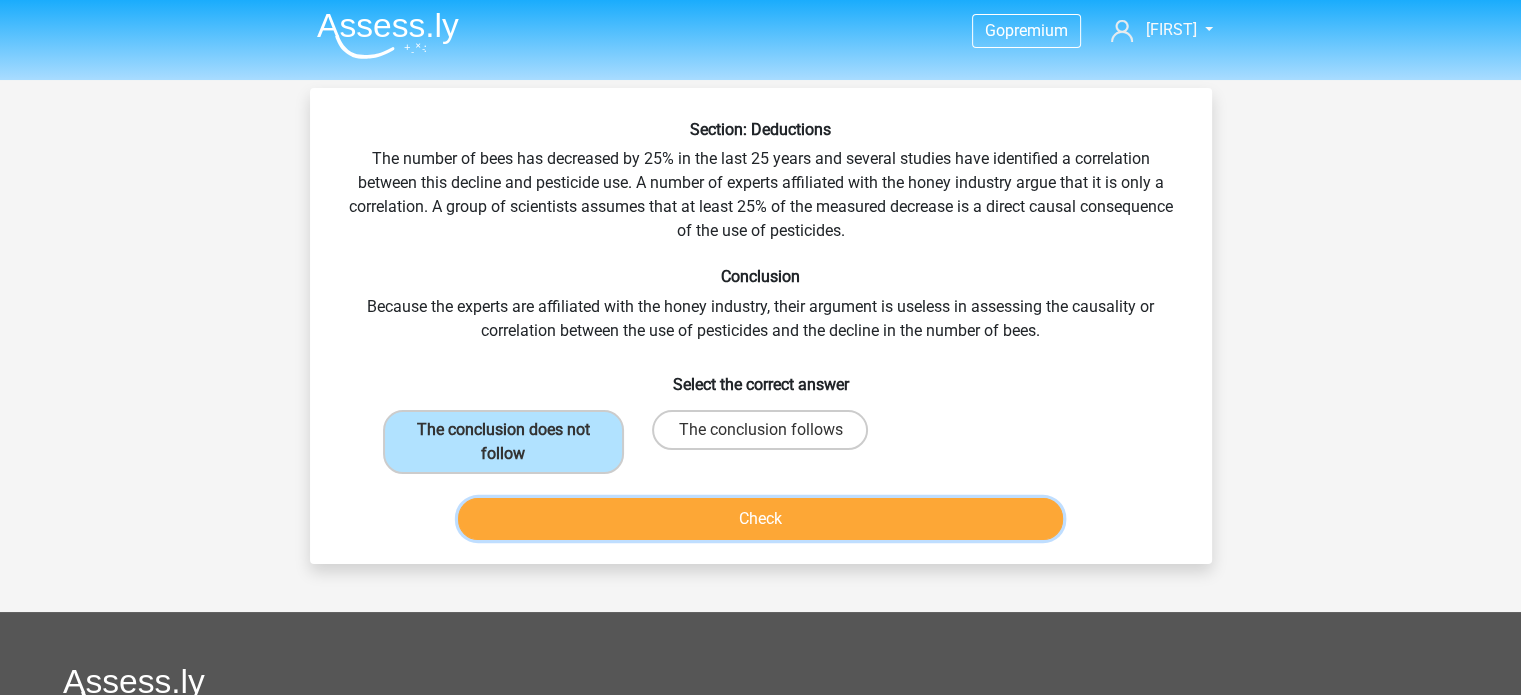 click on "Check" at bounding box center (760, 519) 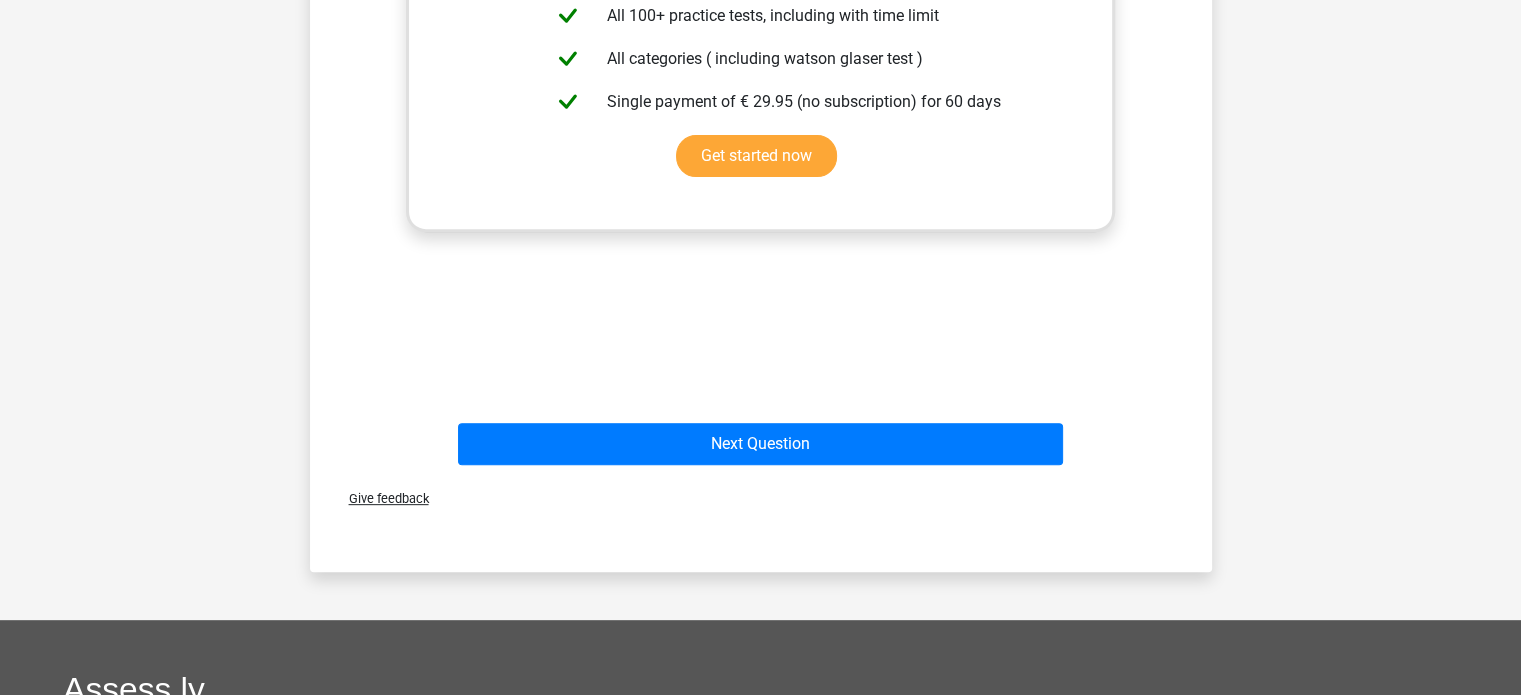 scroll, scrollTop: 821, scrollLeft: 0, axis: vertical 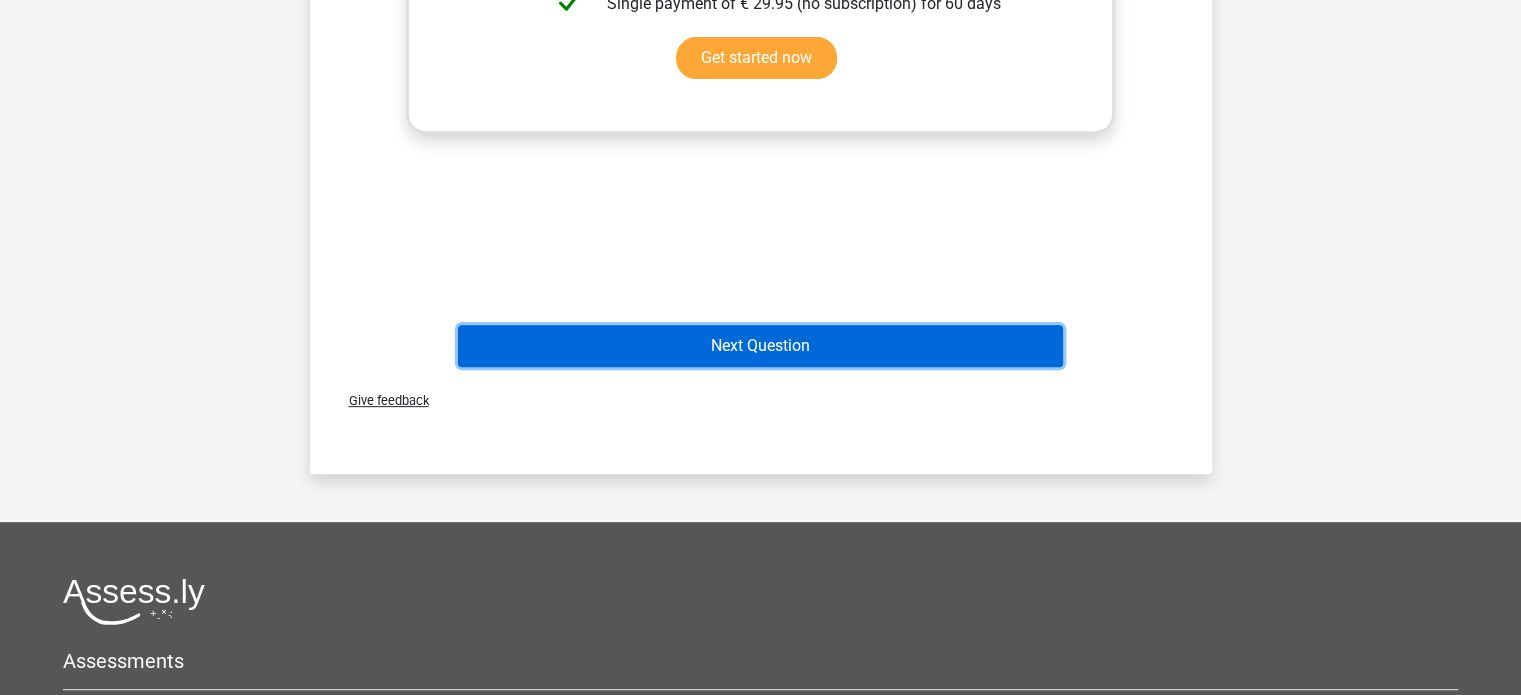 click on "Next Question" at bounding box center (760, 346) 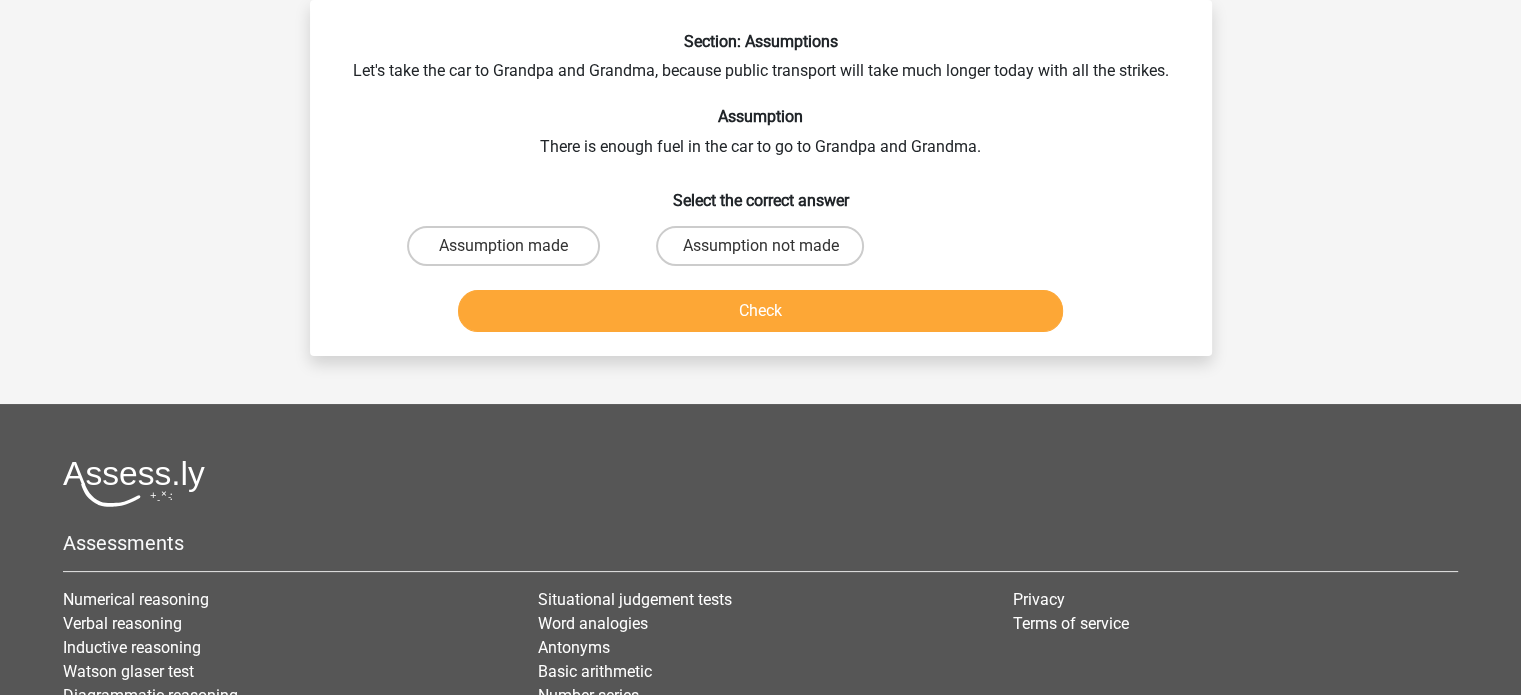 scroll, scrollTop: 0, scrollLeft: 0, axis: both 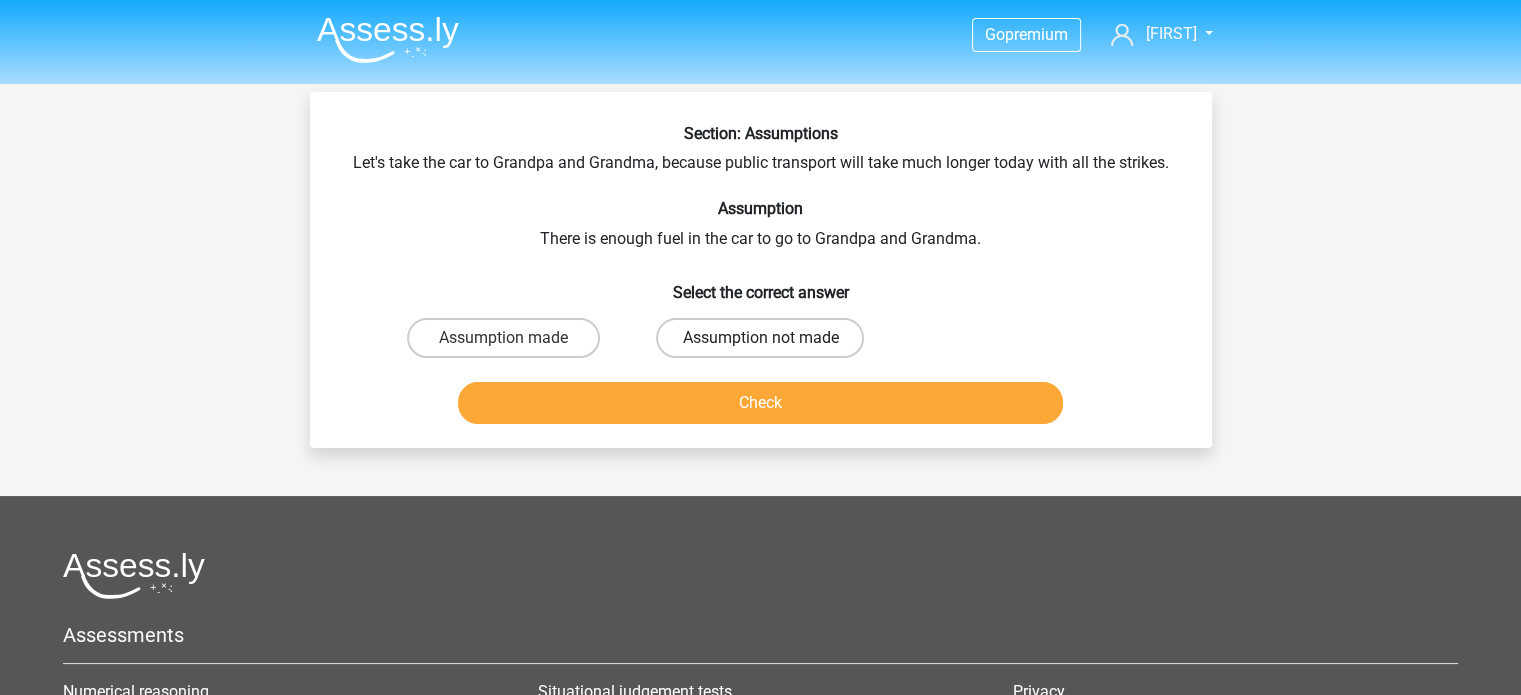 click on "Assumption not made" at bounding box center [760, 338] 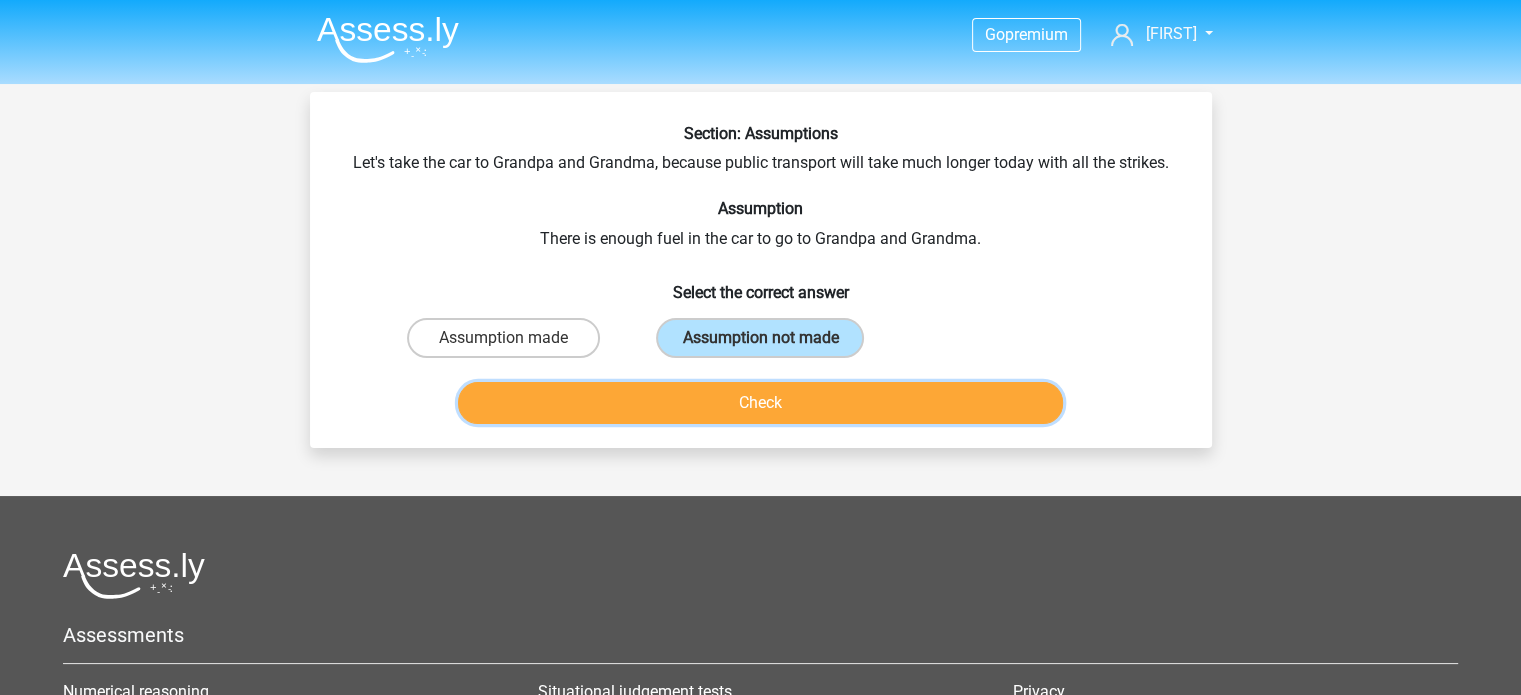 click on "Check" at bounding box center [760, 403] 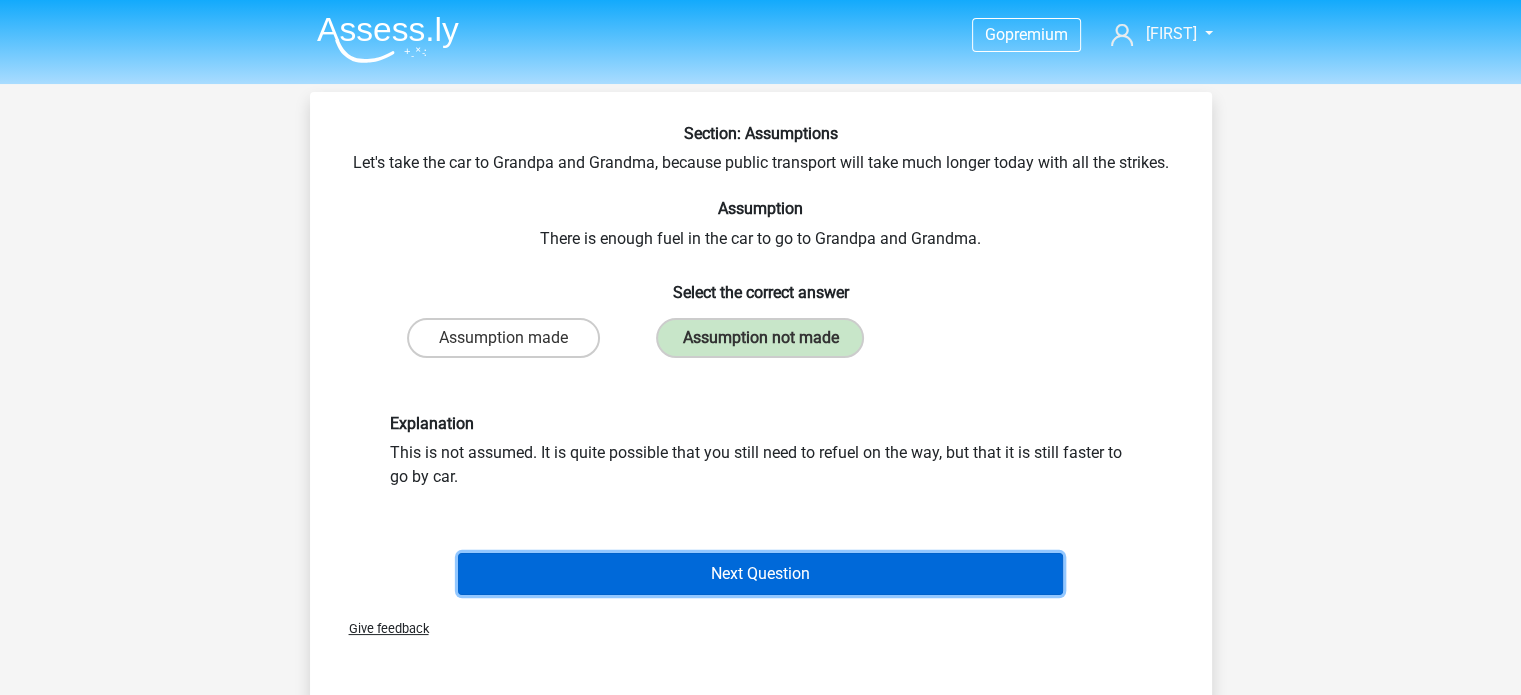 click on "Next Question" at bounding box center [760, 574] 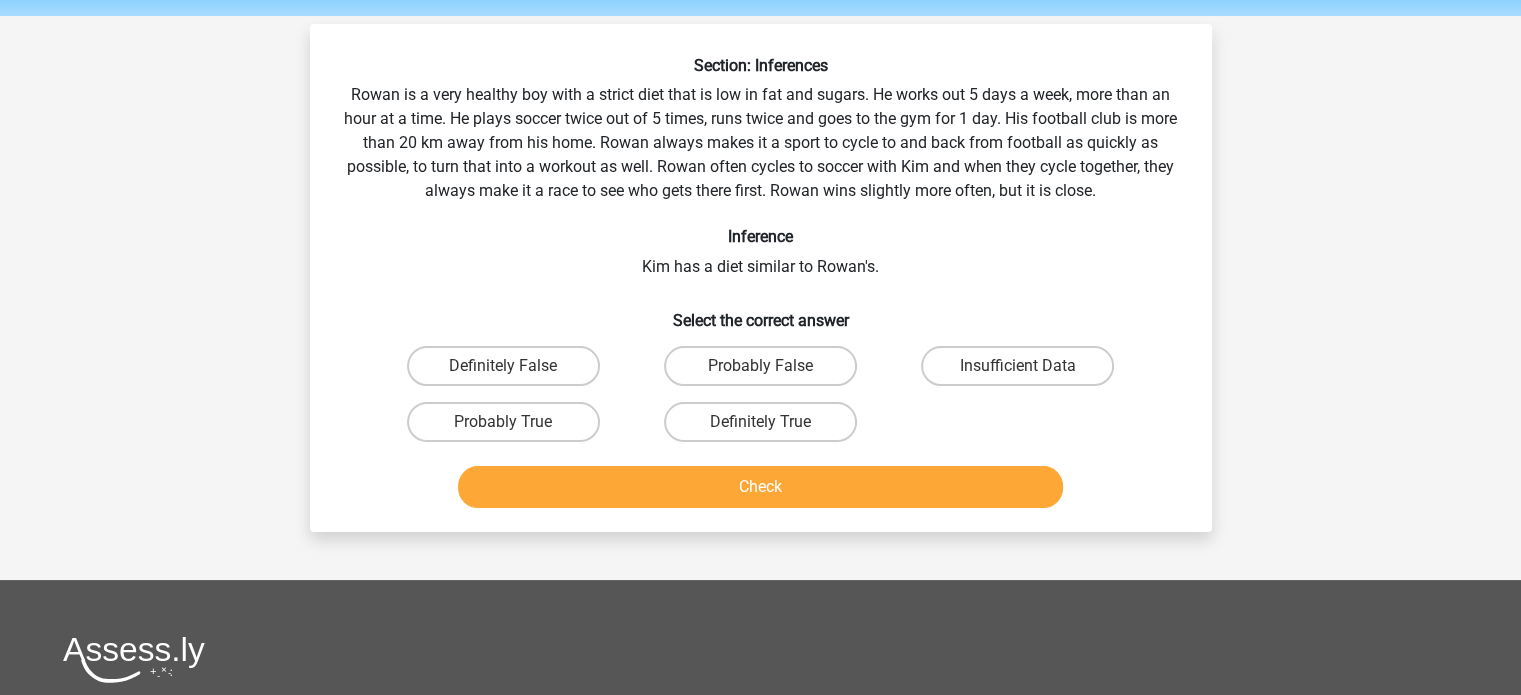scroll, scrollTop: 92, scrollLeft: 0, axis: vertical 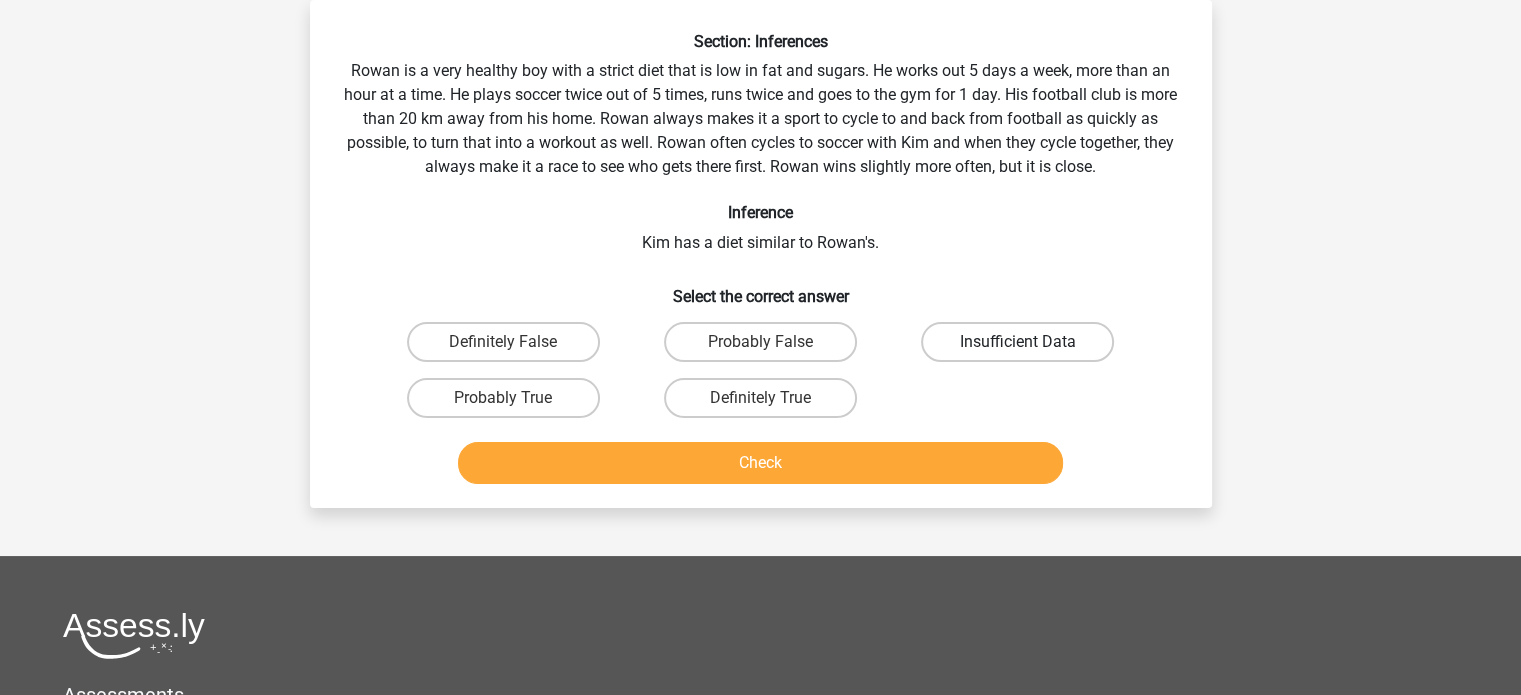 click on "Insufficient Data" at bounding box center [1017, 342] 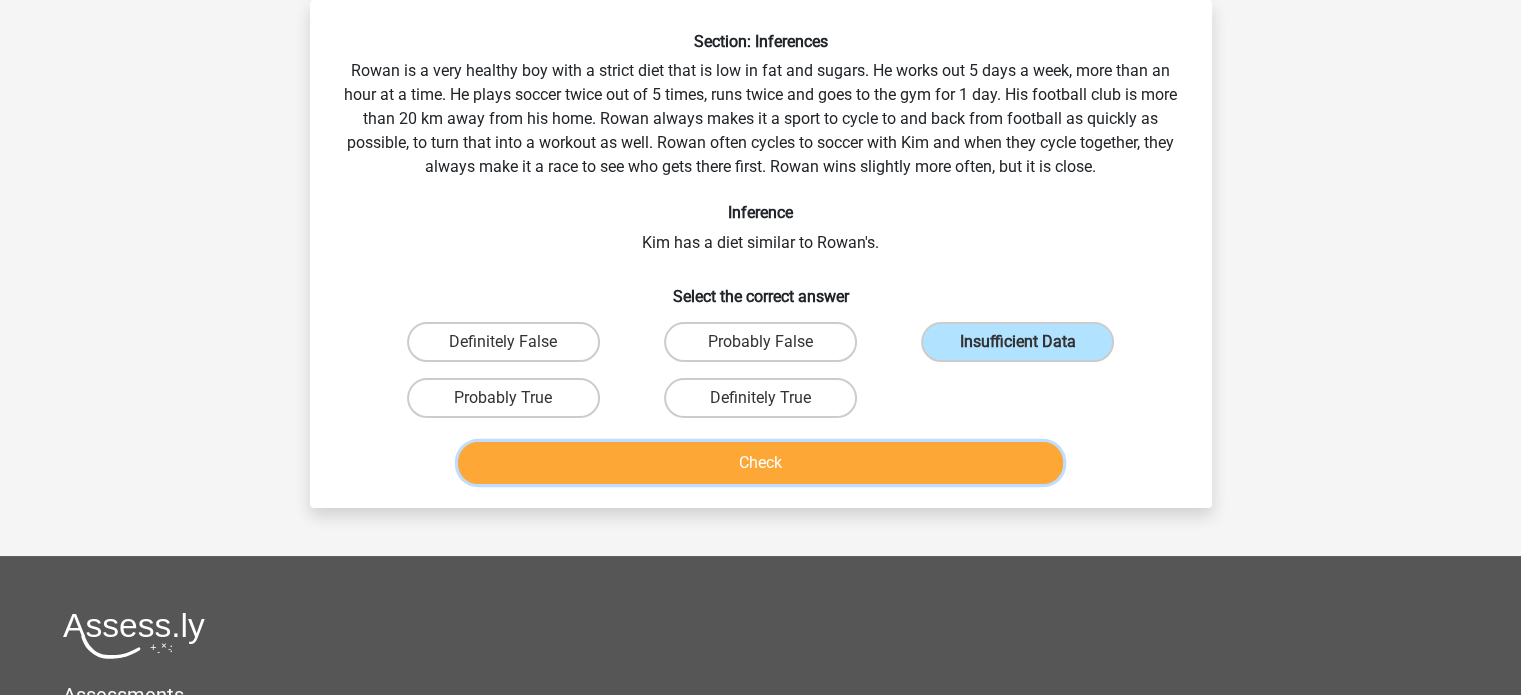 click on "Check" at bounding box center (760, 463) 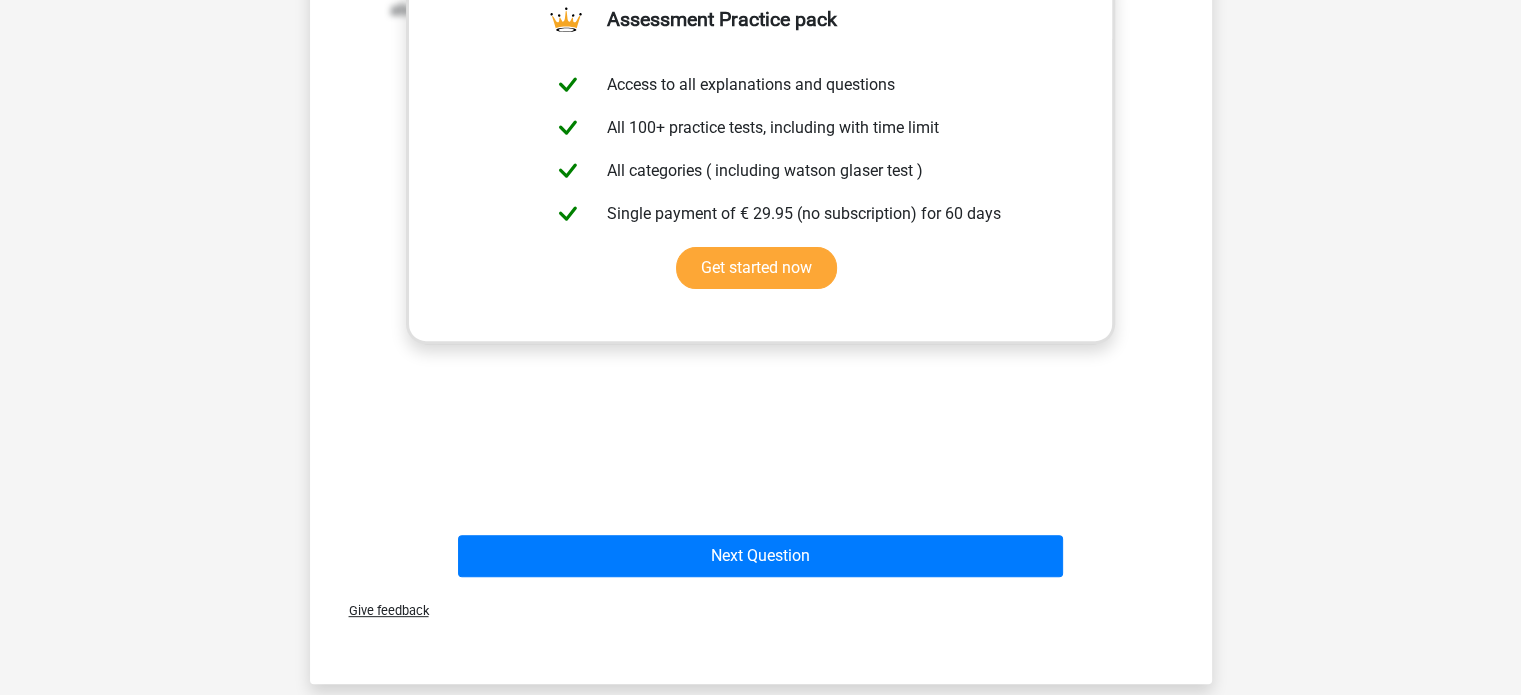 scroll, scrollTop: 681, scrollLeft: 0, axis: vertical 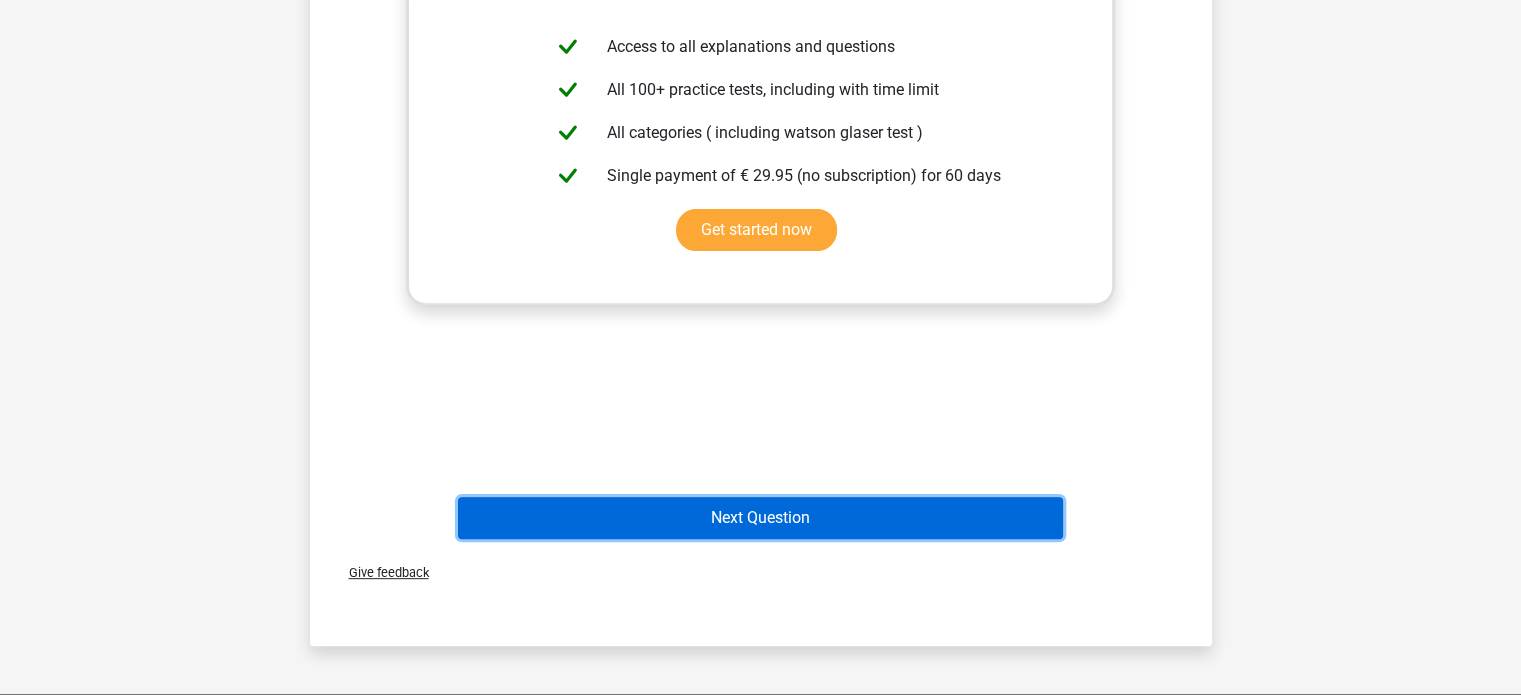 click on "Next Question" at bounding box center (760, 518) 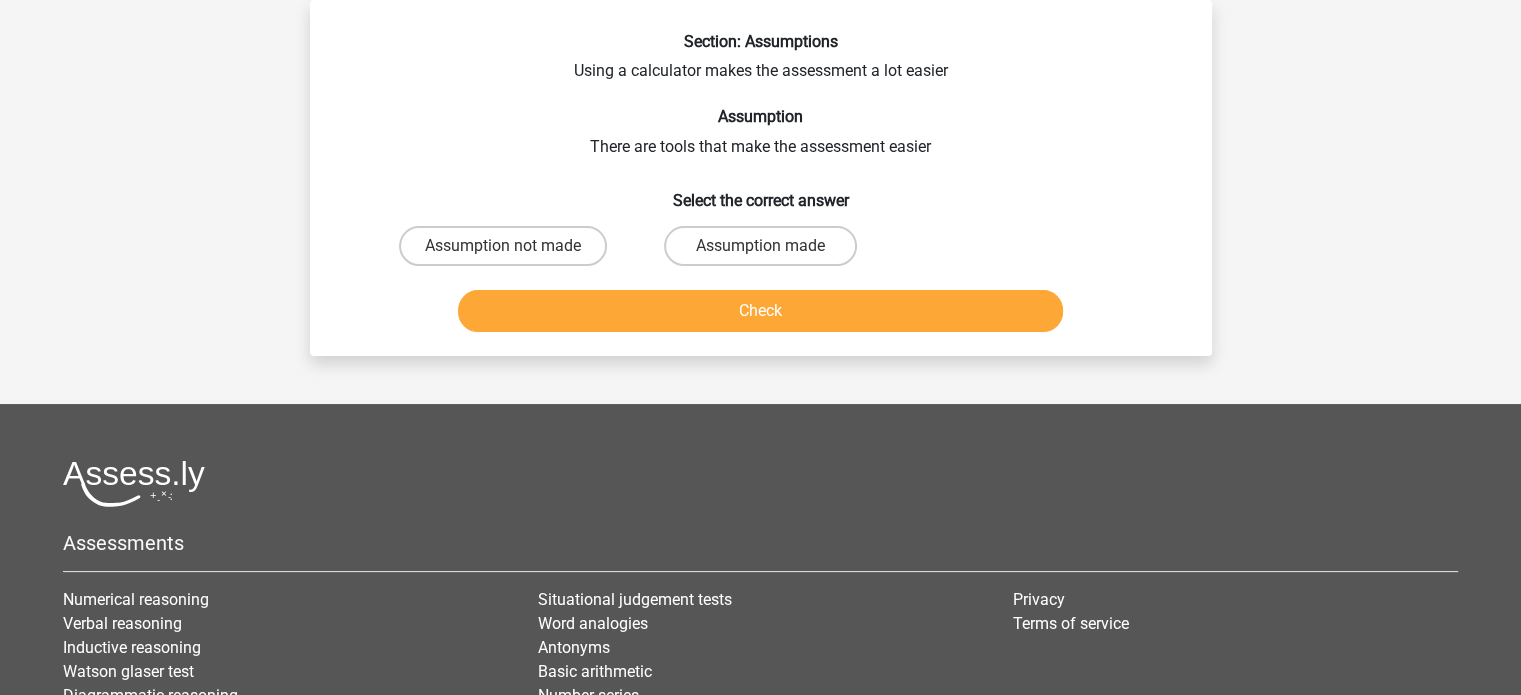 scroll, scrollTop: 0, scrollLeft: 0, axis: both 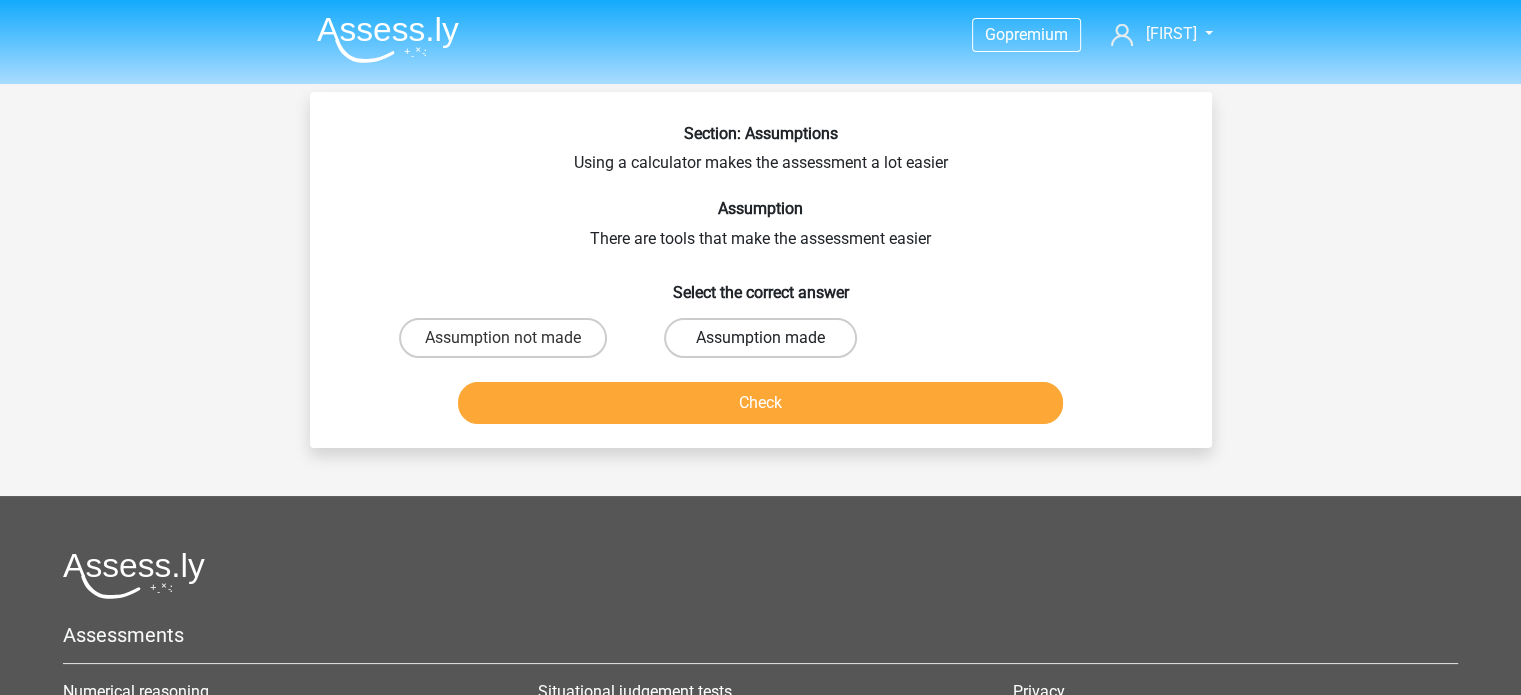 click on "Assumption made" at bounding box center [760, 338] 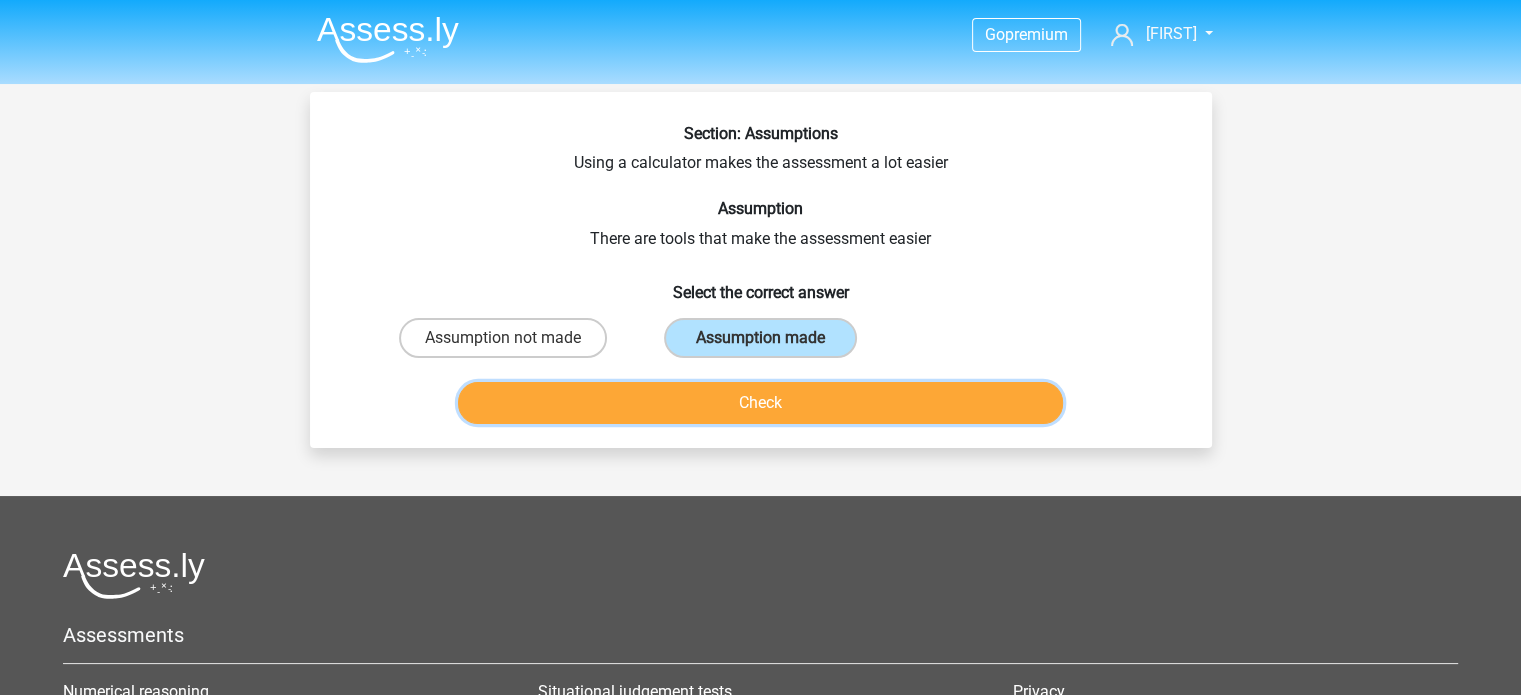 click on "Check" at bounding box center [760, 403] 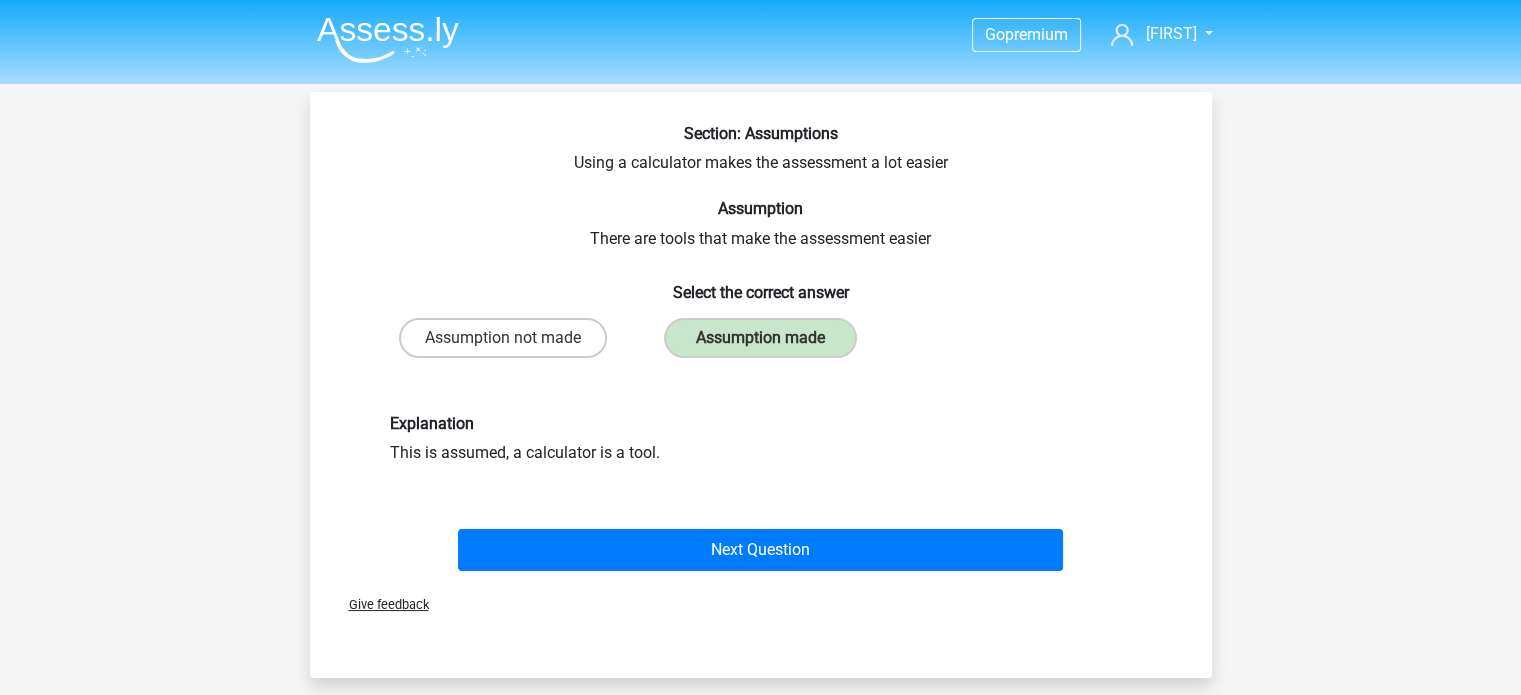 scroll, scrollTop: 111, scrollLeft: 0, axis: vertical 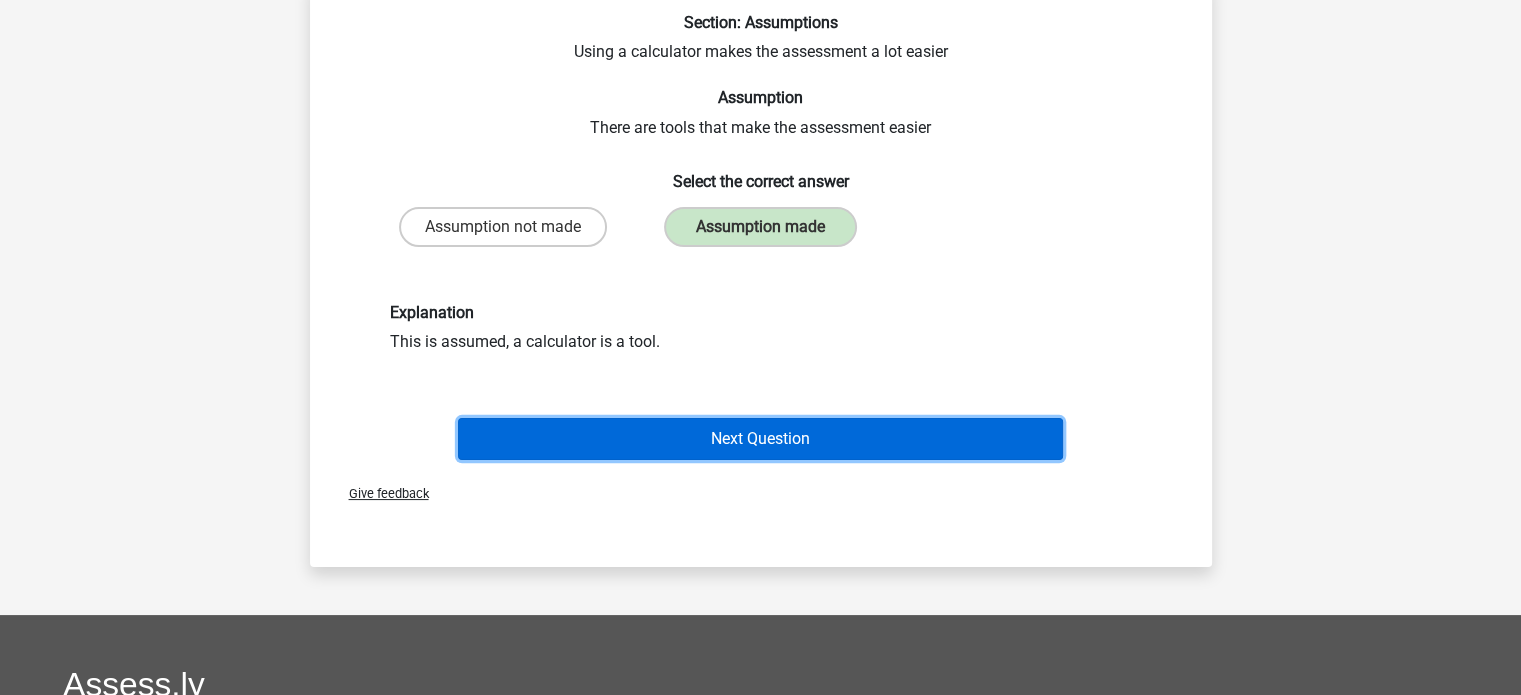 click on "Next Question" at bounding box center (760, 439) 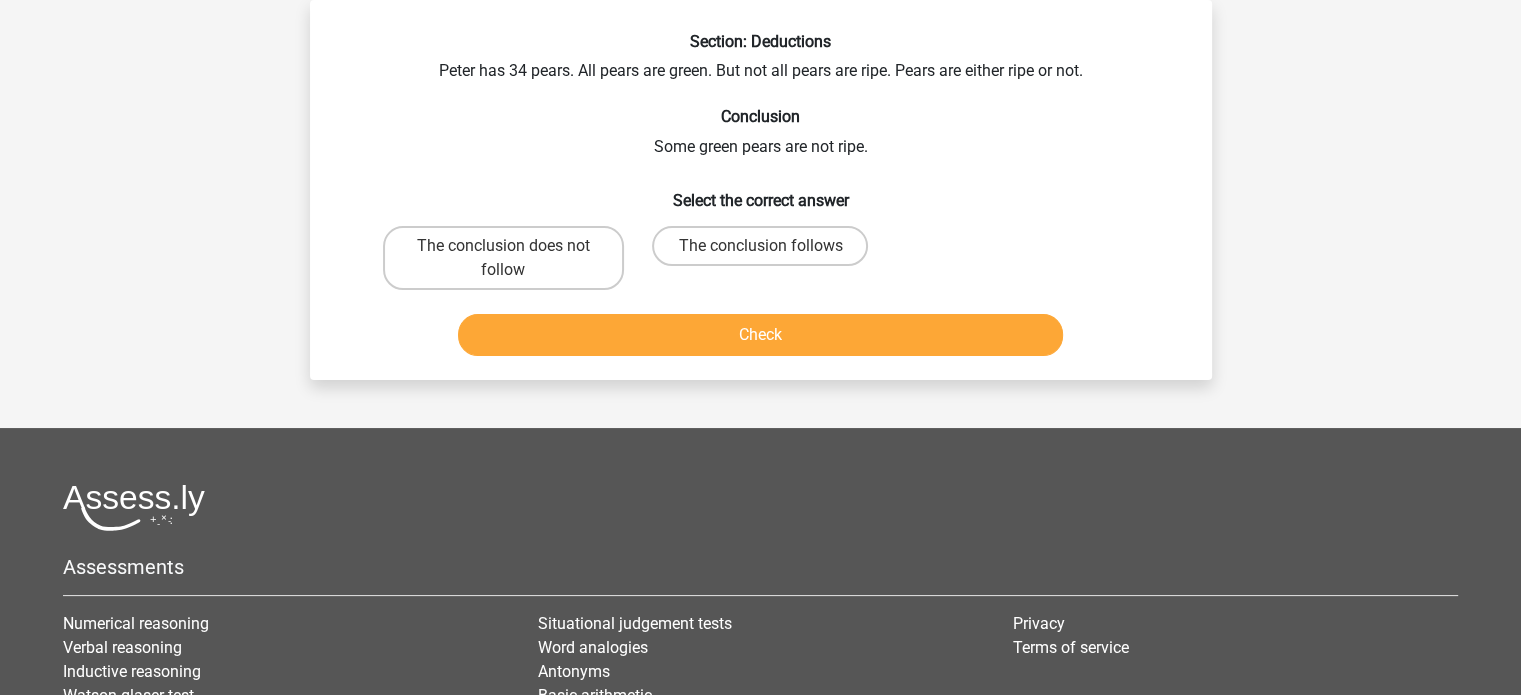 scroll, scrollTop: 0, scrollLeft: 0, axis: both 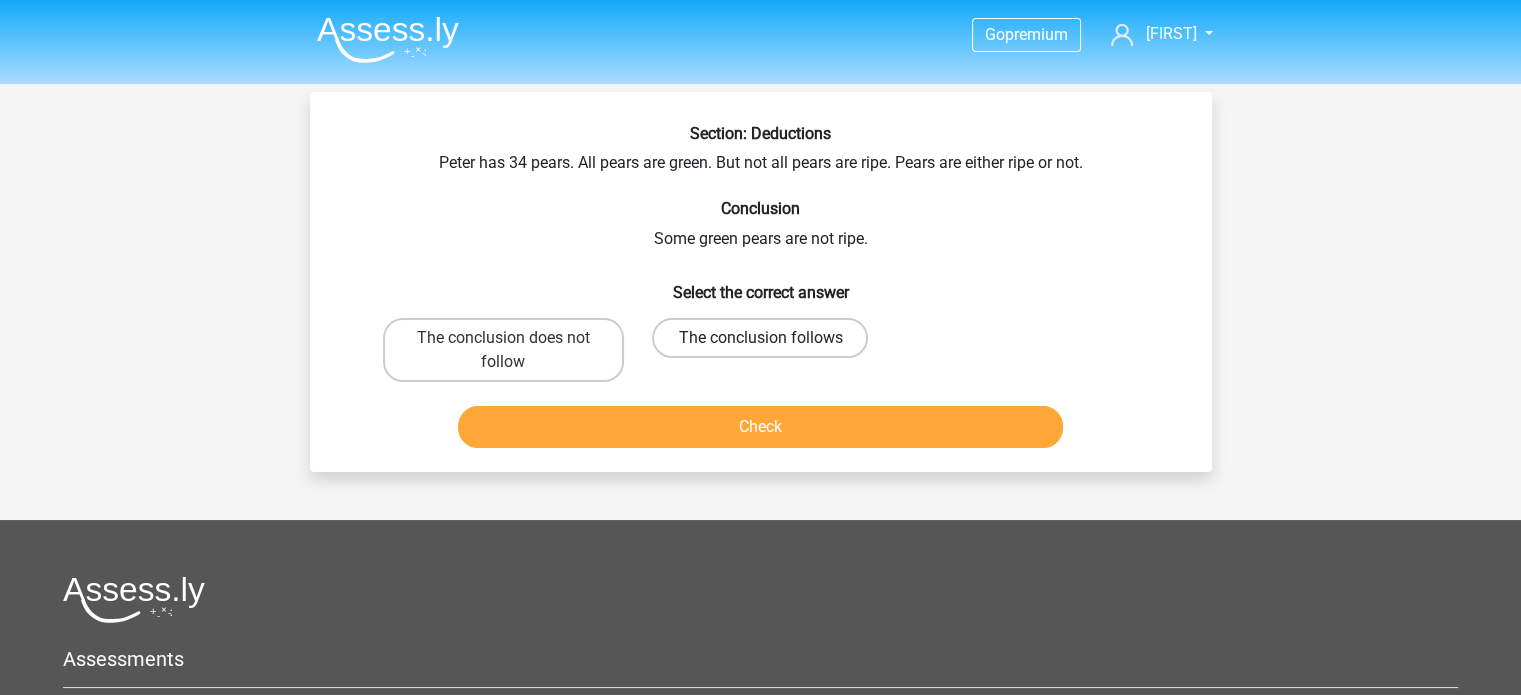 click on "The conclusion follows" at bounding box center [760, 338] 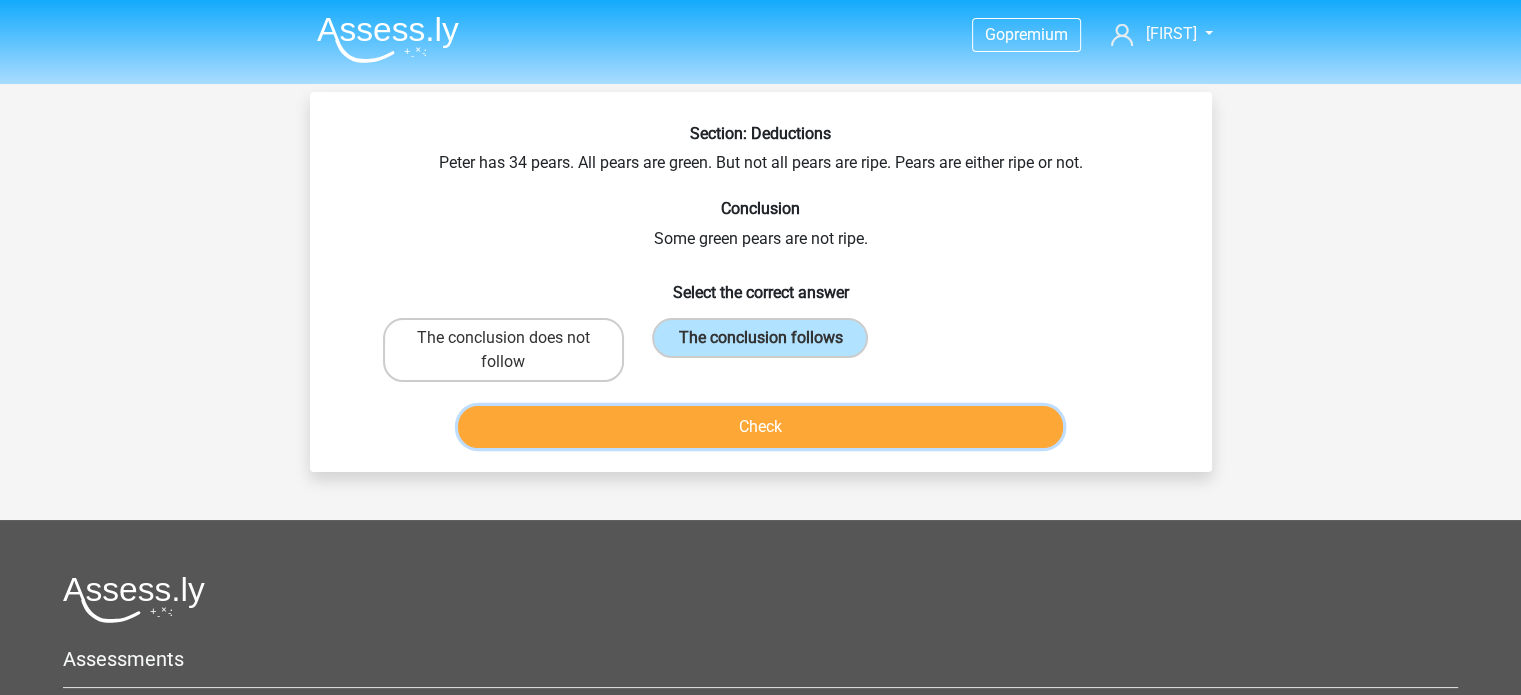 click on "Check" at bounding box center (760, 427) 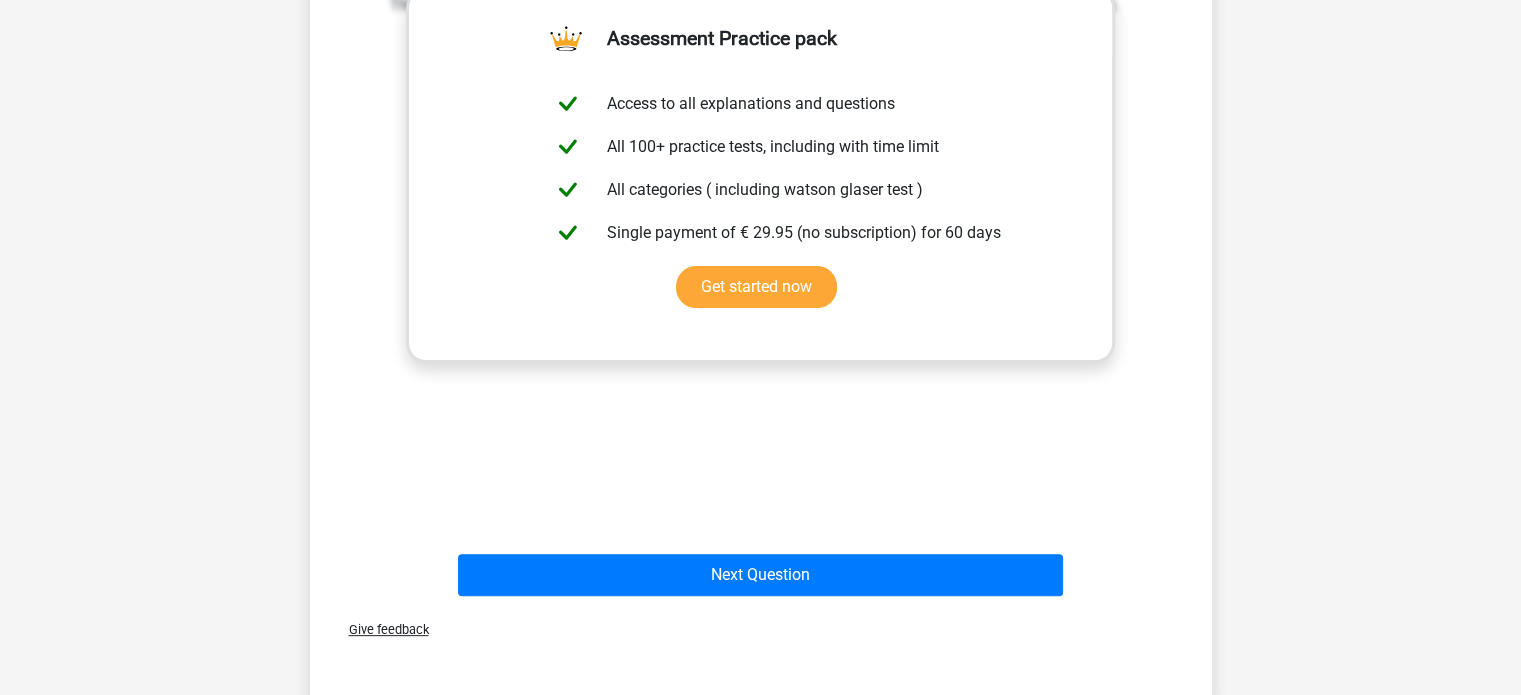 scroll, scrollTop: 624, scrollLeft: 0, axis: vertical 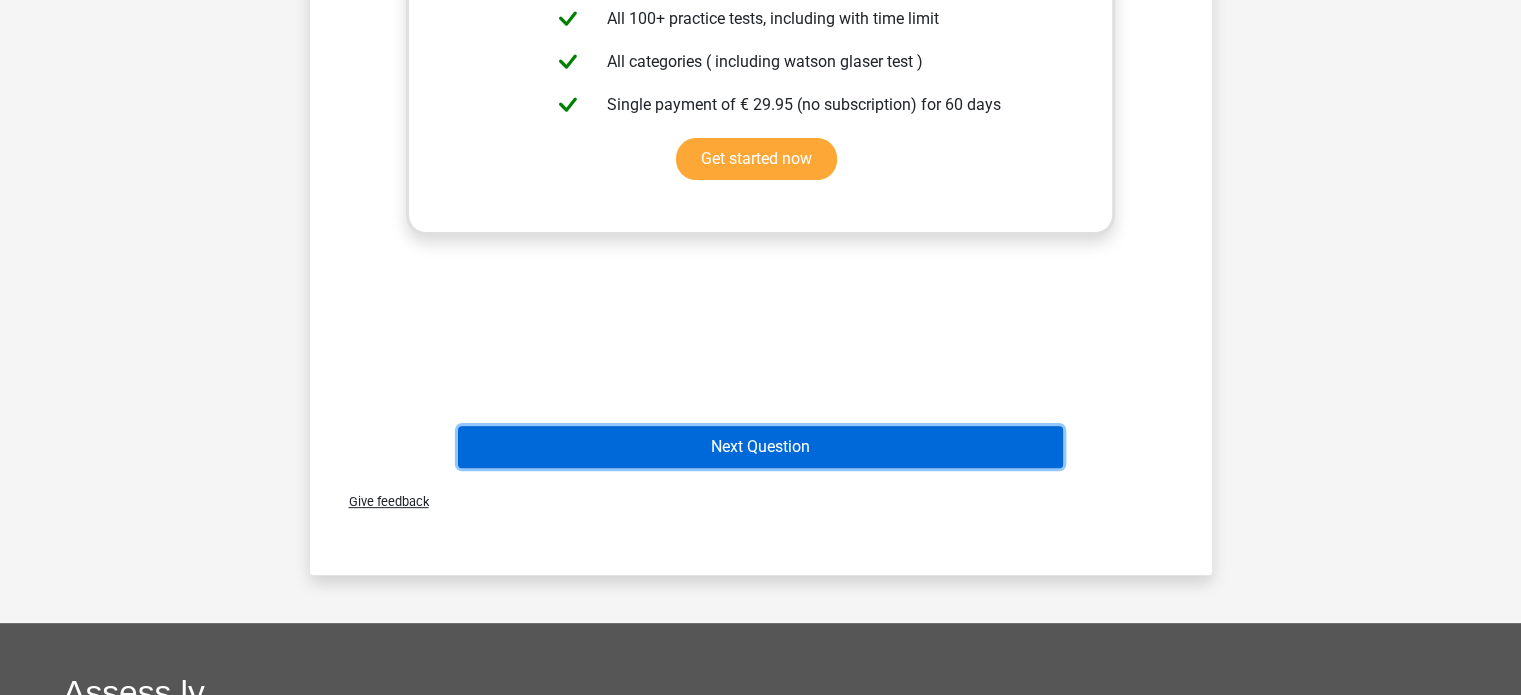 click on "Next Question" at bounding box center [760, 447] 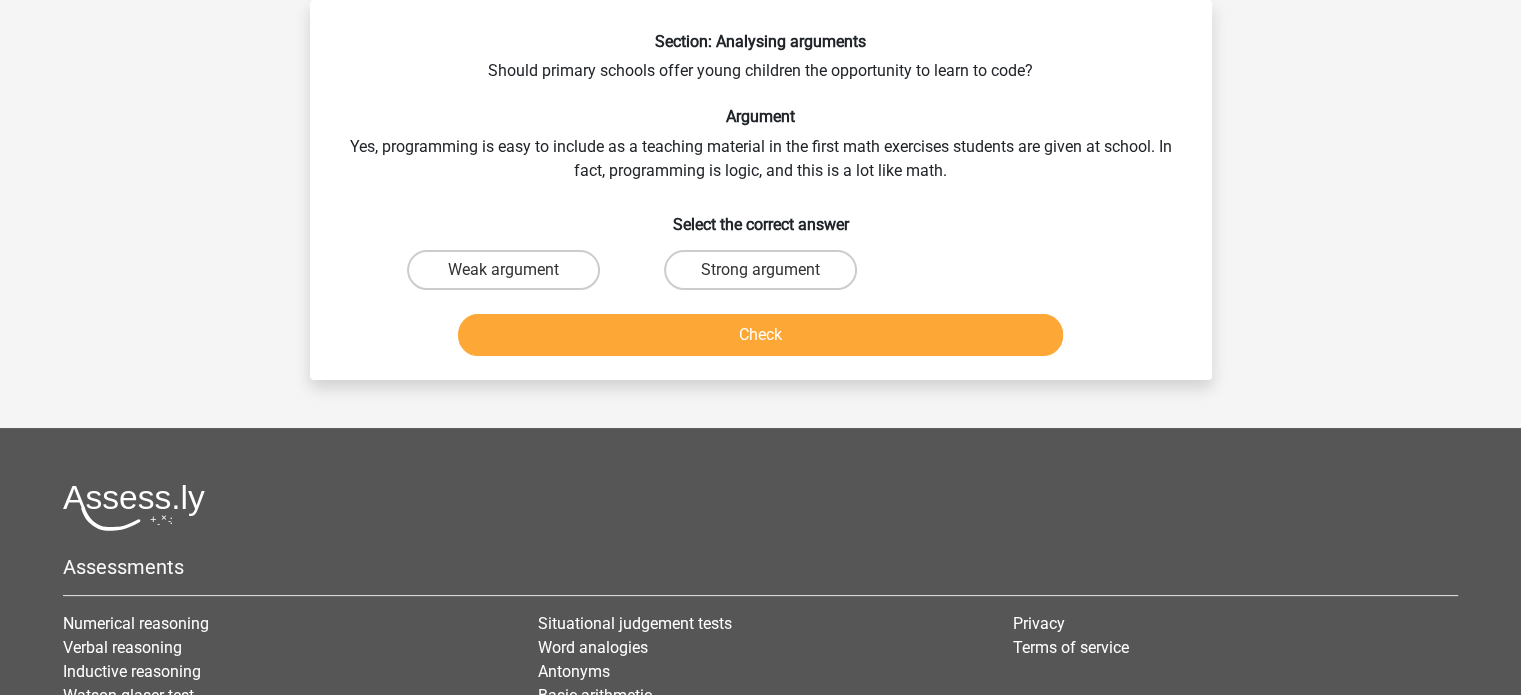 scroll, scrollTop: 0, scrollLeft: 0, axis: both 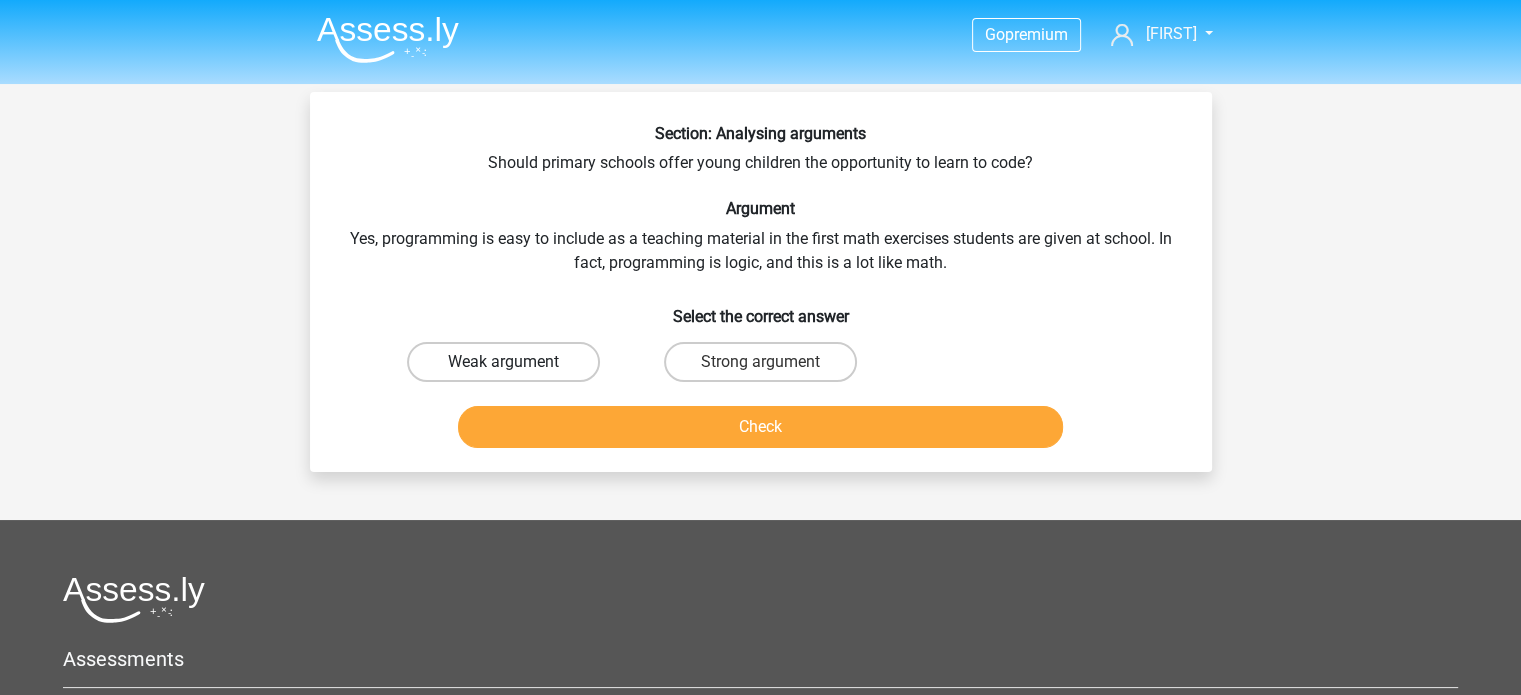 click on "Weak argument" at bounding box center (503, 362) 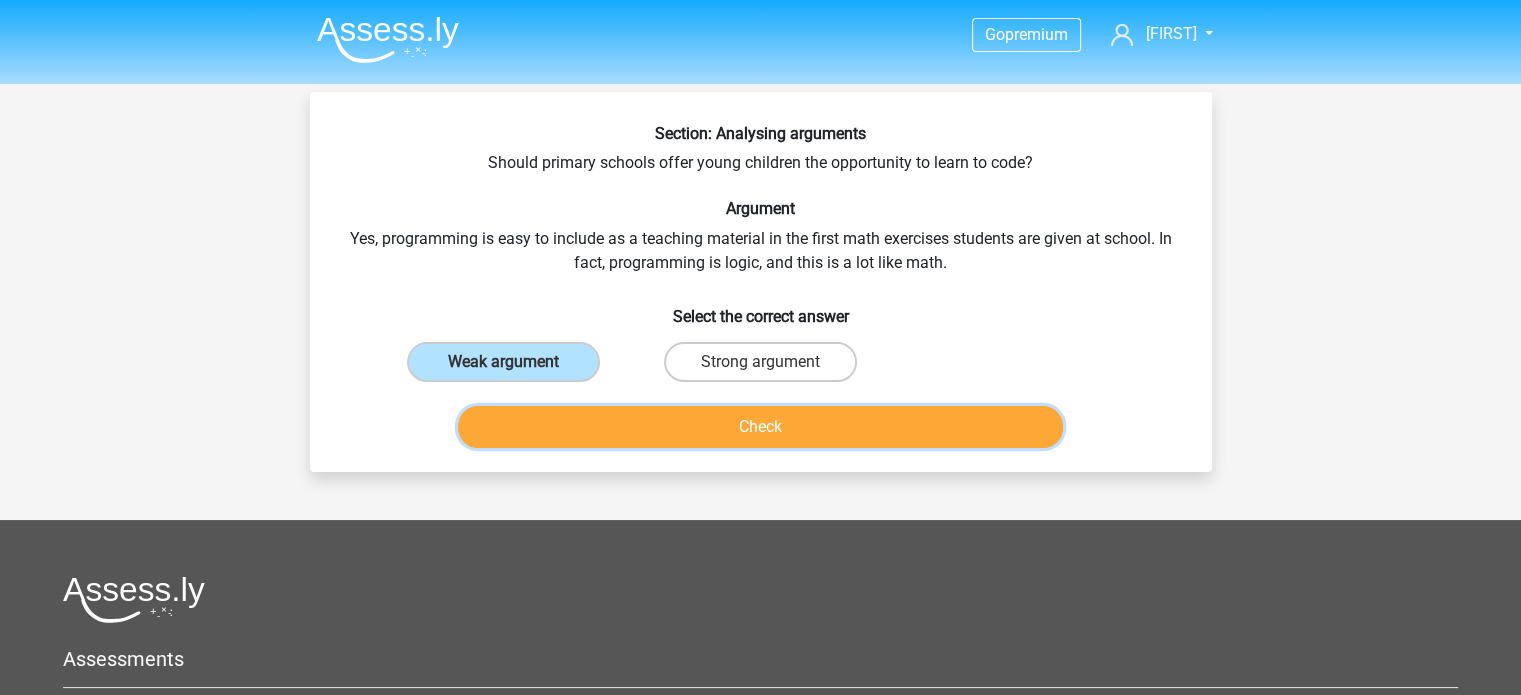 click on "Check" at bounding box center (760, 427) 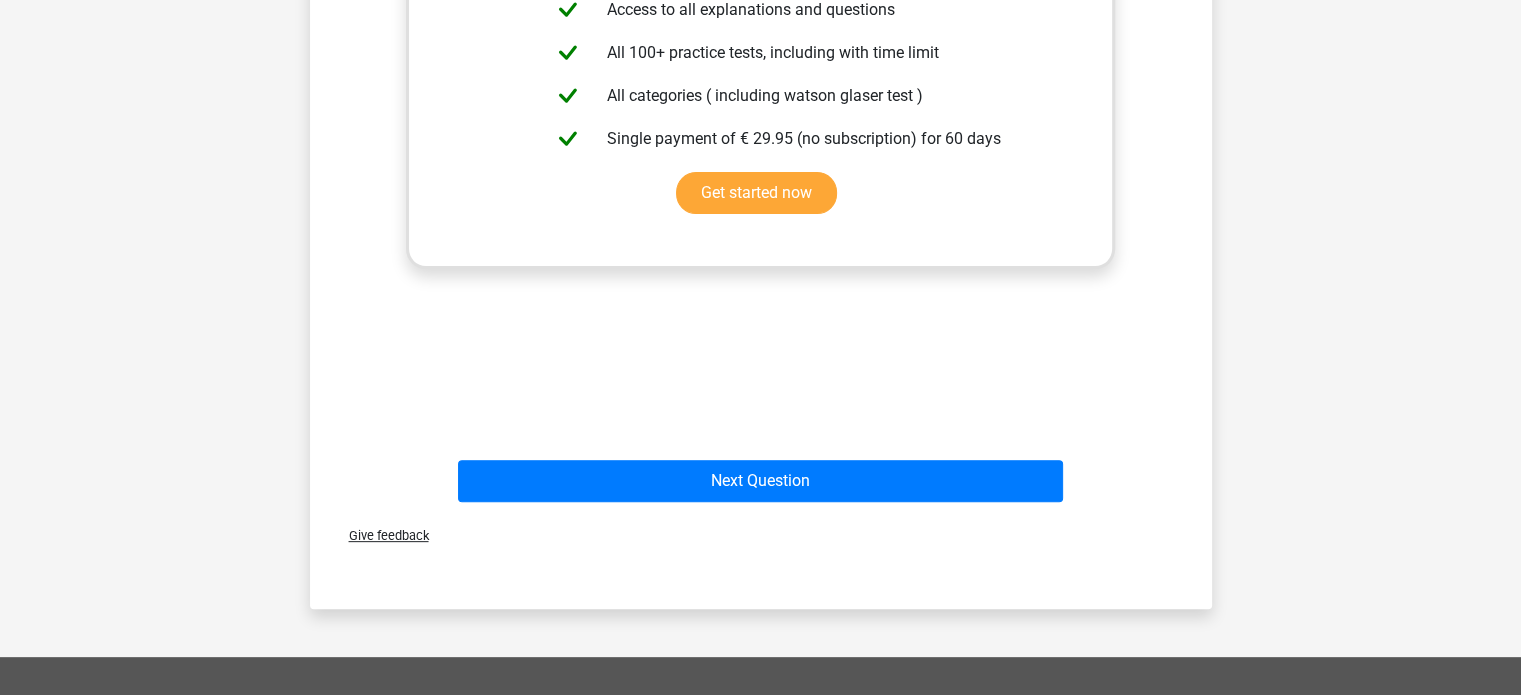 scroll, scrollTop: 594, scrollLeft: 0, axis: vertical 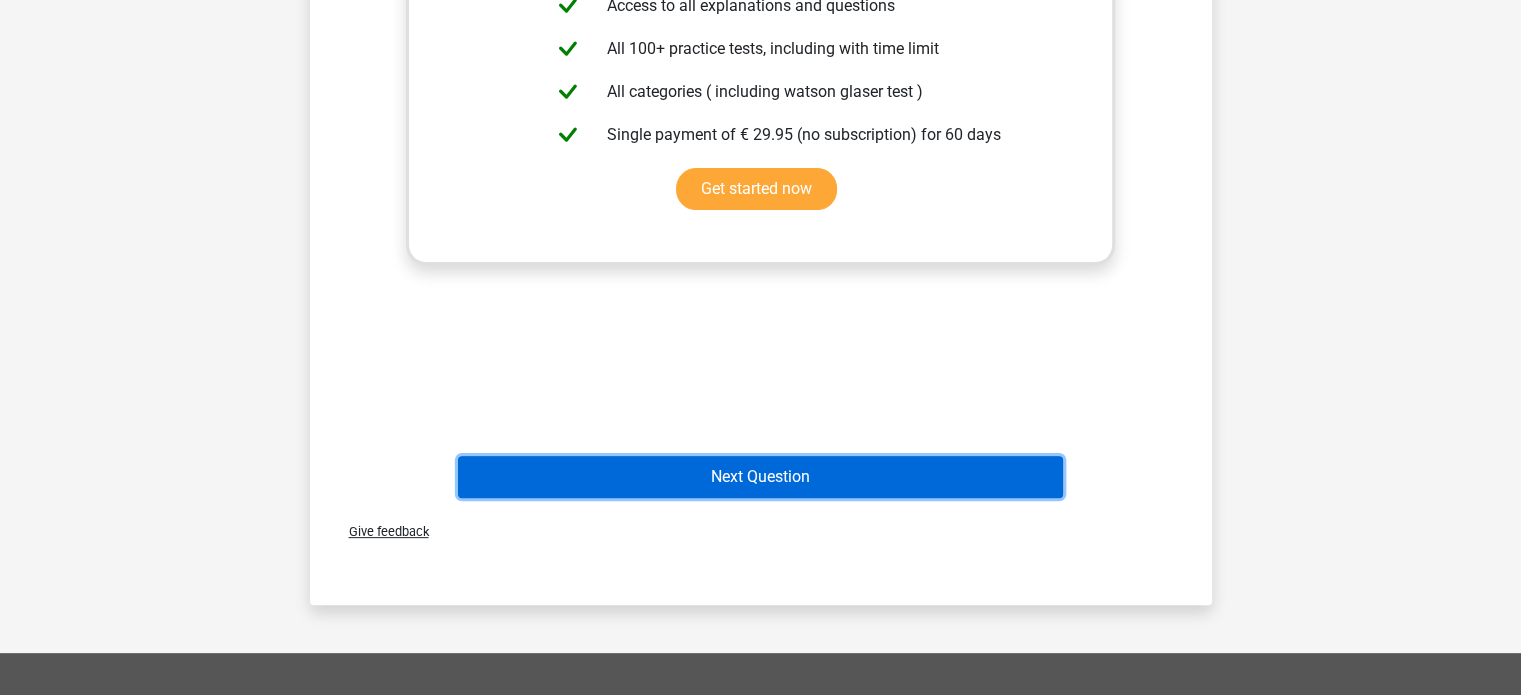 click on "Next Question" at bounding box center (760, 477) 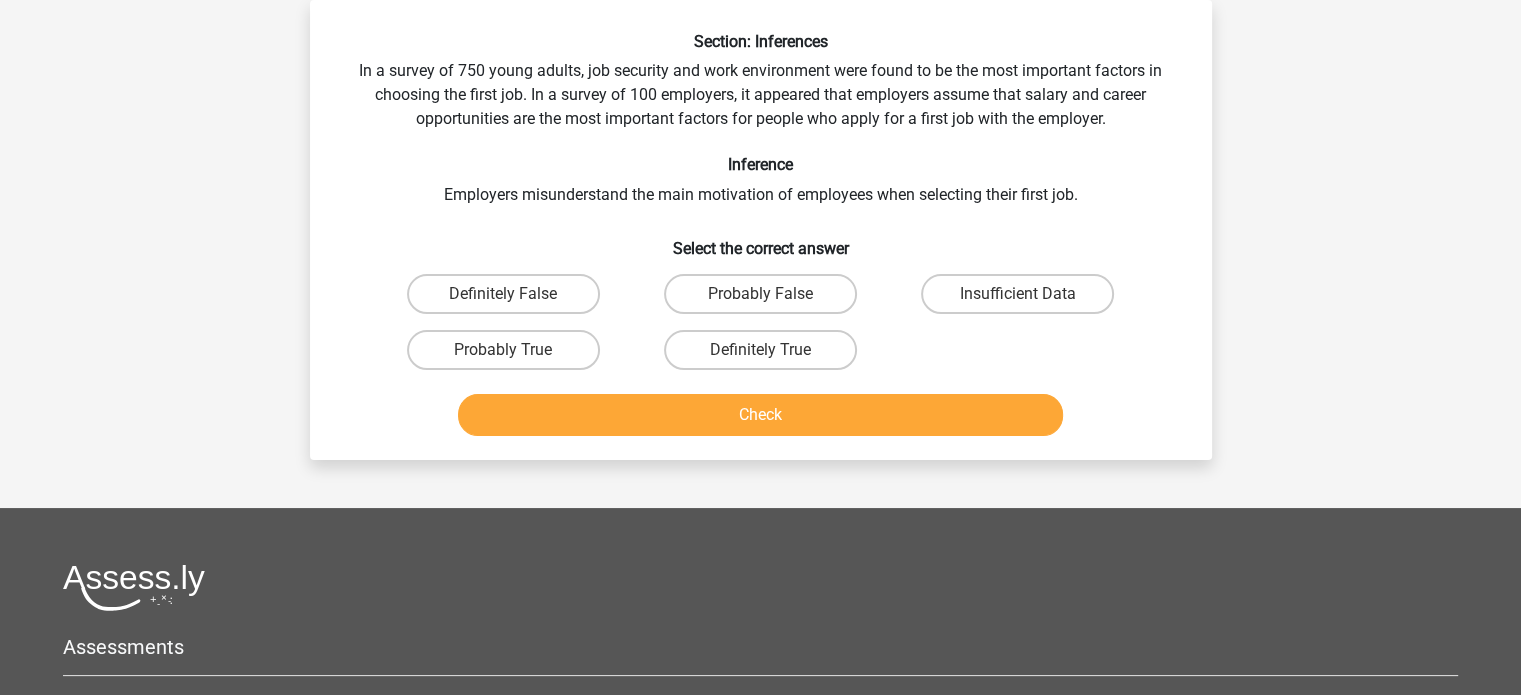scroll, scrollTop: 0, scrollLeft: 0, axis: both 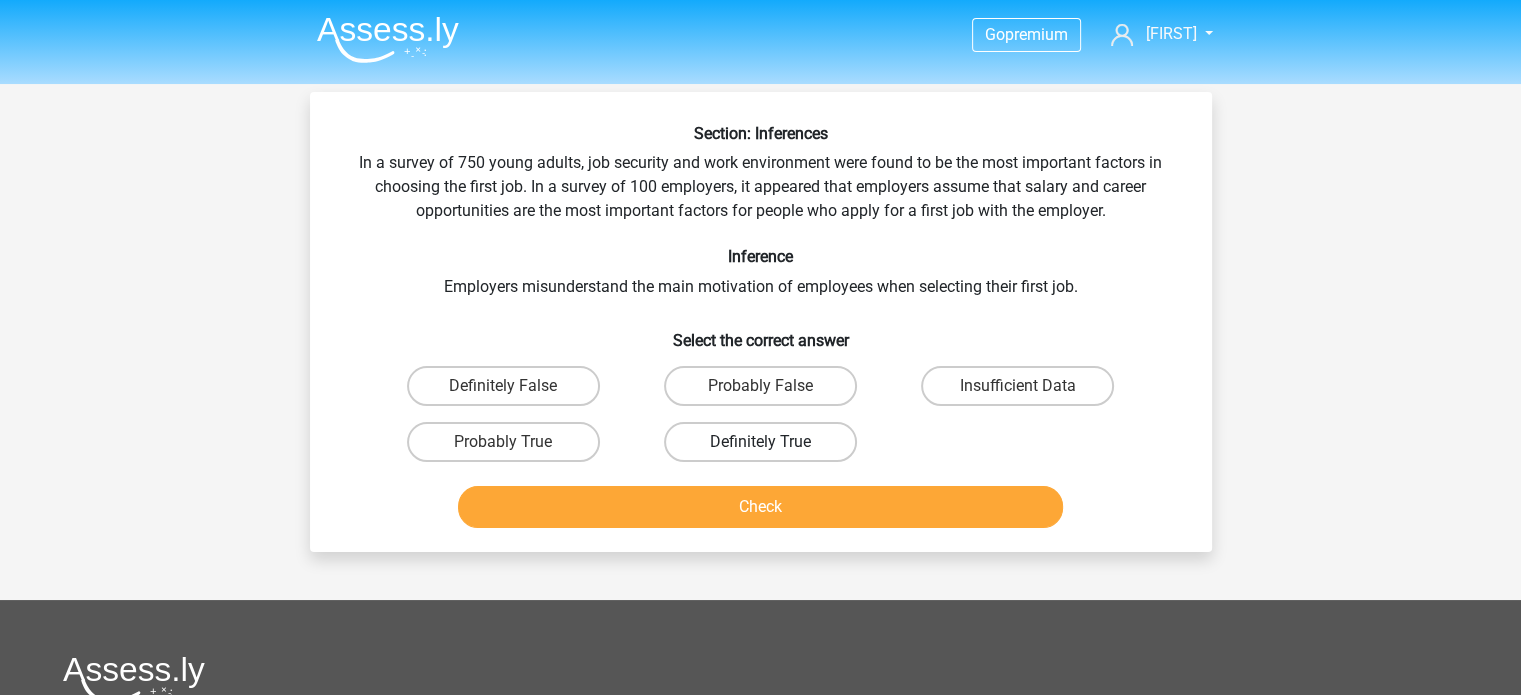 click on "Definitely True" at bounding box center (760, 442) 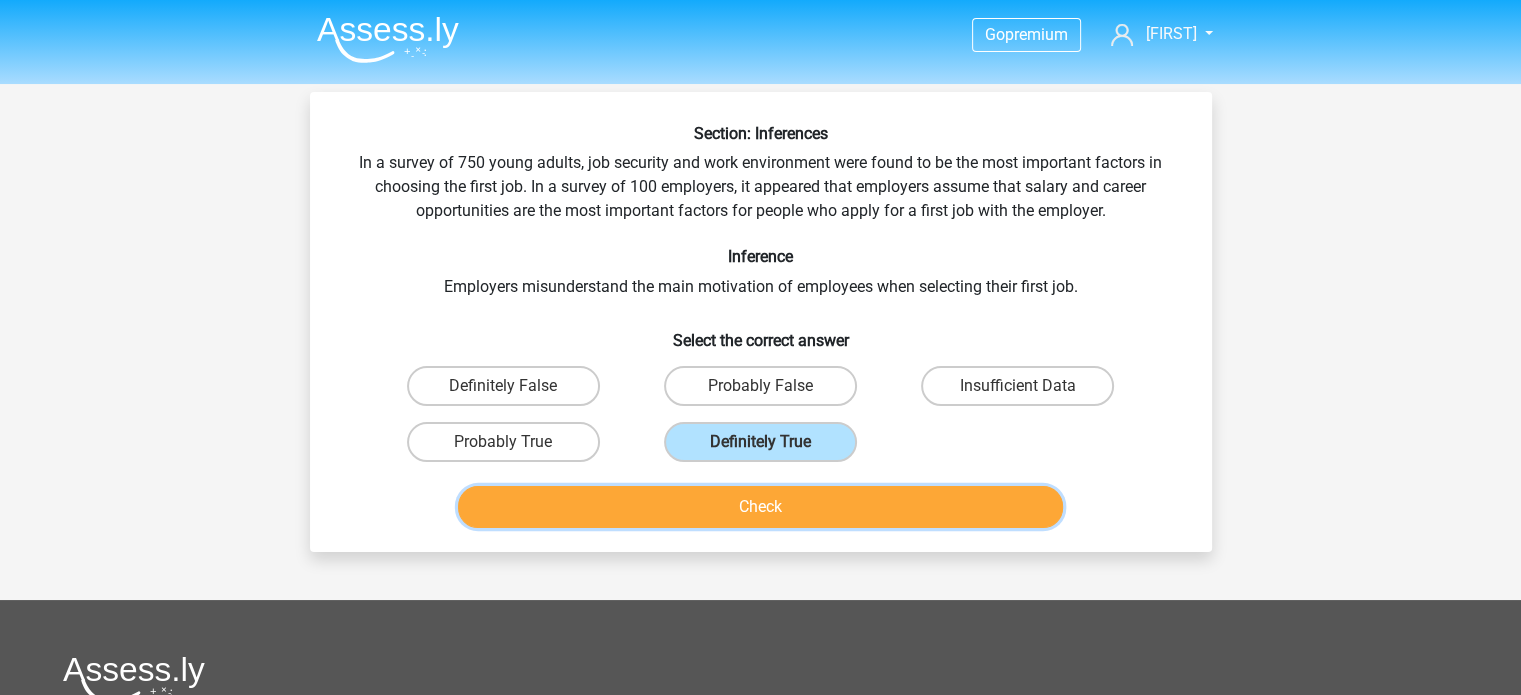 click on "Check" at bounding box center [760, 507] 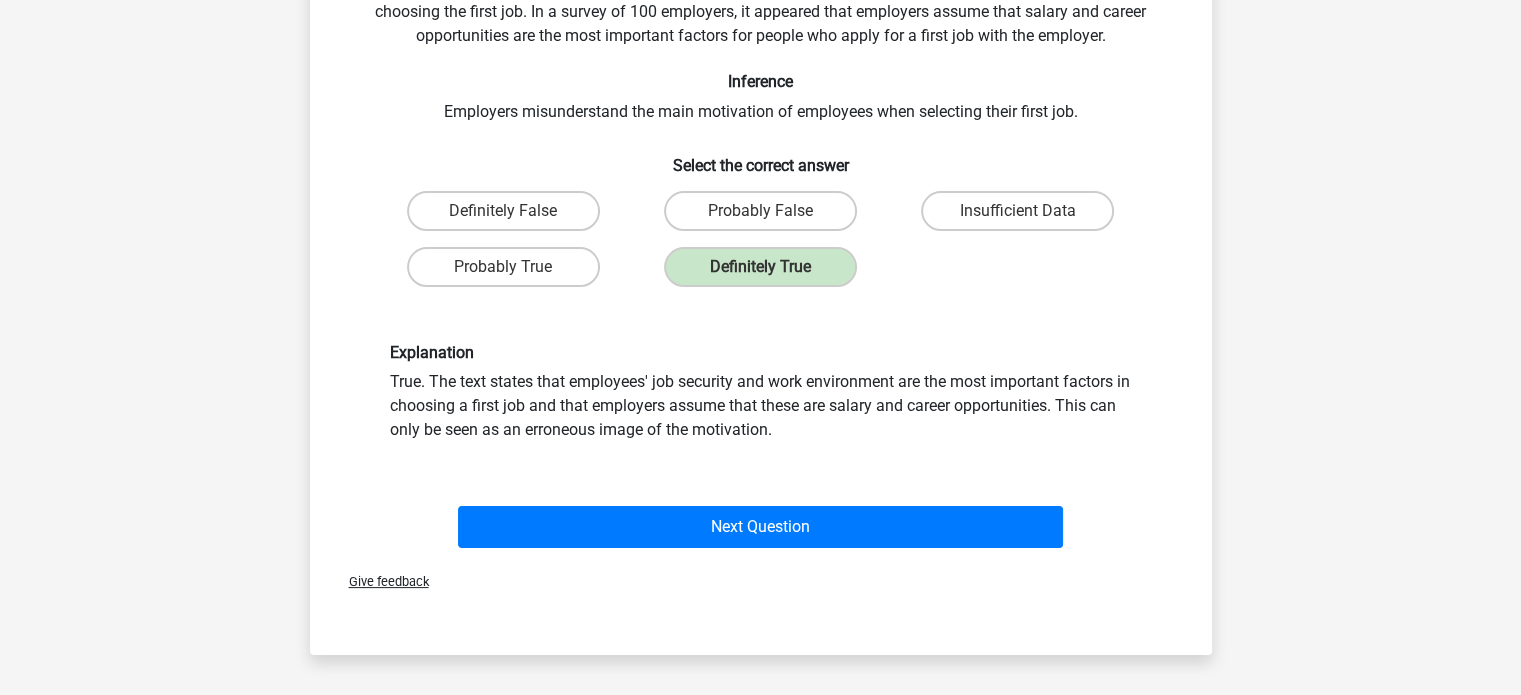 scroll, scrollTop: 176, scrollLeft: 0, axis: vertical 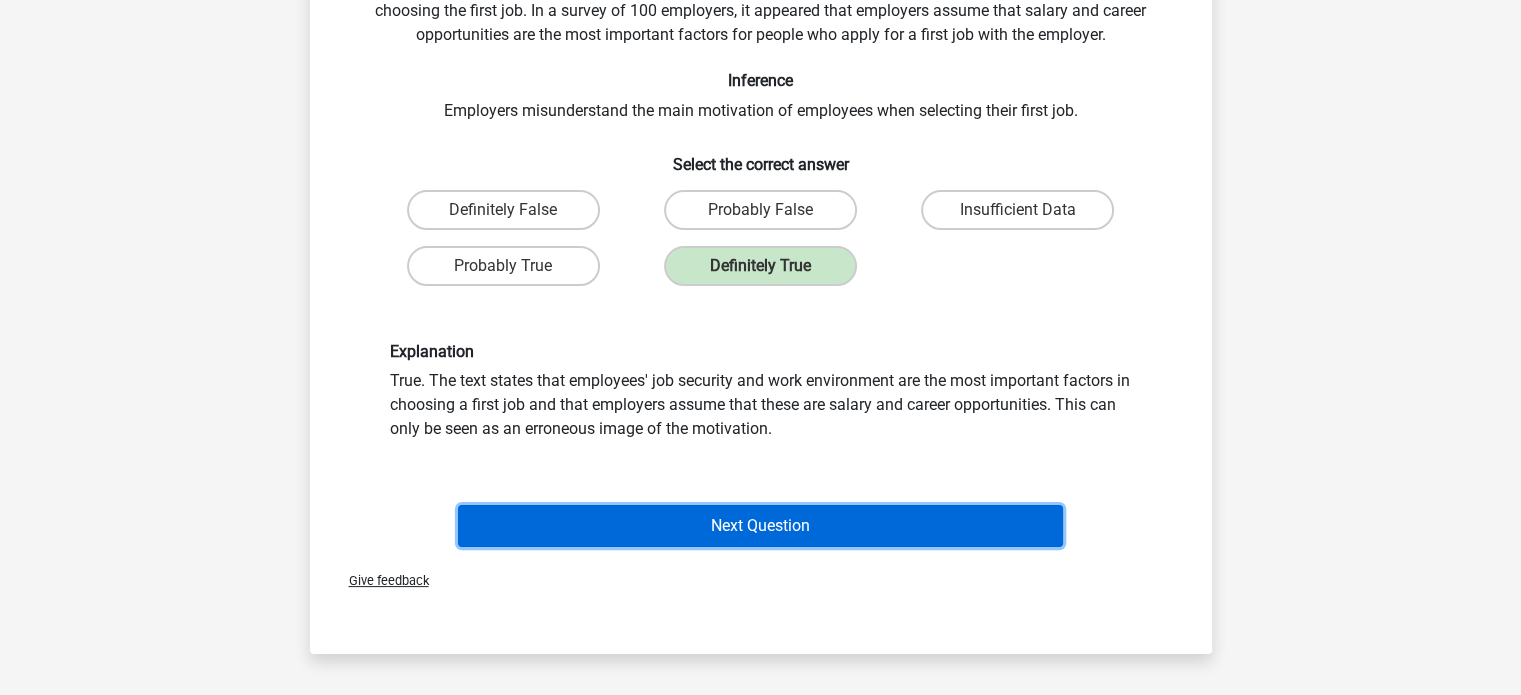 click on "Next Question" at bounding box center [760, 526] 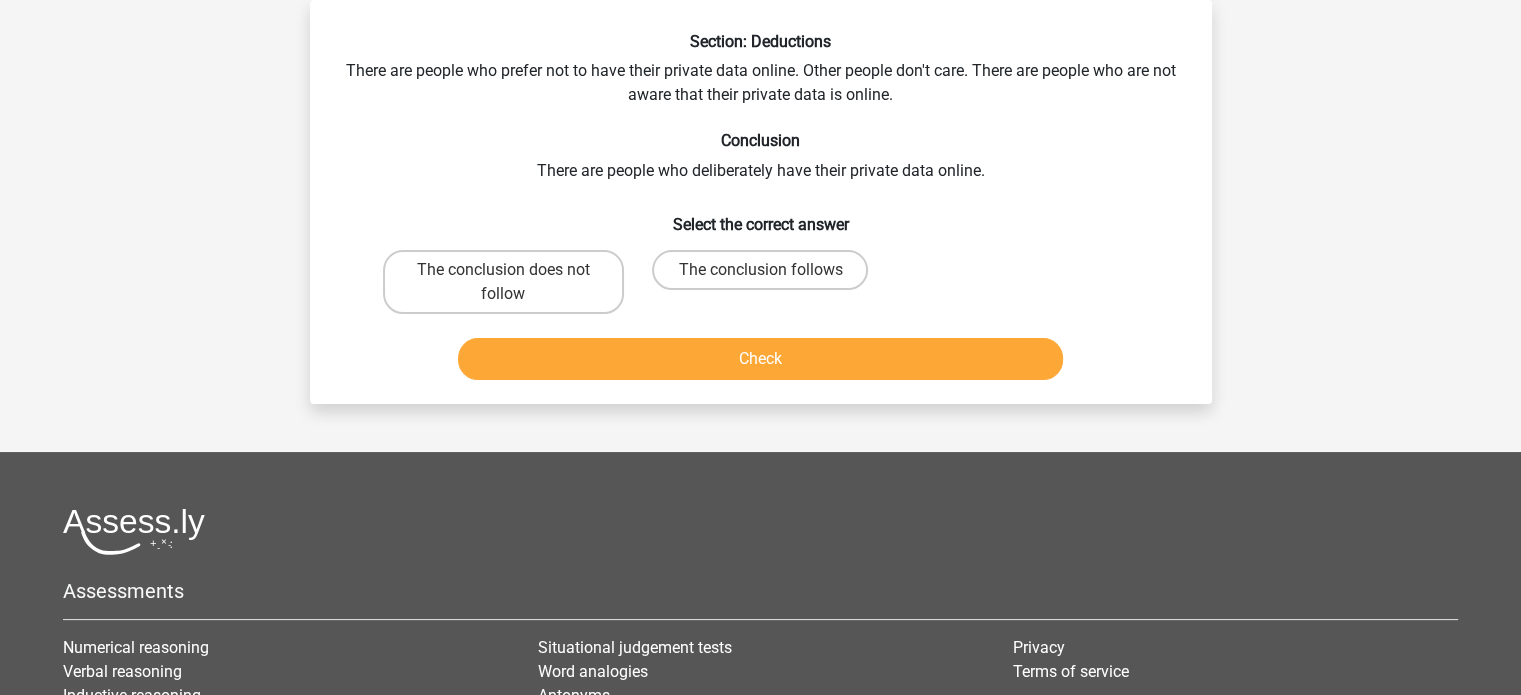 scroll, scrollTop: 0, scrollLeft: 0, axis: both 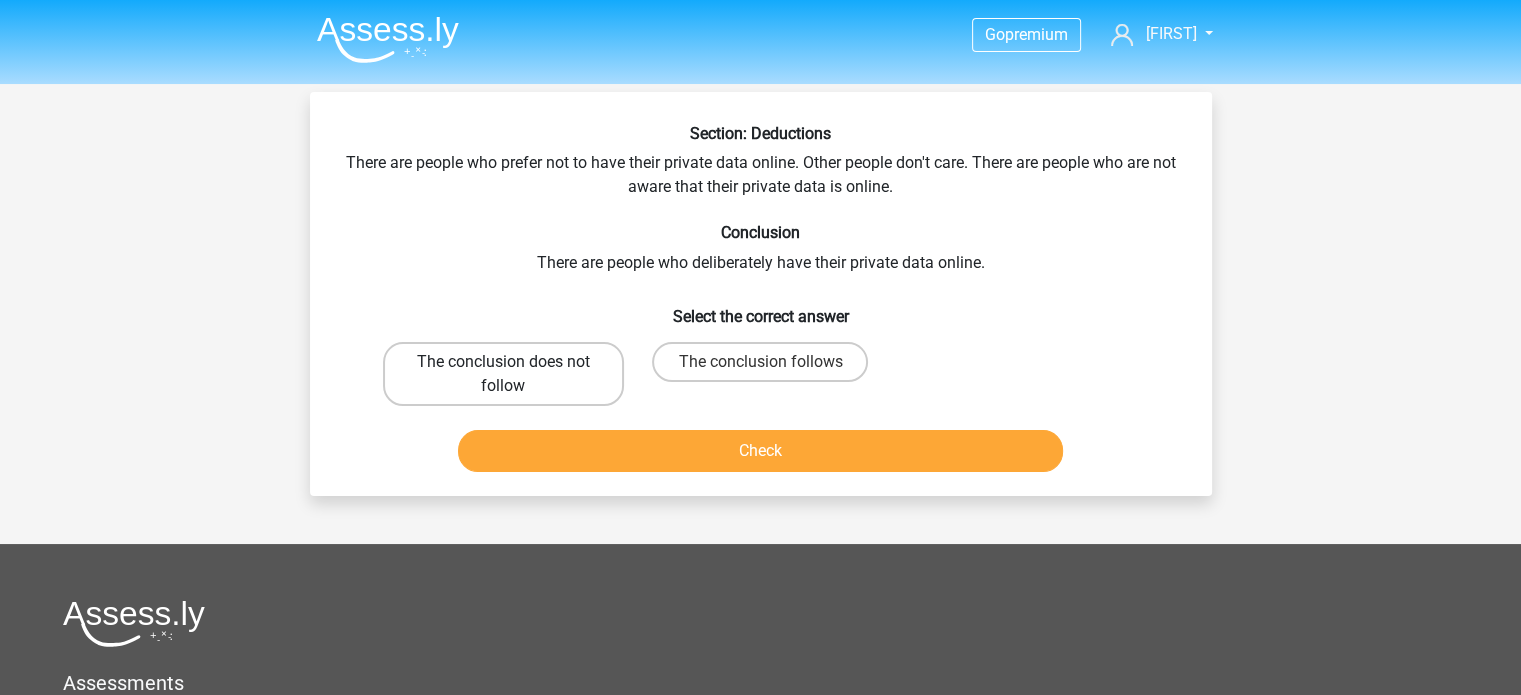click on "The conclusion does not follow" at bounding box center (503, 374) 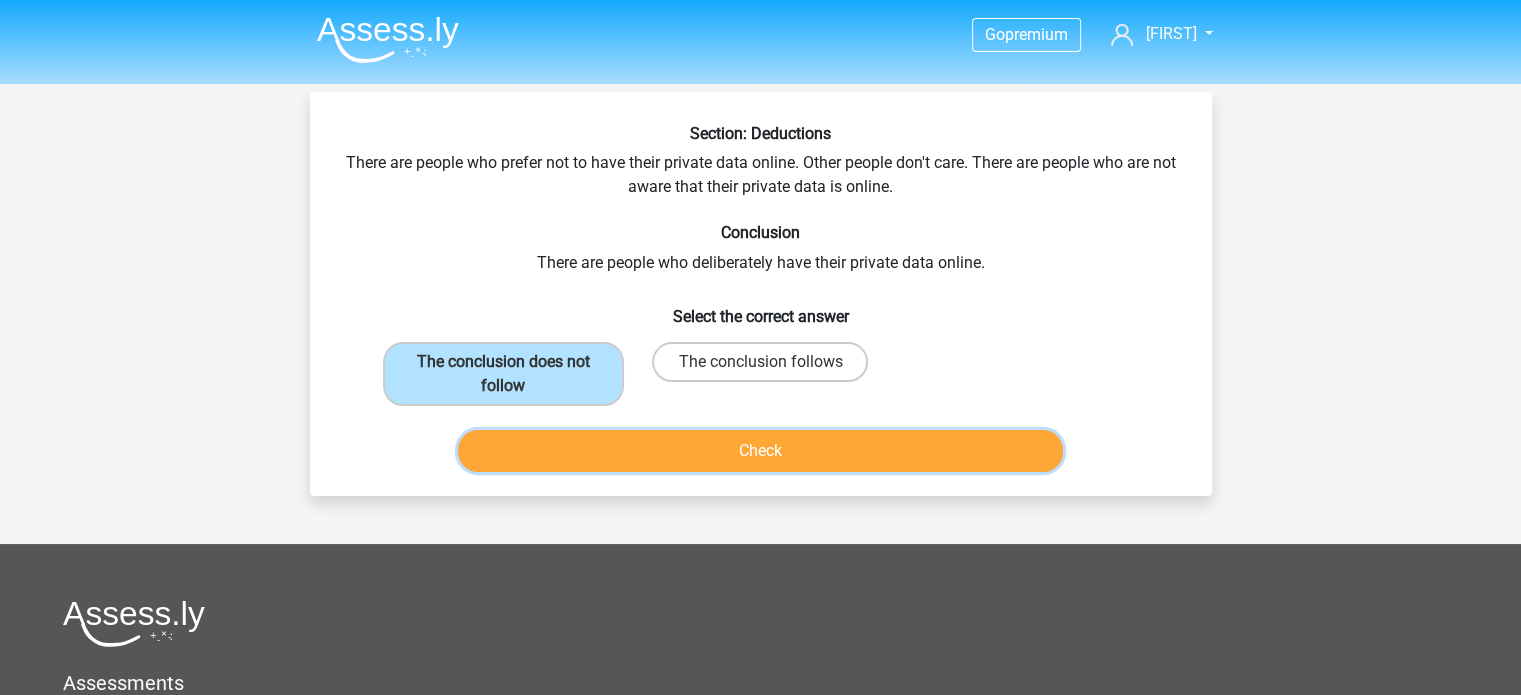 click on "Check" at bounding box center (760, 451) 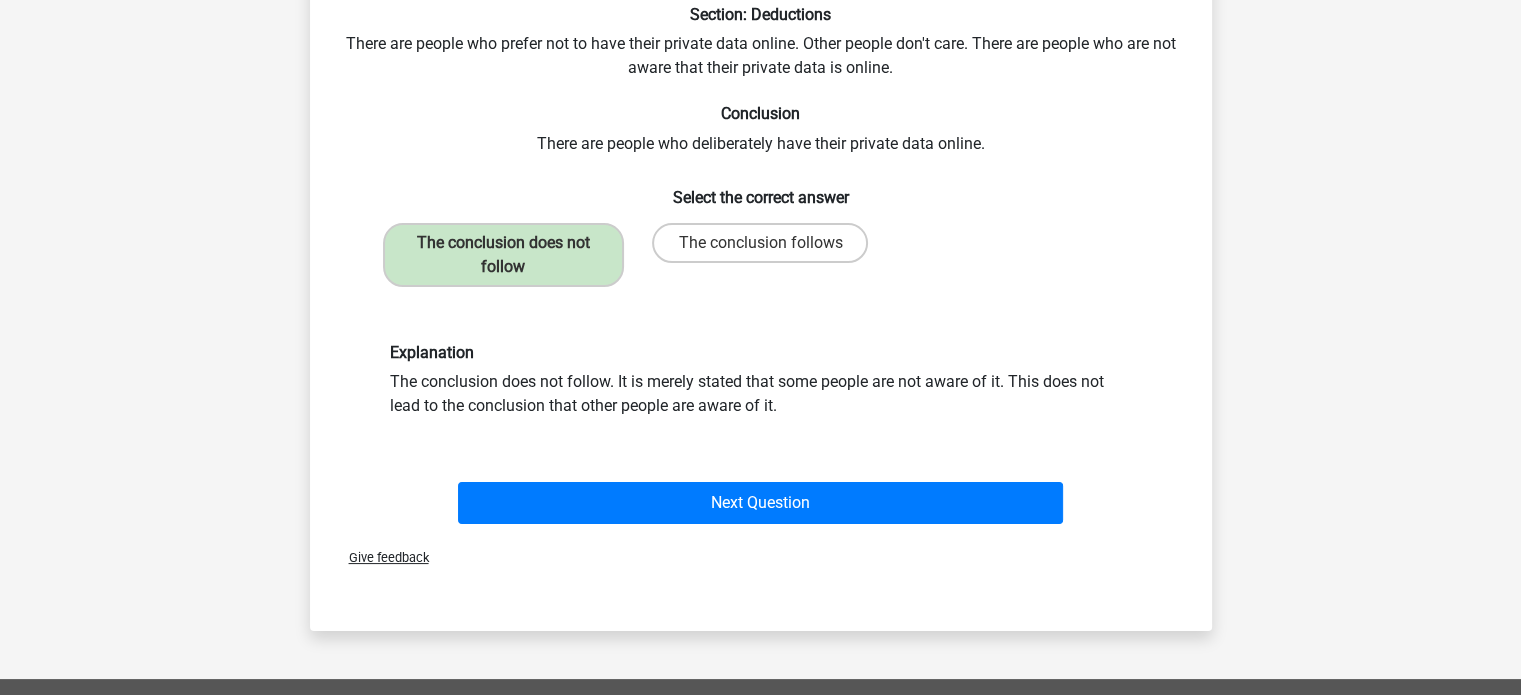 scroll, scrollTop: 120, scrollLeft: 0, axis: vertical 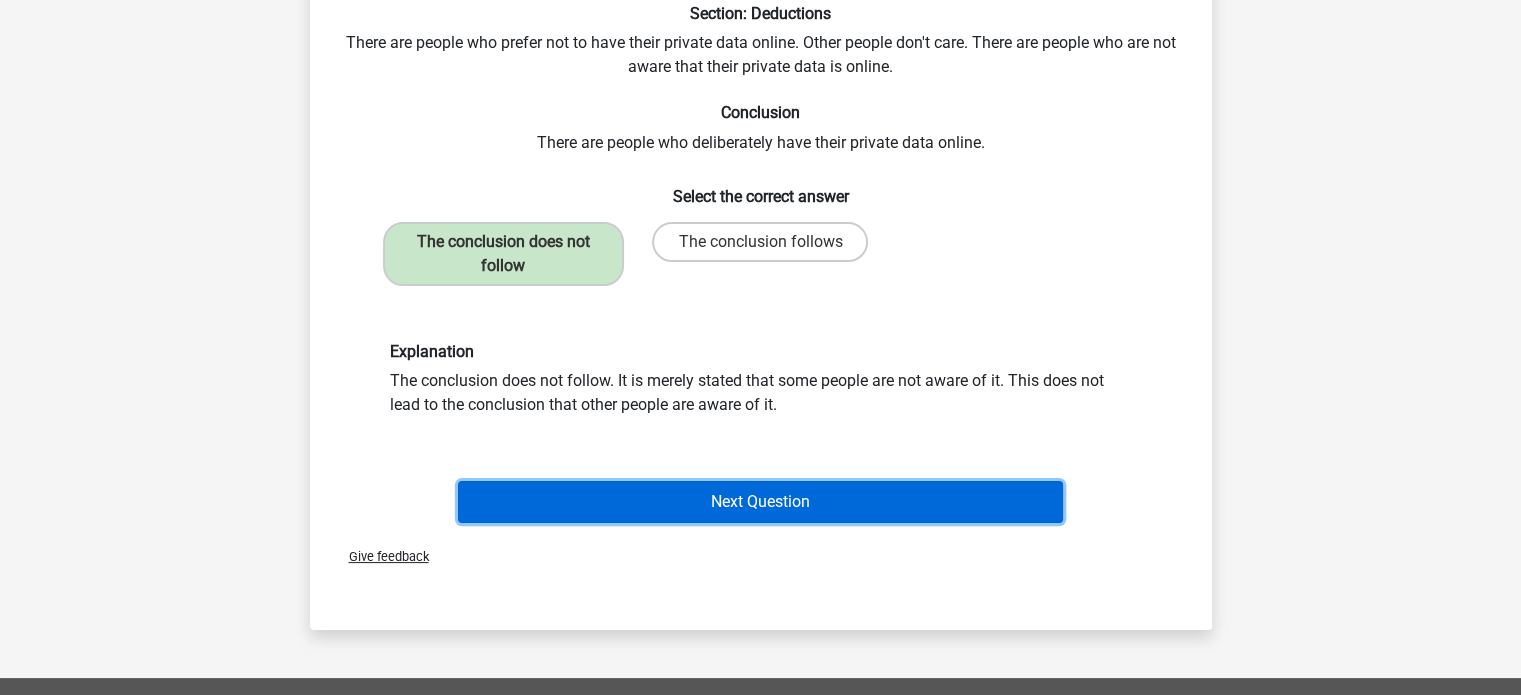click on "Next Question" at bounding box center (760, 502) 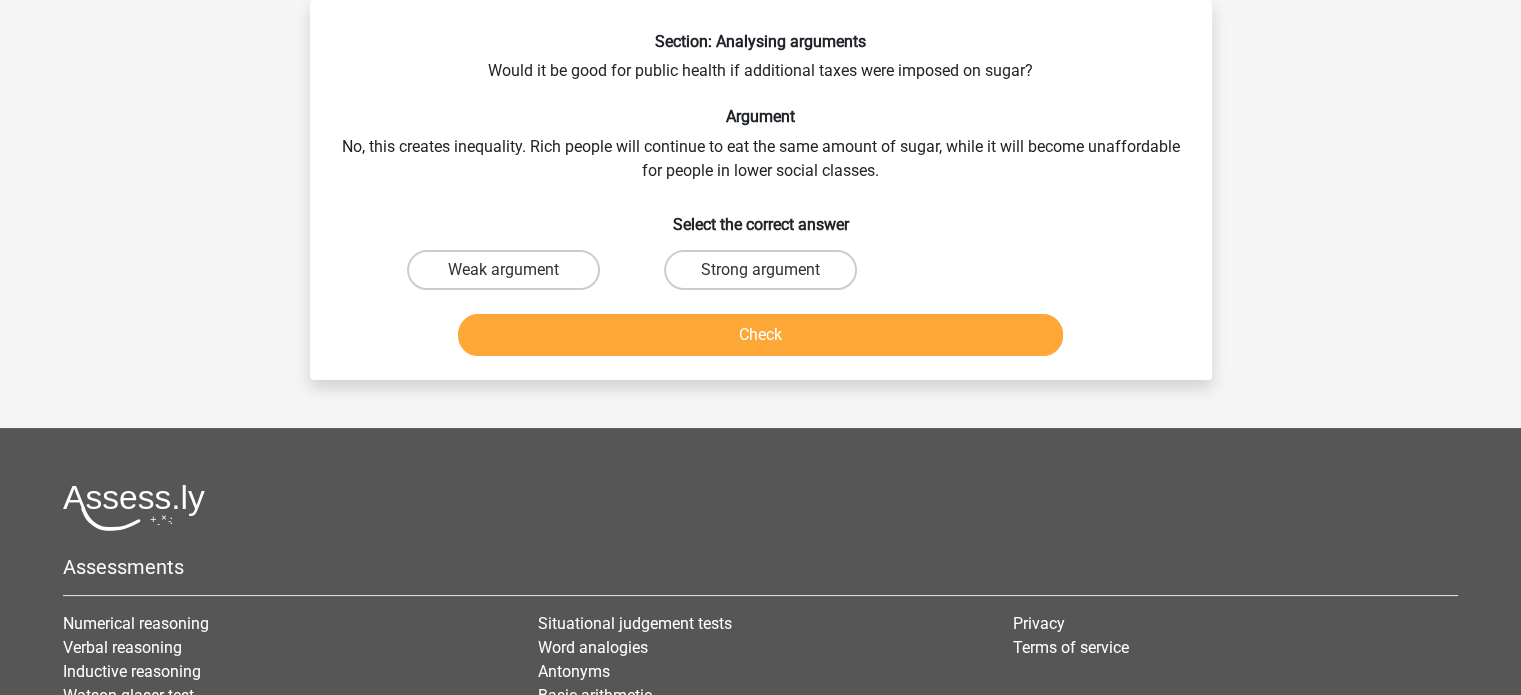scroll, scrollTop: 0, scrollLeft: 0, axis: both 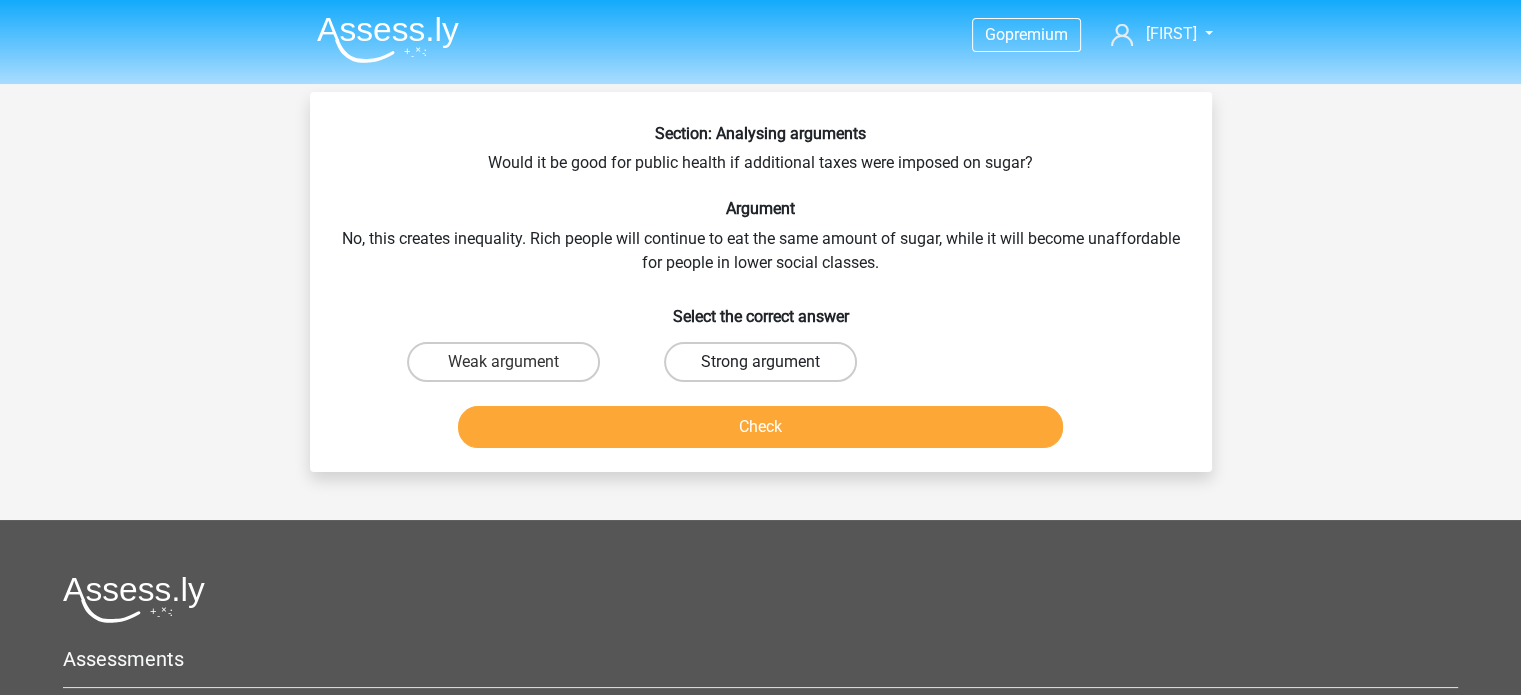 click on "Strong argument" at bounding box center (760, 362) 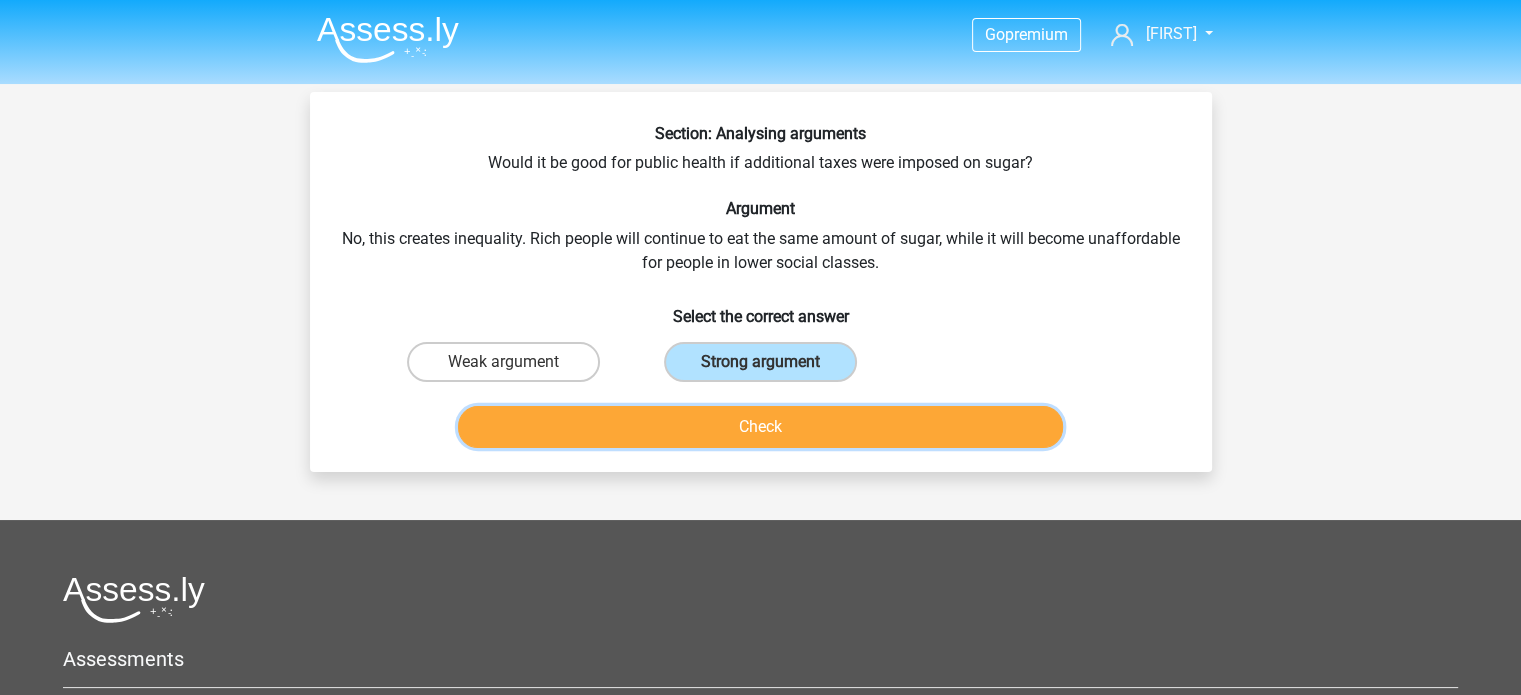 click on "Check" at bounding box center (760, 427) 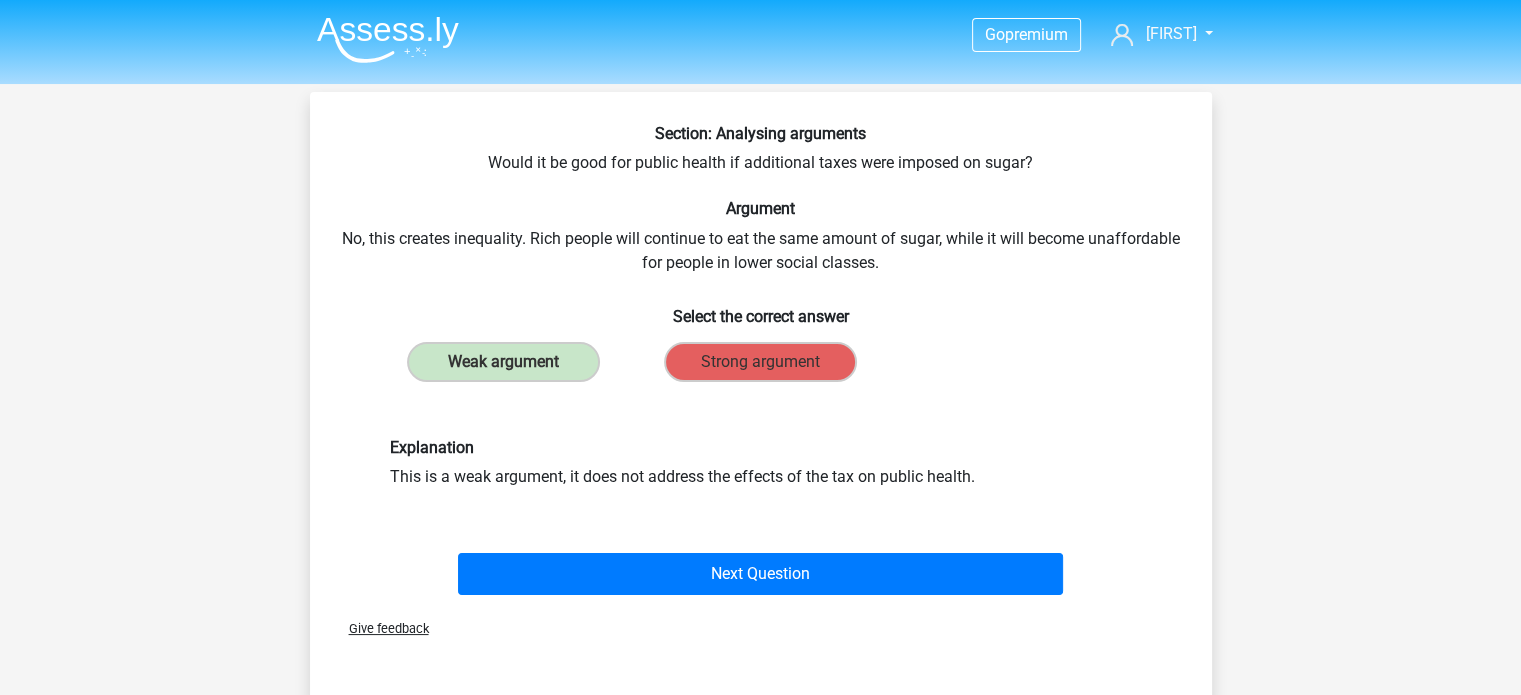 scroll, scrollTop: 56, scrollLeft: 0, axis: vertical 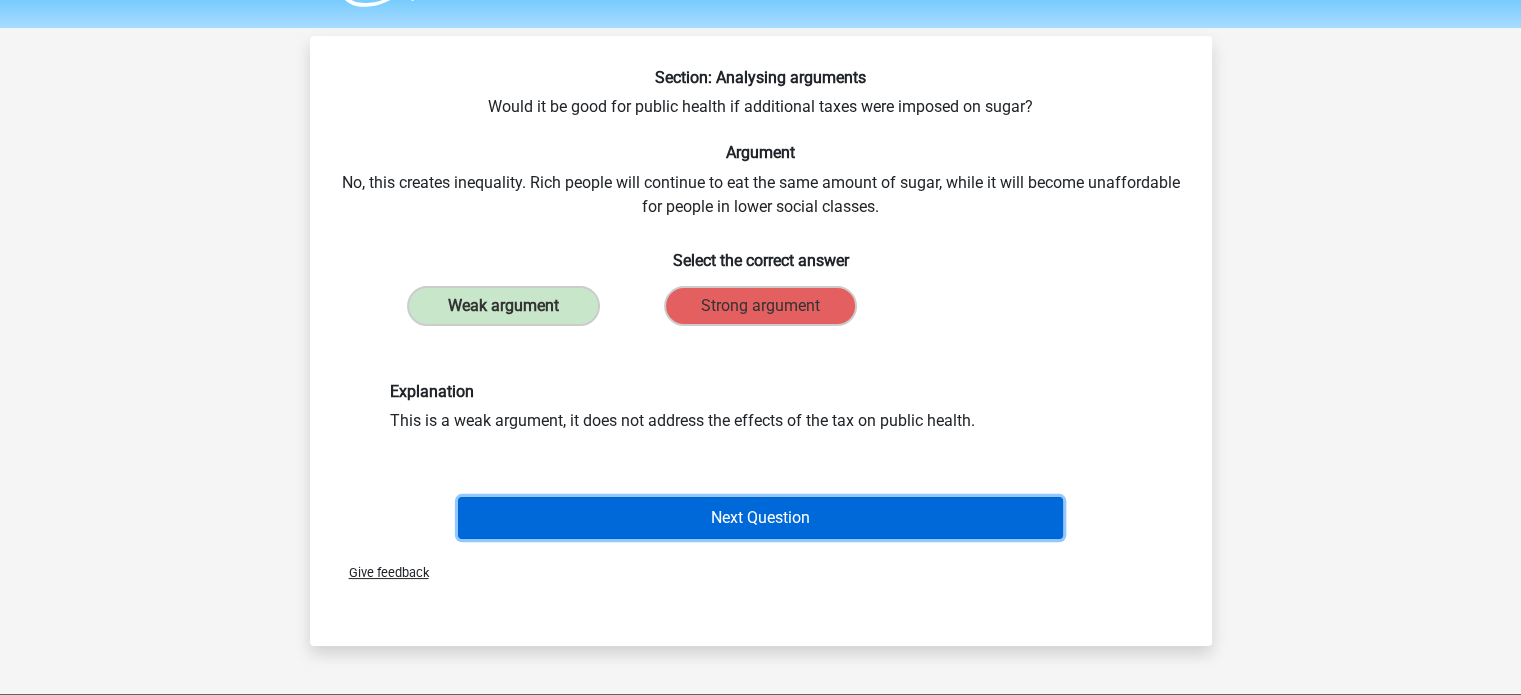 click on "Next Question" at bounding box center [760, 518] 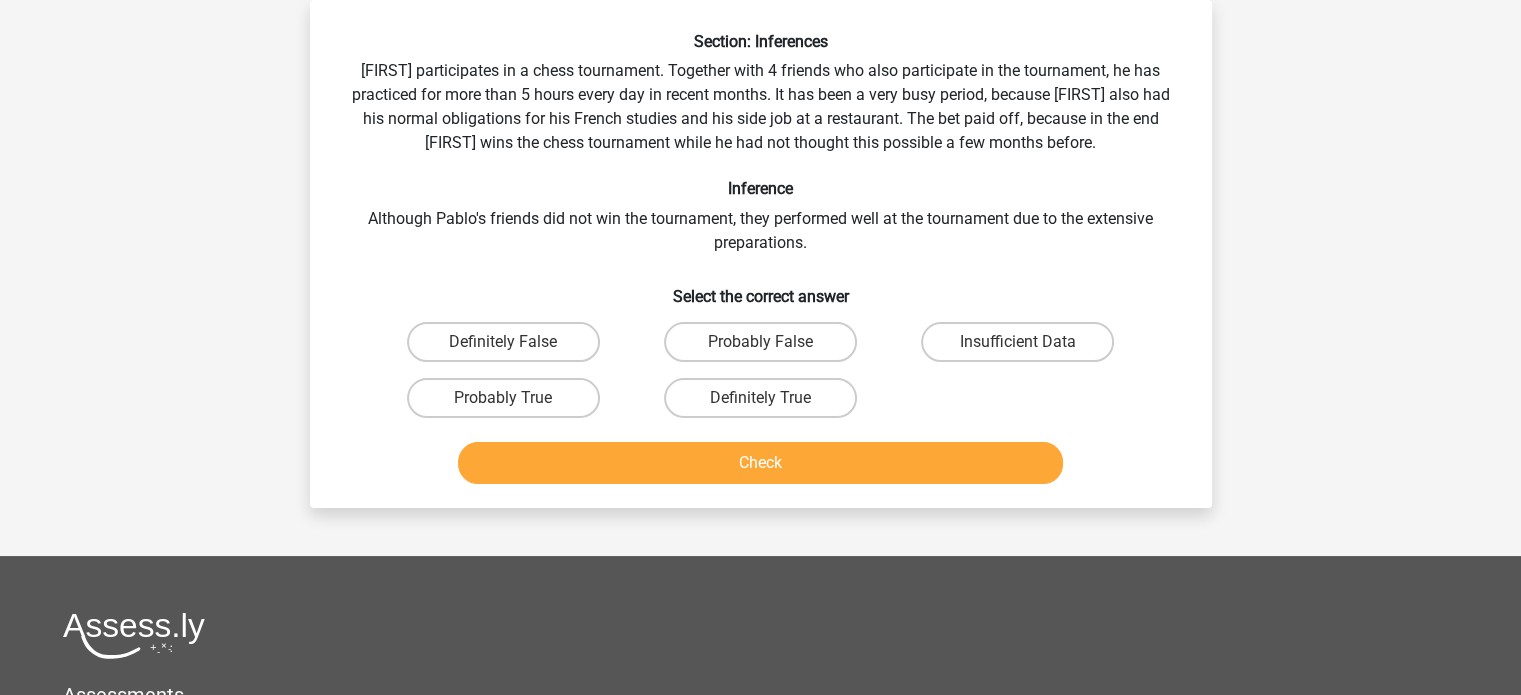 scroll, scrollTop: 0, scrollLeft: 0, axis: both 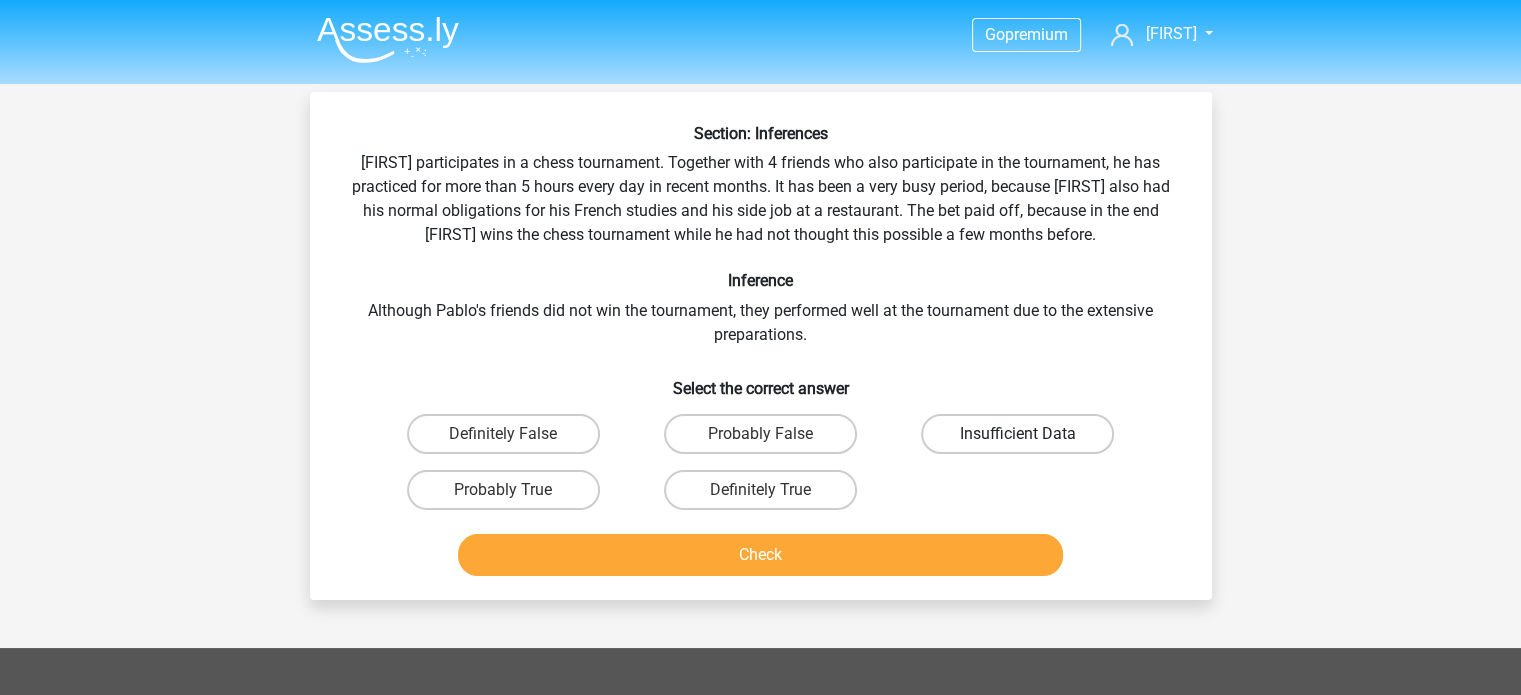 click on "Insufficient Data" at bounding box center [1017, 434] 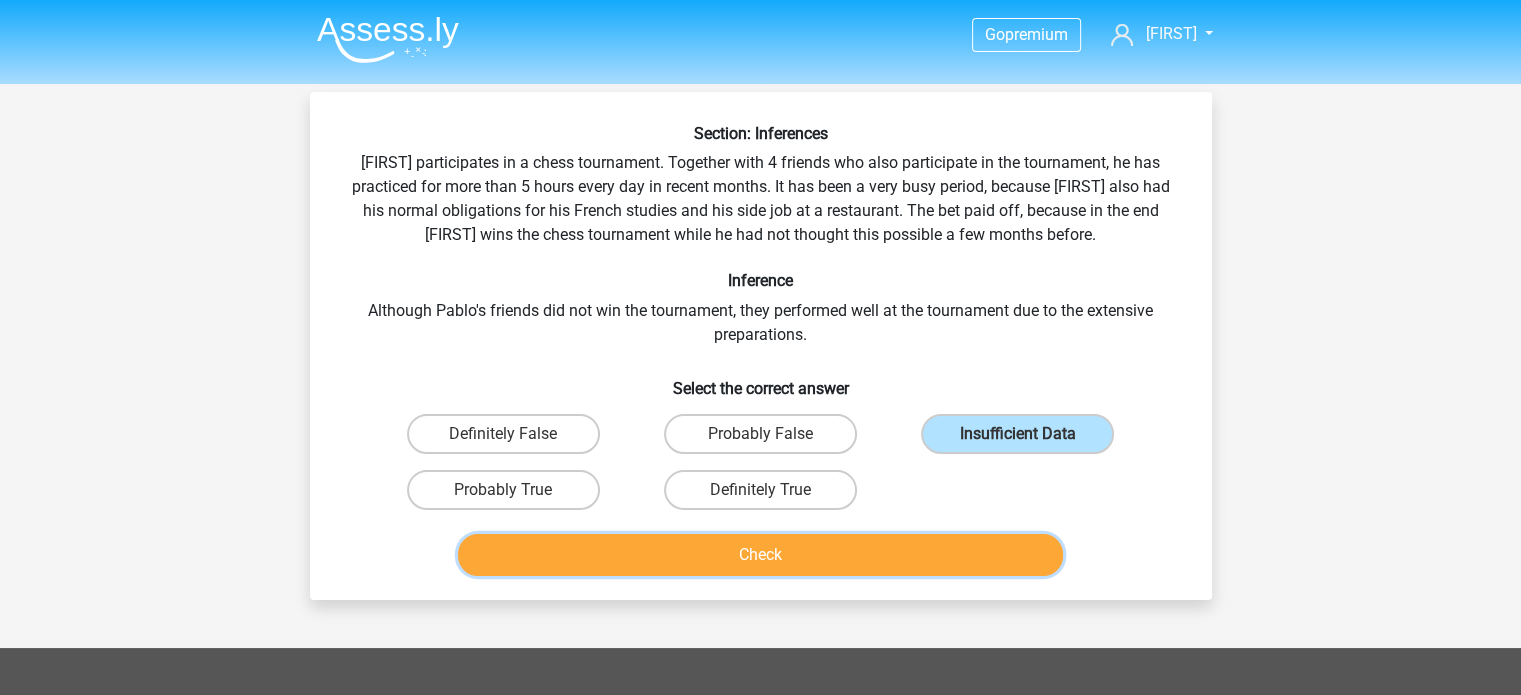 click on "Check" at bounding box center [760, 555] 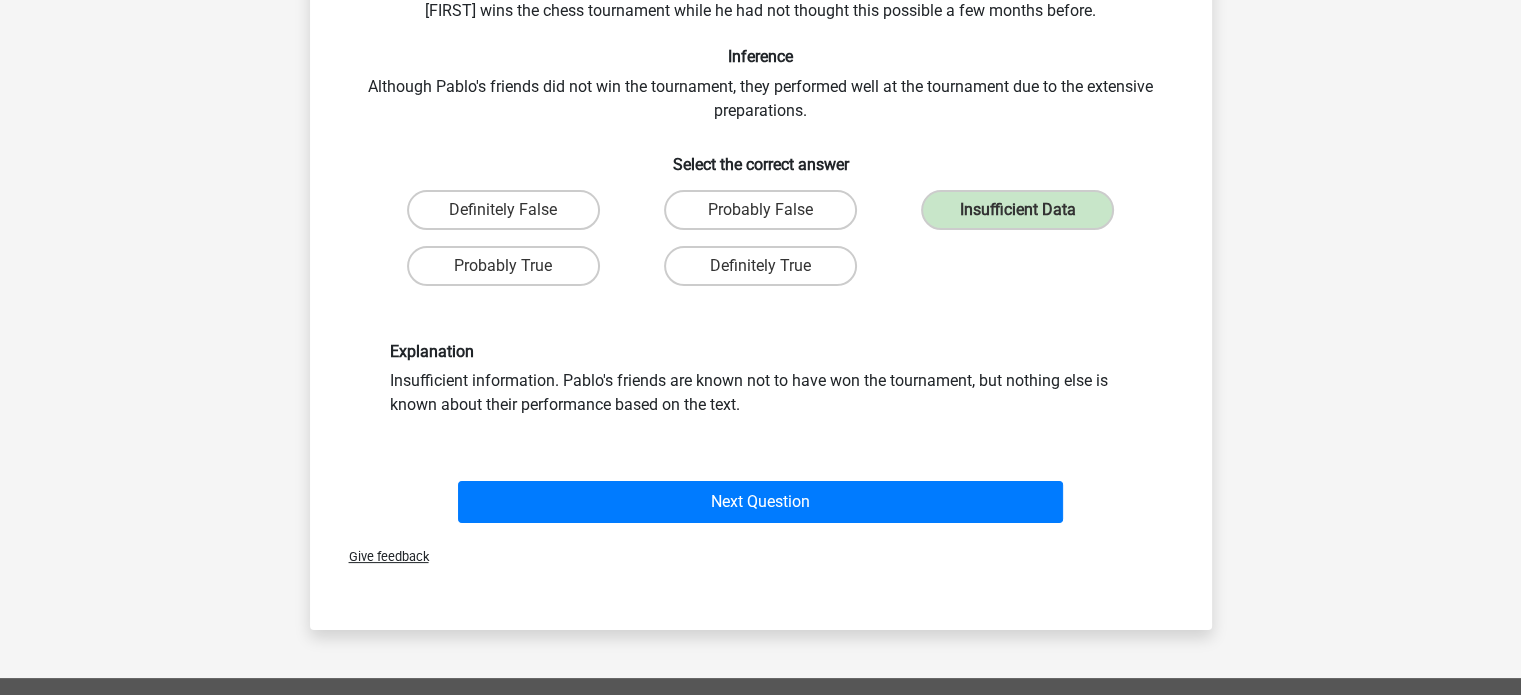 scroll, scrollTop: 228, scrollLeft: 0, axis: vertical 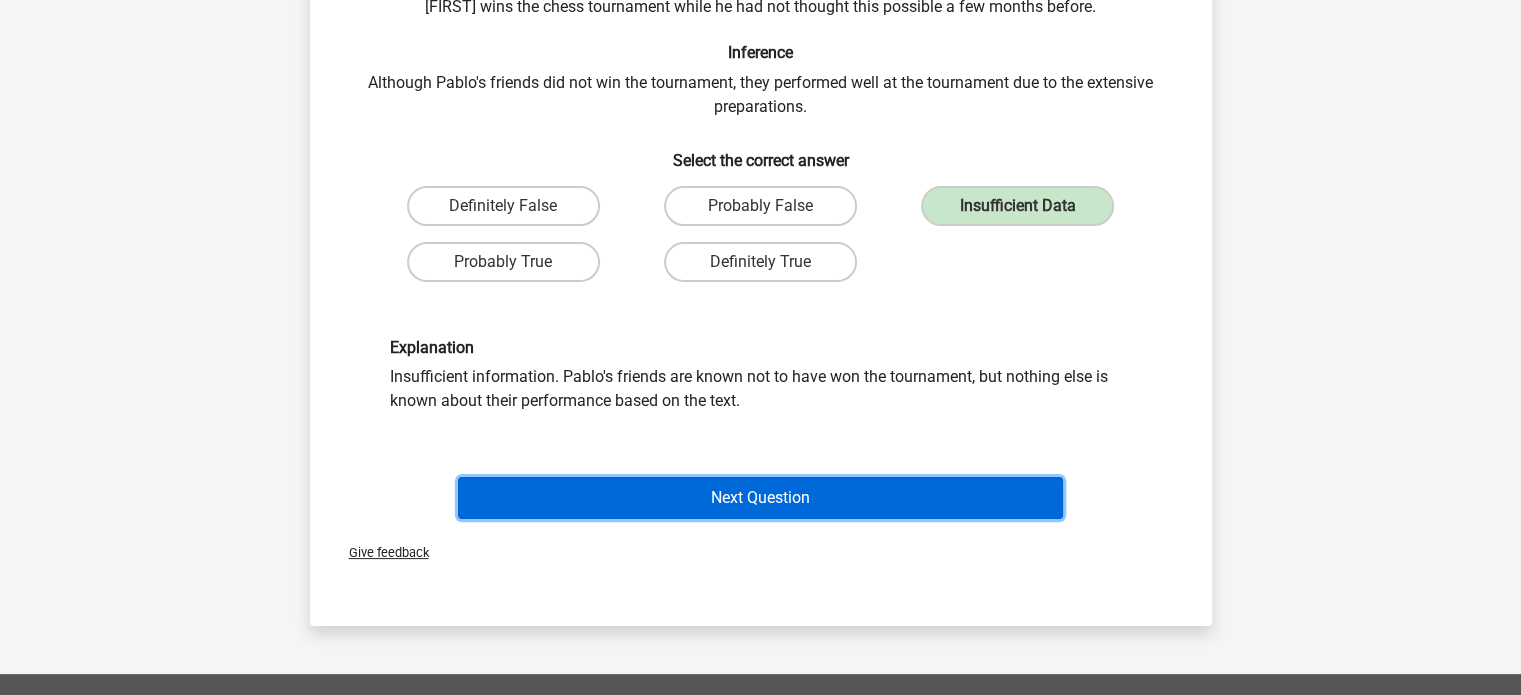 click on "Next Question" at bounding box center [760, 498] 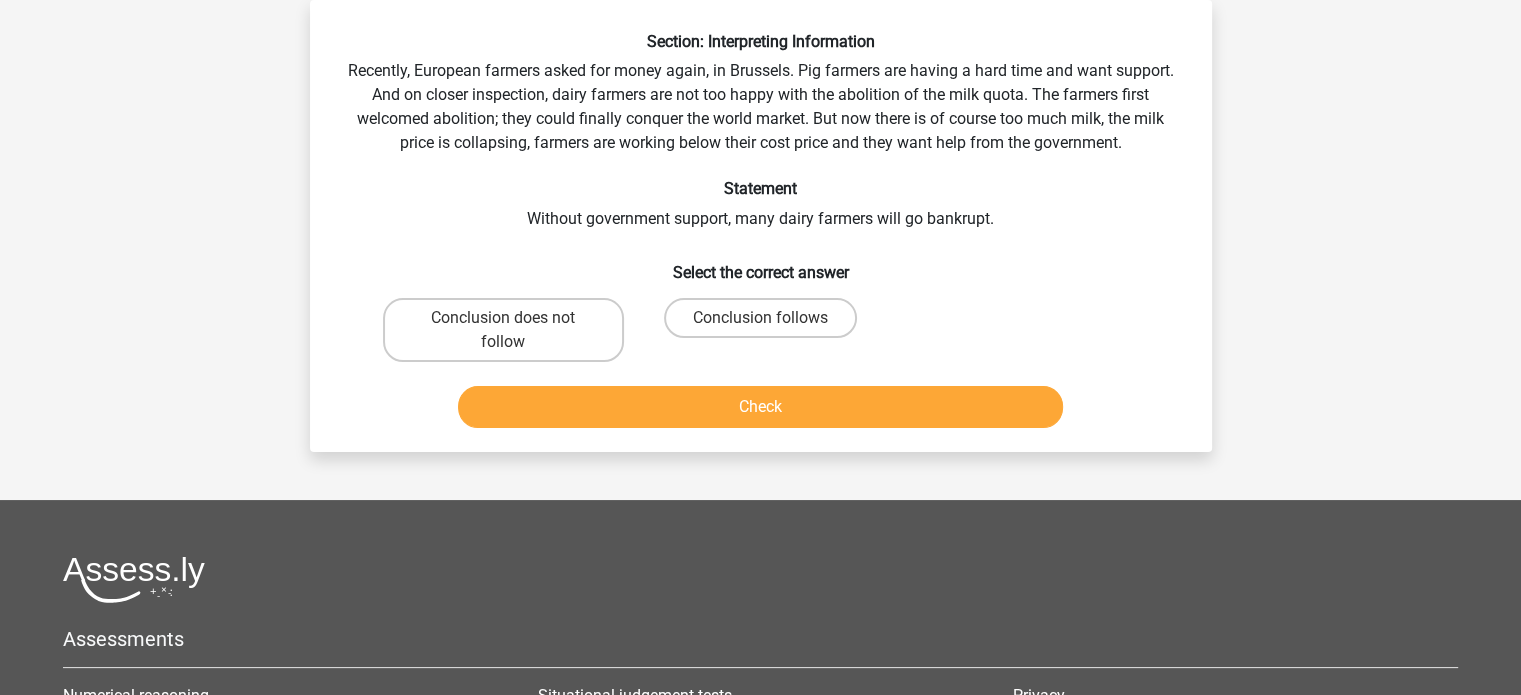 scroll, scrollTop: 0, scrollLeft: 0, axis: both 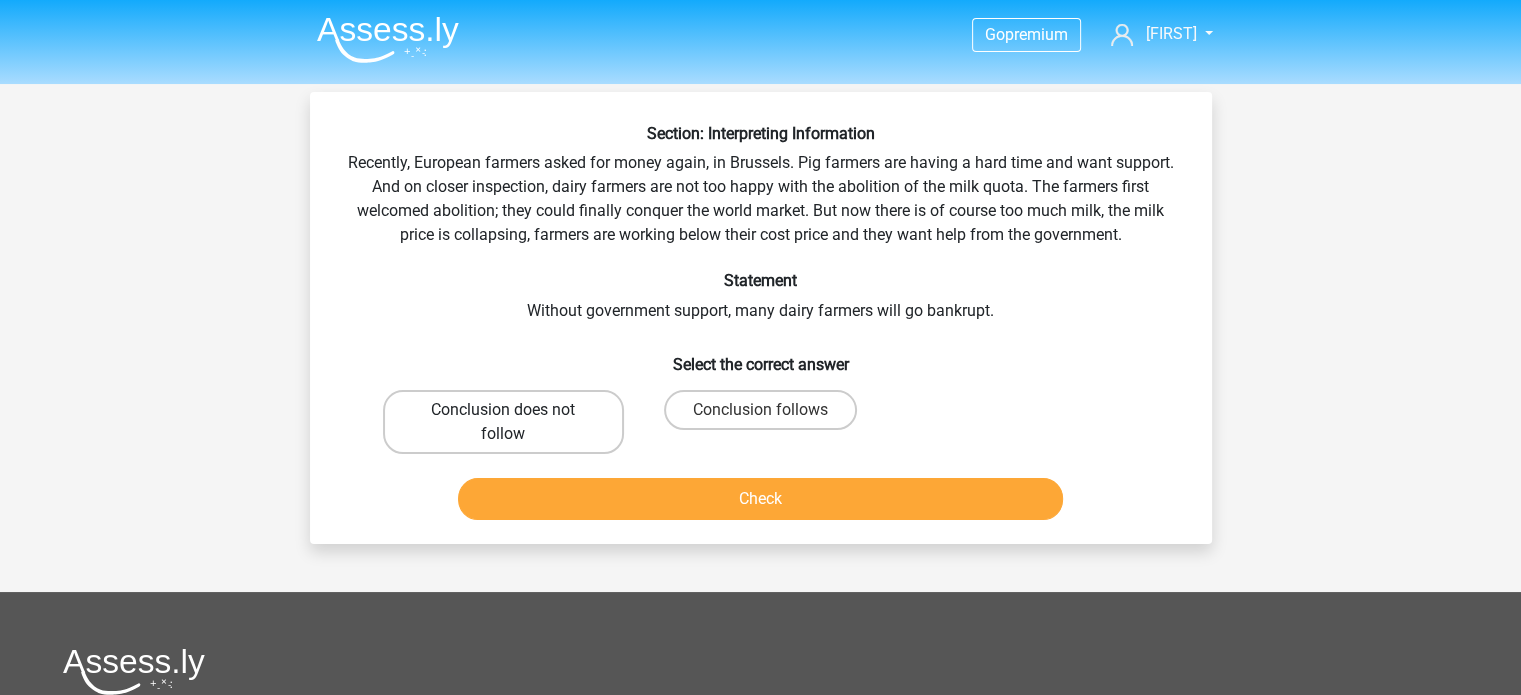 click on "Conclusion does not follow" at bounding box center (503, 422) 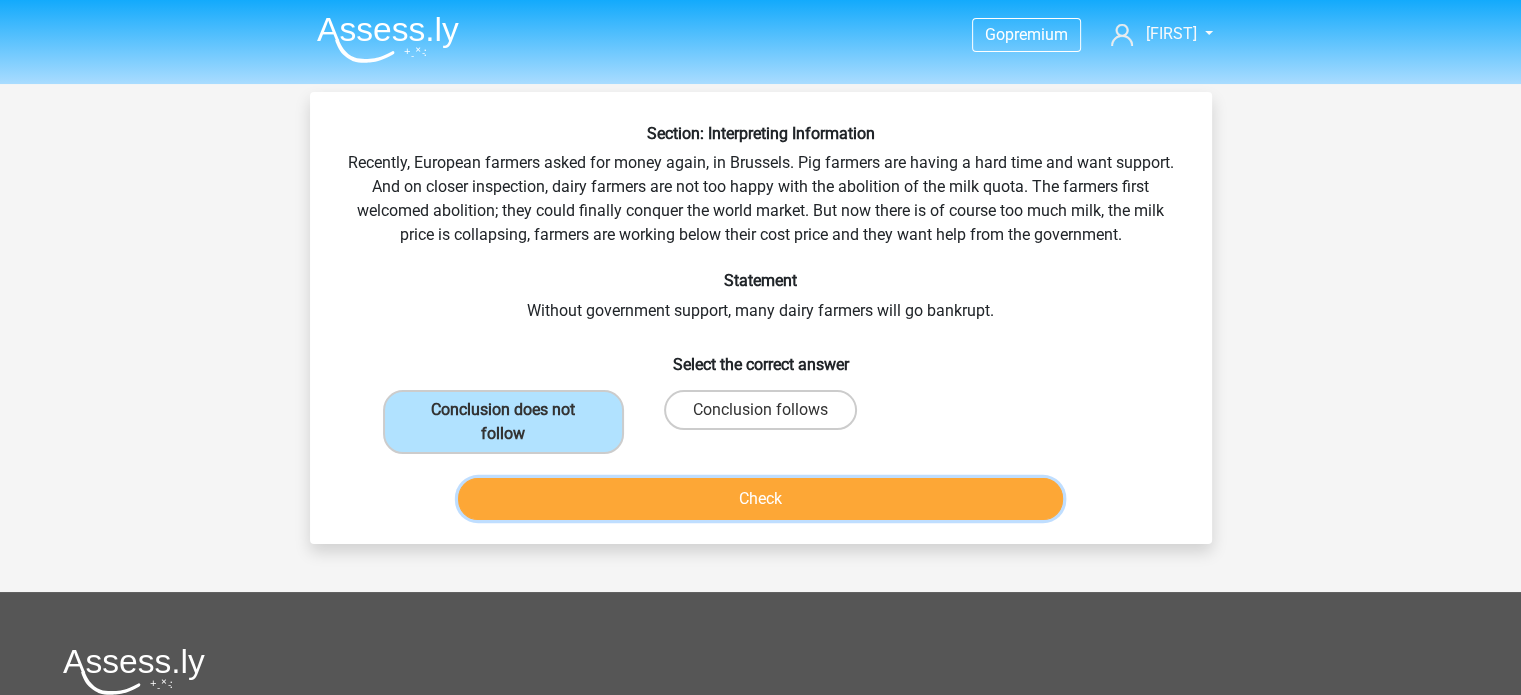 click on "Check" at bounding box center [760, 499] 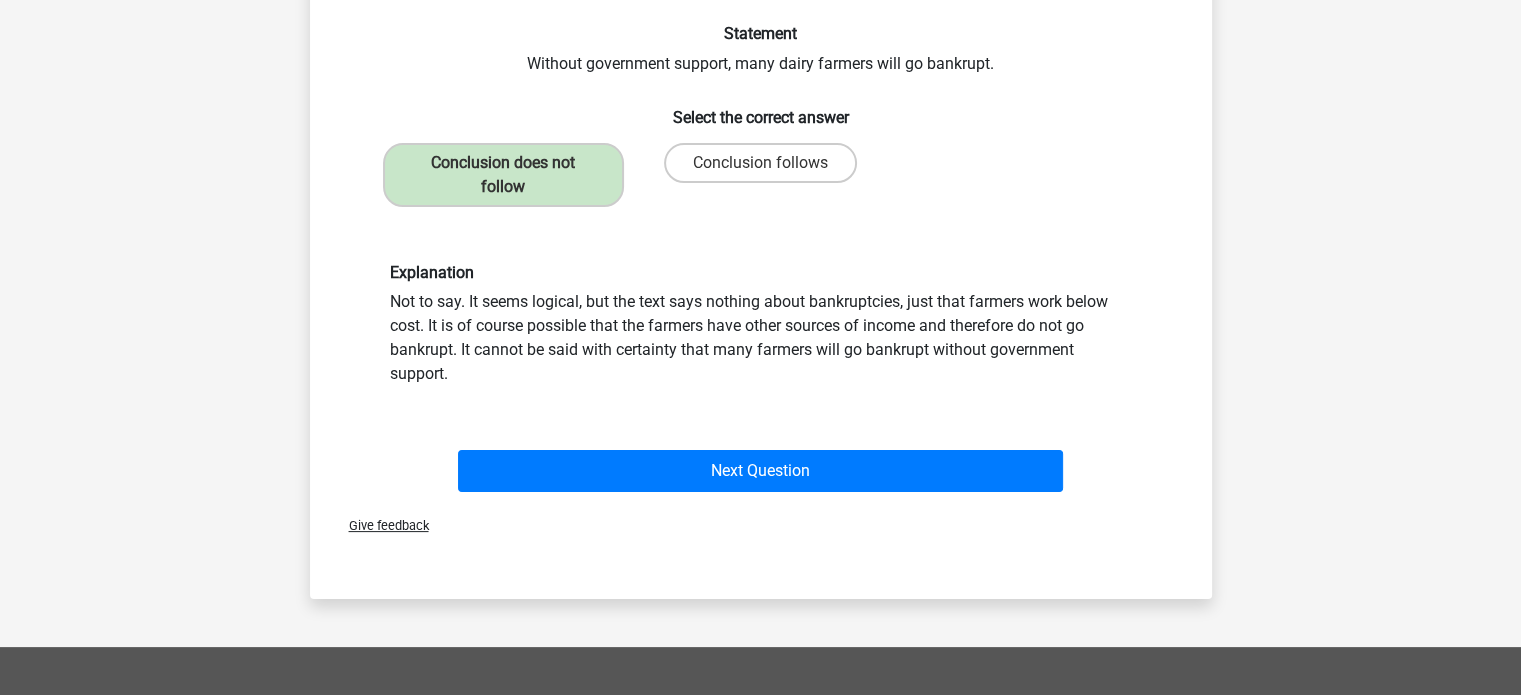 scroll, scrollTop: 256, scrollLeft: 0, axis: vertical 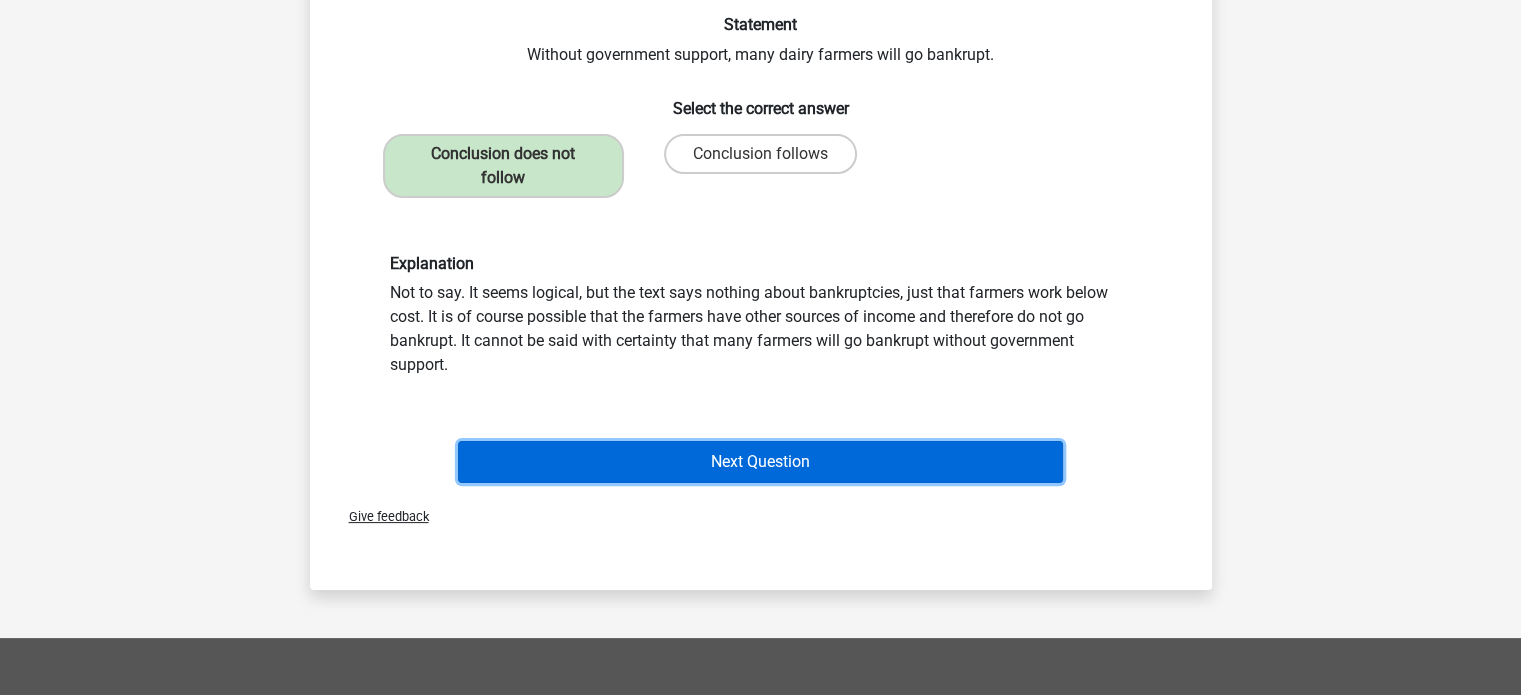 click on "Next Question" at bounding box center (760, 462) 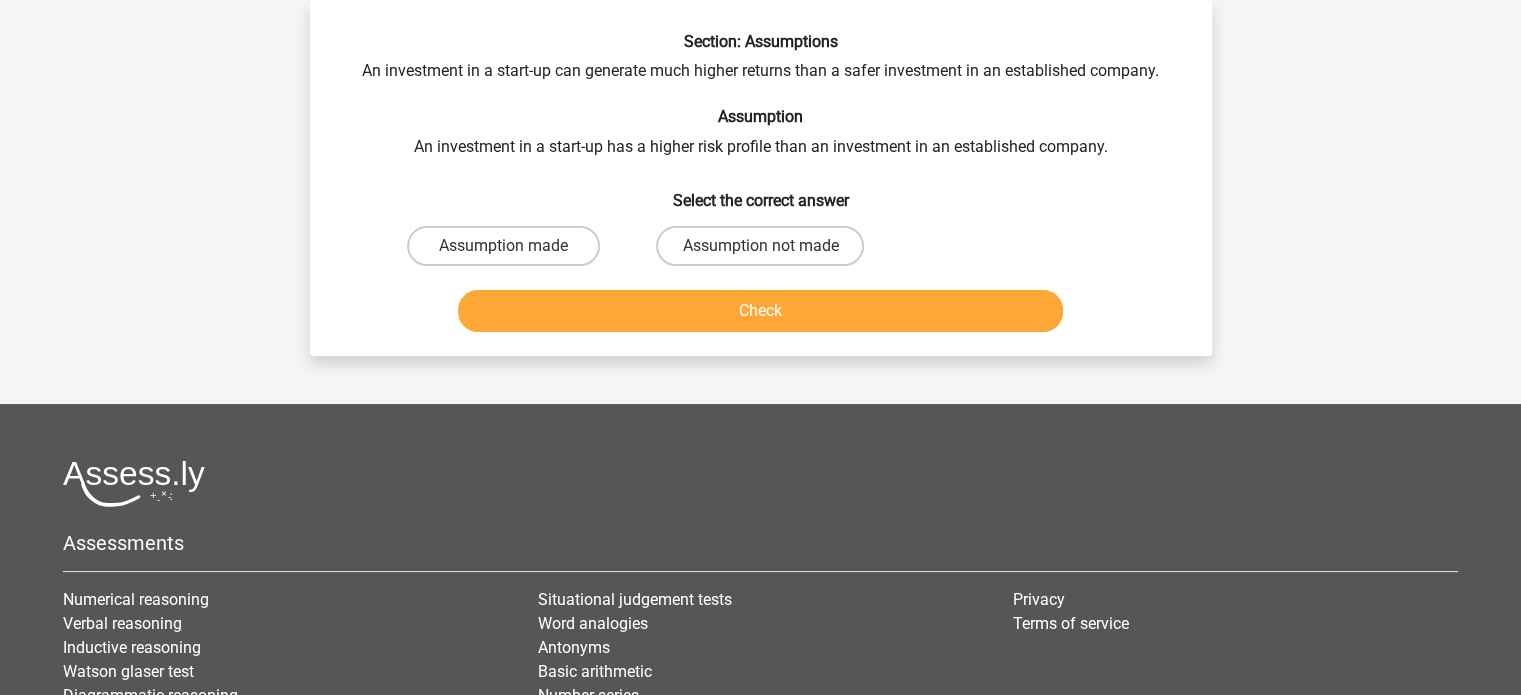 scroll, scrollTop: 0, scrollLeft: 0, axis: both 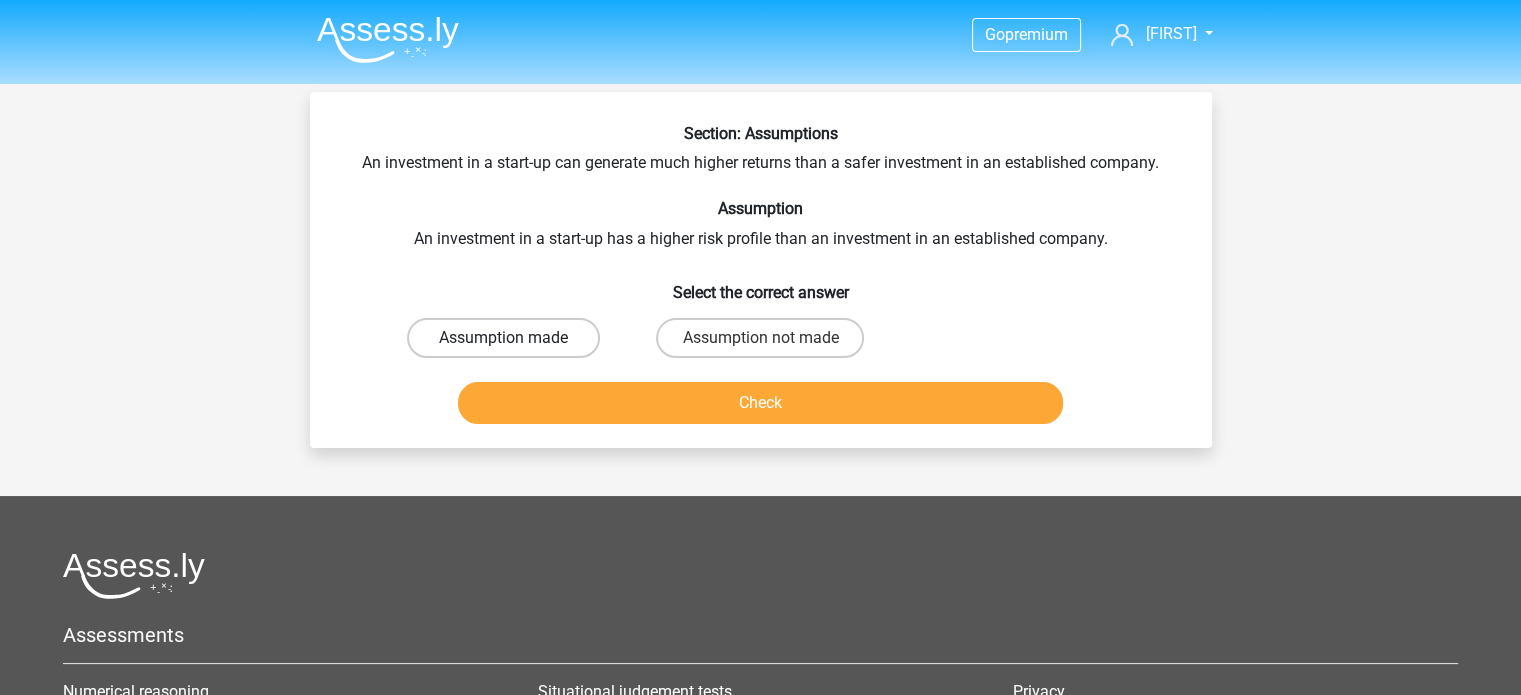 click on "Assumption made" at bounding box center (503, 338) 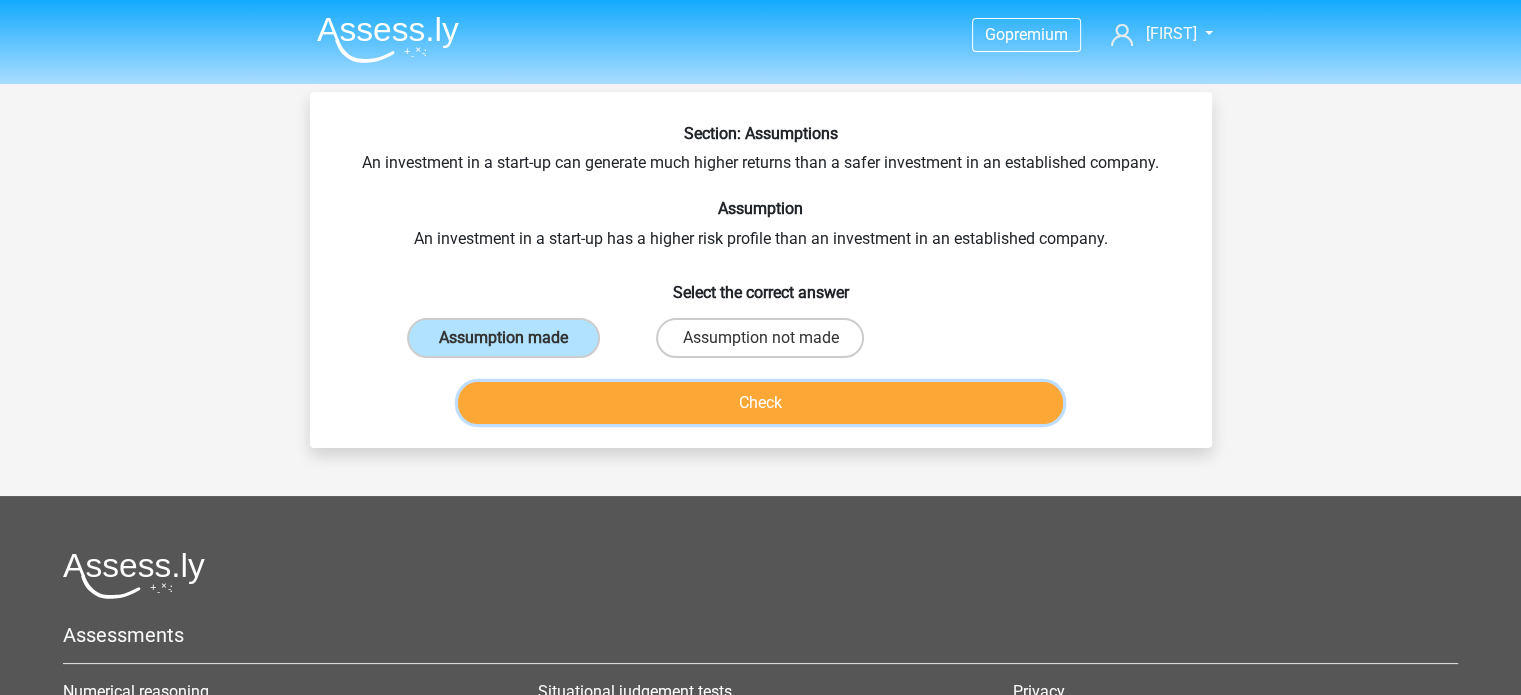 click on "Check" at bounding box center (760, 403) 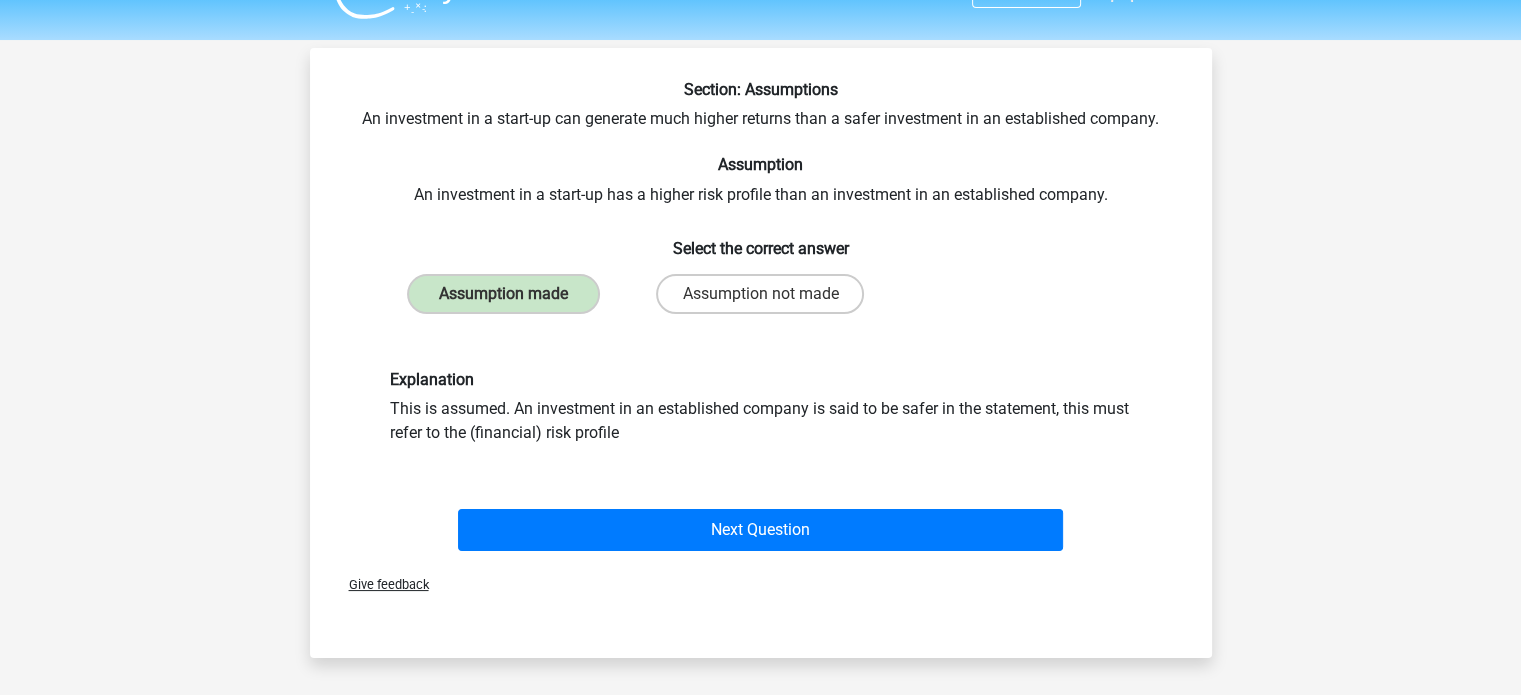 scroll, scrollTop: 44, scrollLeft: 0, axis: vertical 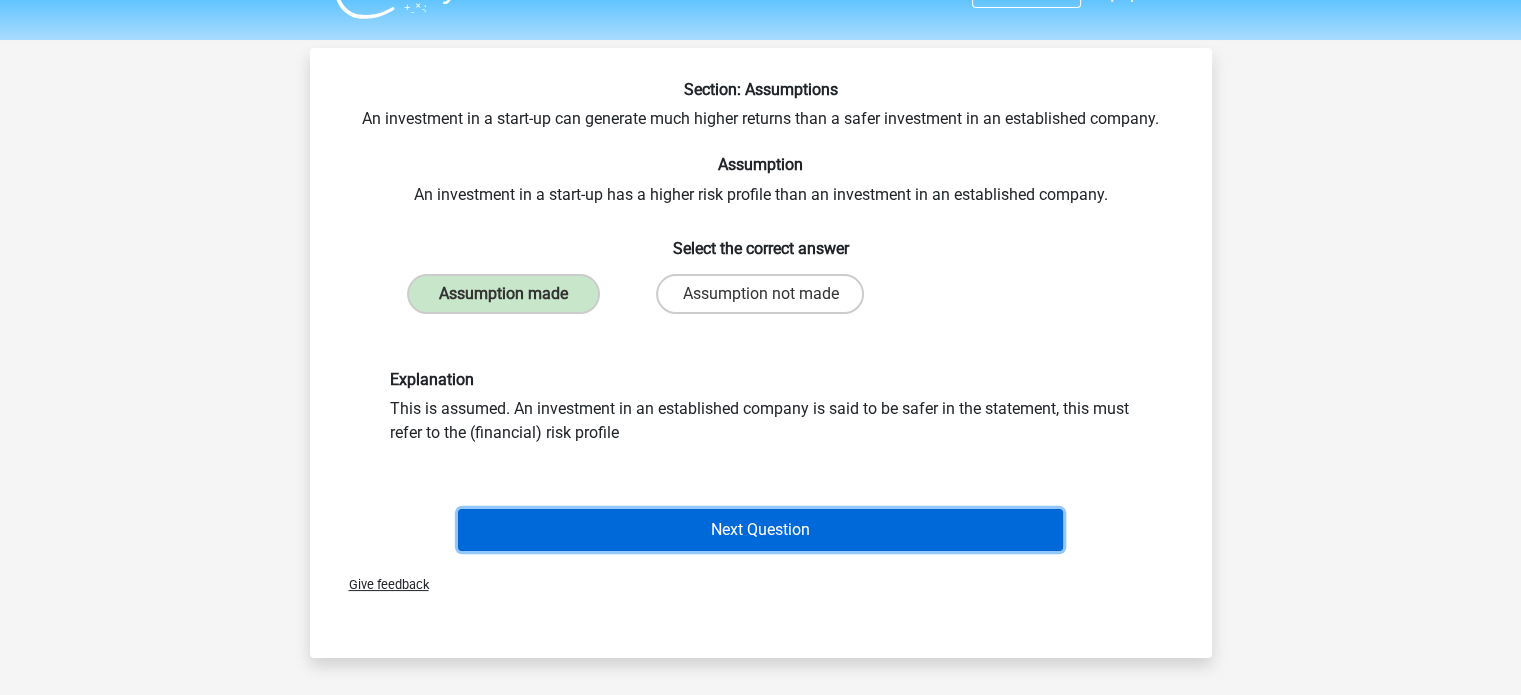 click on "Next Question" at bounding box center [760, 530] 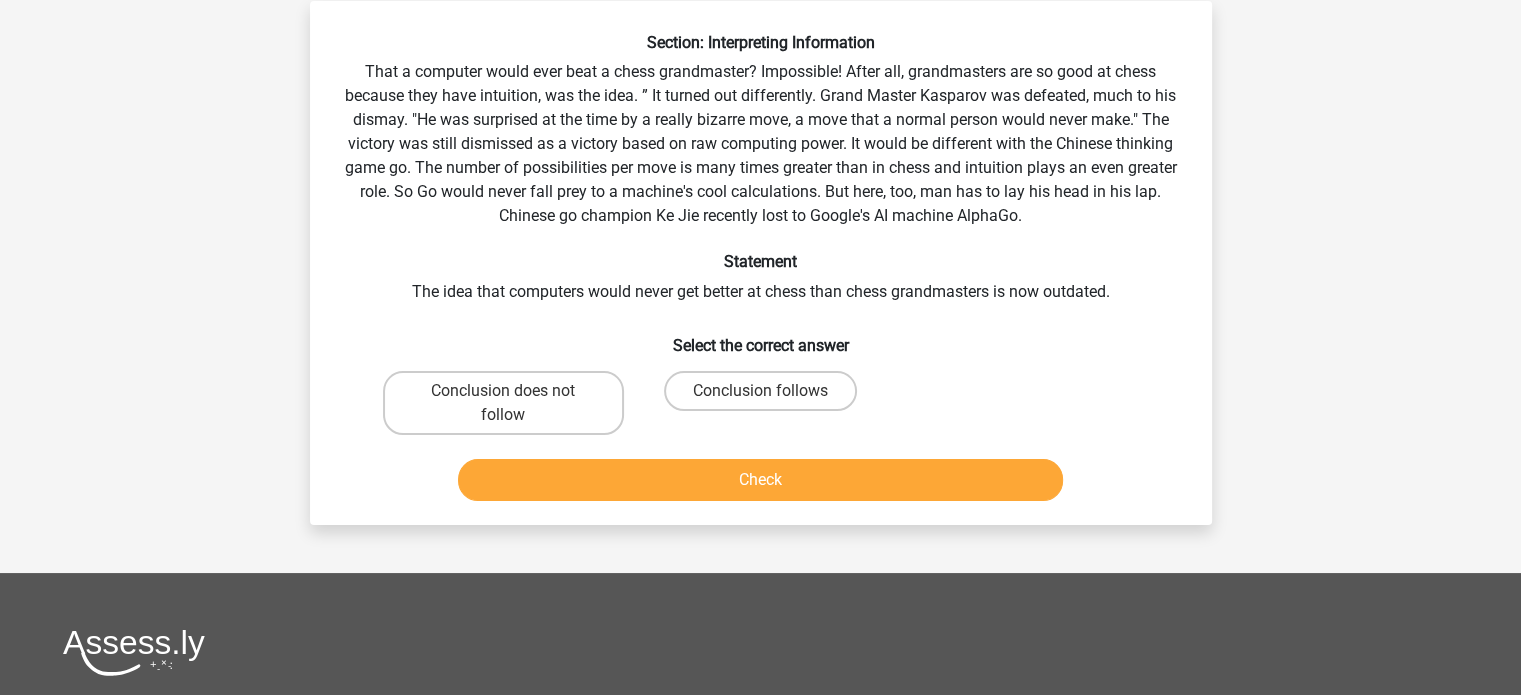 scroll, scrollTop: 92, scrollLeft: 0, axis: vertical 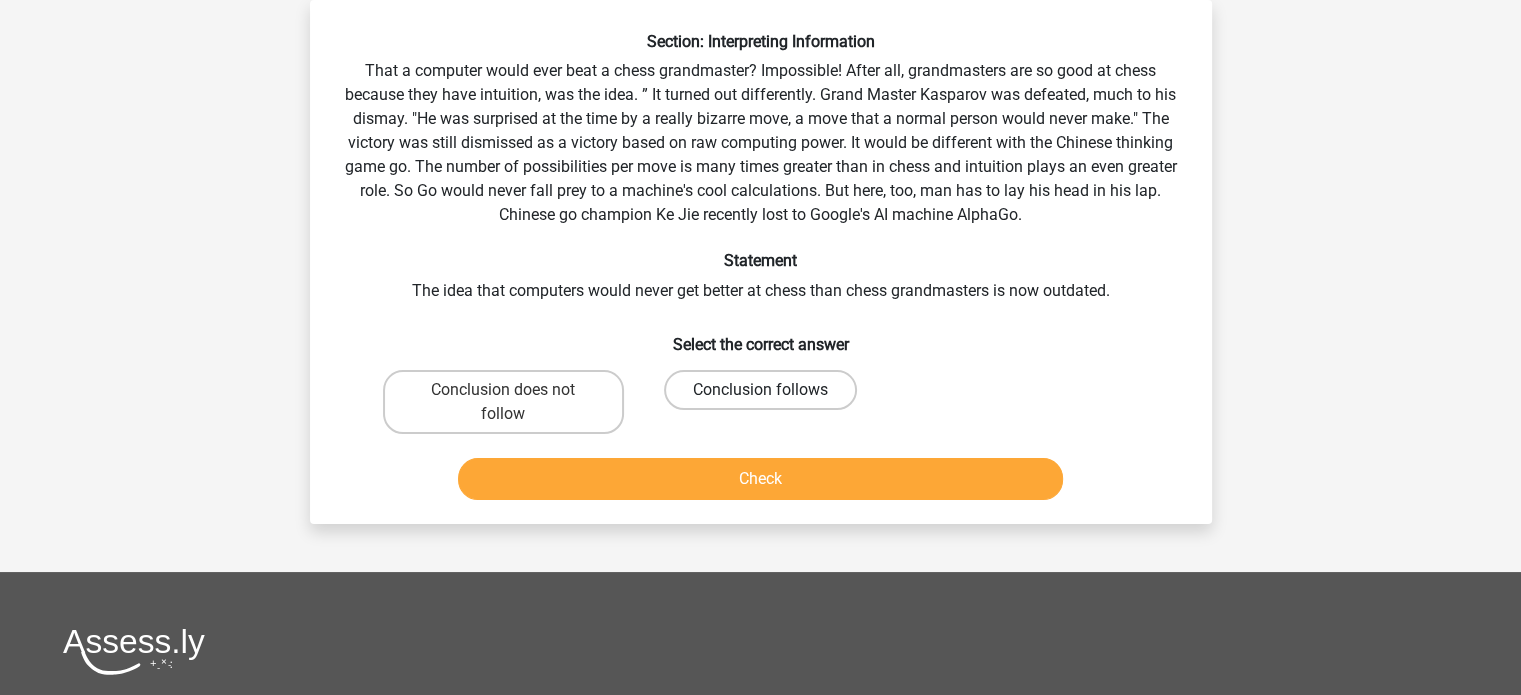 click on "Conclusion follows" at bounding box center [760, 390] 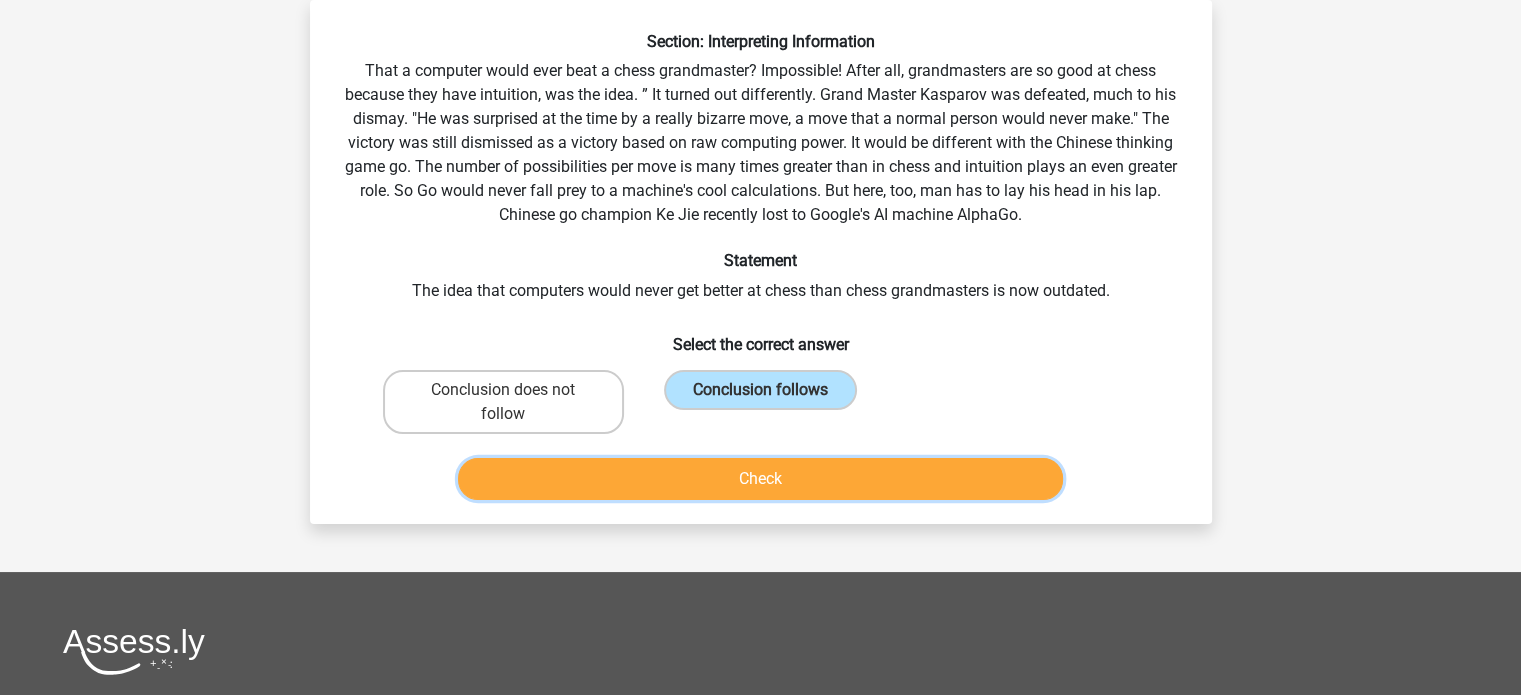 click on "Check" at bounding box center [760, 479] 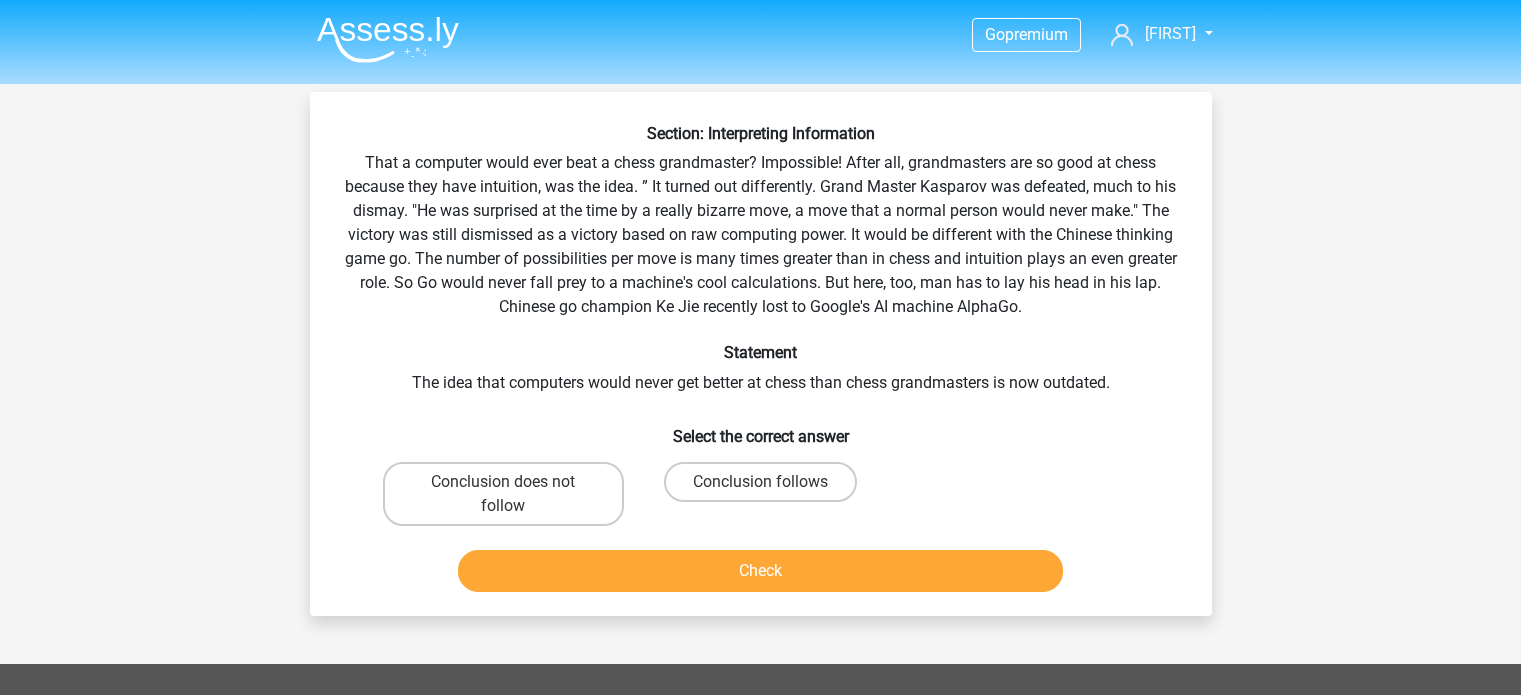scroll, scrollTop: 92, scrollLeft: 0, axis: vertical 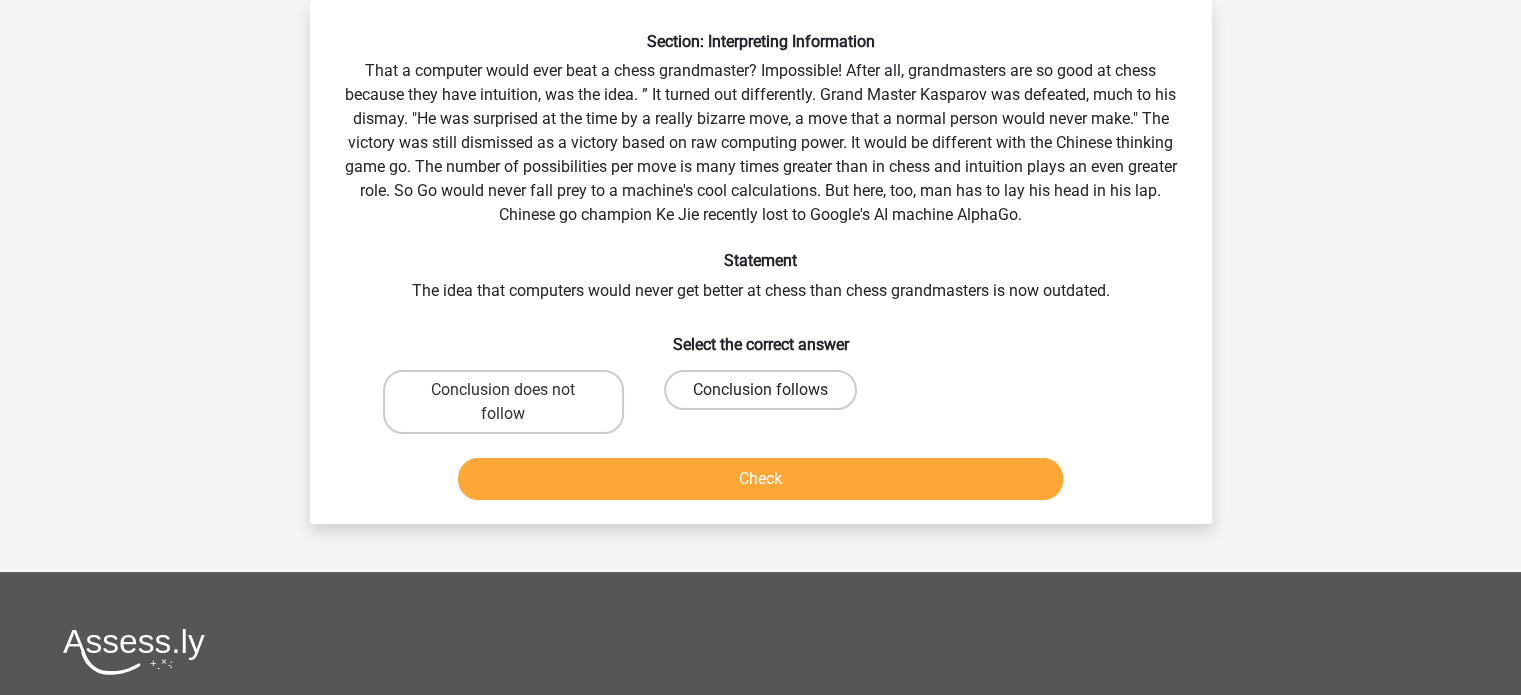click on "Conclusion follows" at bounding box center (760, 390) 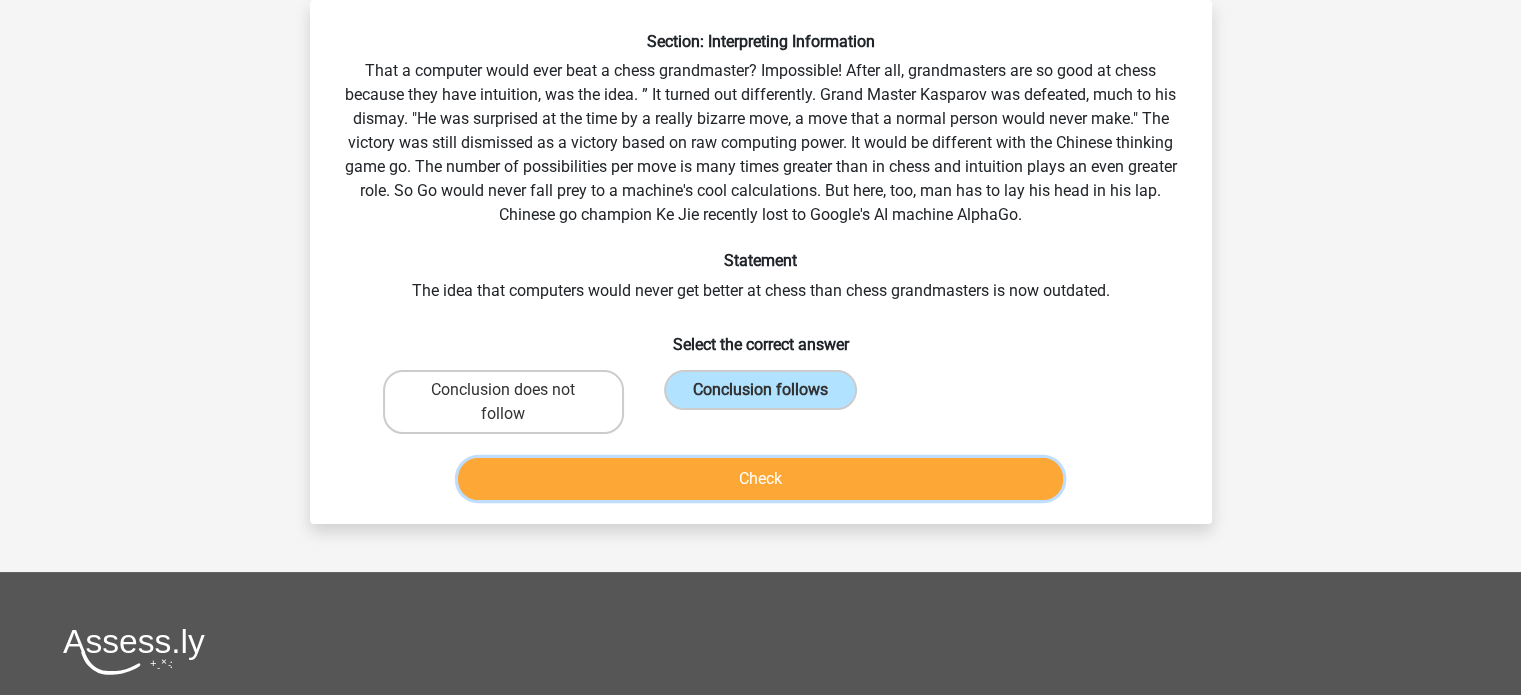 click on "Check" at bounding box center [760, 479] 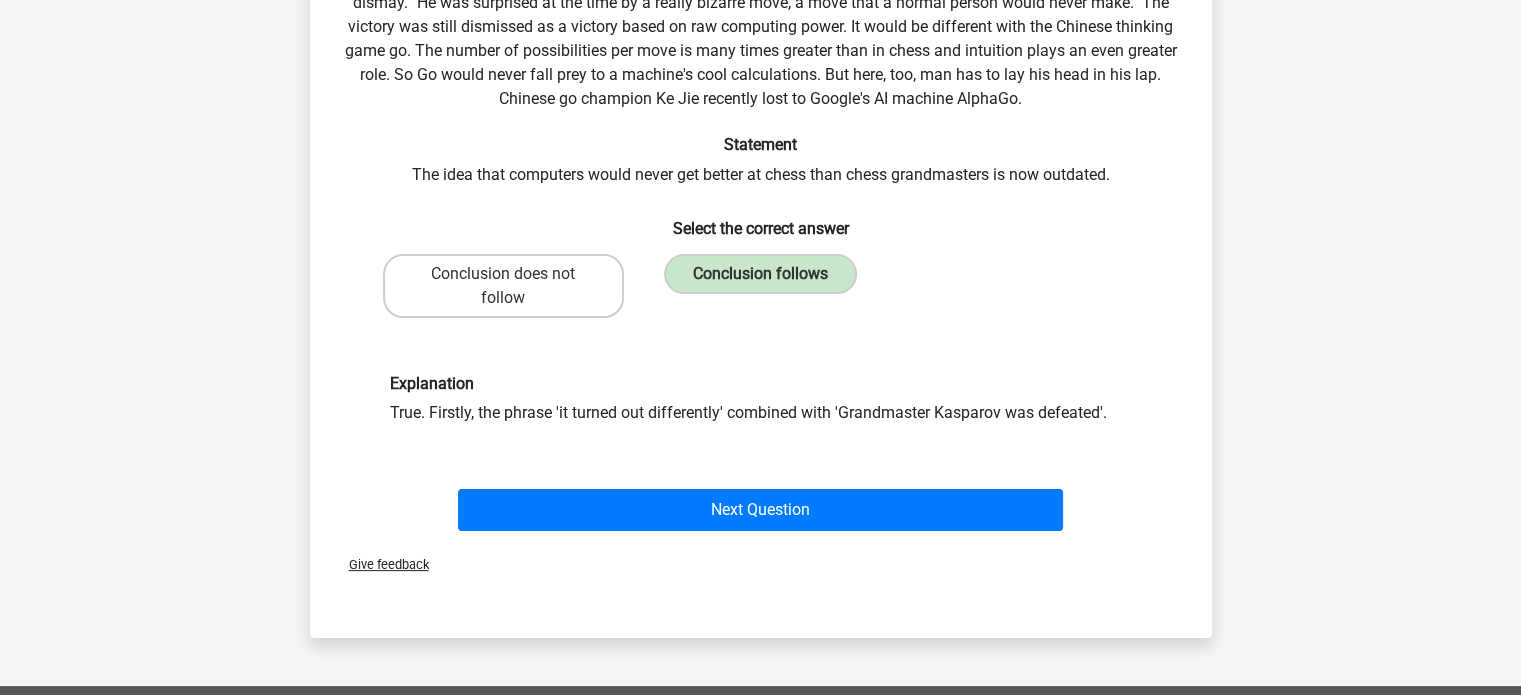 scroll, scrollTop: 210, scrollLeft: 0, axis: vertical 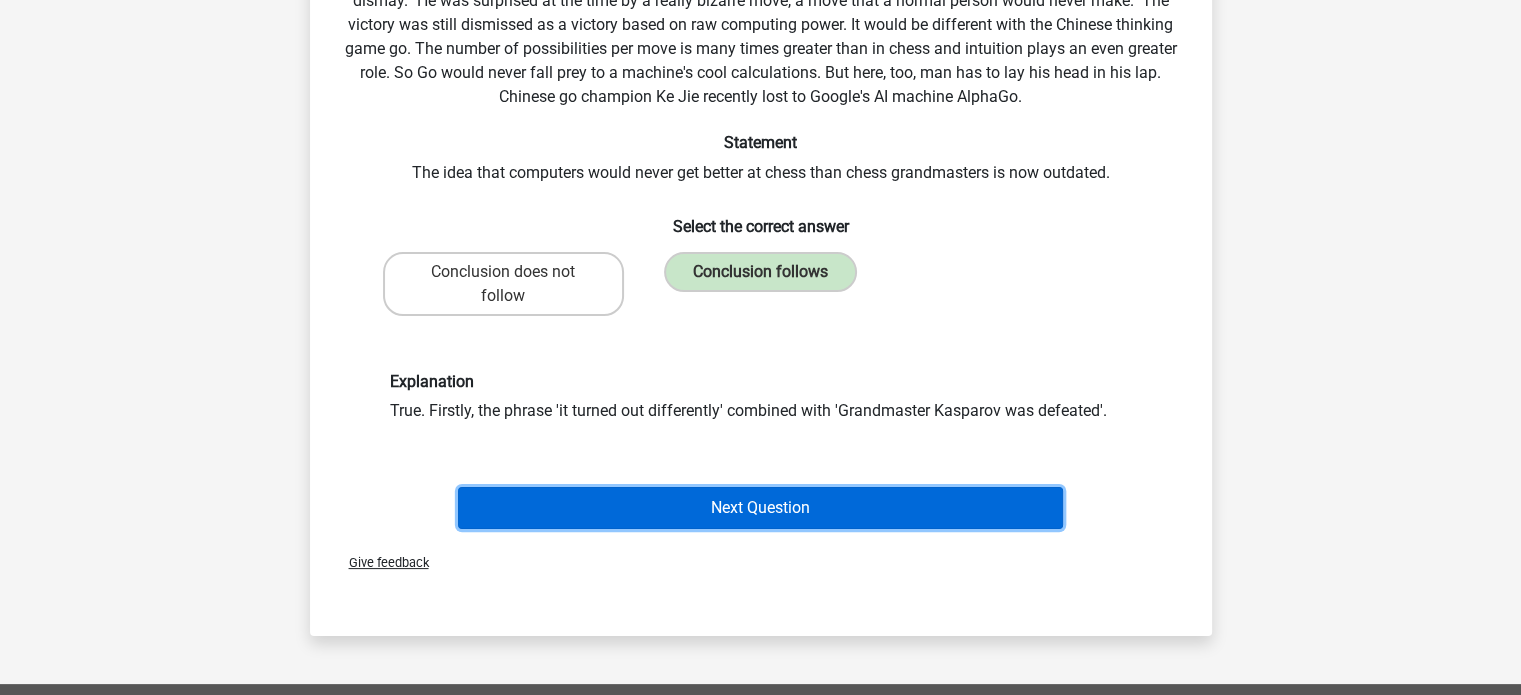 click on "Next Question" at bounding box center (760, 508) 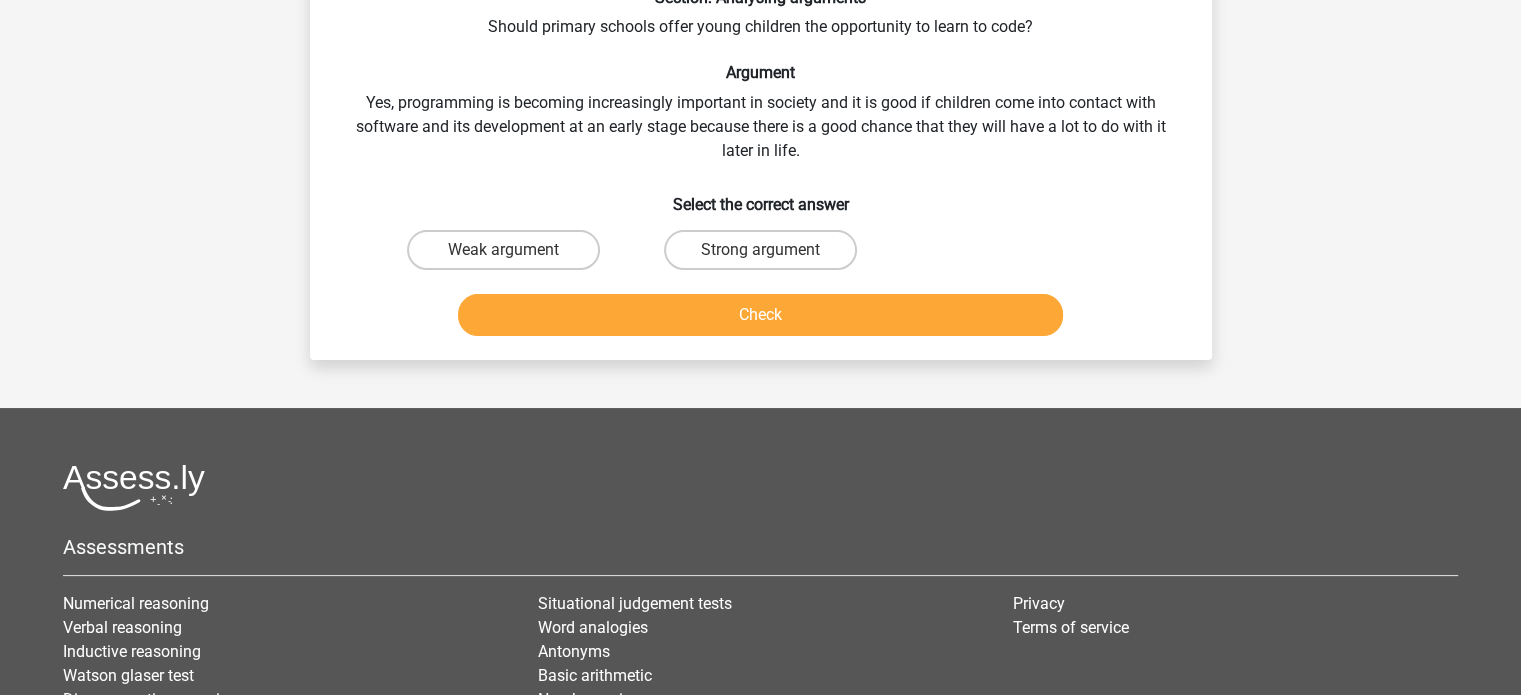 scroll, scrollTop: 92, scrollLeft: 0, axis: vertical 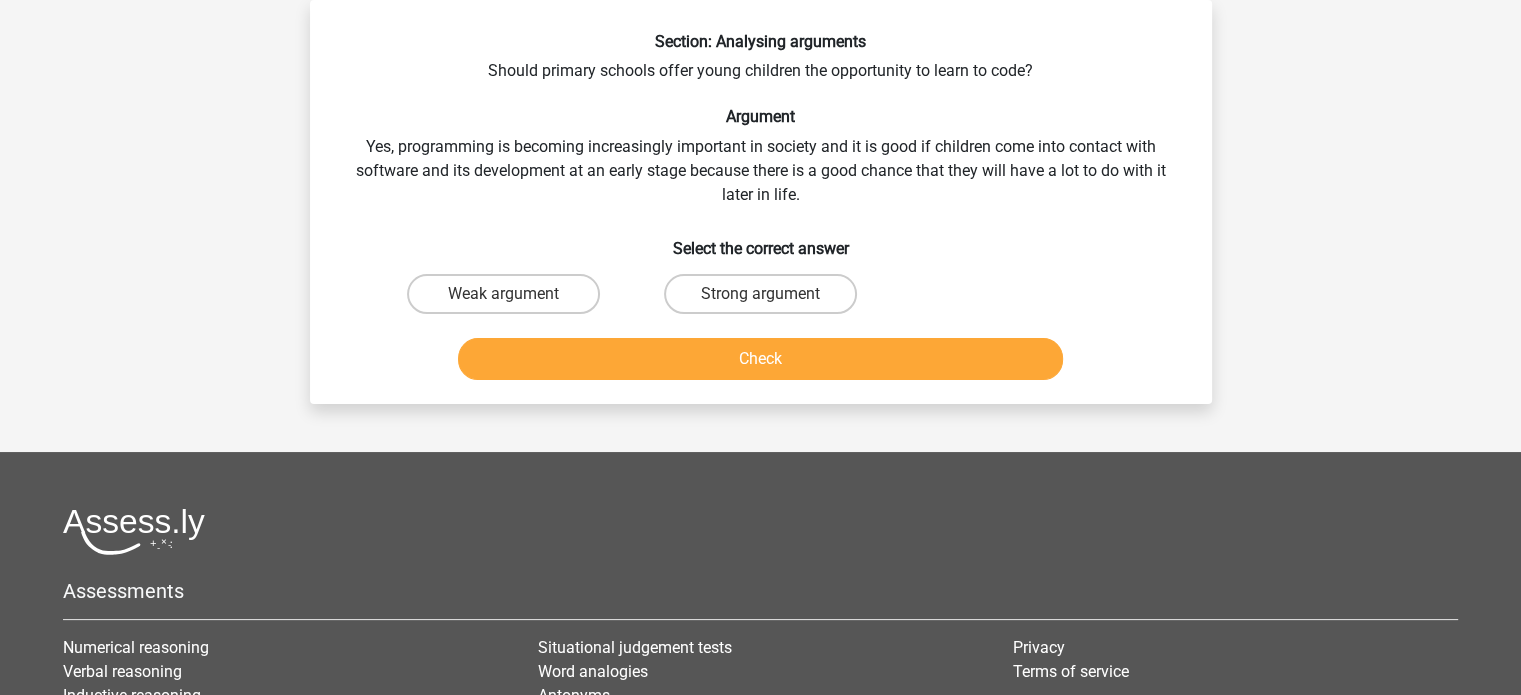 click on "Strong argument" at bounding box center (766, 300) 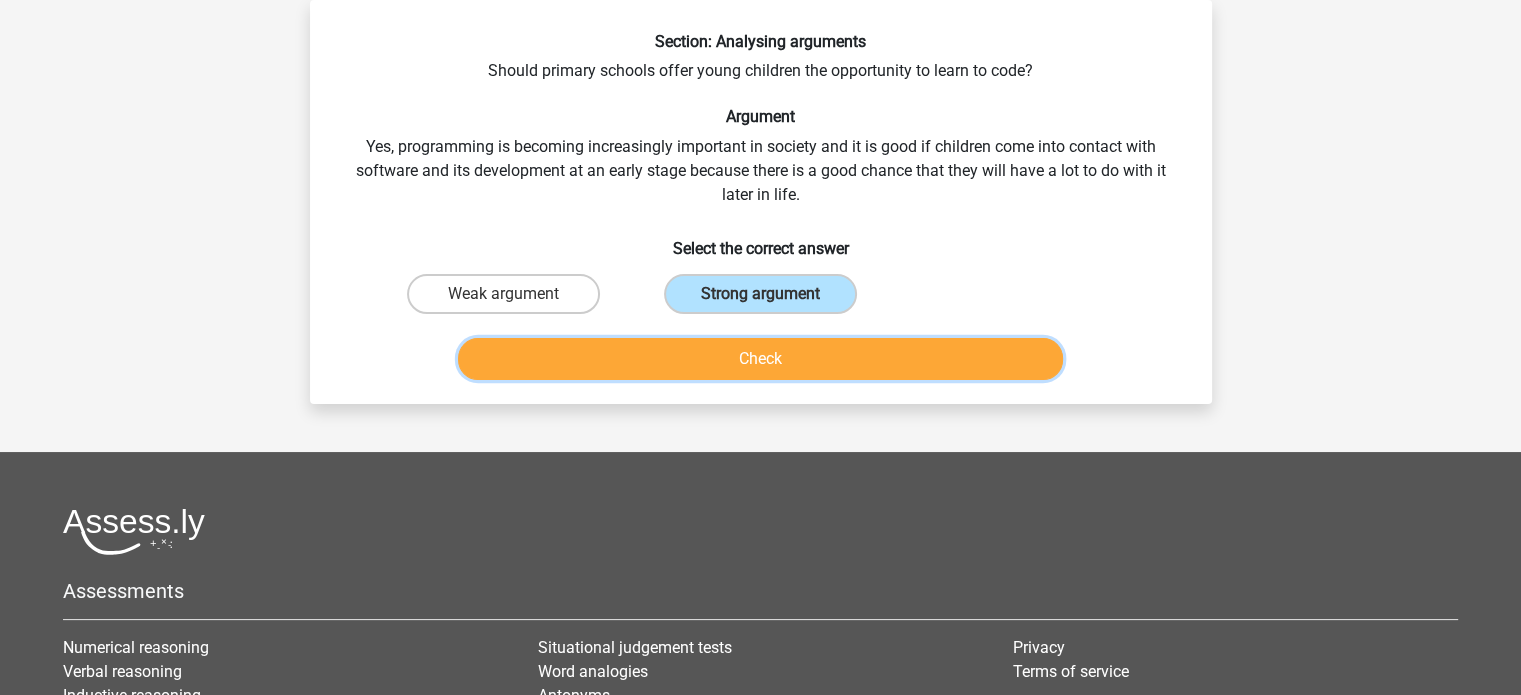 click on "Check" at bounding box center [760, 359] 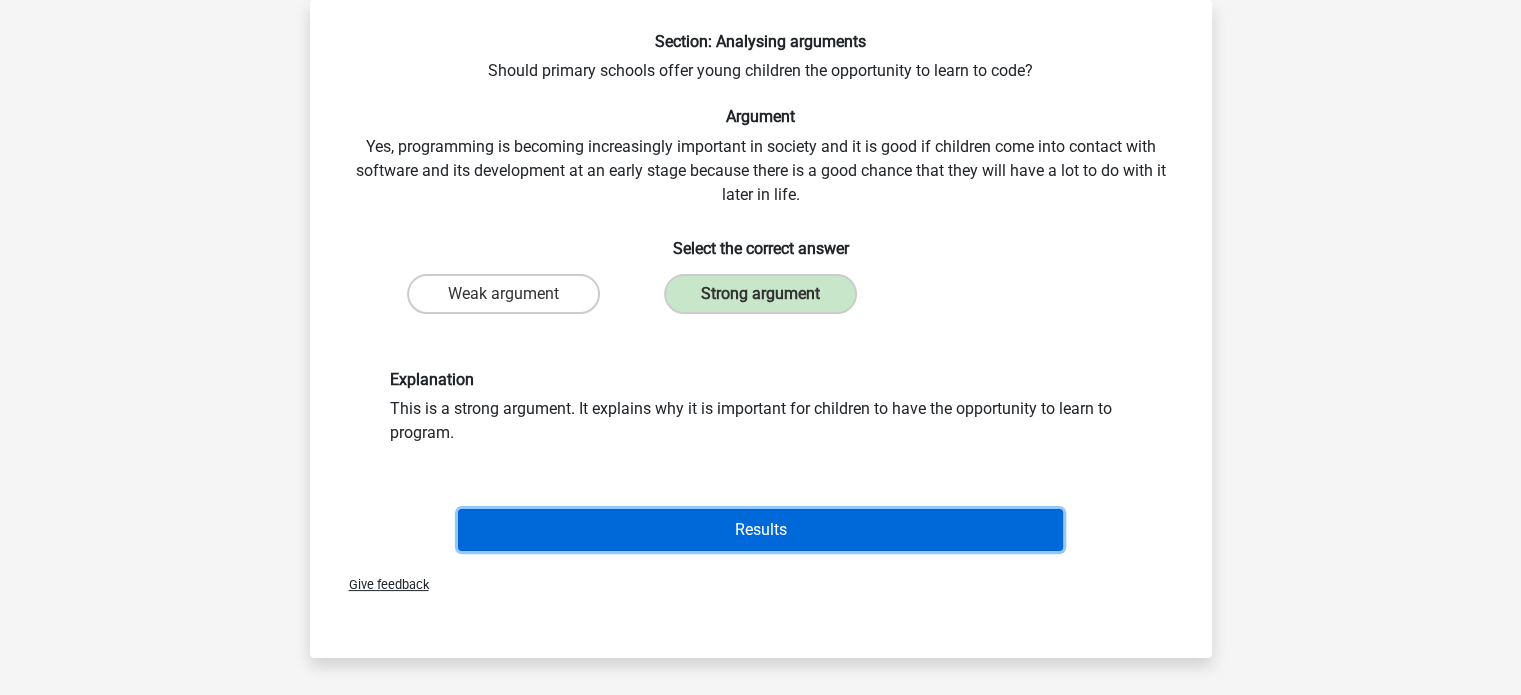 click on "Results" at bounding box center (760, 530) 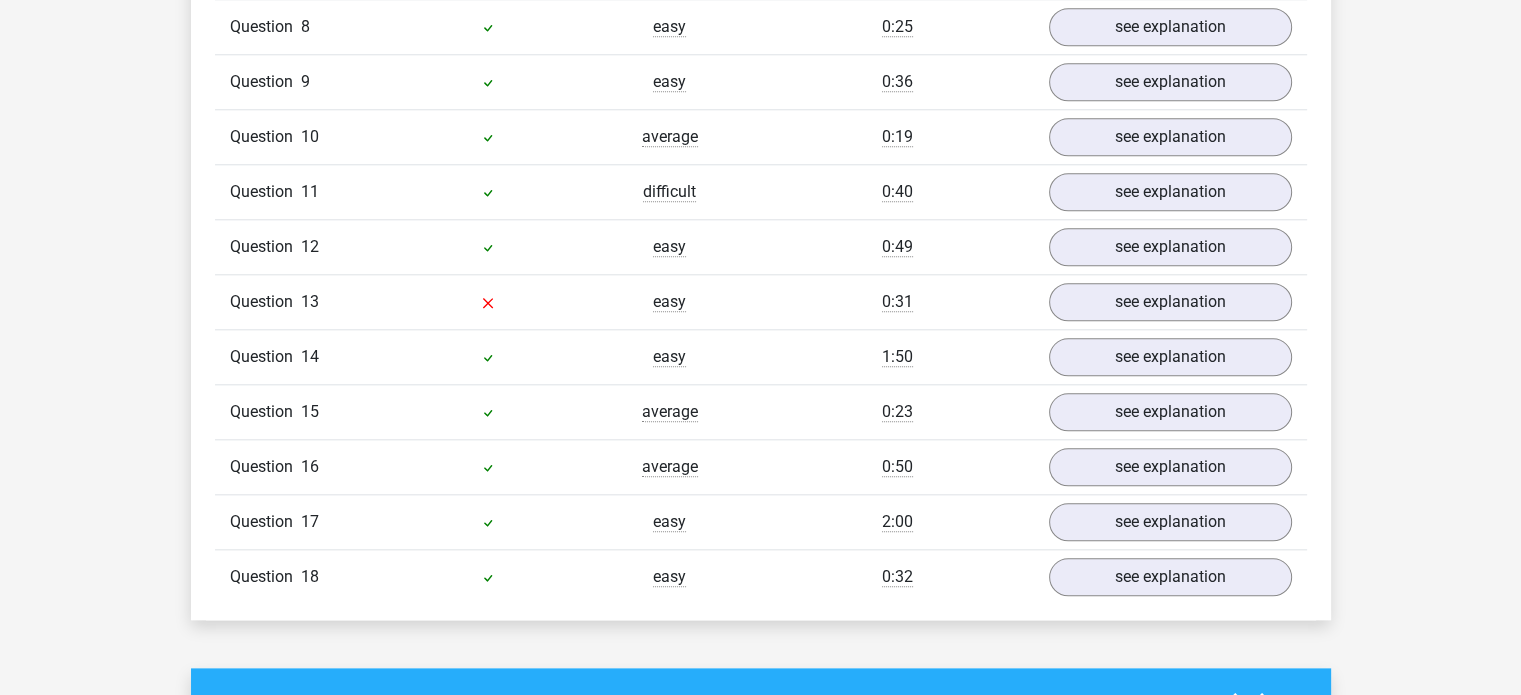 scroll, scrollTop: 2068, scrollLeft: 0, axis: vertical 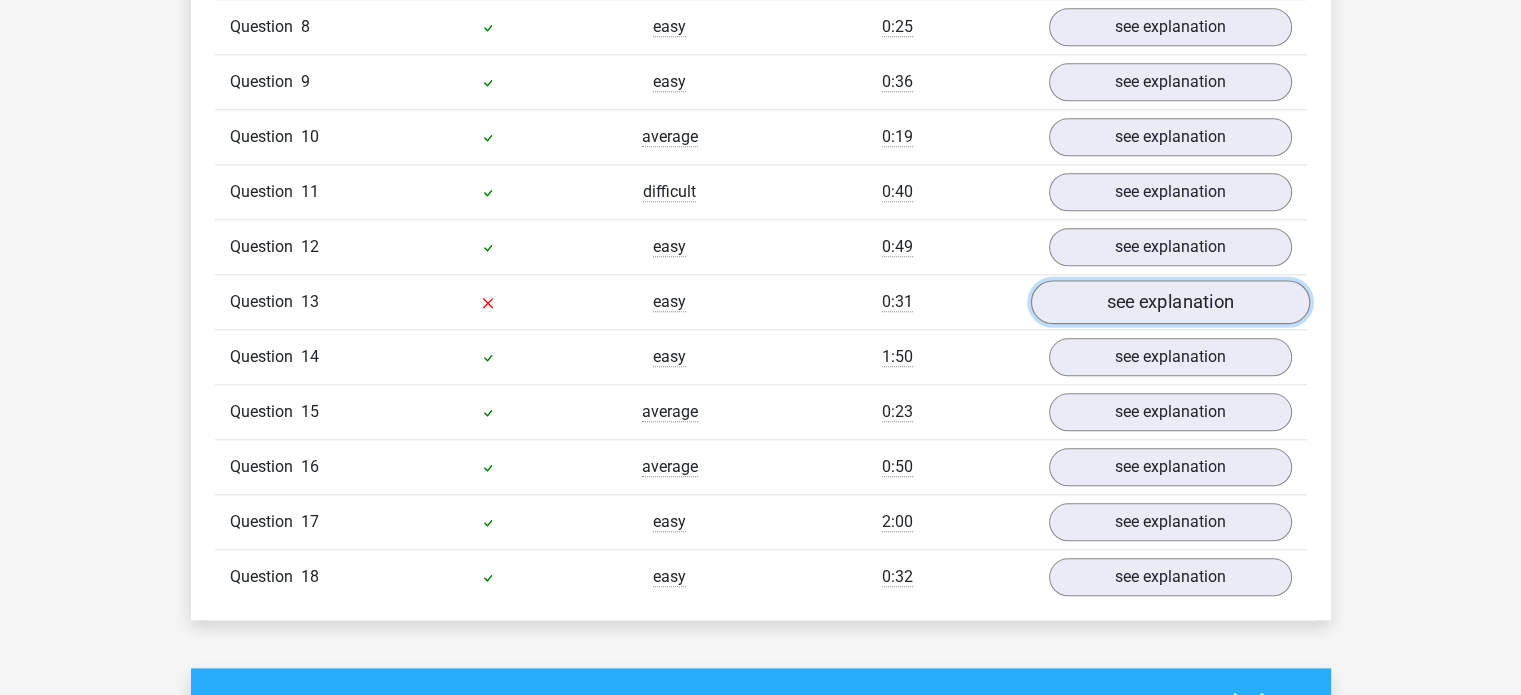 click on "see explanation" at bounding box center (1169, 302) 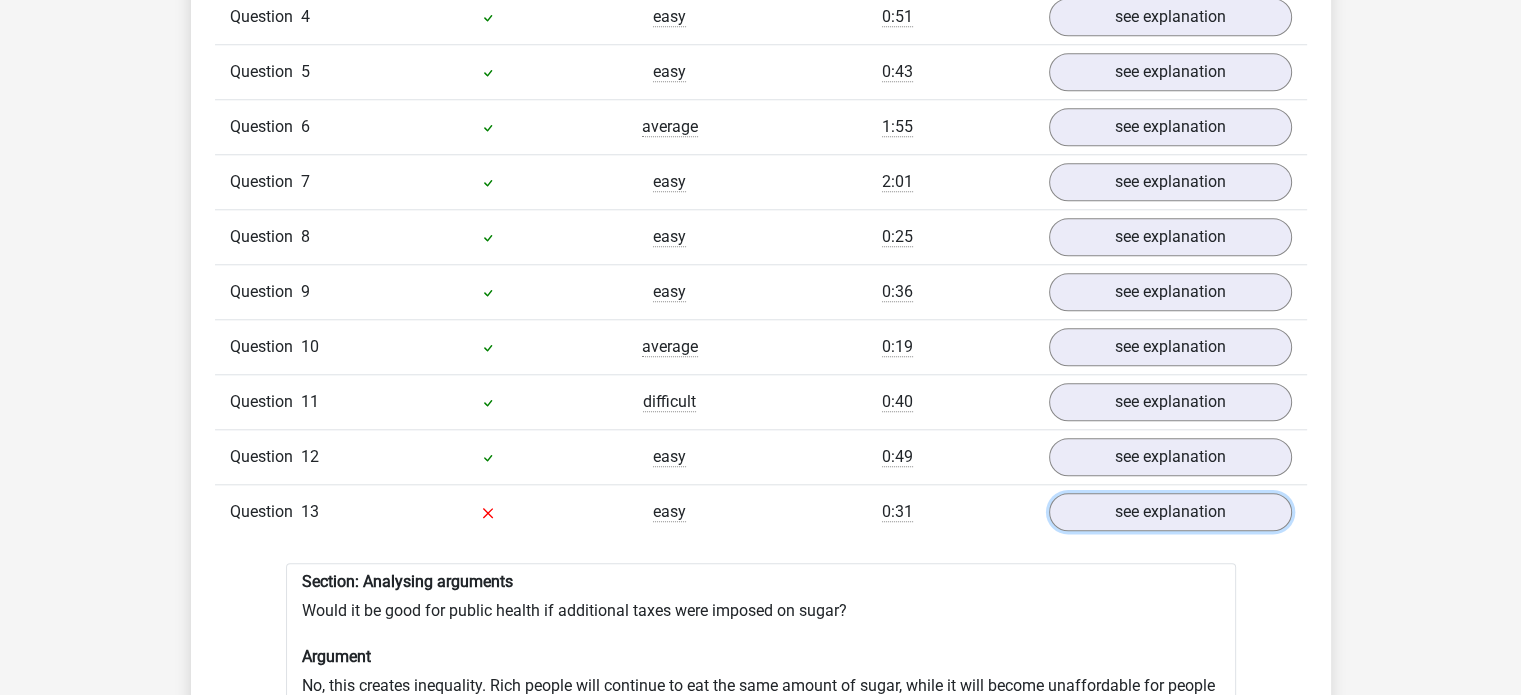scroll, scrollTop: 2091, scrollLeft: 0, axis: vertical 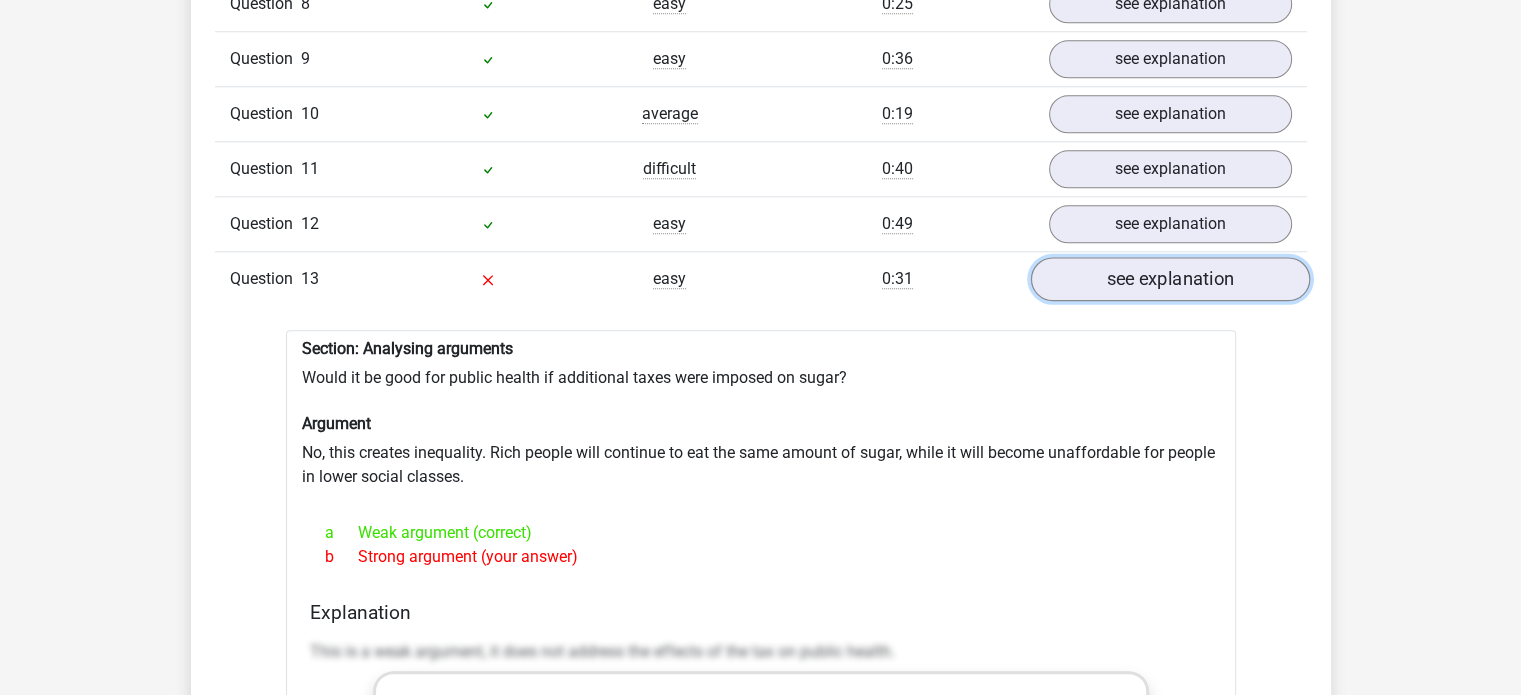 click on "see explanation" at bounding box center [1169, 279] 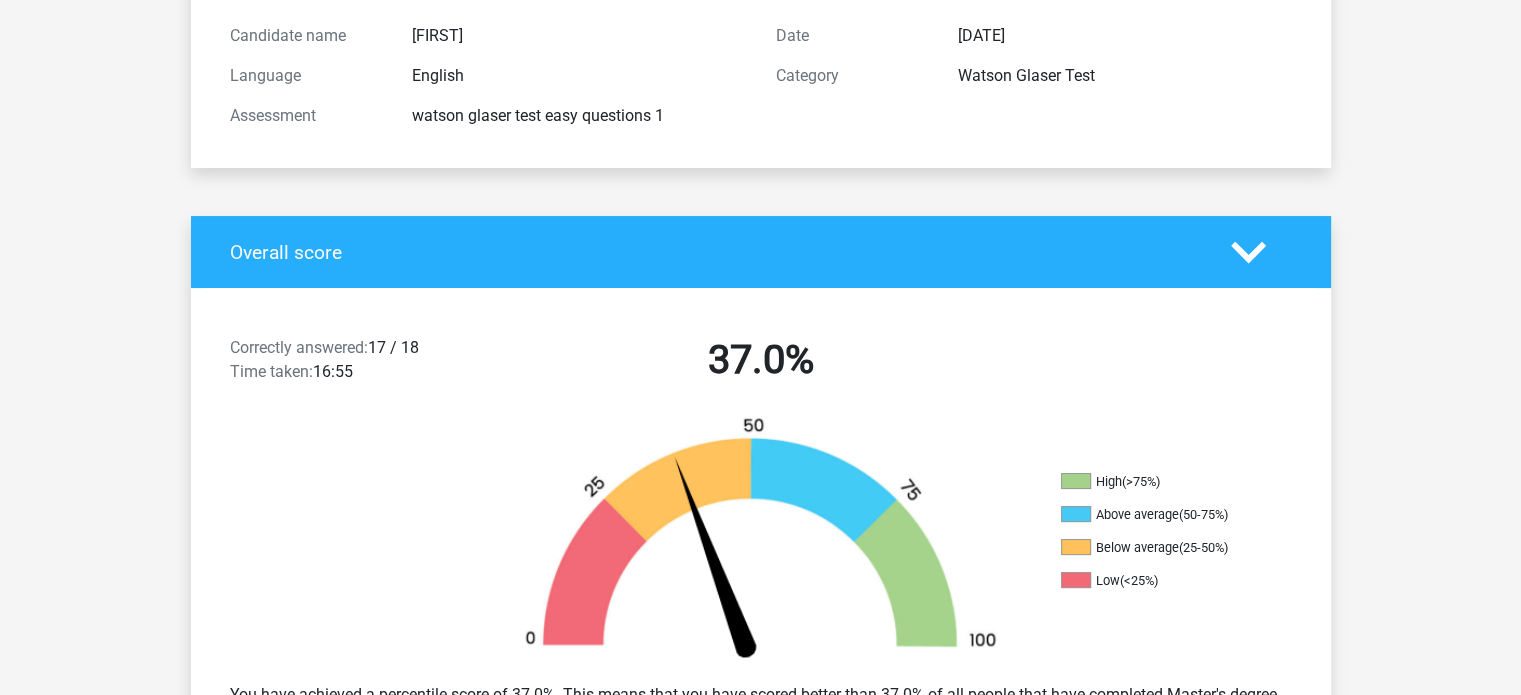 scroll, scrollTop: 0, scrollLeft: 0, axis: both 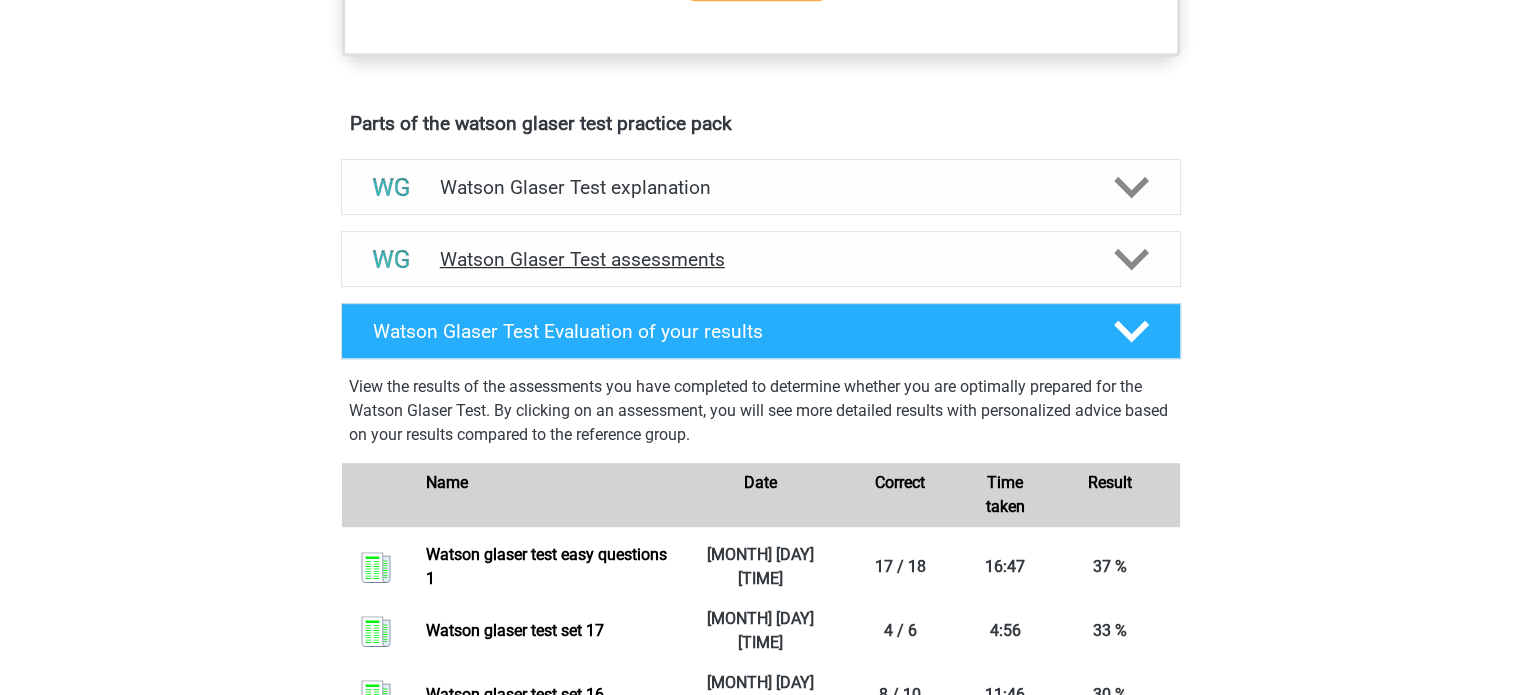 click at bounding box center (1129, 259) 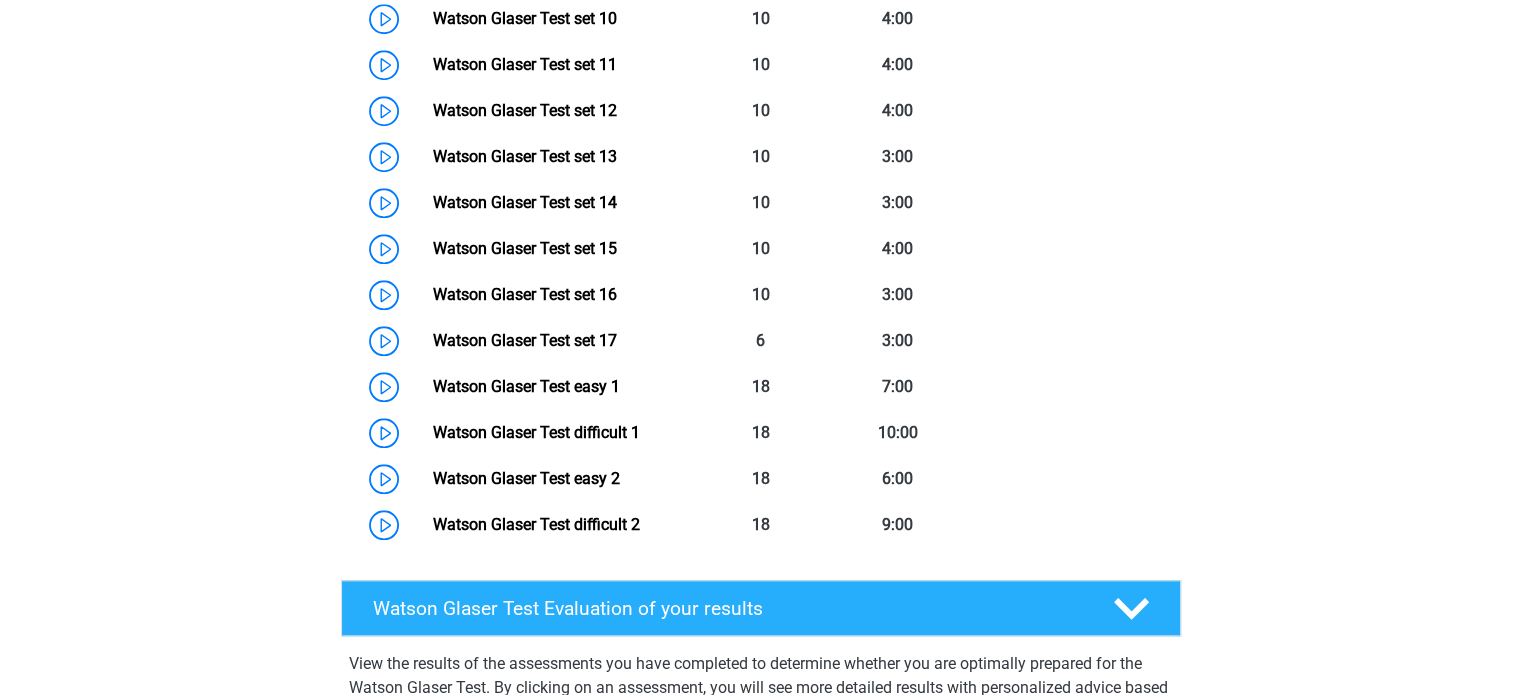 scroll, scrollTop: 1859, scrollLeft: 0, axis: vertical 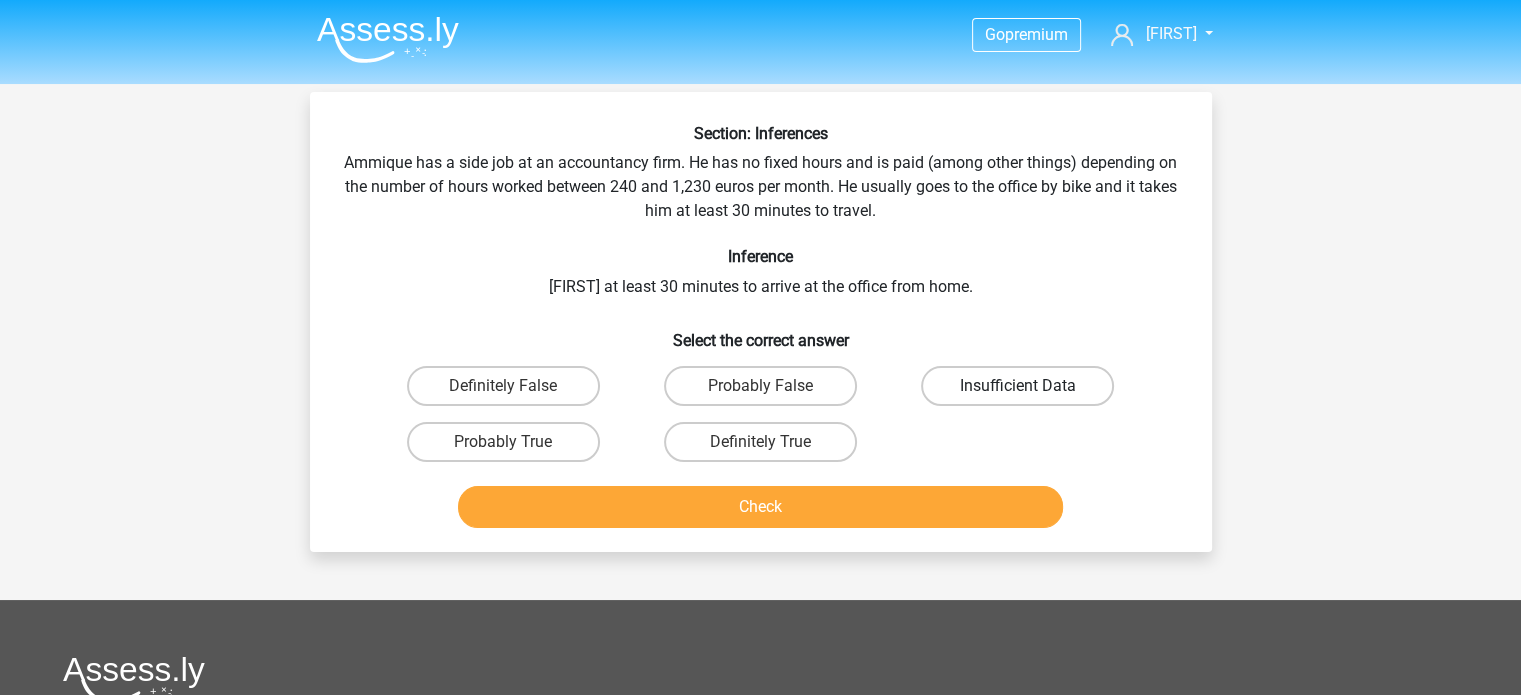 click on "Insufficient Data" at bounding box center (1017, 386) 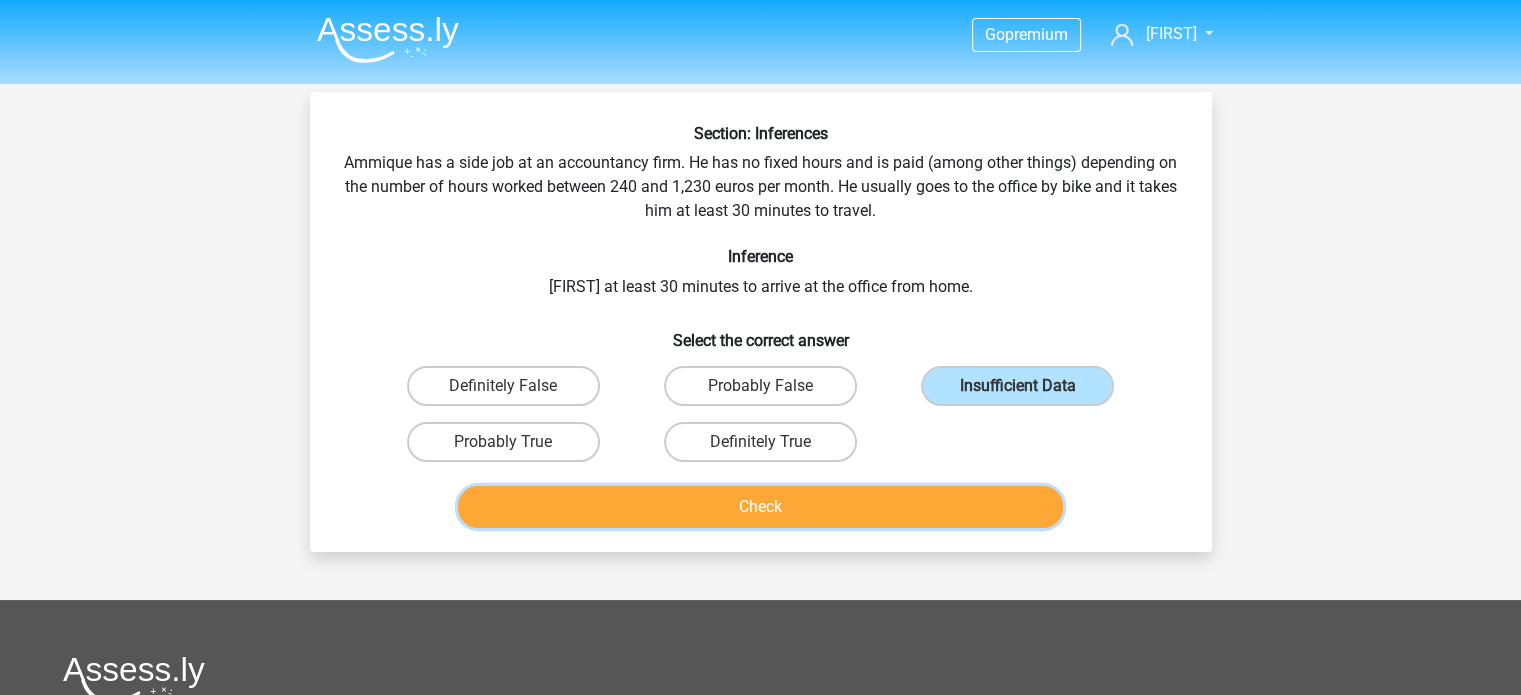 click on "Check" at bounding box center (760, 507) 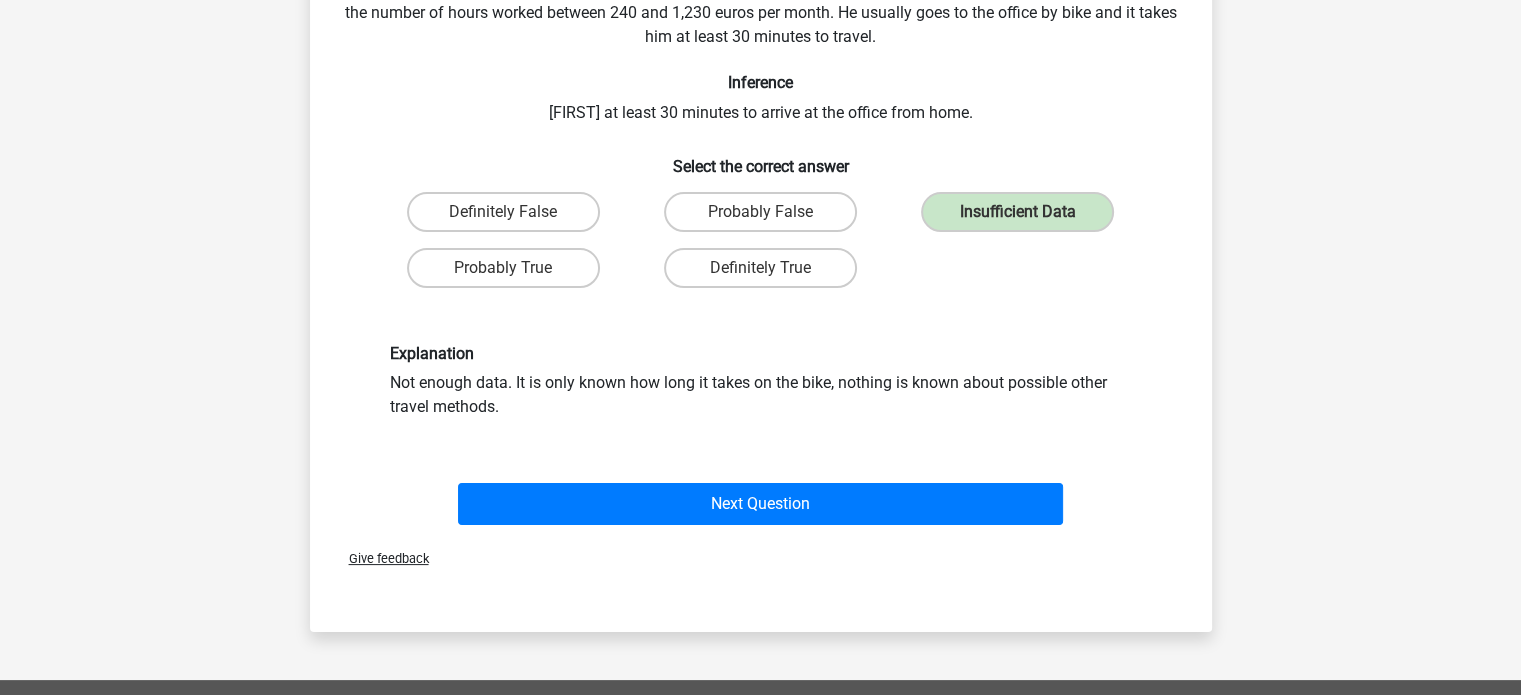 scroll, scrollTop: 180, scrollLeft: 0, axis: vertical 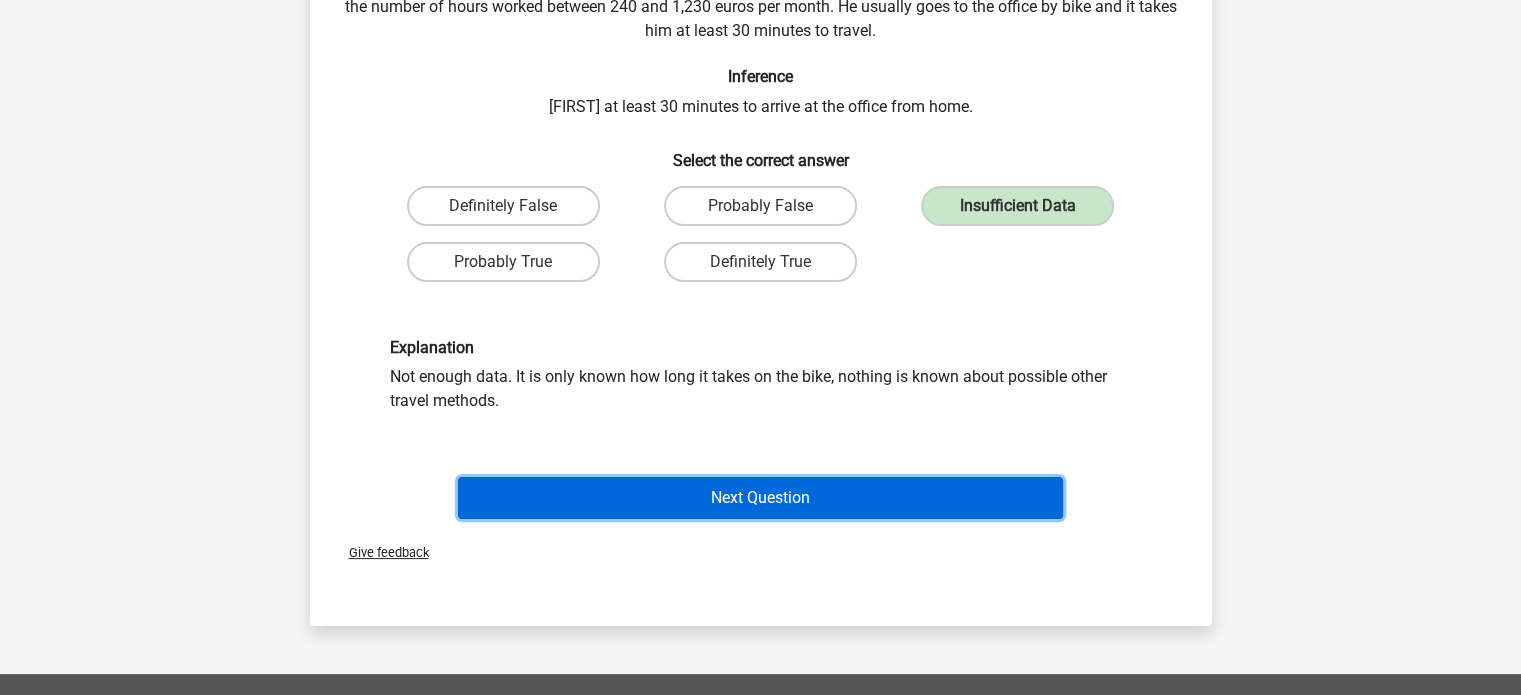click on "Next Question" at bounding box center [760, 498] 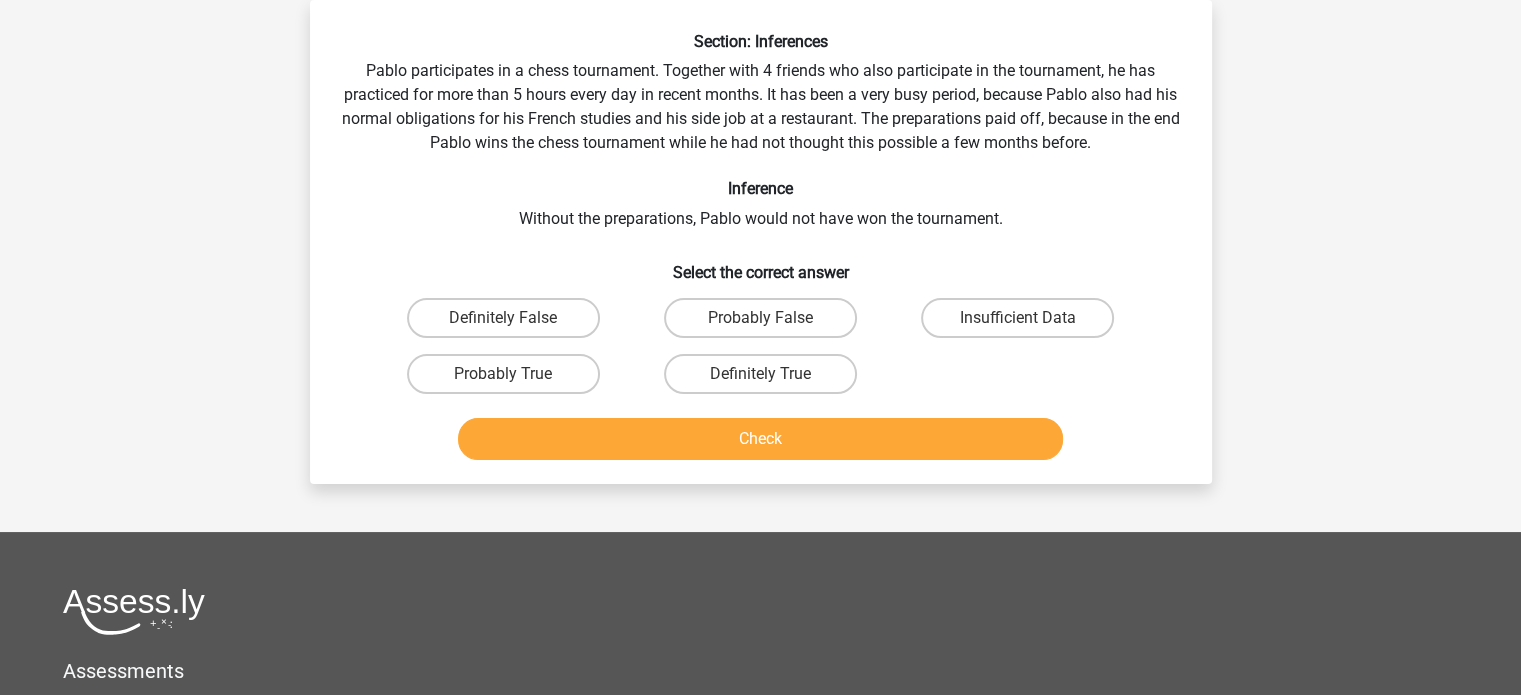 scroll, scrollTop: 0, scrollLeft: 0, axis: both 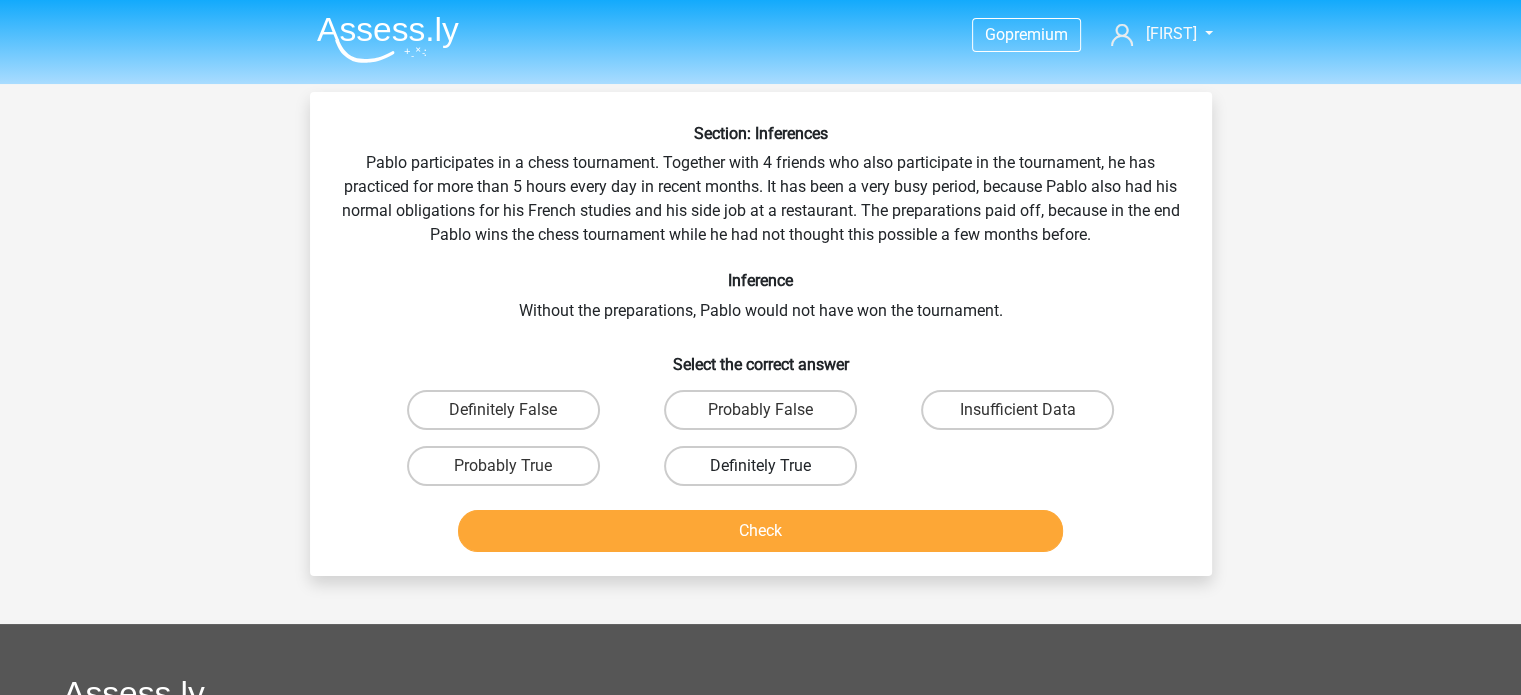 click on "Definitely True" at bounding box center (760, 466) 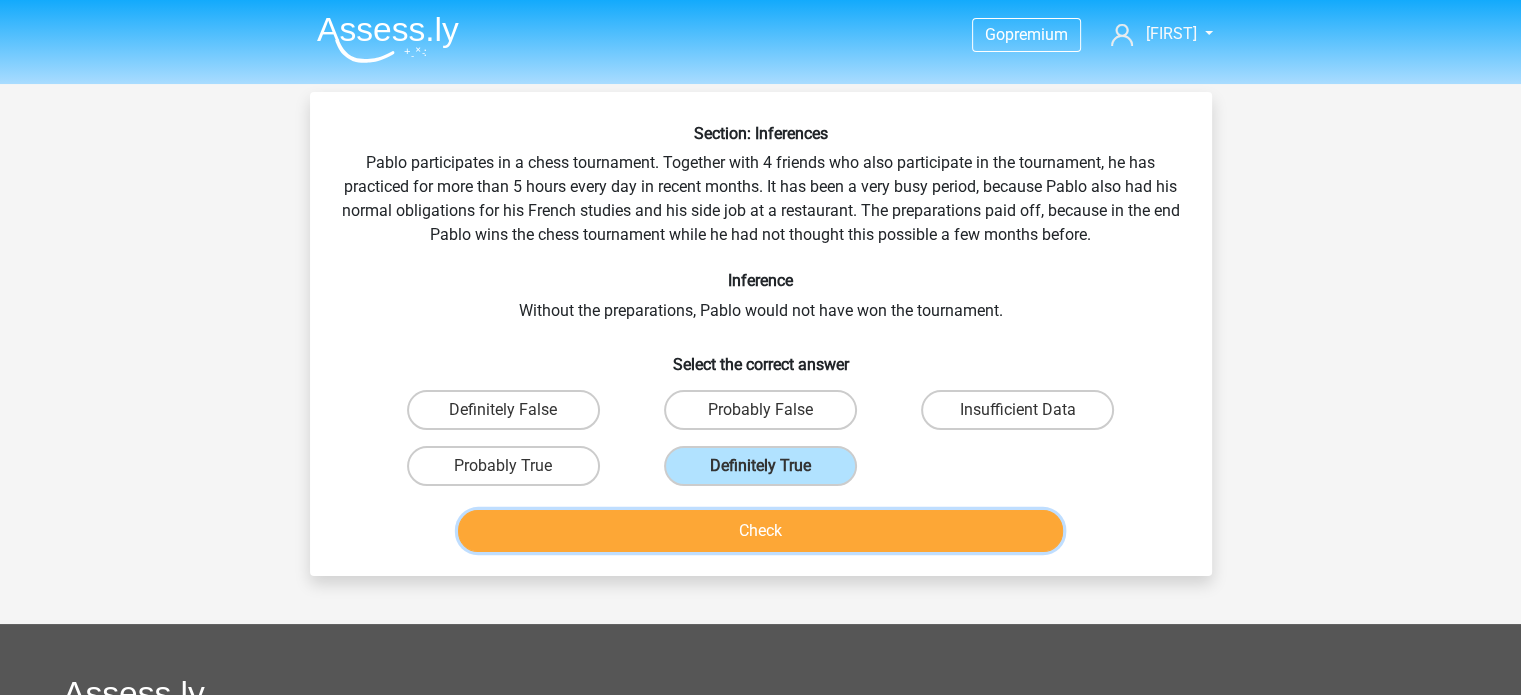click on "Check" at bounding box center (760, 531) 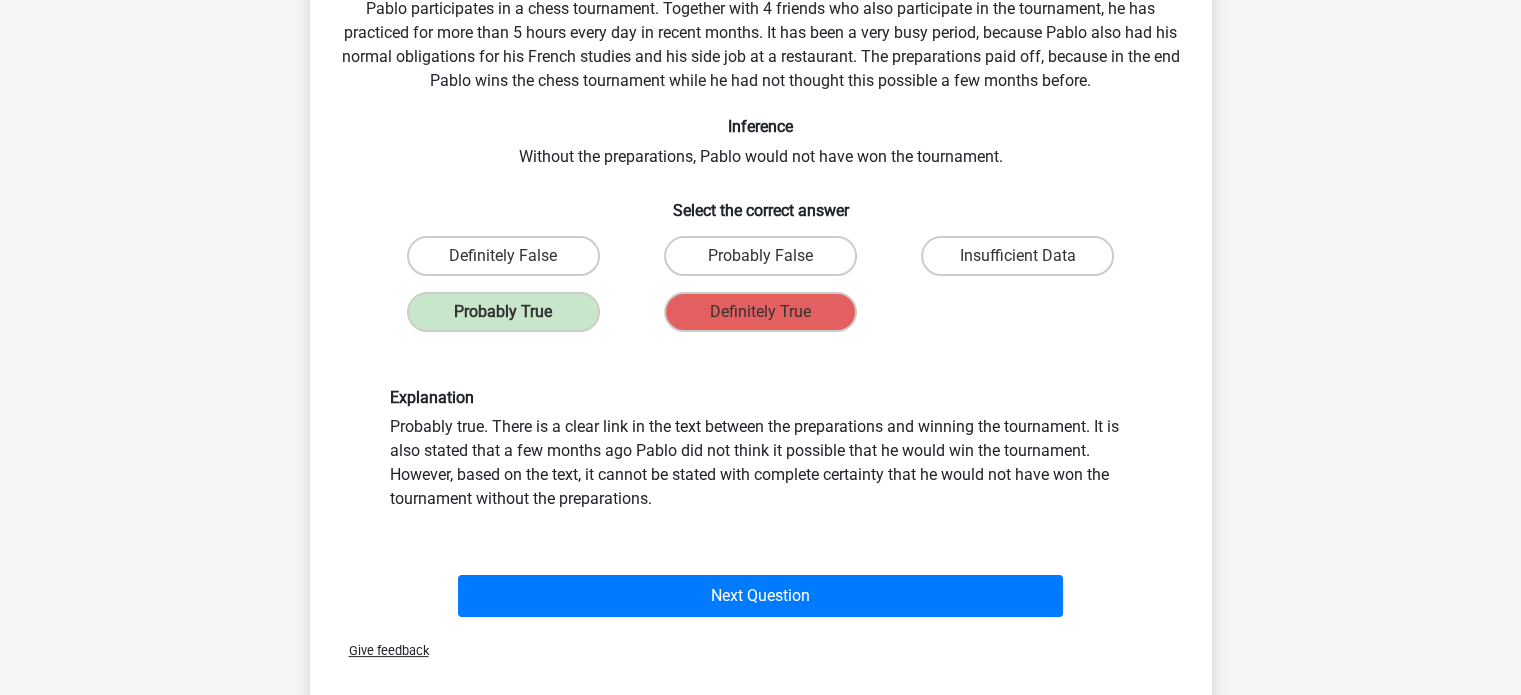 scroll, scrollTop: 155, scrollLeft: 0, axis: vertical 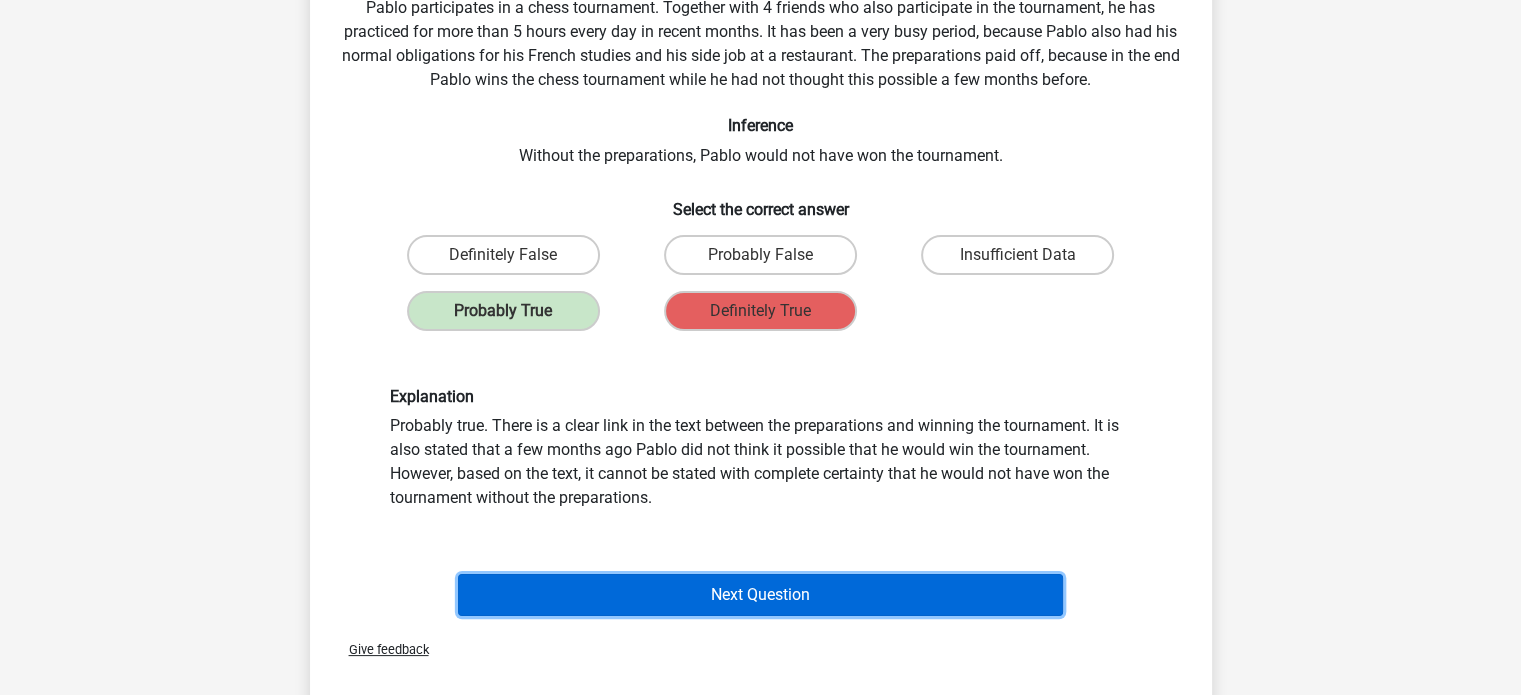click on "Next Question" at bounding box center (760, 595) 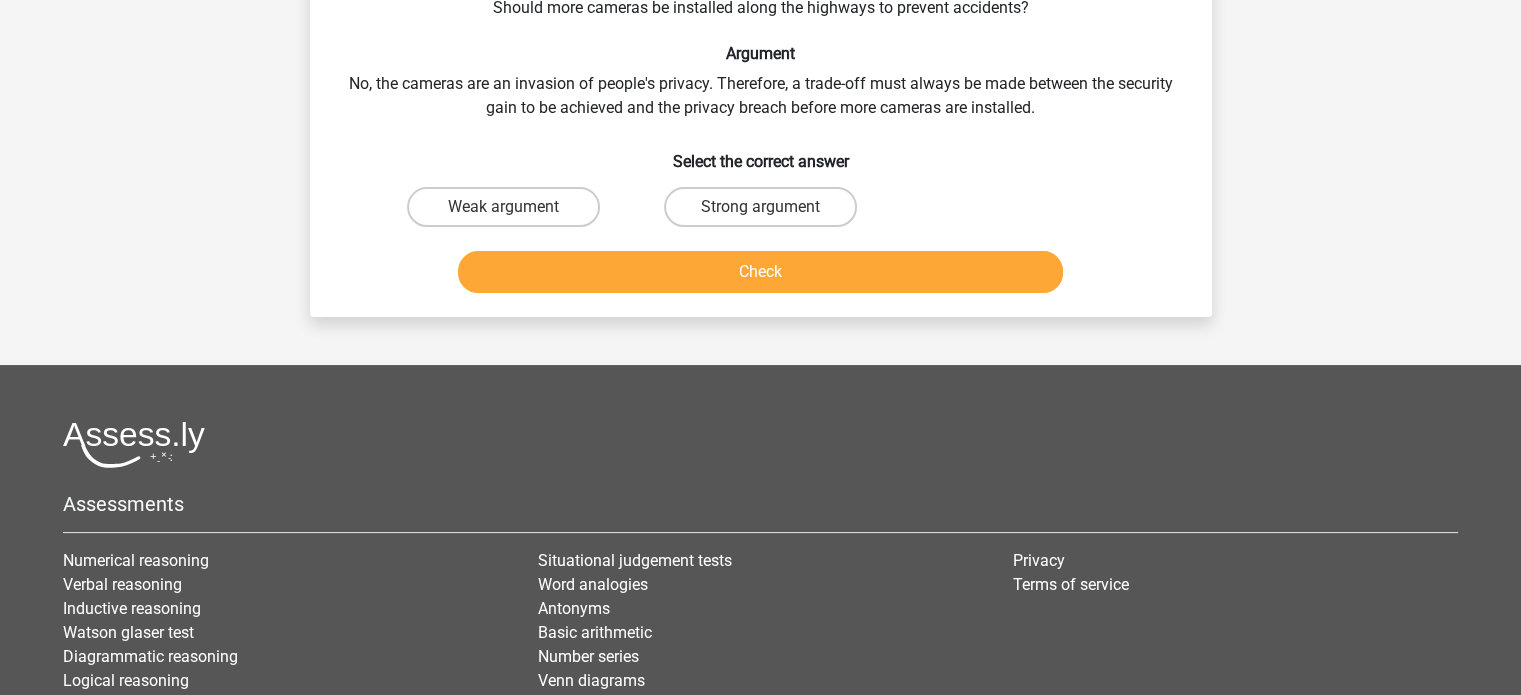scroll, scrollTop: 92, scrollLeft: 0, axis: vertical 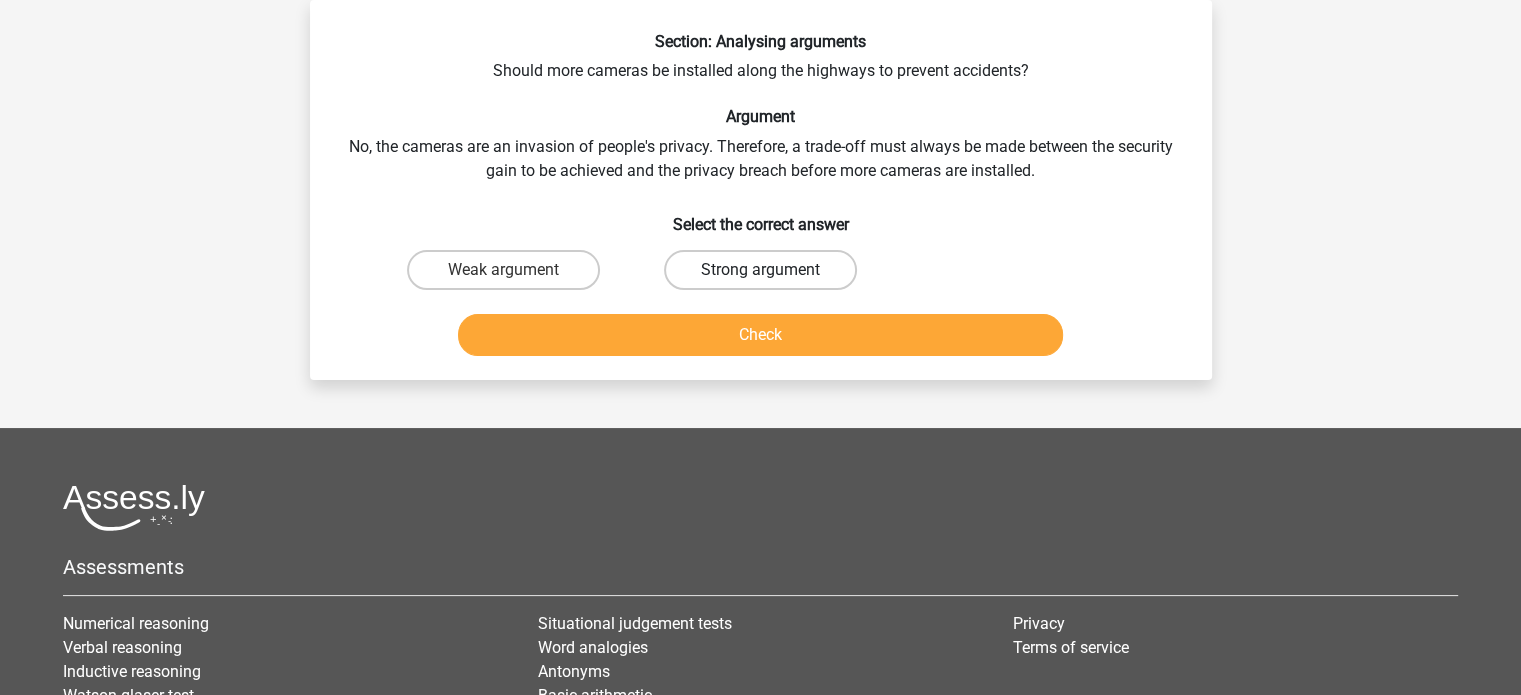 click on "Strong argument" at bounding box center [760, 270] 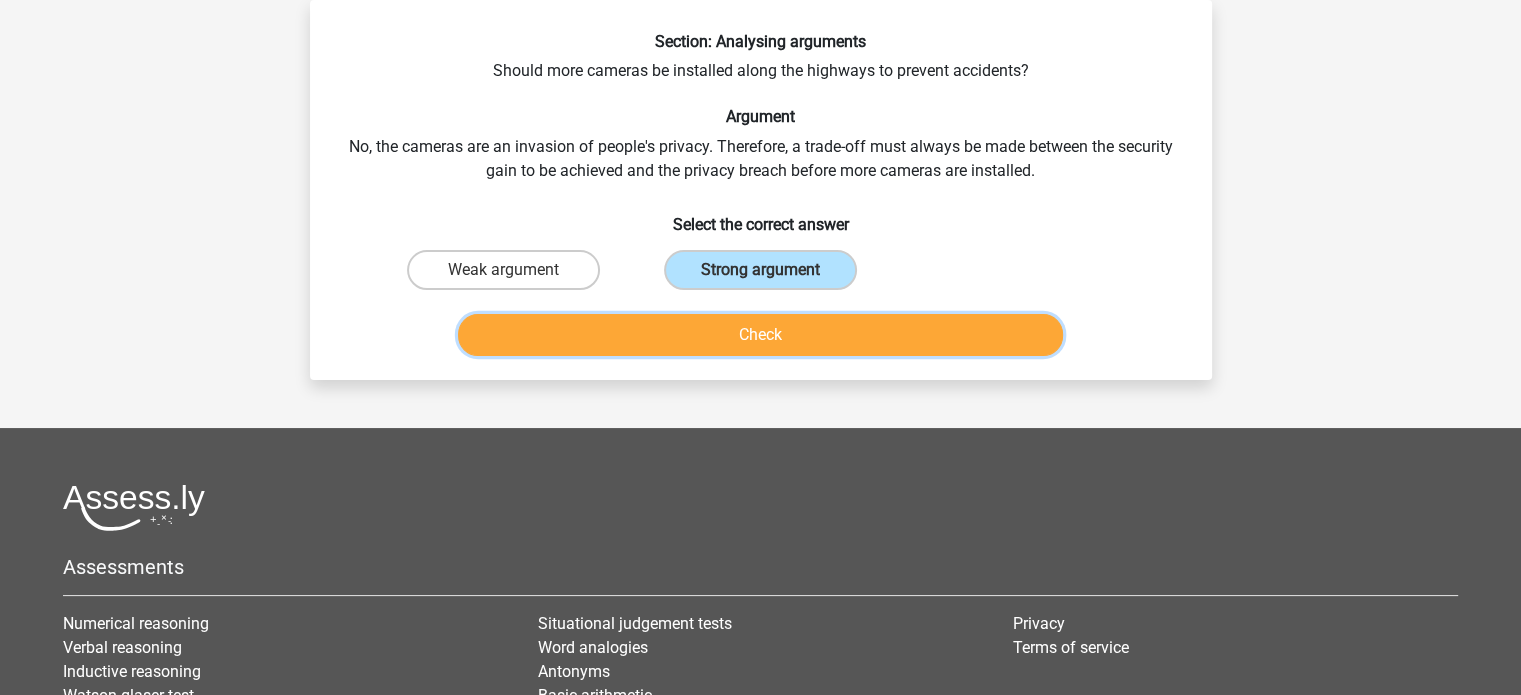 click on "Check" at bounding box center [760, 335] 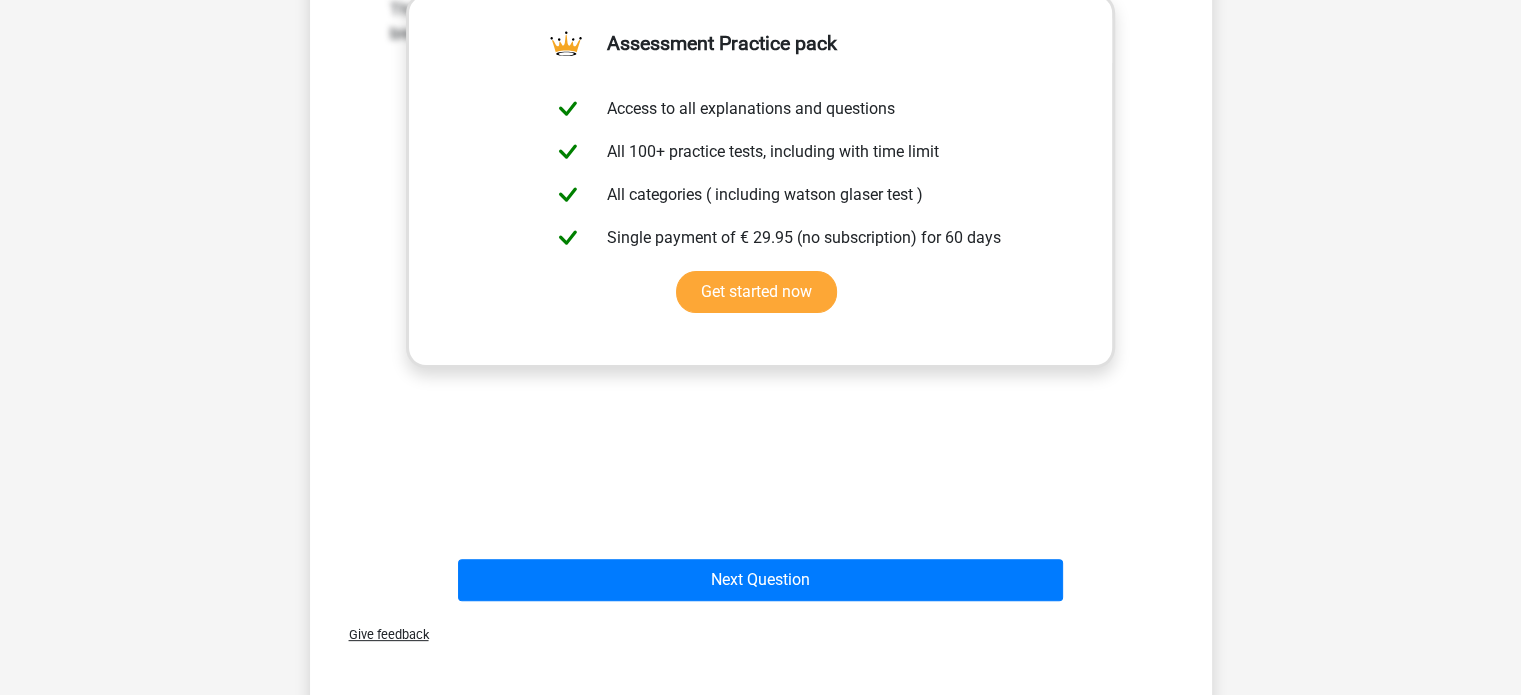 scroll, scrollTop: 517, scrollLeft: 0, axis: vertical 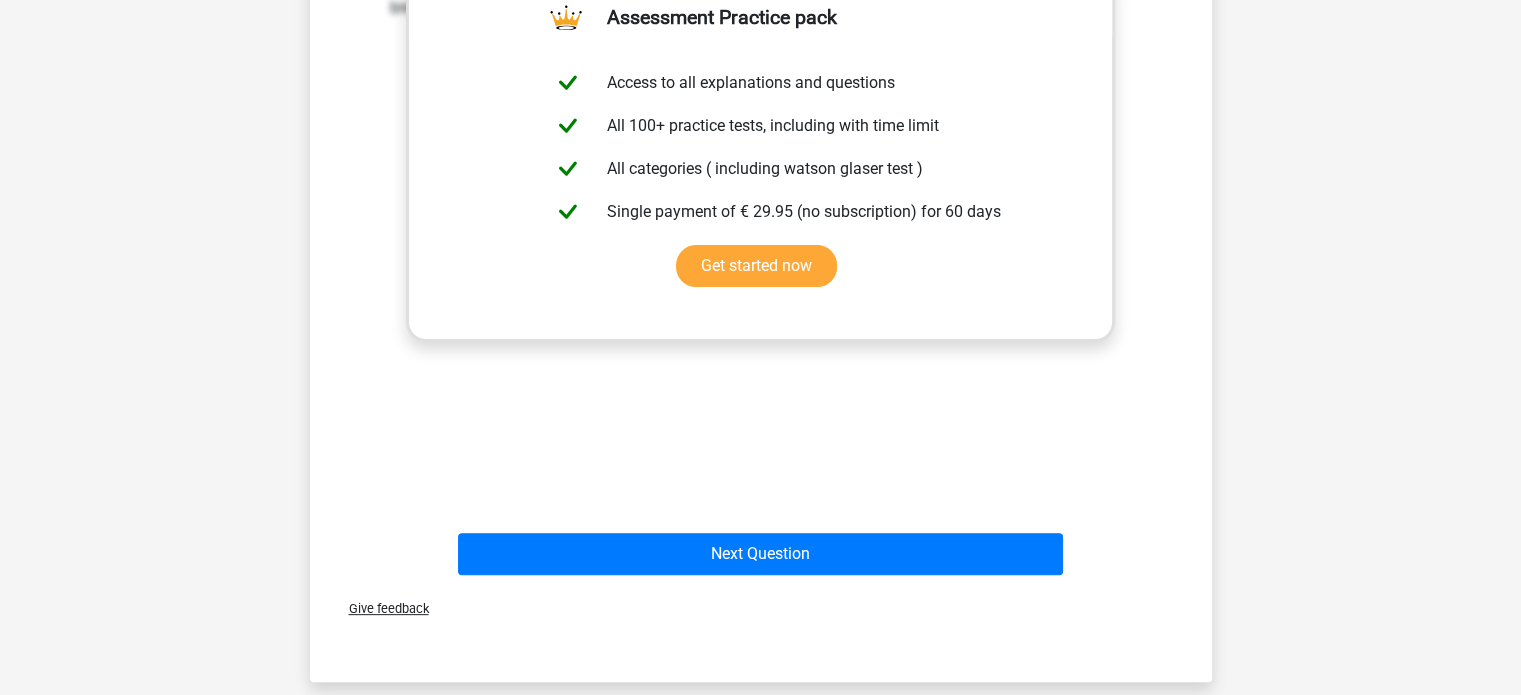click on "Explanation
This is a strong argument. It is indicated why it is undesirable to install more cameras if the privacy breach does not outweigh the security gain that can be achieved." at bounding box center [761, 207] 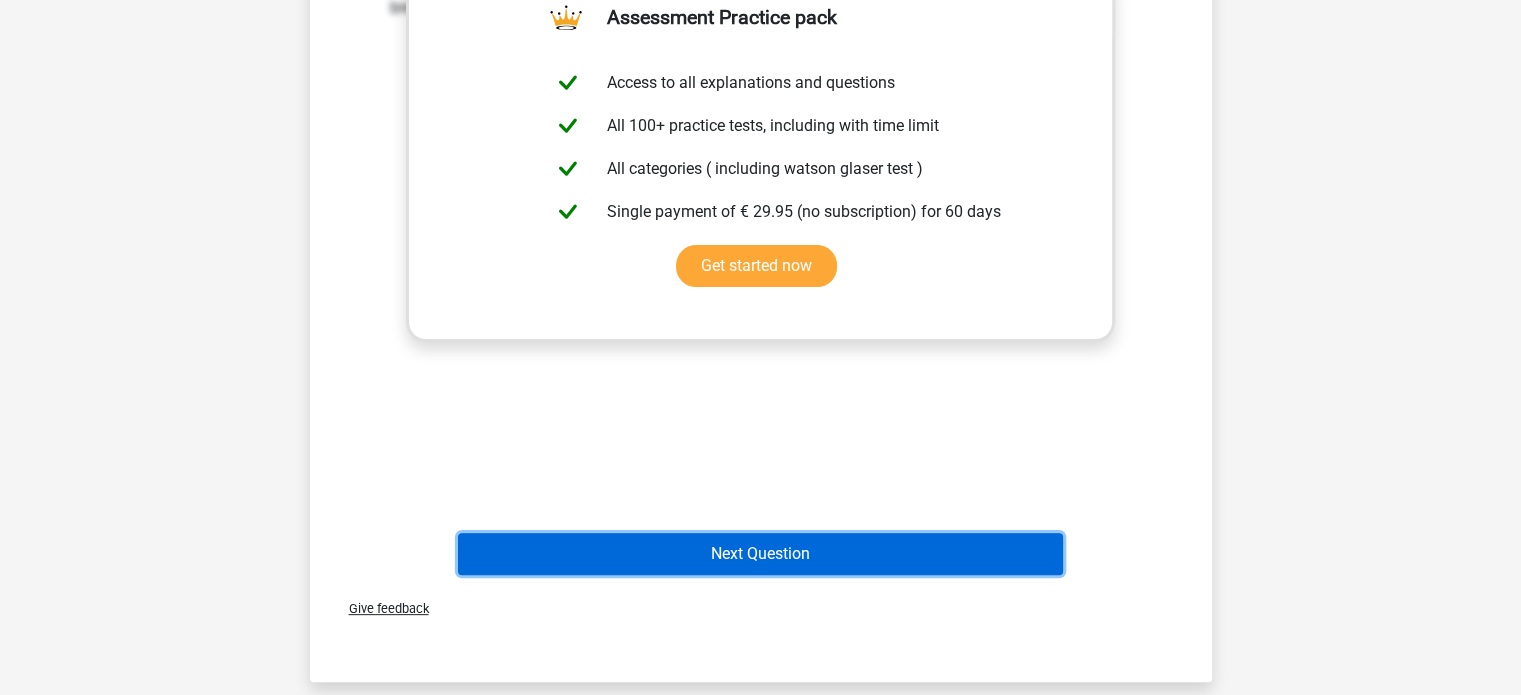 click on "Next Question" at bounding box center [760, 554] 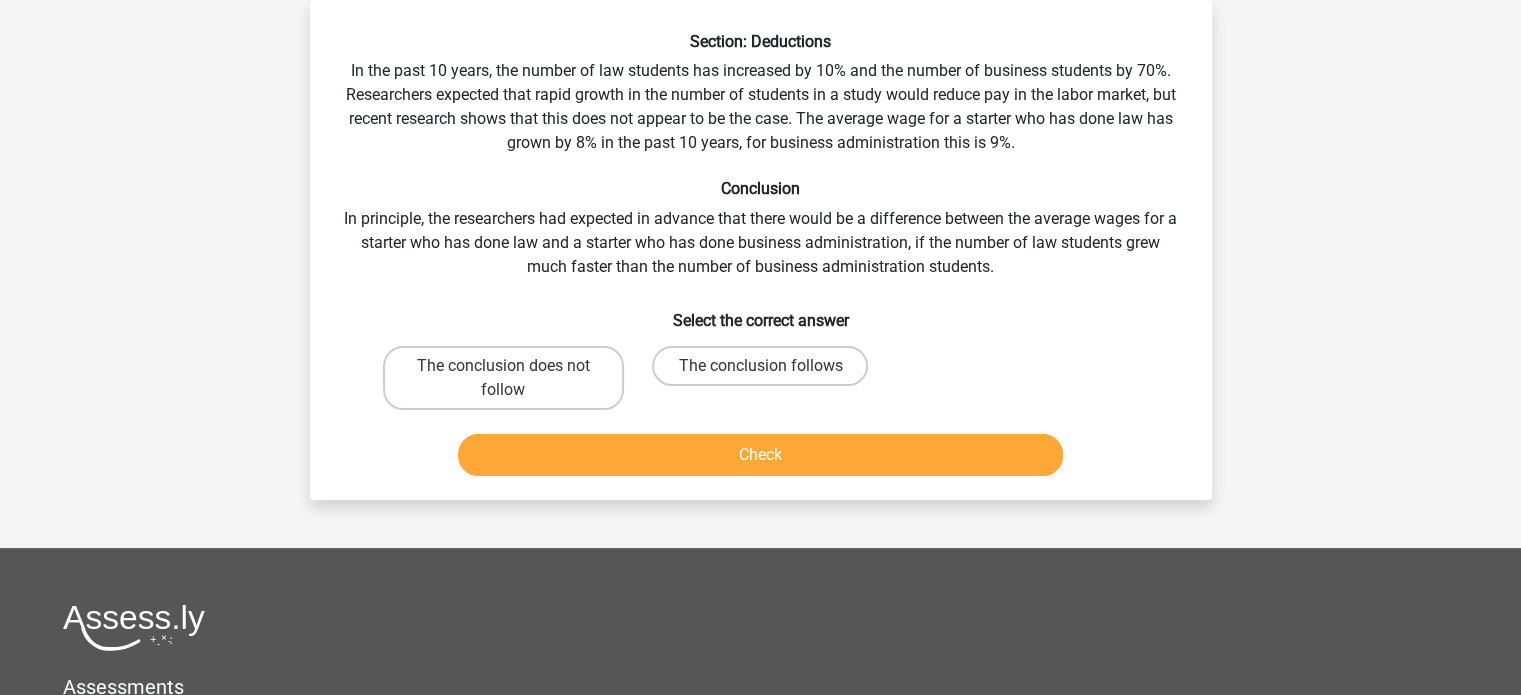scroll, scrollTop: 0, scrollLeft: 0, axis: both 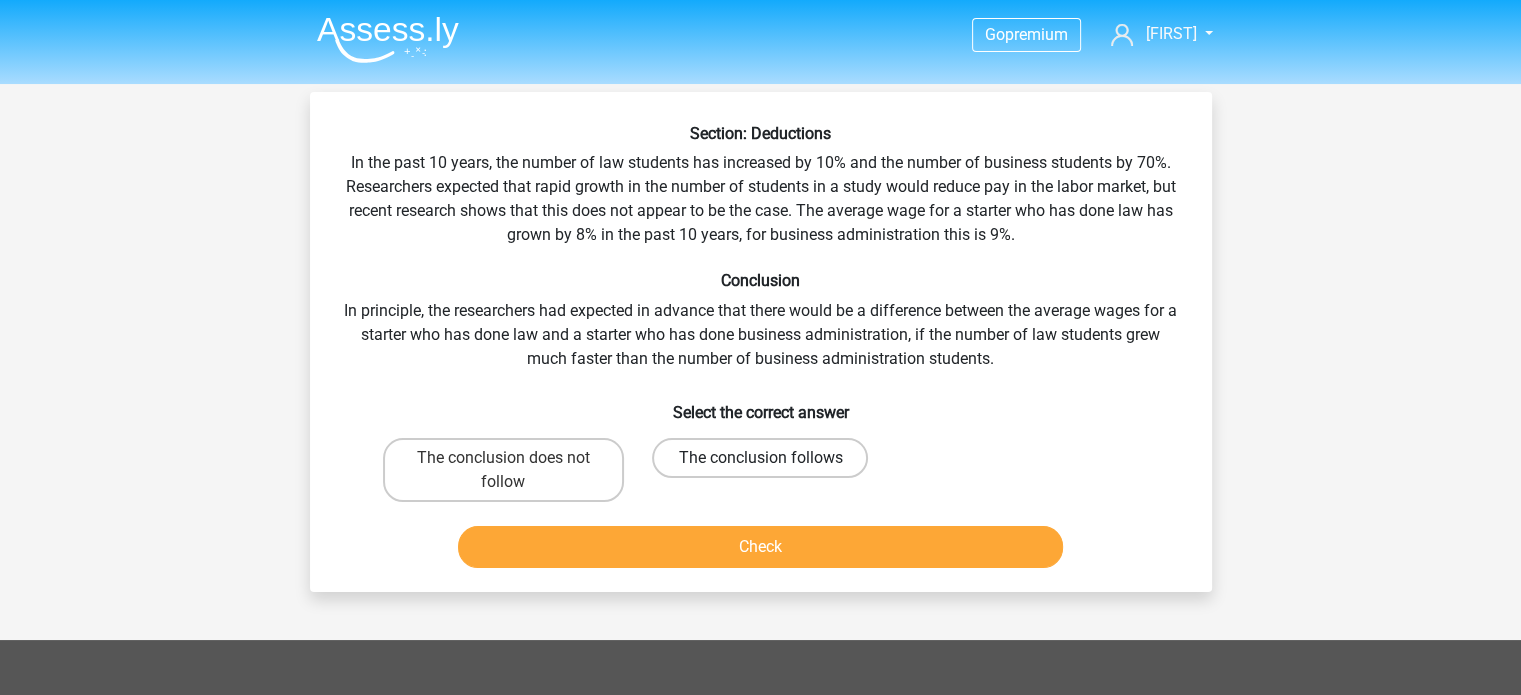 click on "The conclusion follows" at bounding box center [760, 458] 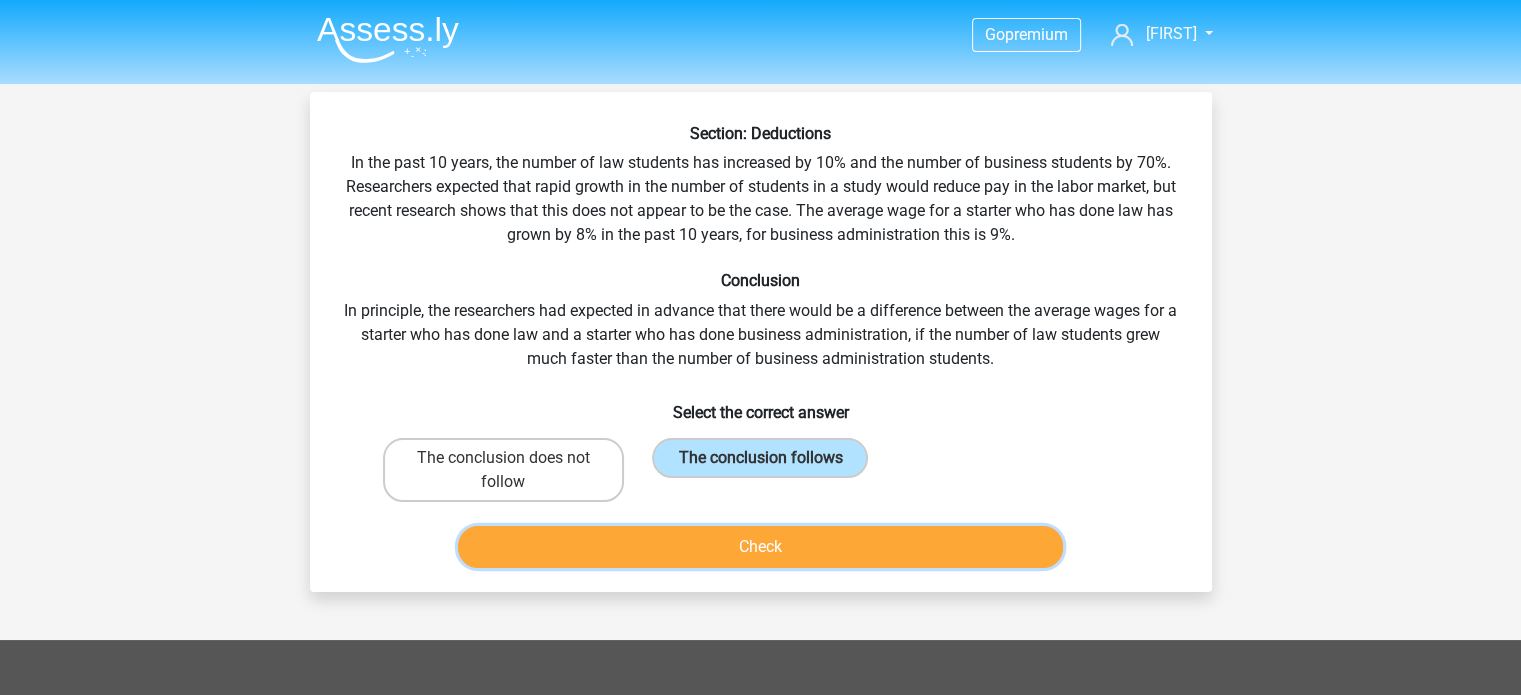 click on "Check" at bounding box center (760, 547) 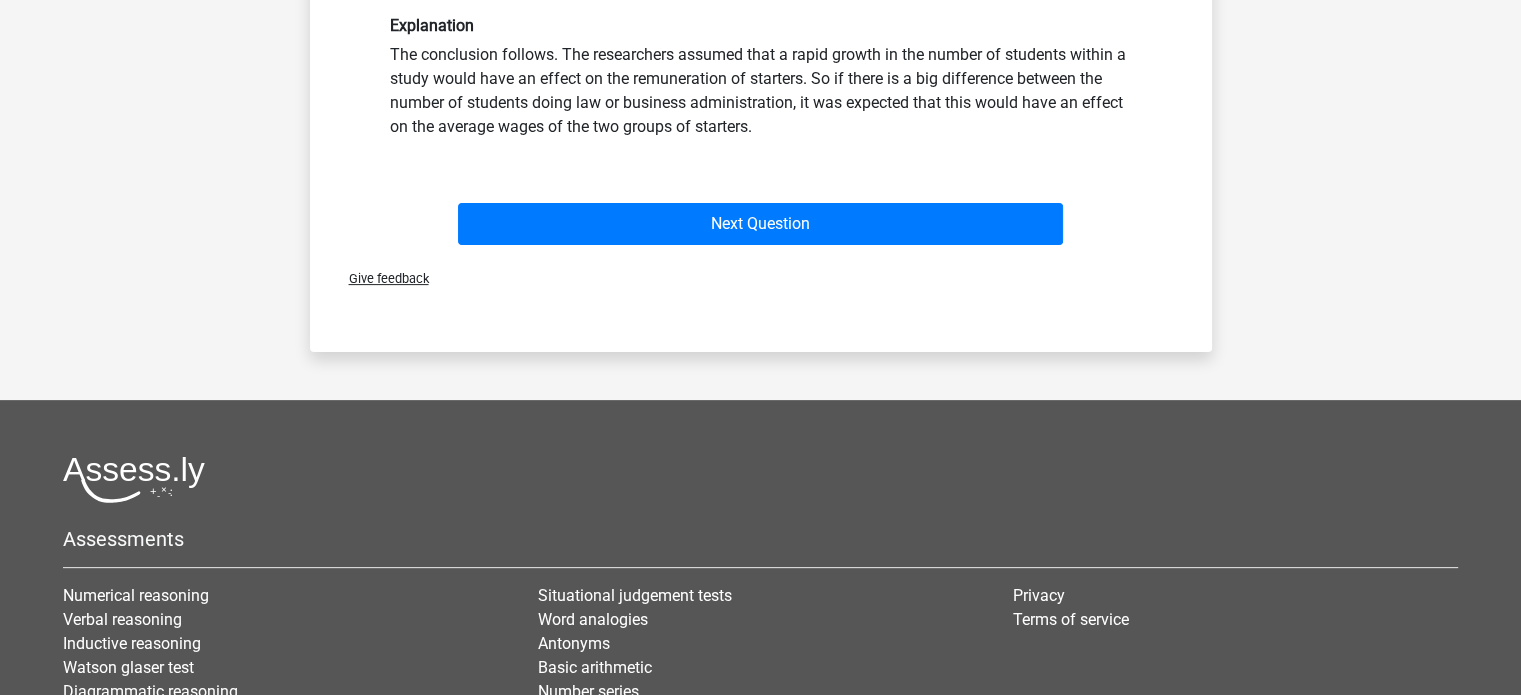 scroll, scrollTop: 543, scrollLeft: 0, axis: vertical 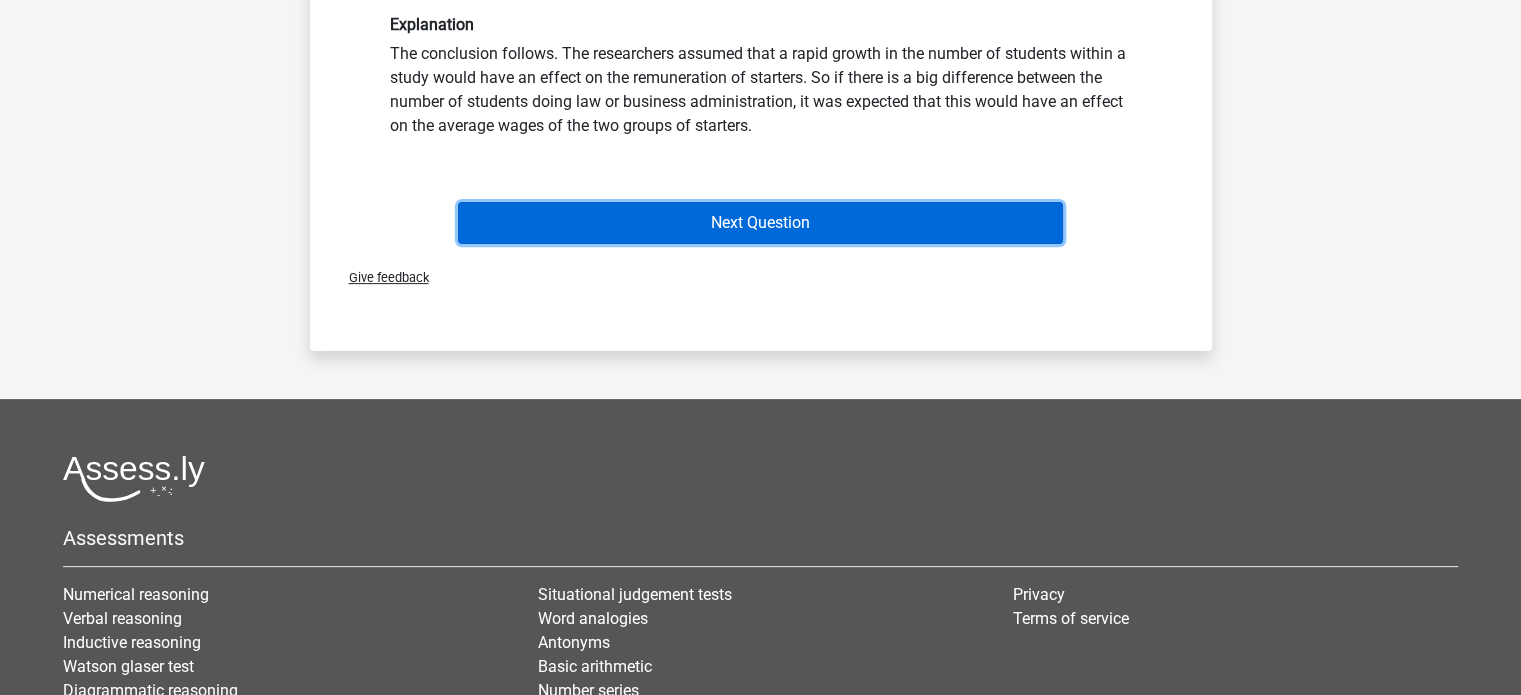 click on "Next Question" at bounding box center (760, 223) 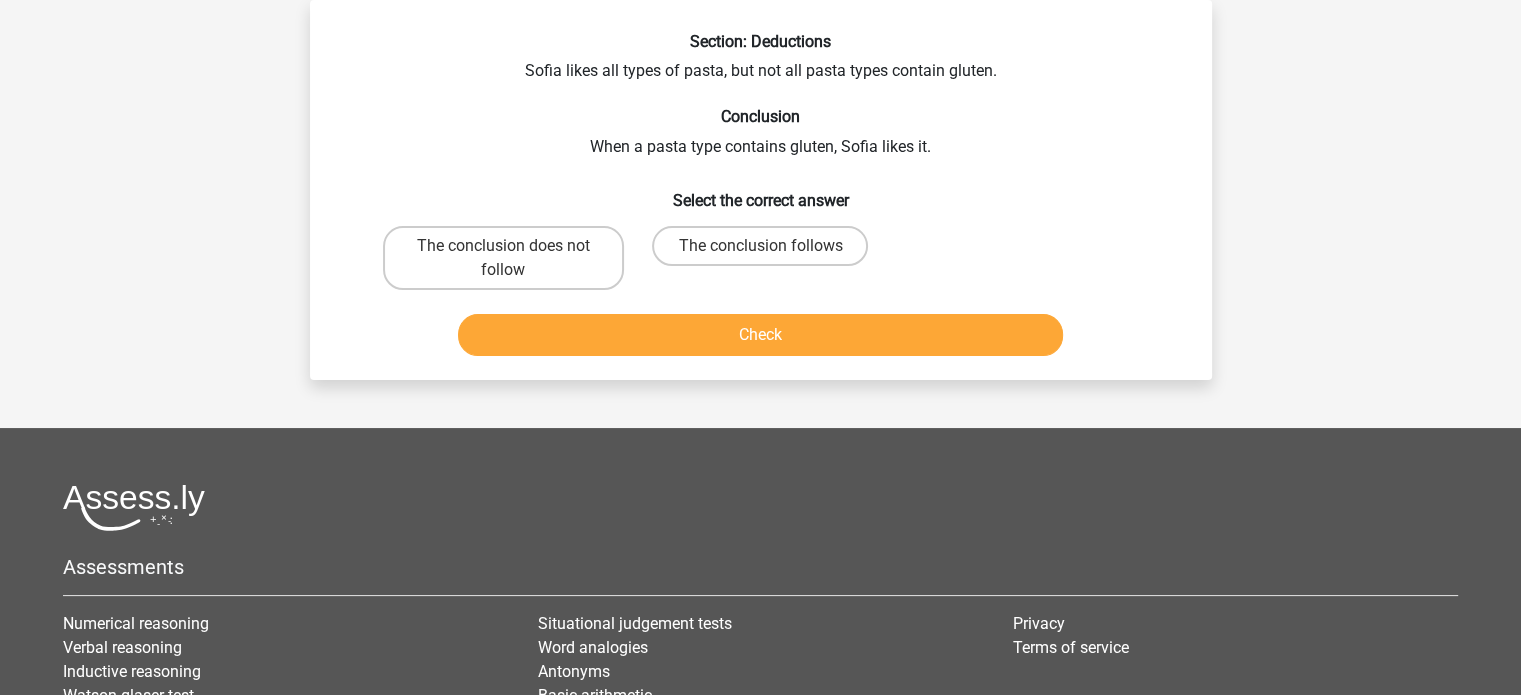 scroll, scrollTop: 0, scrollLeft: 0, axis: both 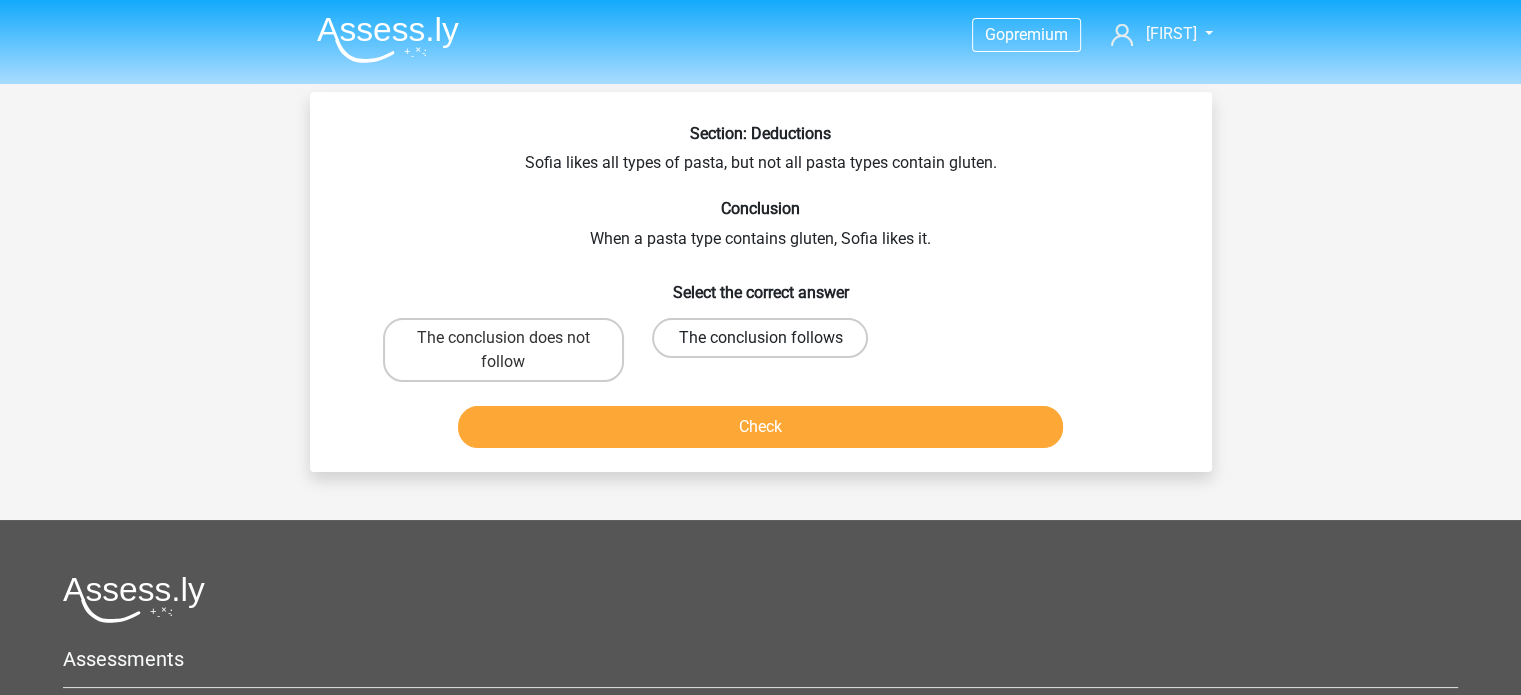 click on "The conclusion follows" at bounding box center [760, 338] 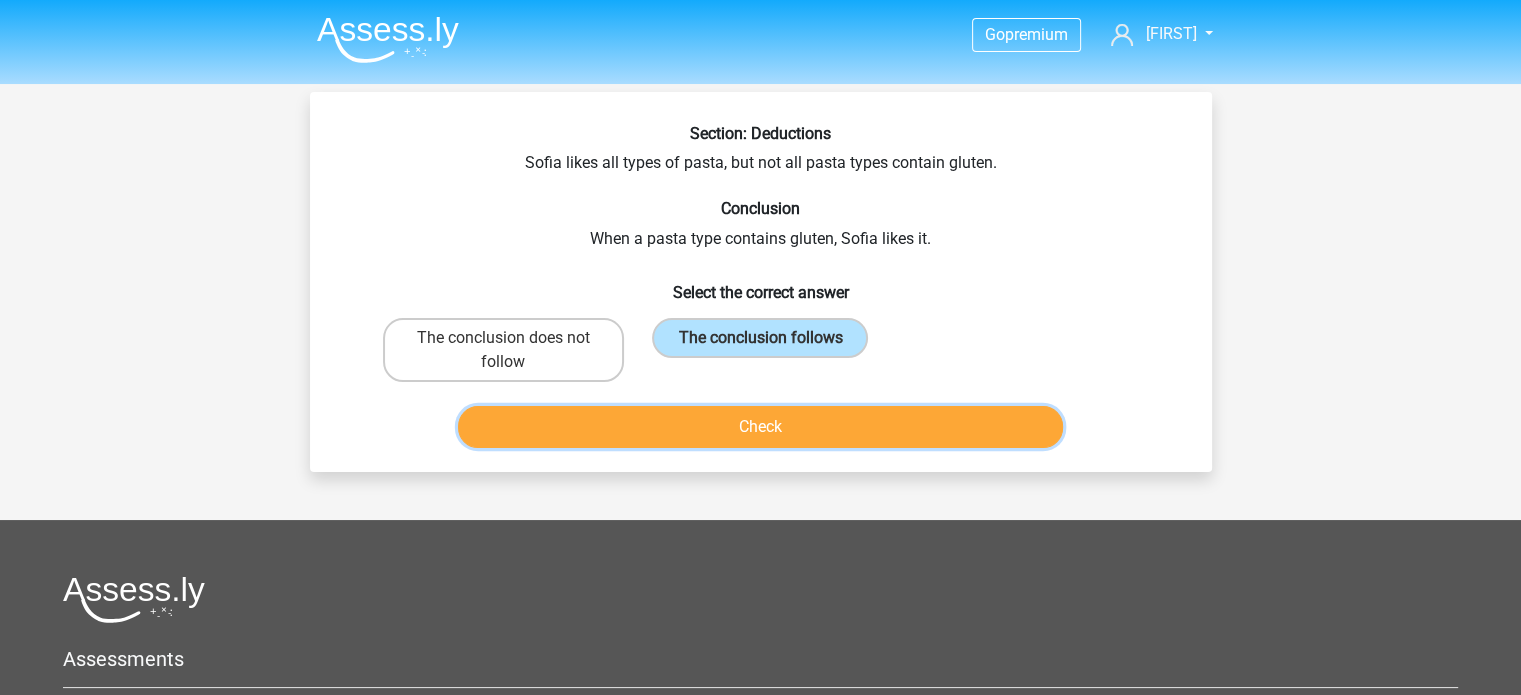click on "Check" at bounding box center (760, 427) 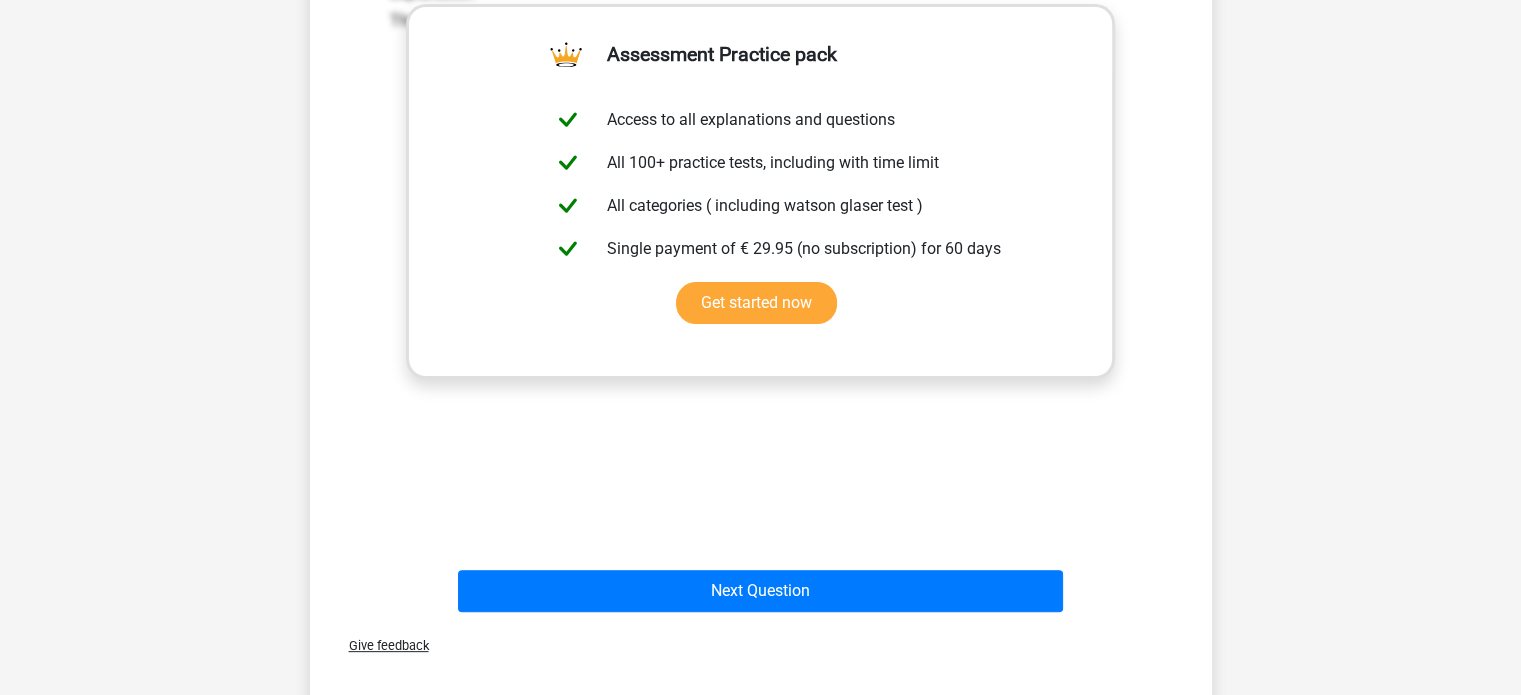 scroll, scrollTop: 490, scrollLeft: 0, axis: vertical 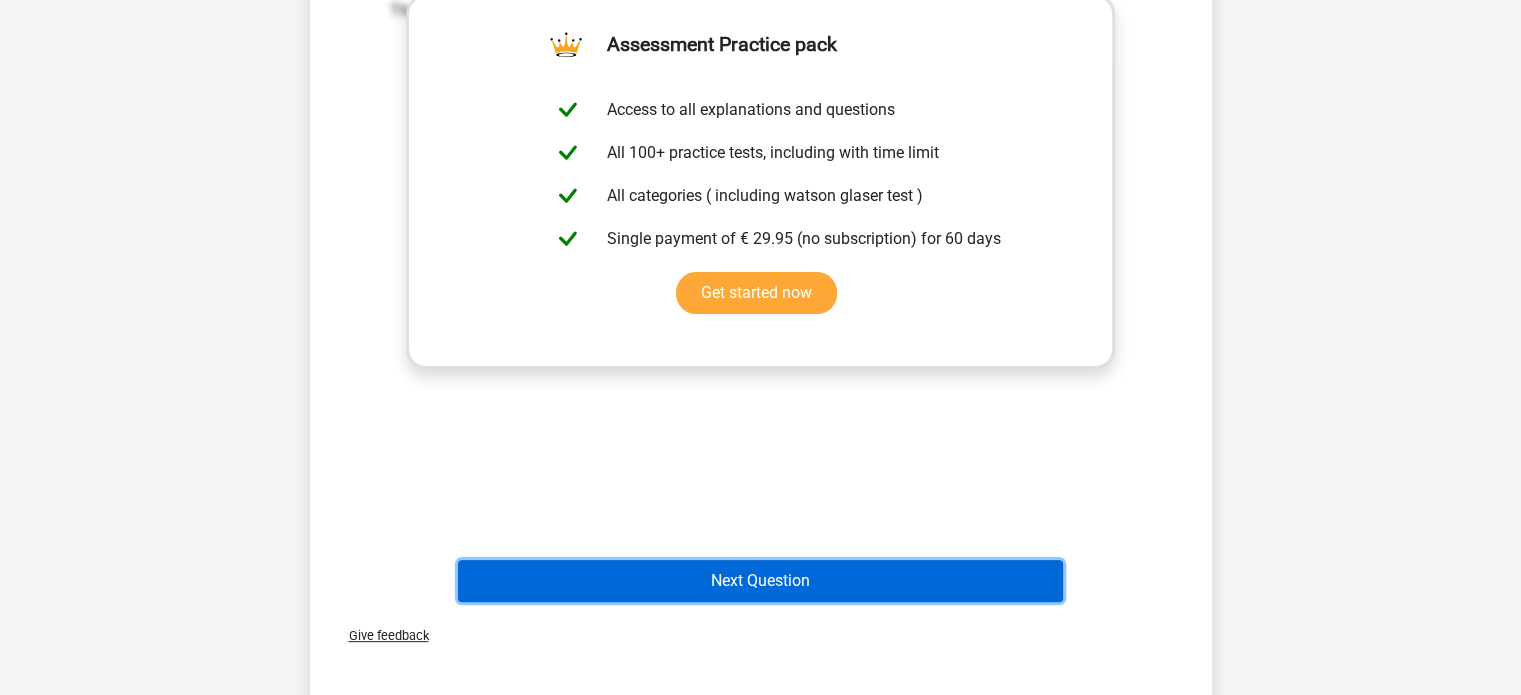 click on "Next Question" at bounding box center (760, 581) 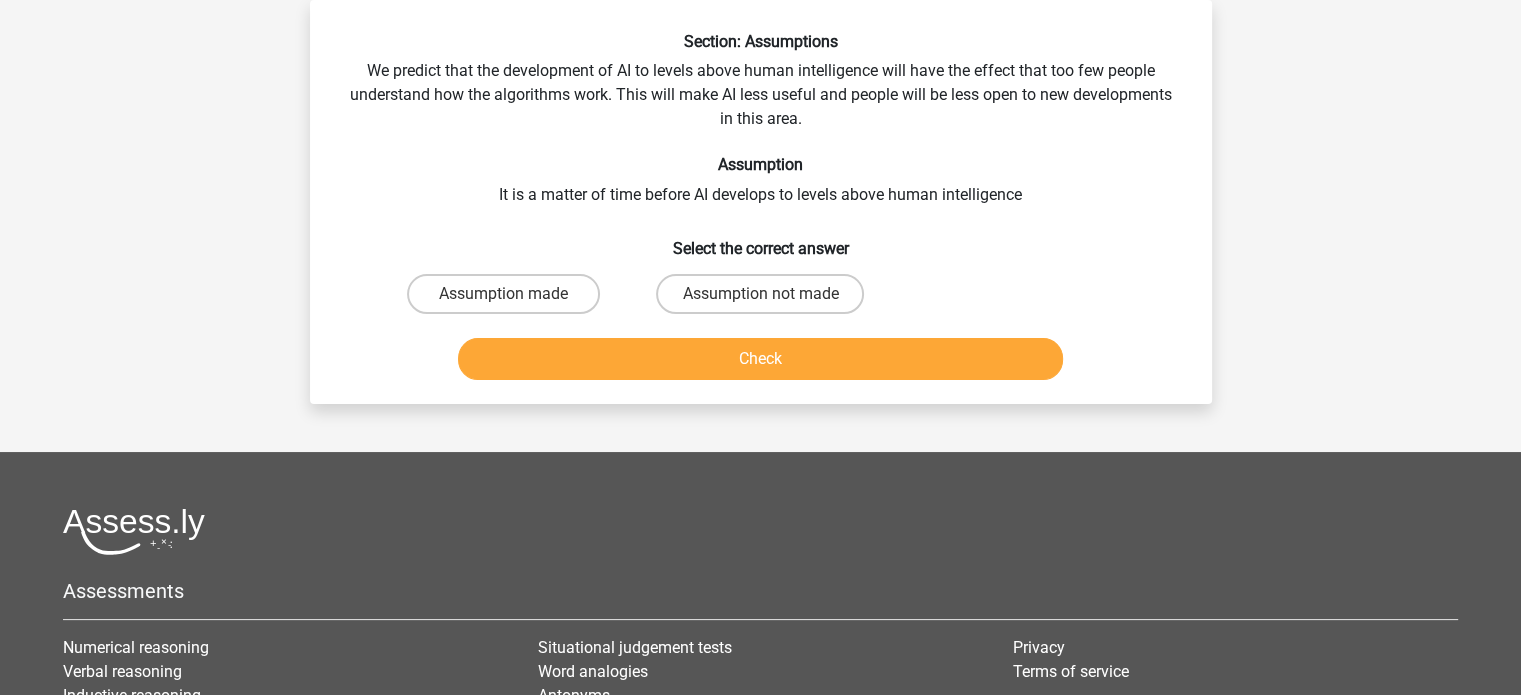 scroll, scrollTop: 0, scrollLeft: 0, axis: both 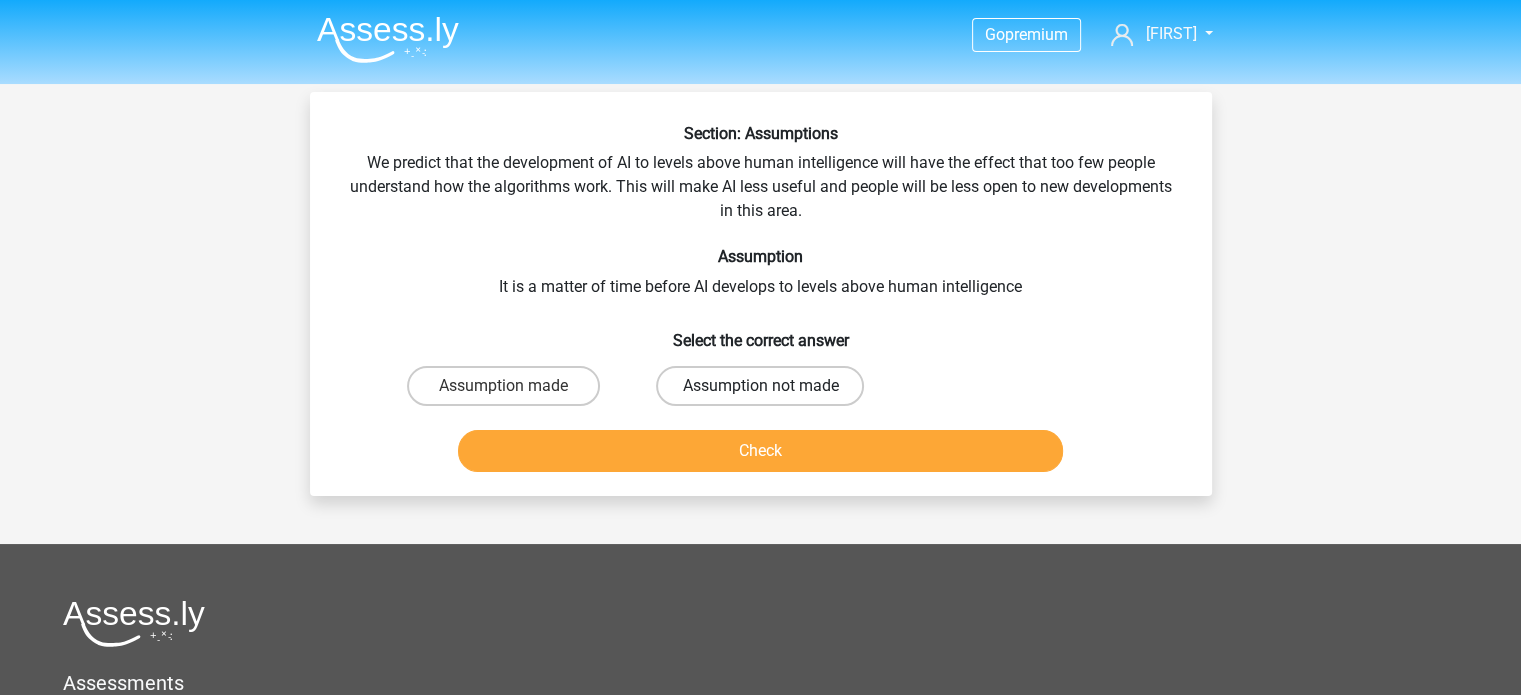 click on "Assumption not made" at bounding box center (760, 386) 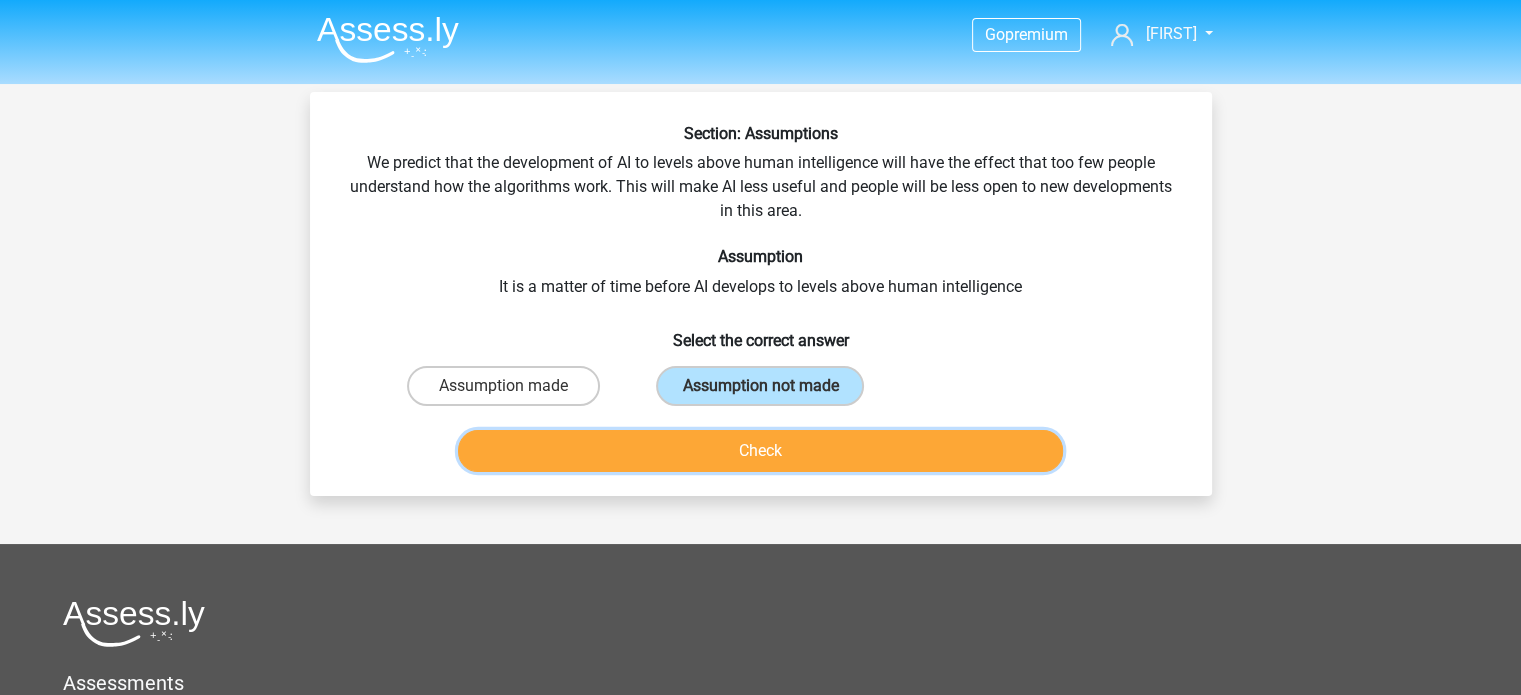 click on "Check" at bounding box center [760, 451] 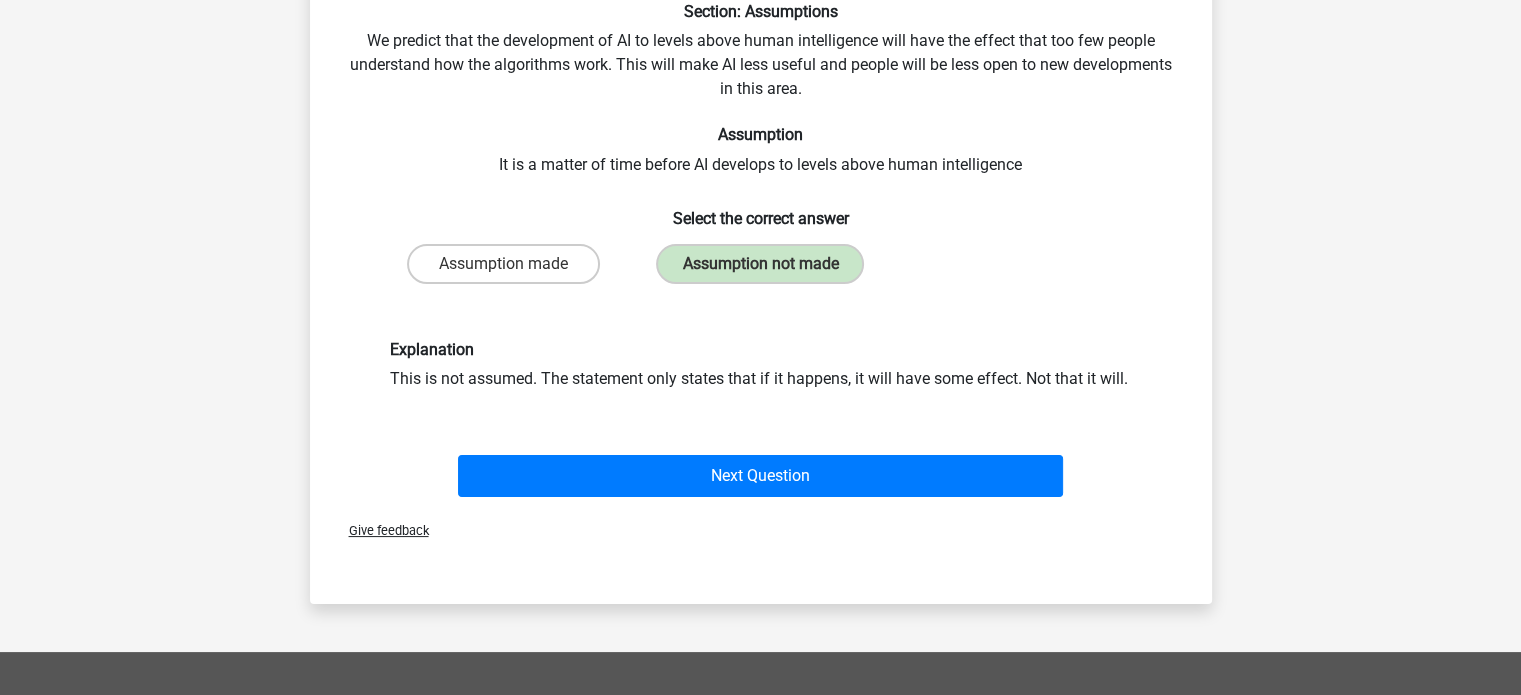 scroll, scrollTop: 130, scrollLeft: 0, axis: vertical 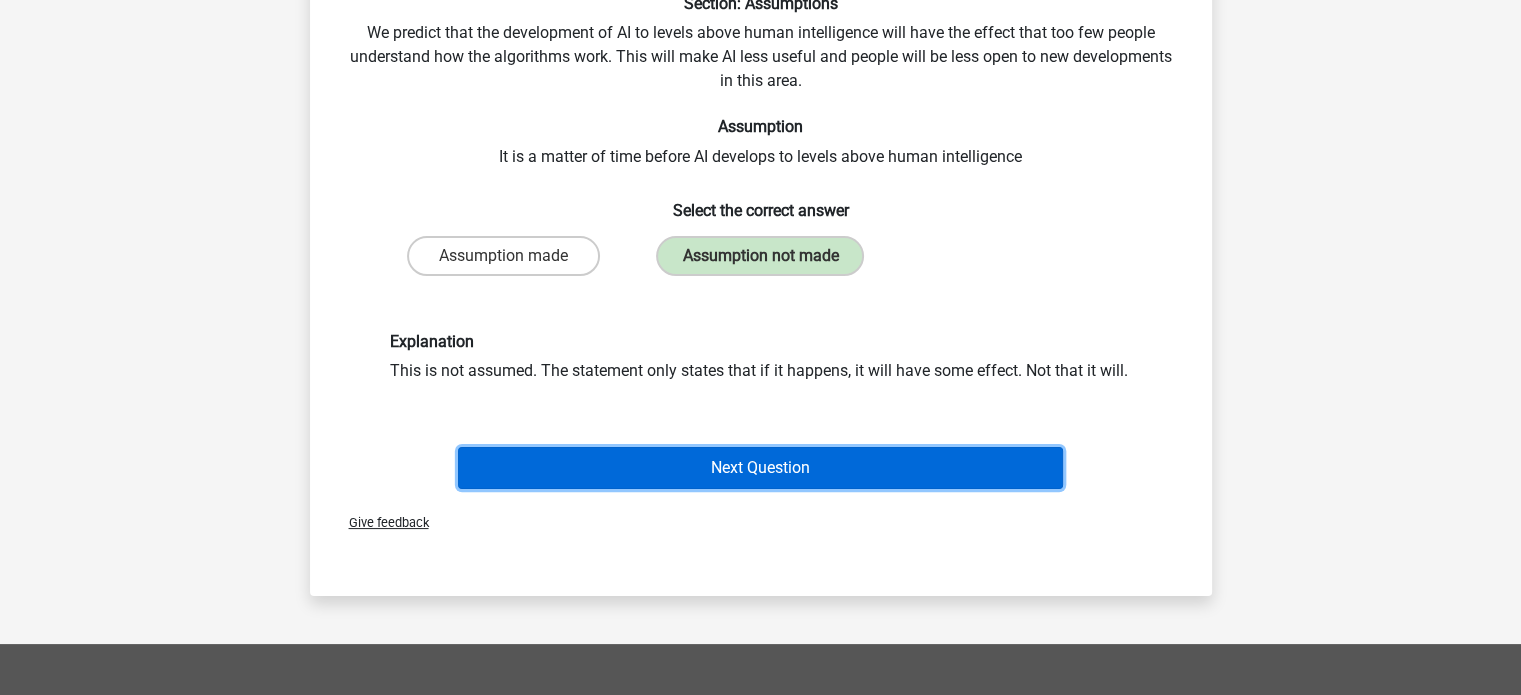 click on "Next Question" at bounding box center [760, 468] 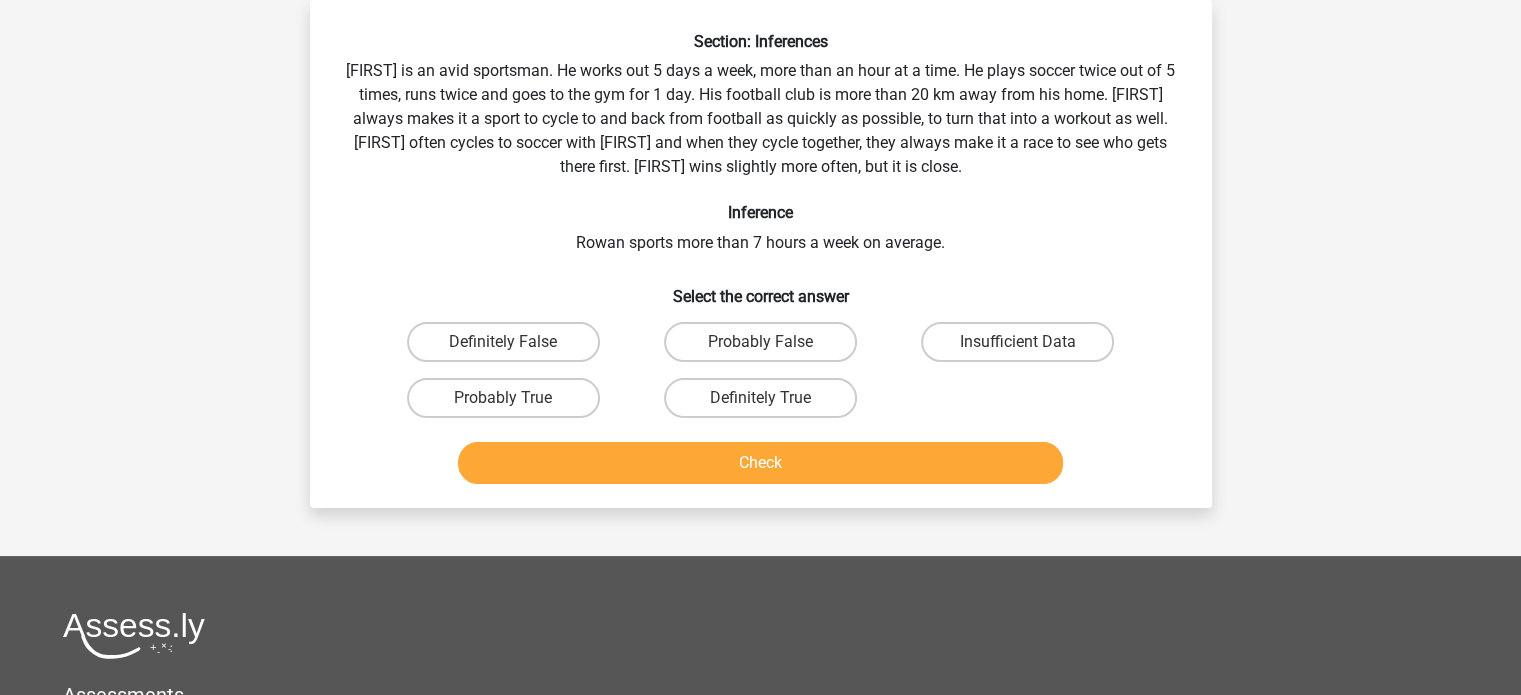 scroll, scrollTop: 0, scrollLeft: 0, axis: both 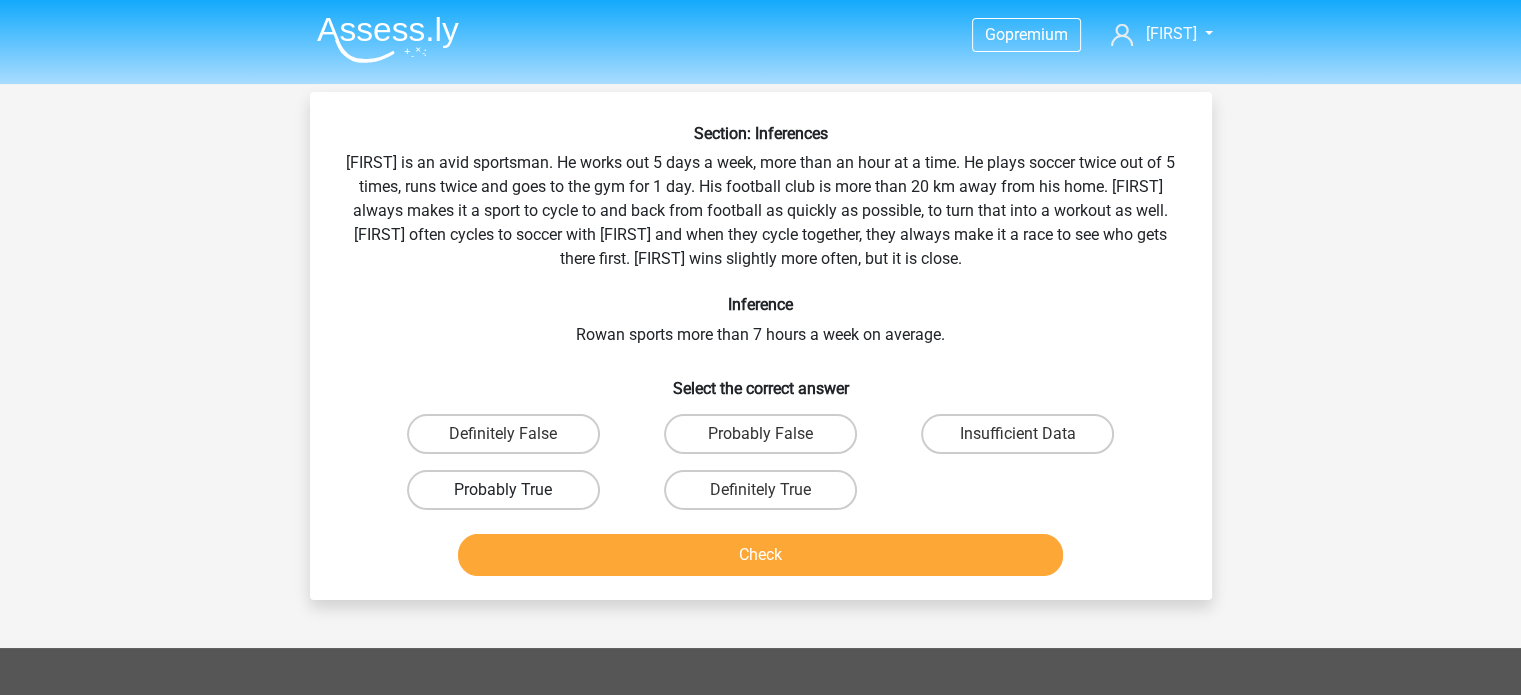 click on "Probably True" at bounding box center (503, 490) 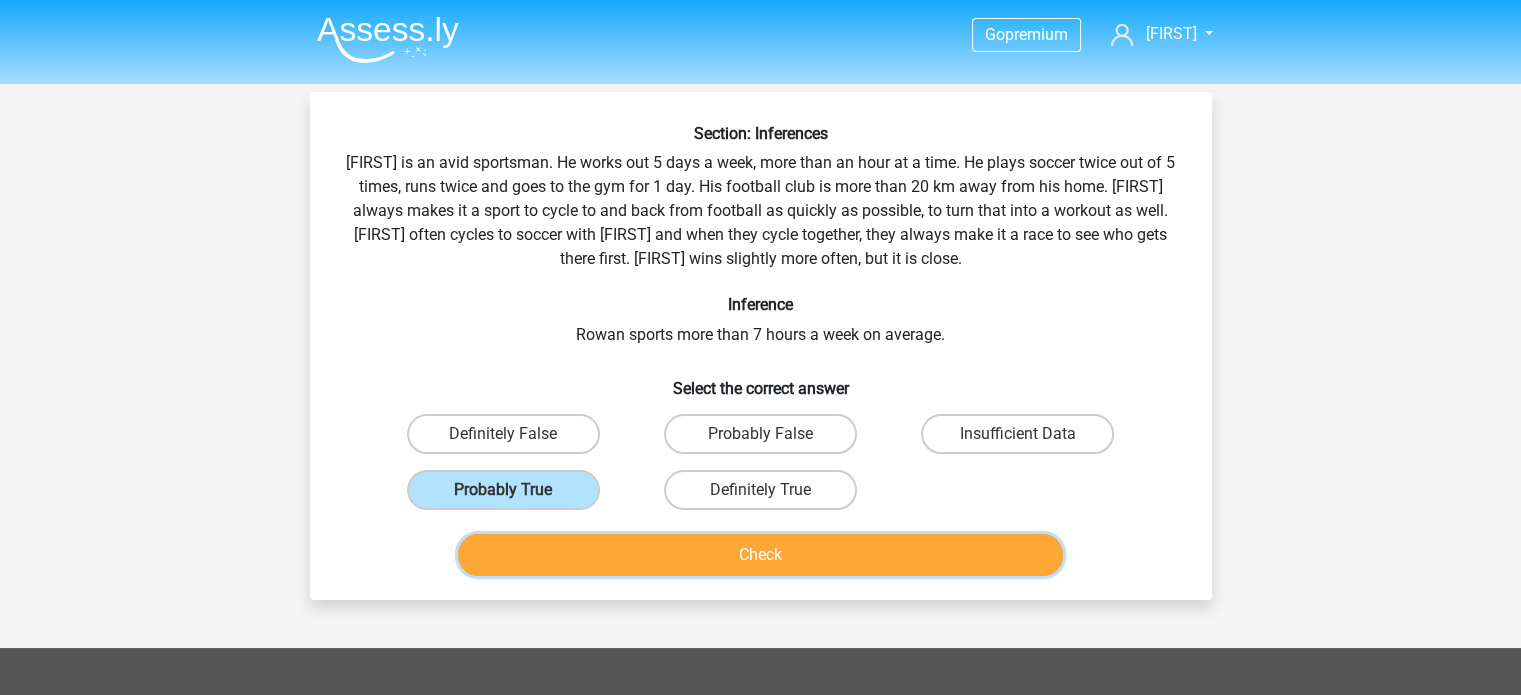 click on "Check" at bounding box center (760, 555) 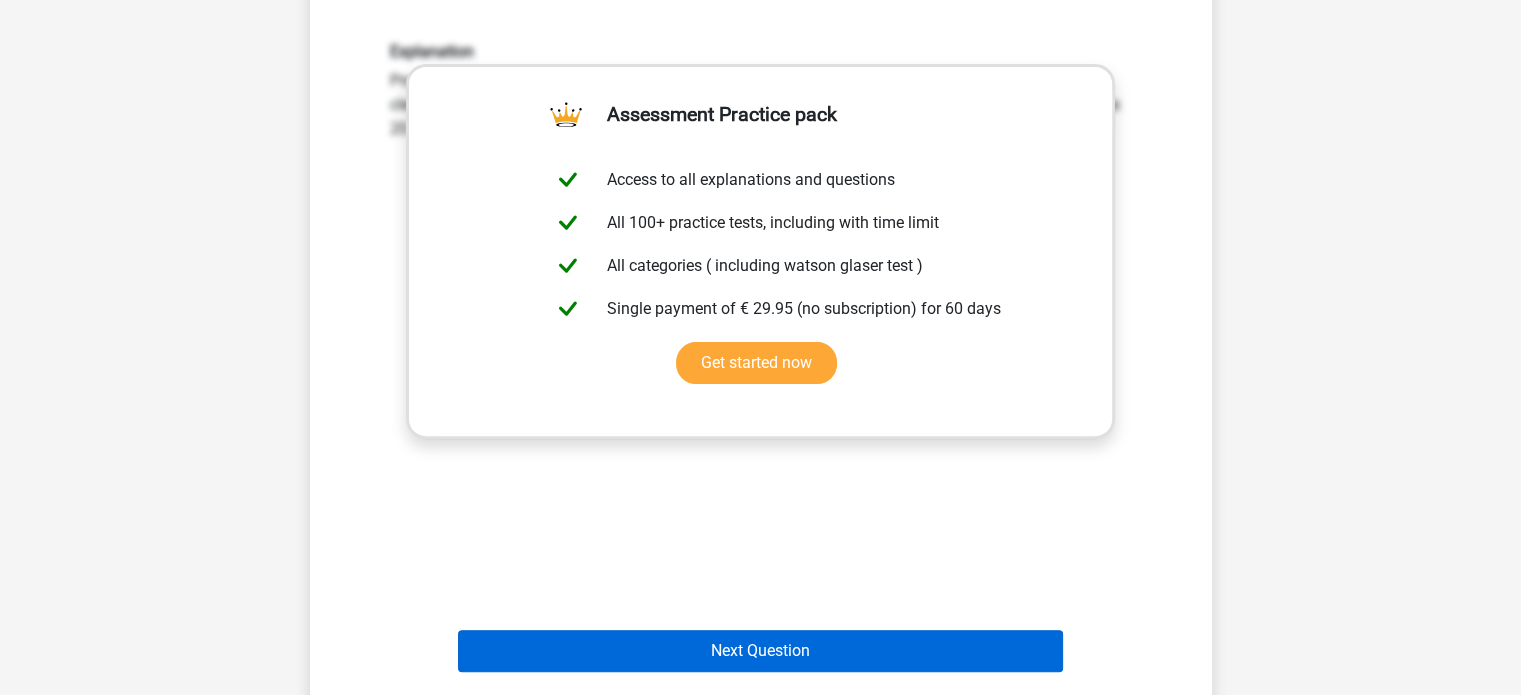 scroll, scrollTop: 570, scrollLeft: 0, axis: vertical 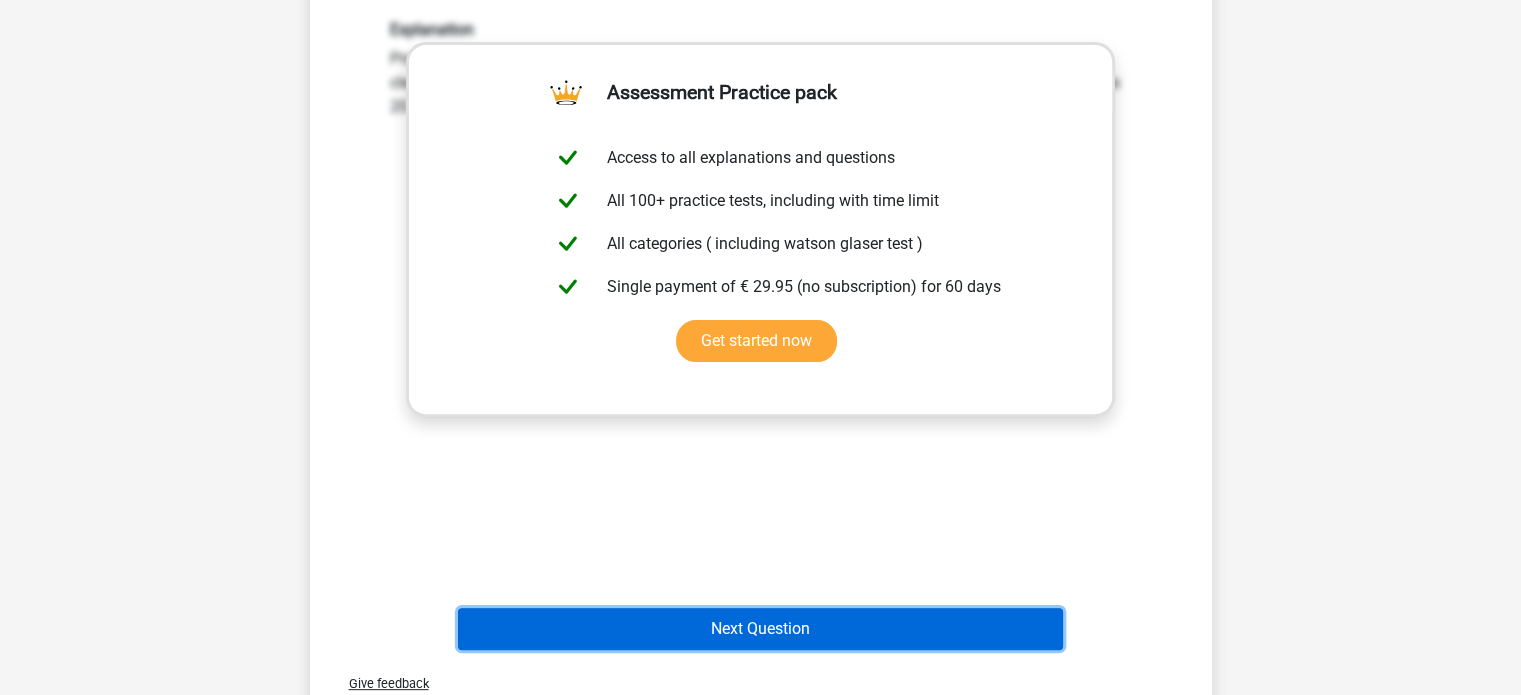click on "Next Question" at bounding box center (760, 629) 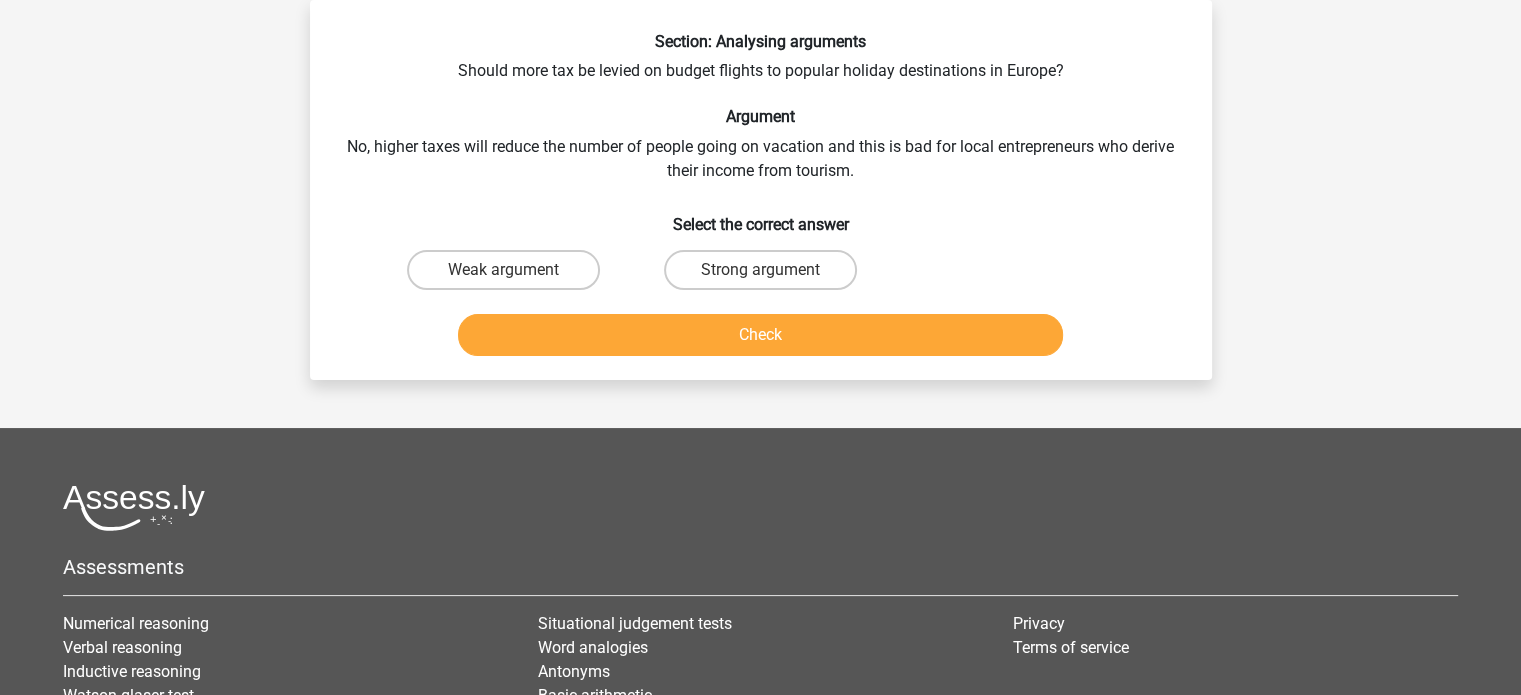 scroll, scrollTop: 0, scrollLeft: 0, axis: both 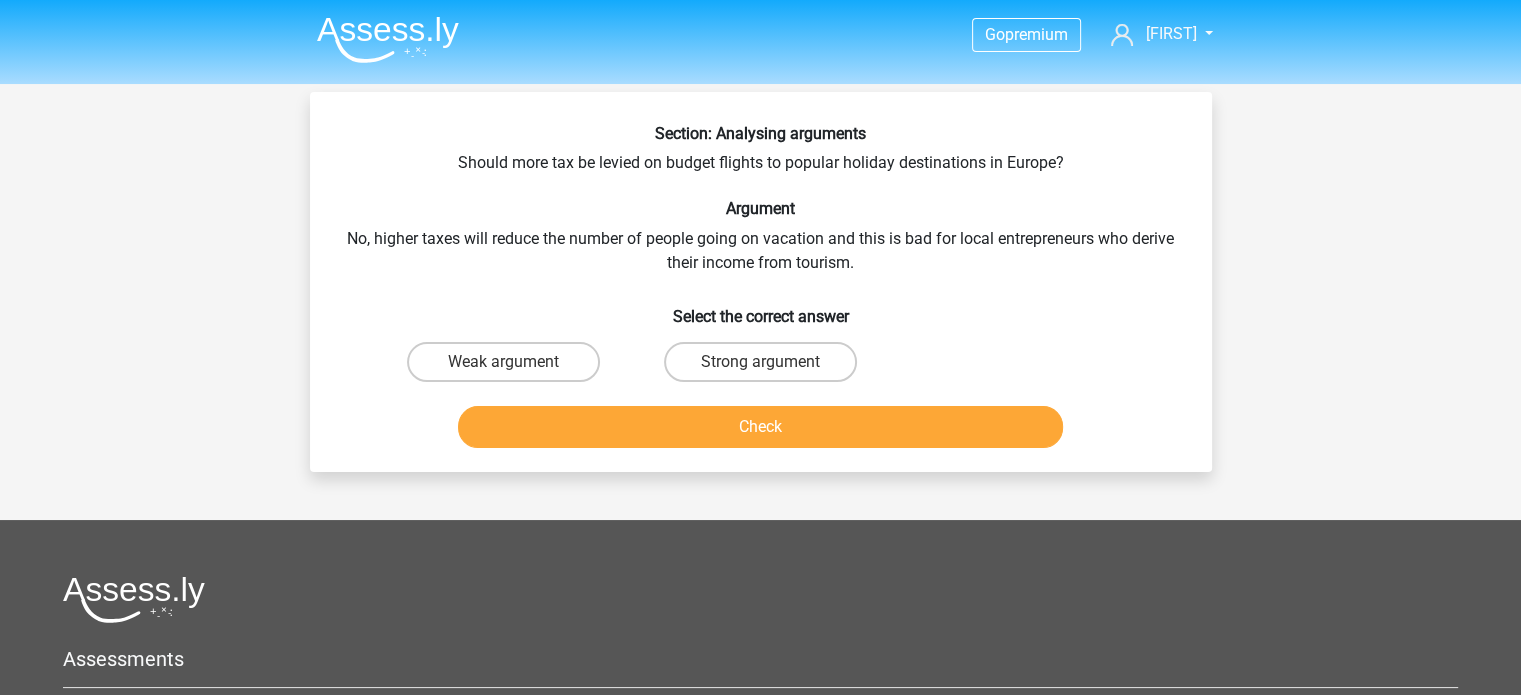 click on "Strong argument" at bounding box center (760, 362) 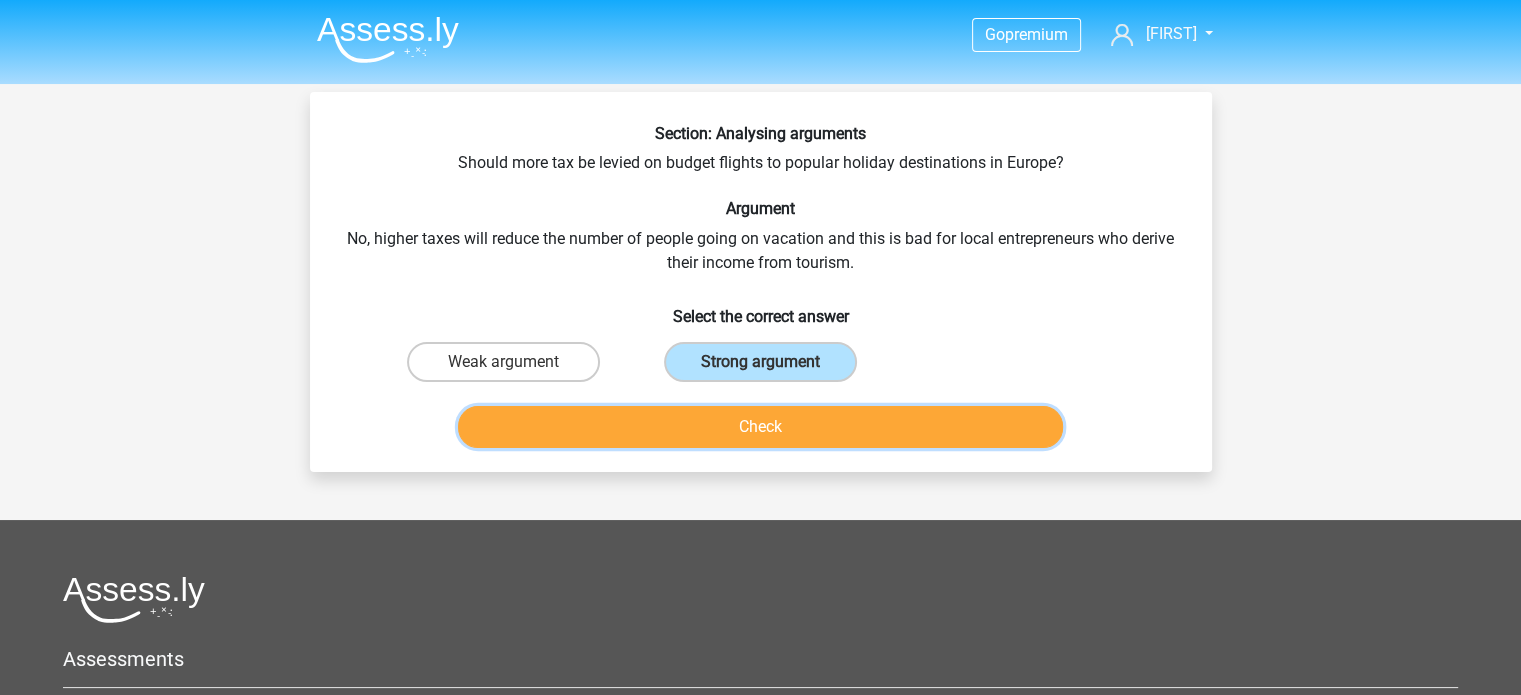click on "Check" at bounding box center [760, 427] 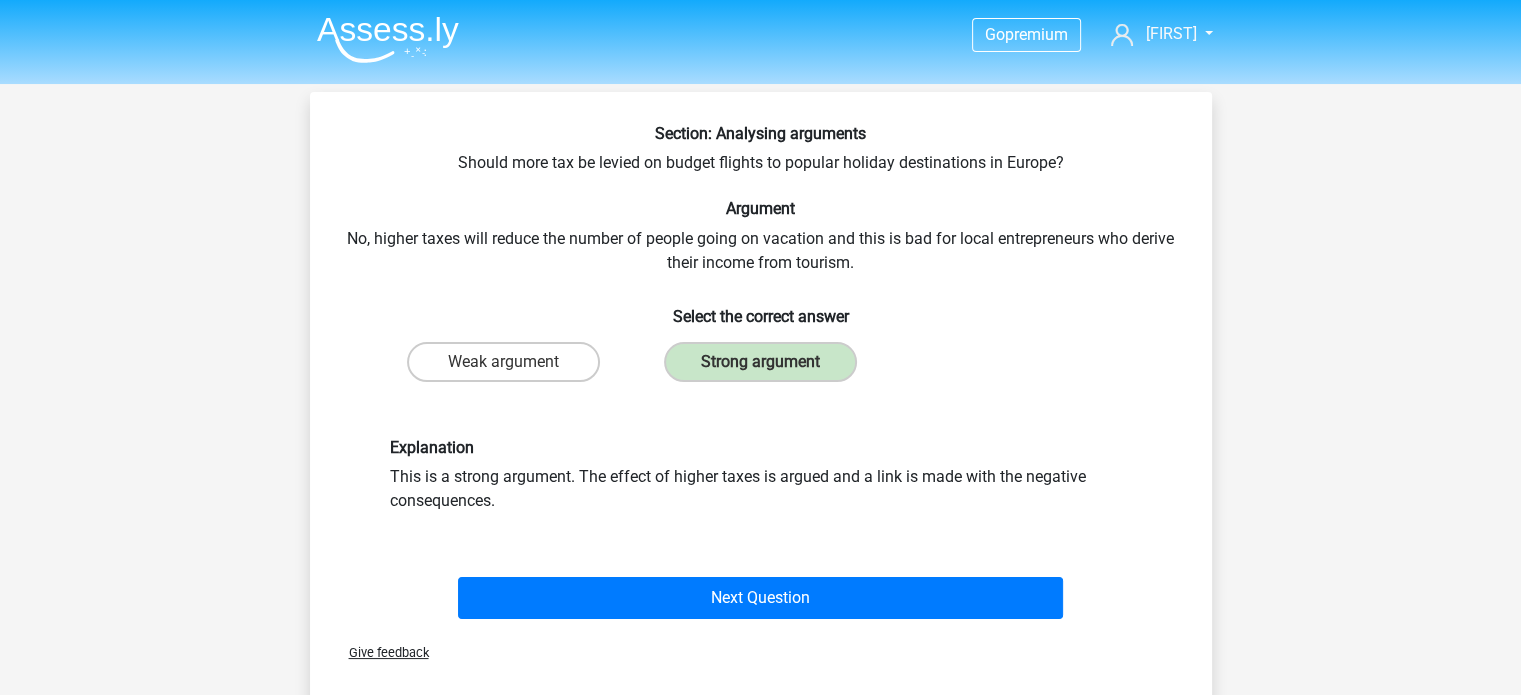 scroll, scrollTop: 304, scrollLeft: 0, axis: vertical 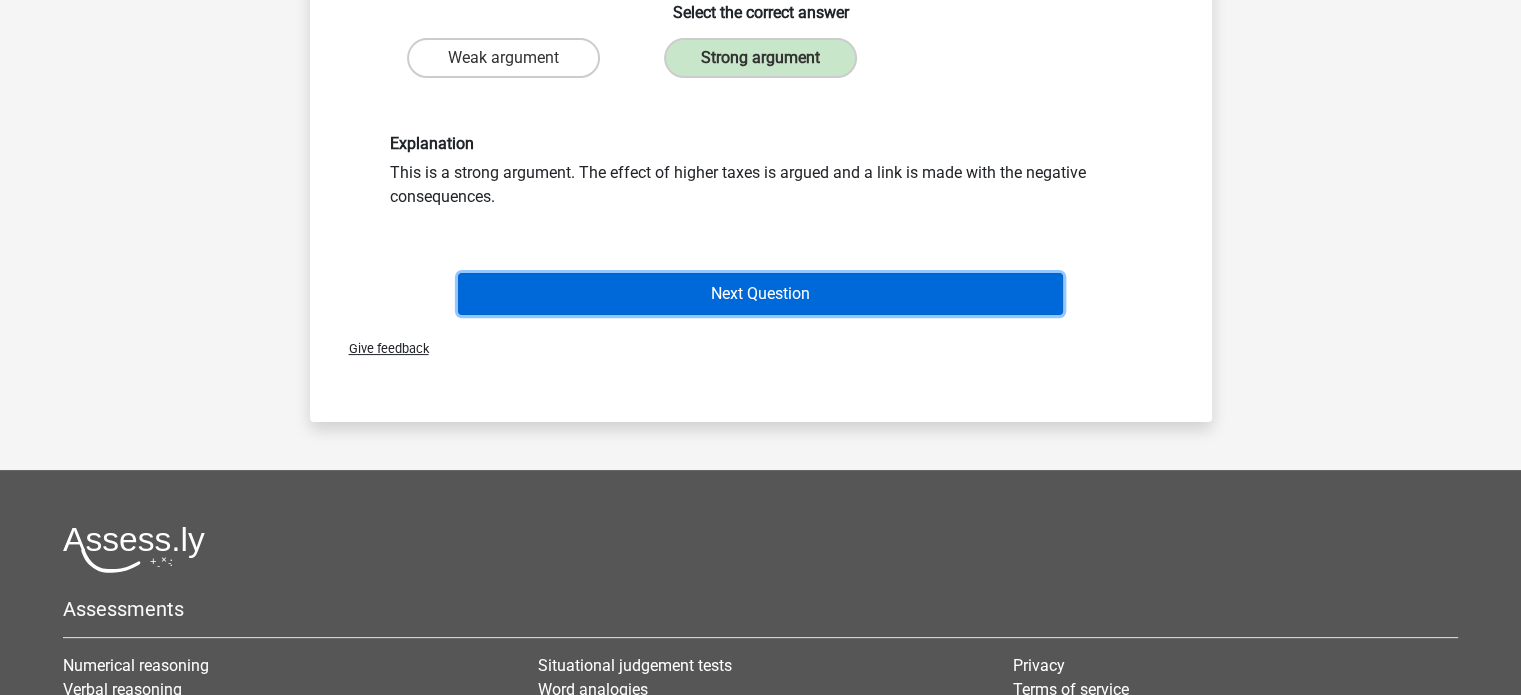 click on "Next Question" at bounding box center [760, 294] 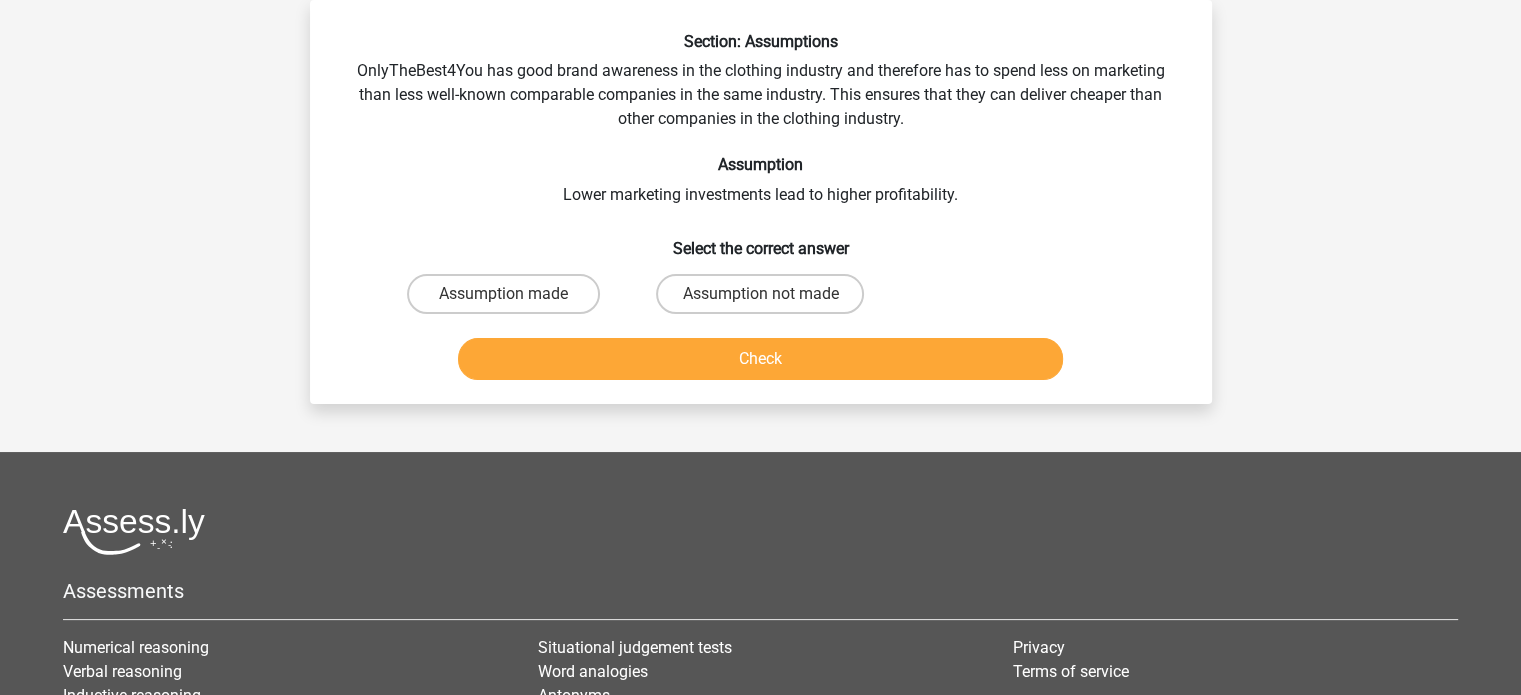 scroll, scrollTop: 0, scrollLeft: 0, axis: both 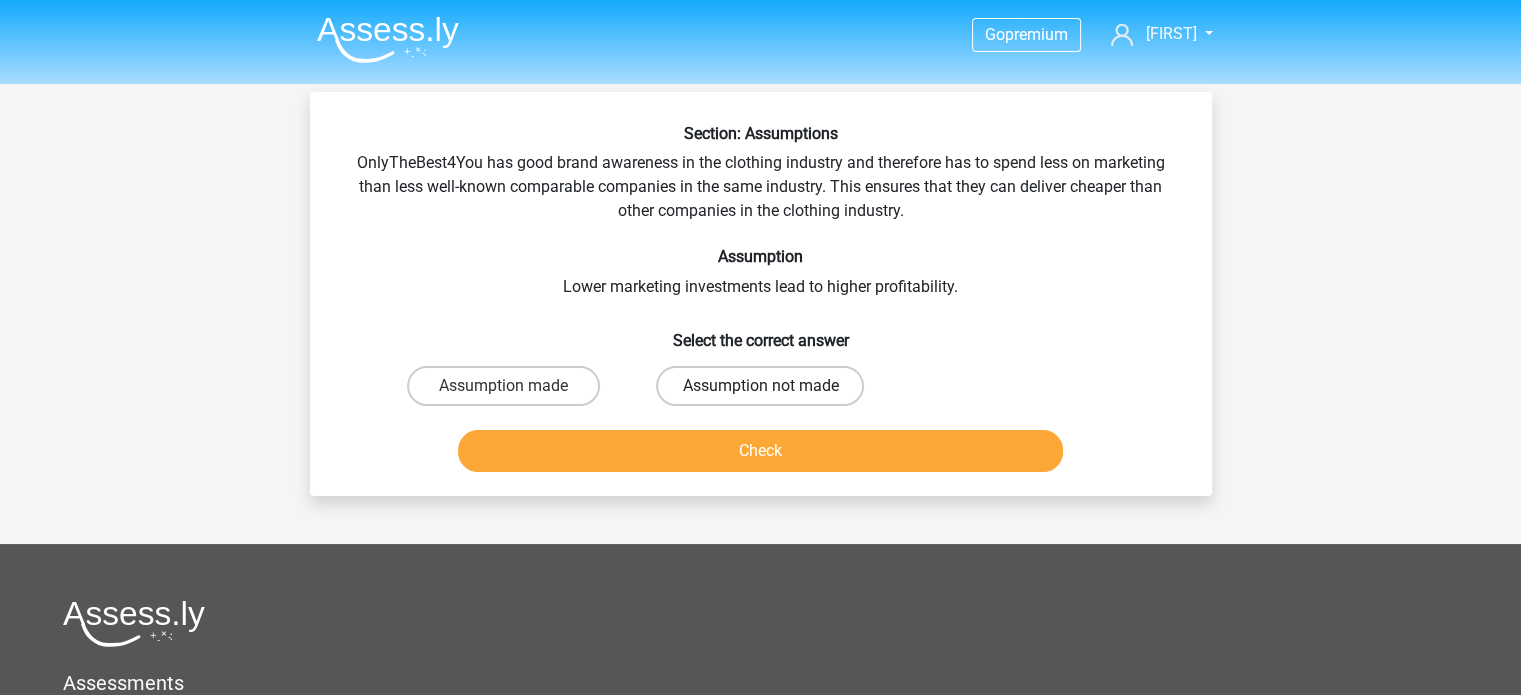 click on "Assumption not made" at bounding box center [760, 386] 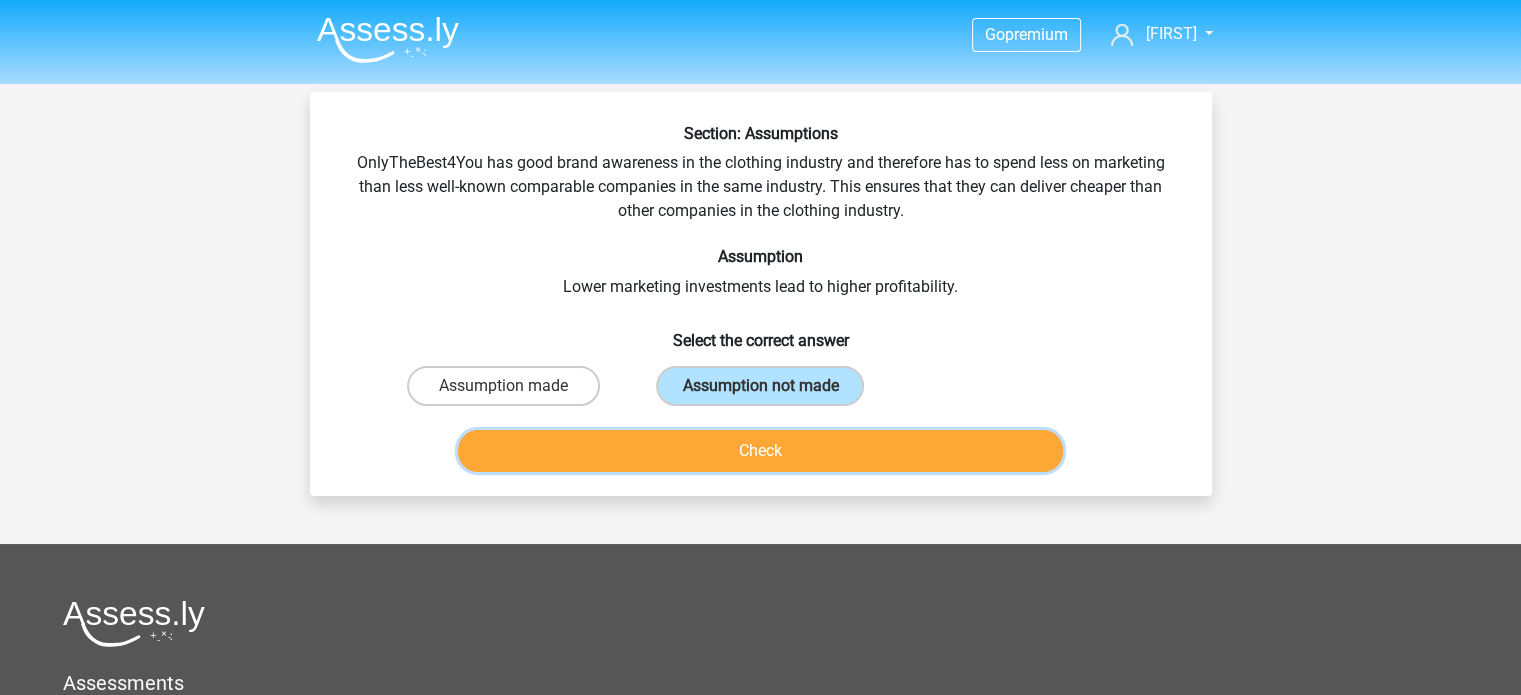 click on "Check" at bounding box center [760, 451] 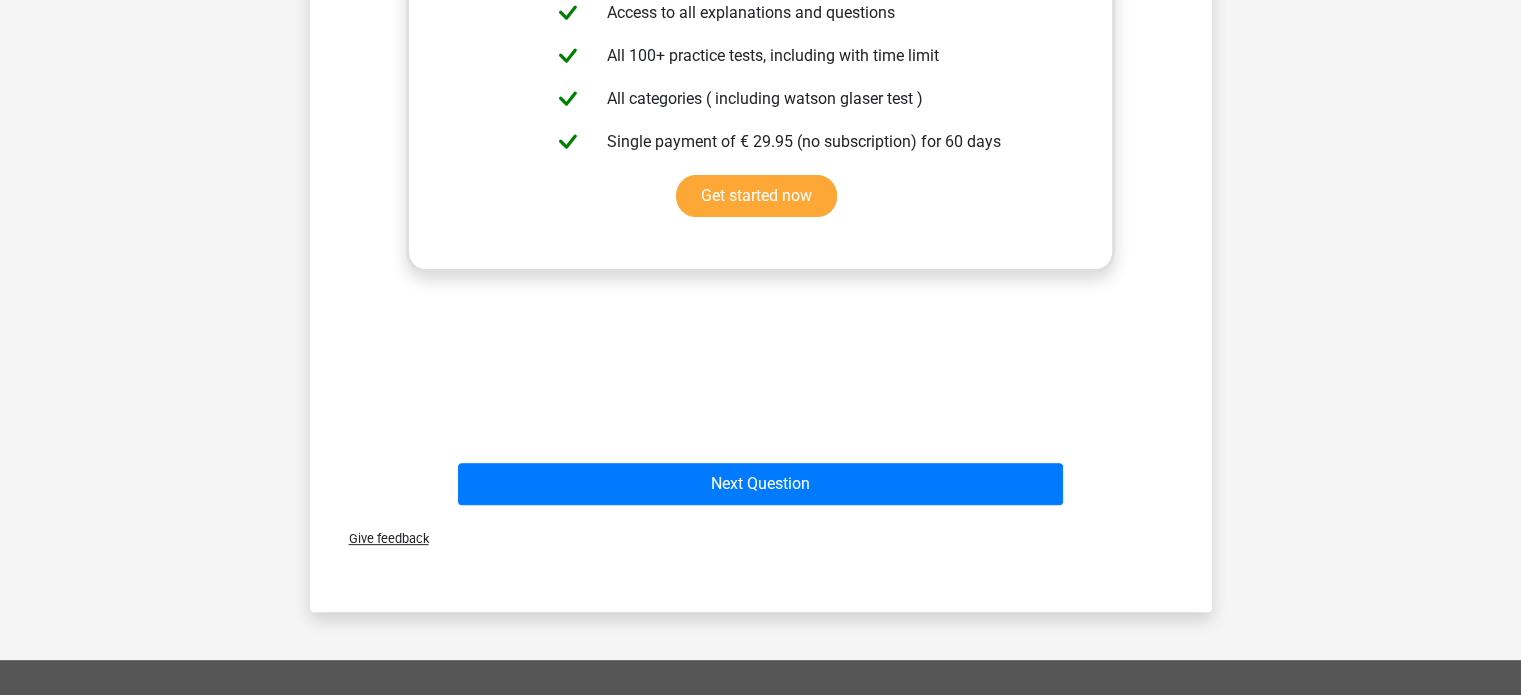 scroll, scrollTop: 666, scrollLeft: 0, axis: vertical 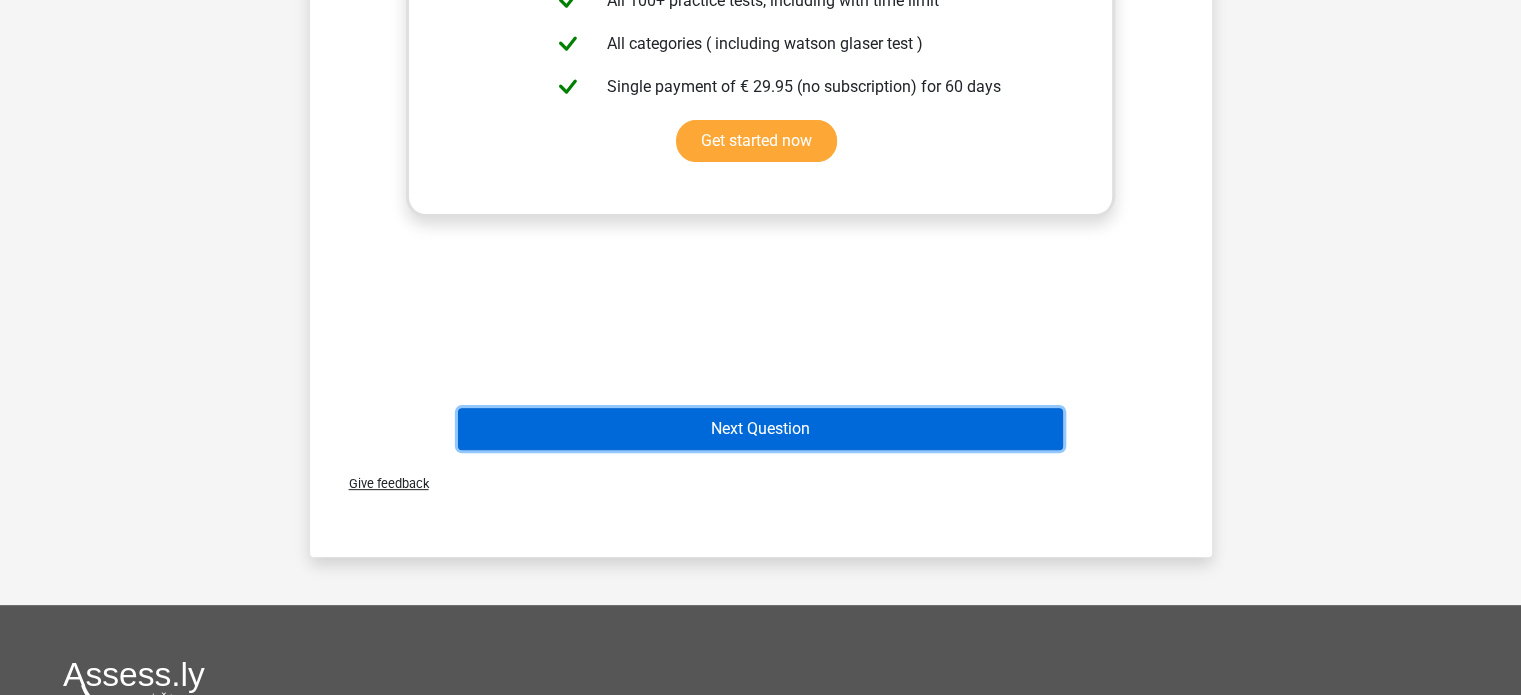 click on "Next Question" at bounding box center [760, 429] 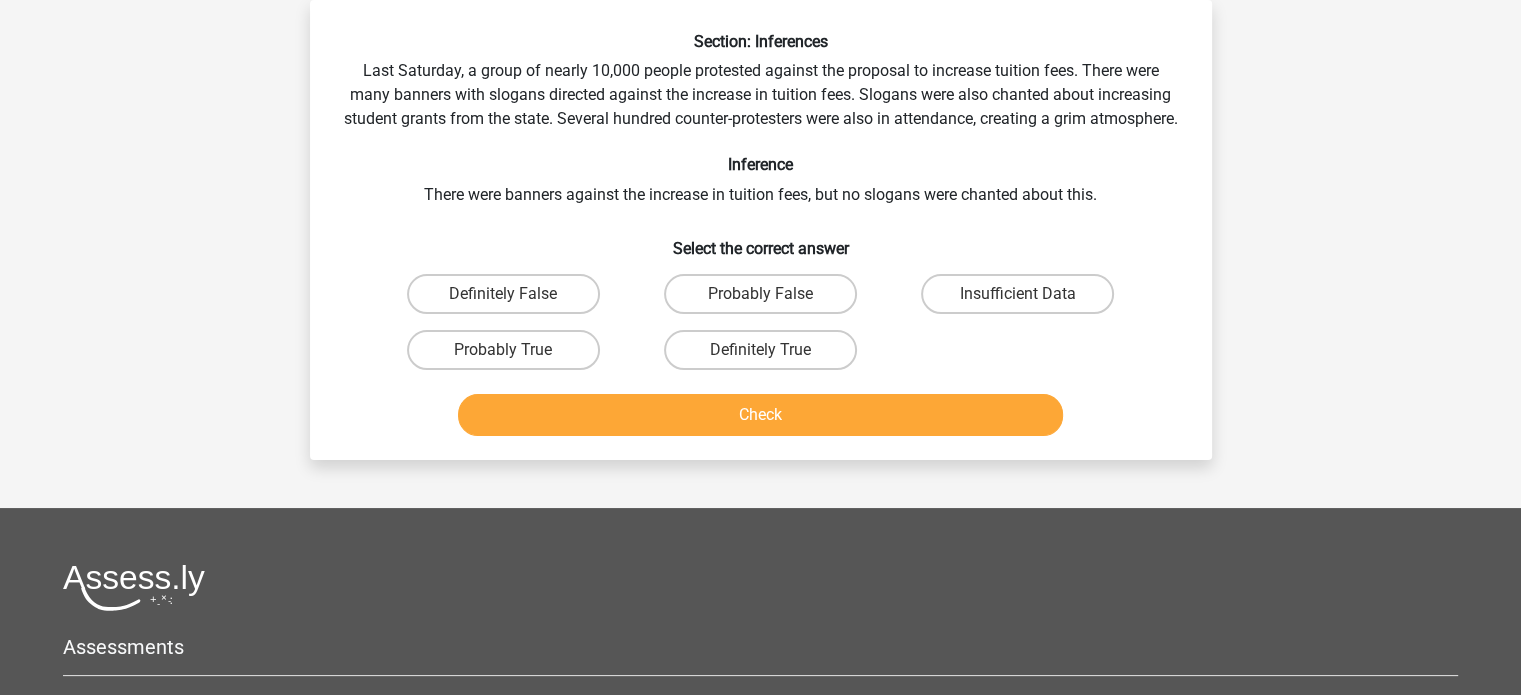 scroll, scrollTop: 0, scrollLeft: 0, axis: both 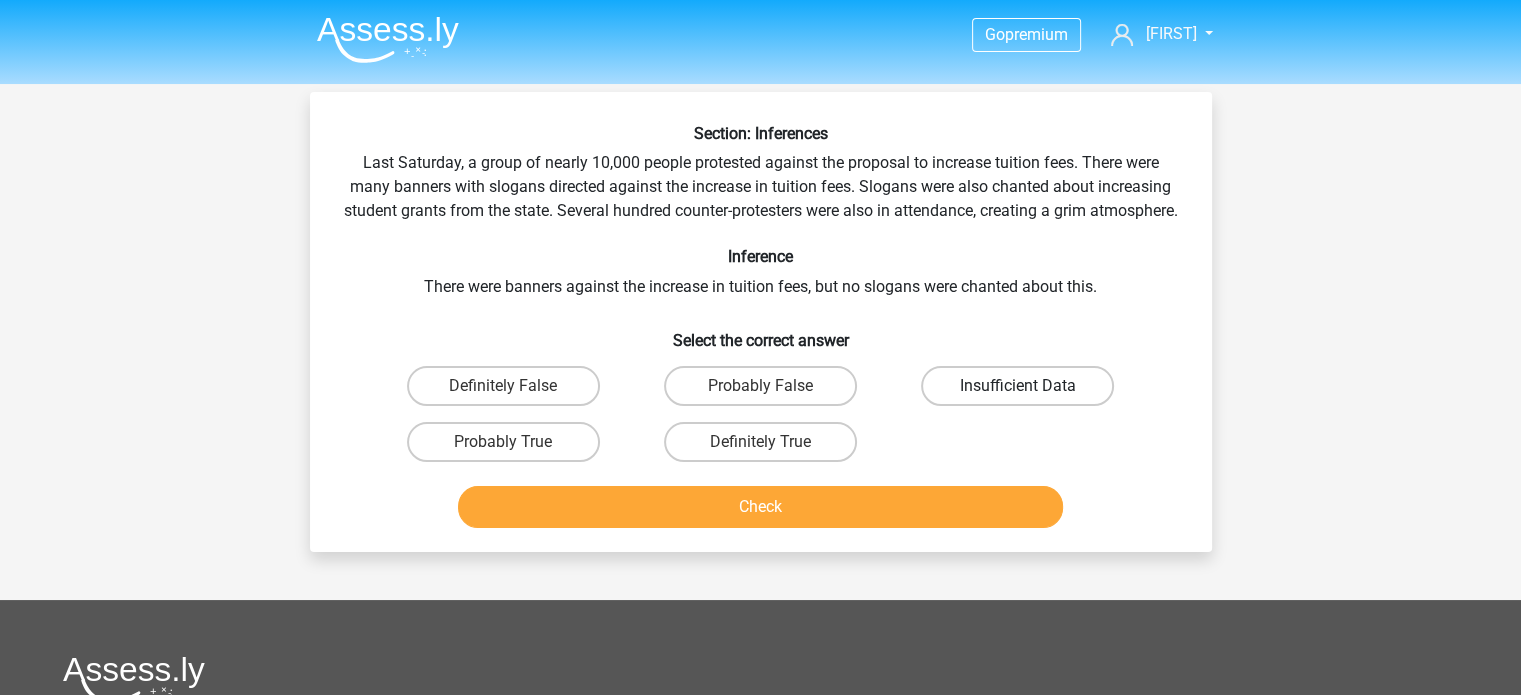 click on "Insufficient Data" at bounding box center (1017, 386) 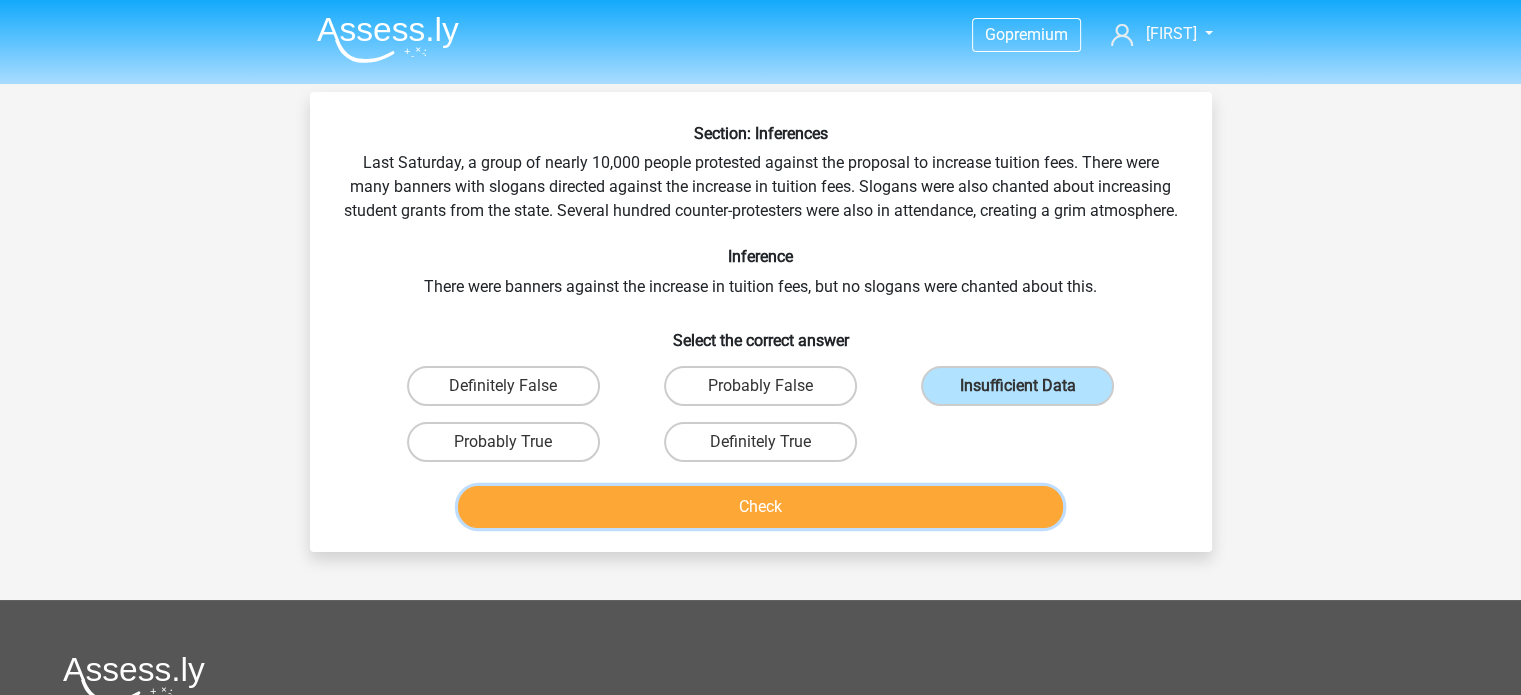 click on "Check" at bounding box center (760, 507) 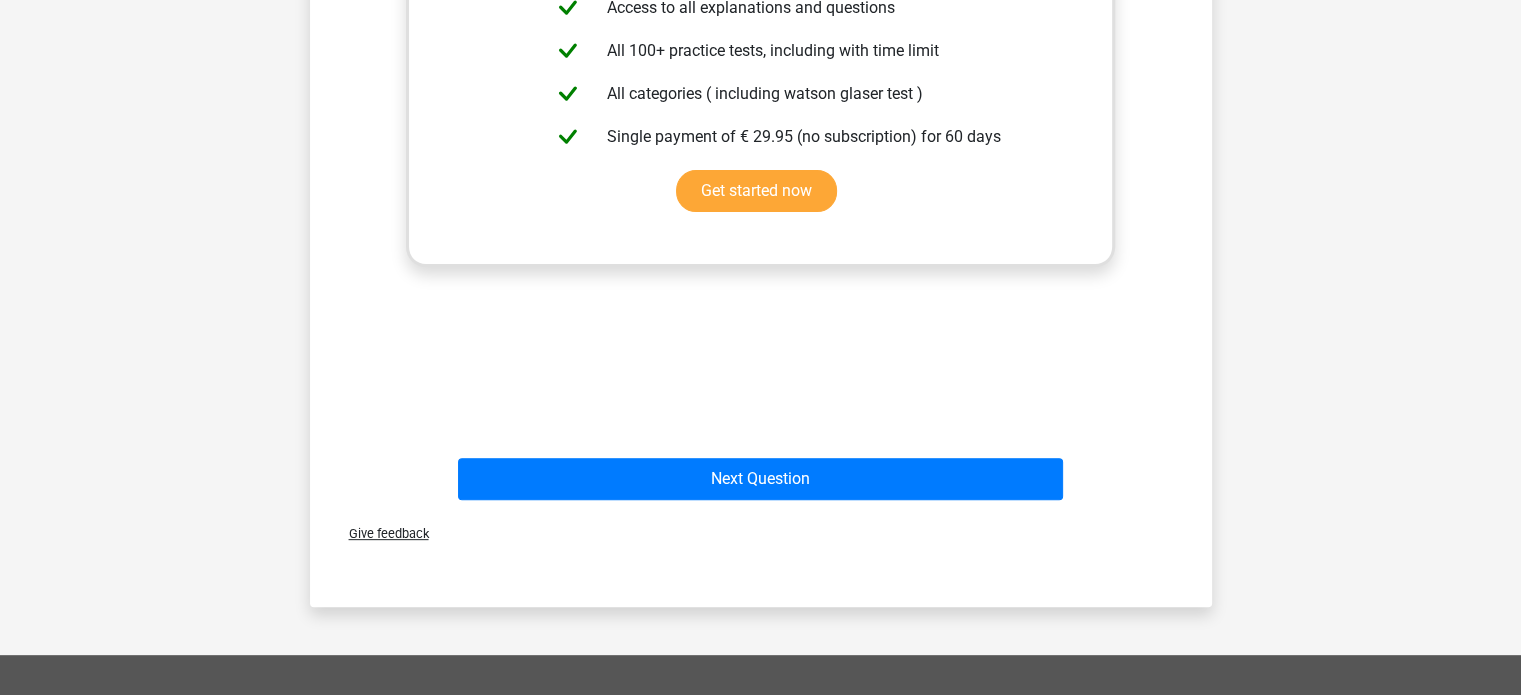 scroll, scrollTop: 672, scrollLeft: 0, axis: vertical 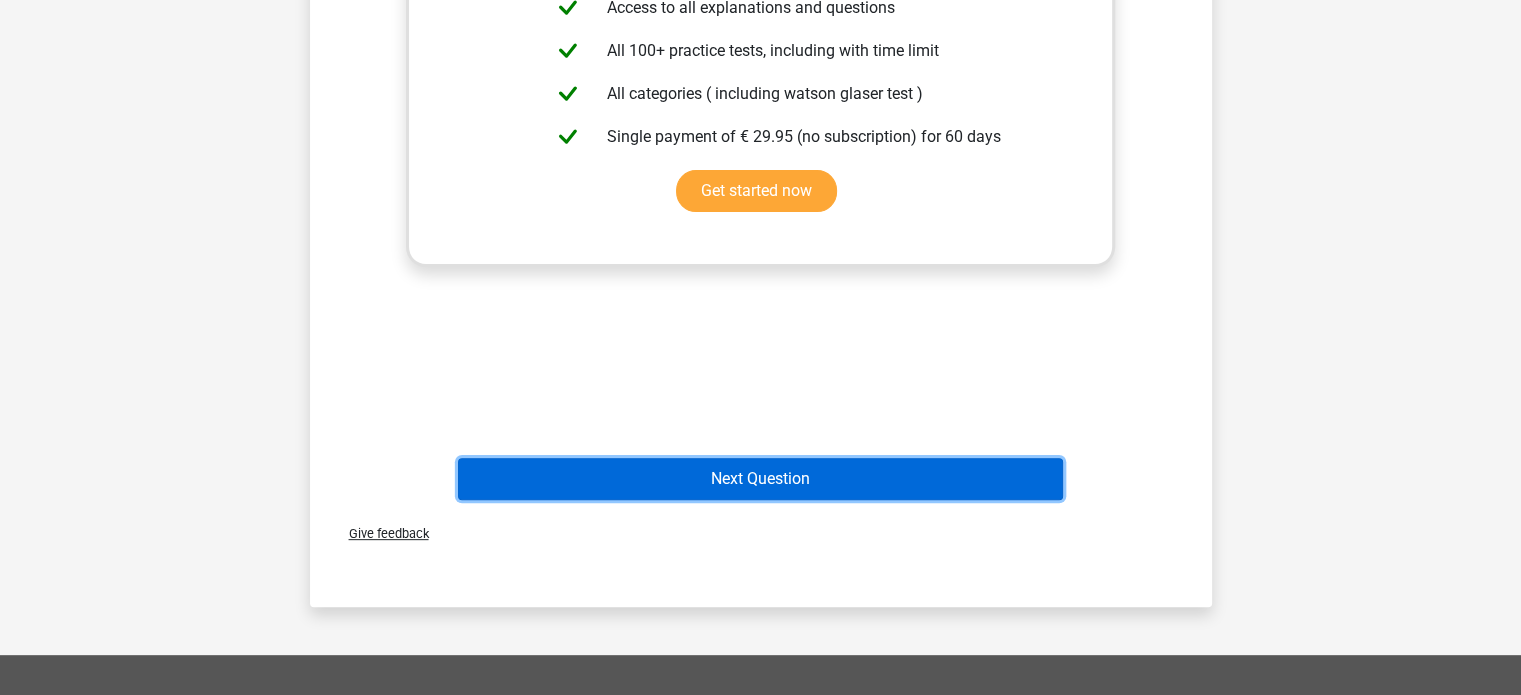 click on "Next Question" at bounding box center [760, 479] 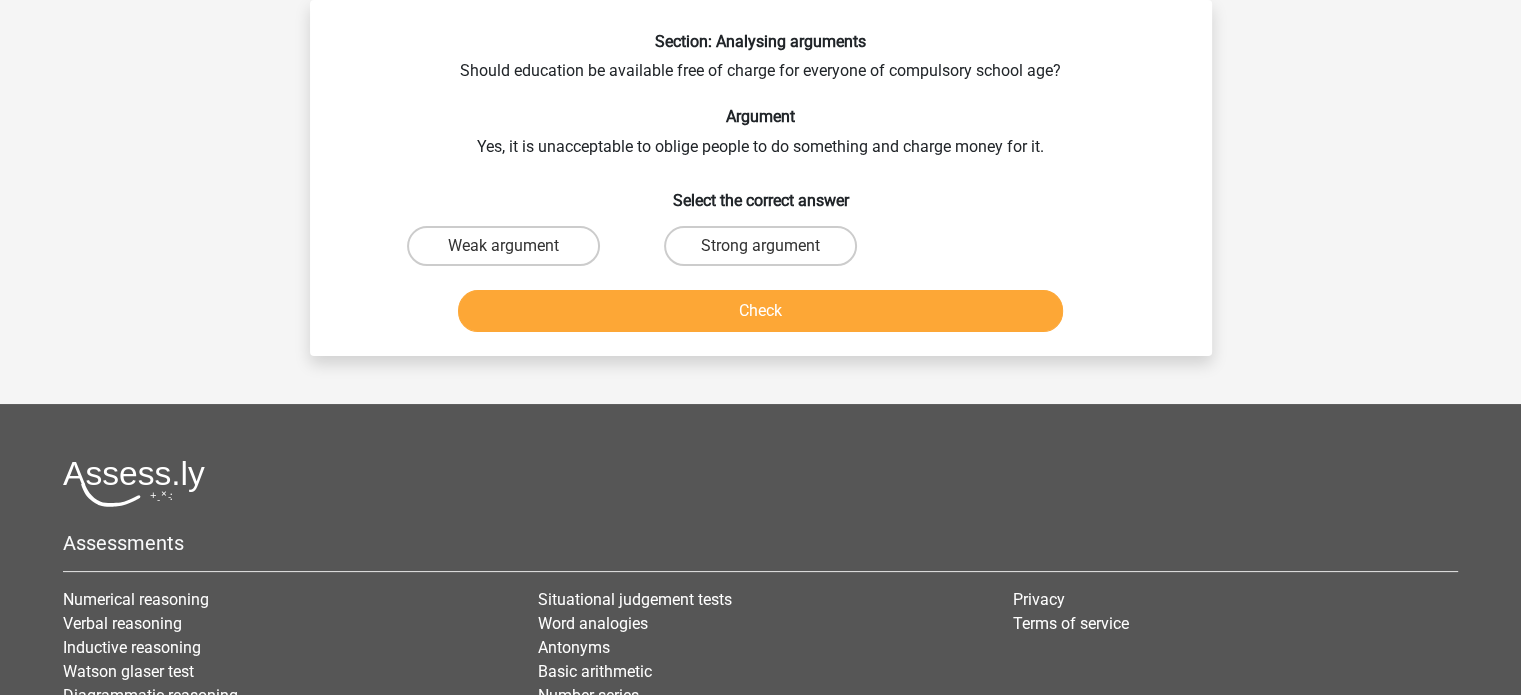 scroll, scrollTop: 0, scrollLeft: 0, axis: both 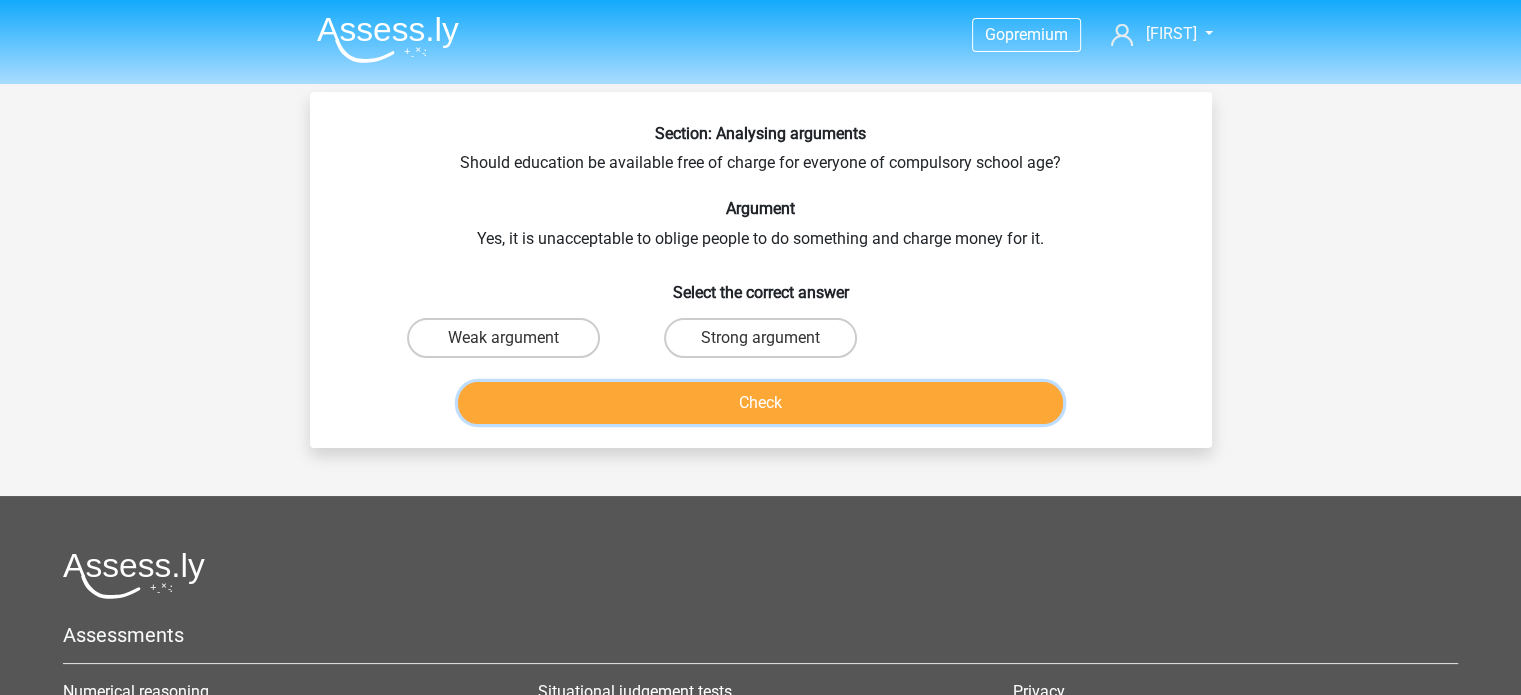 type 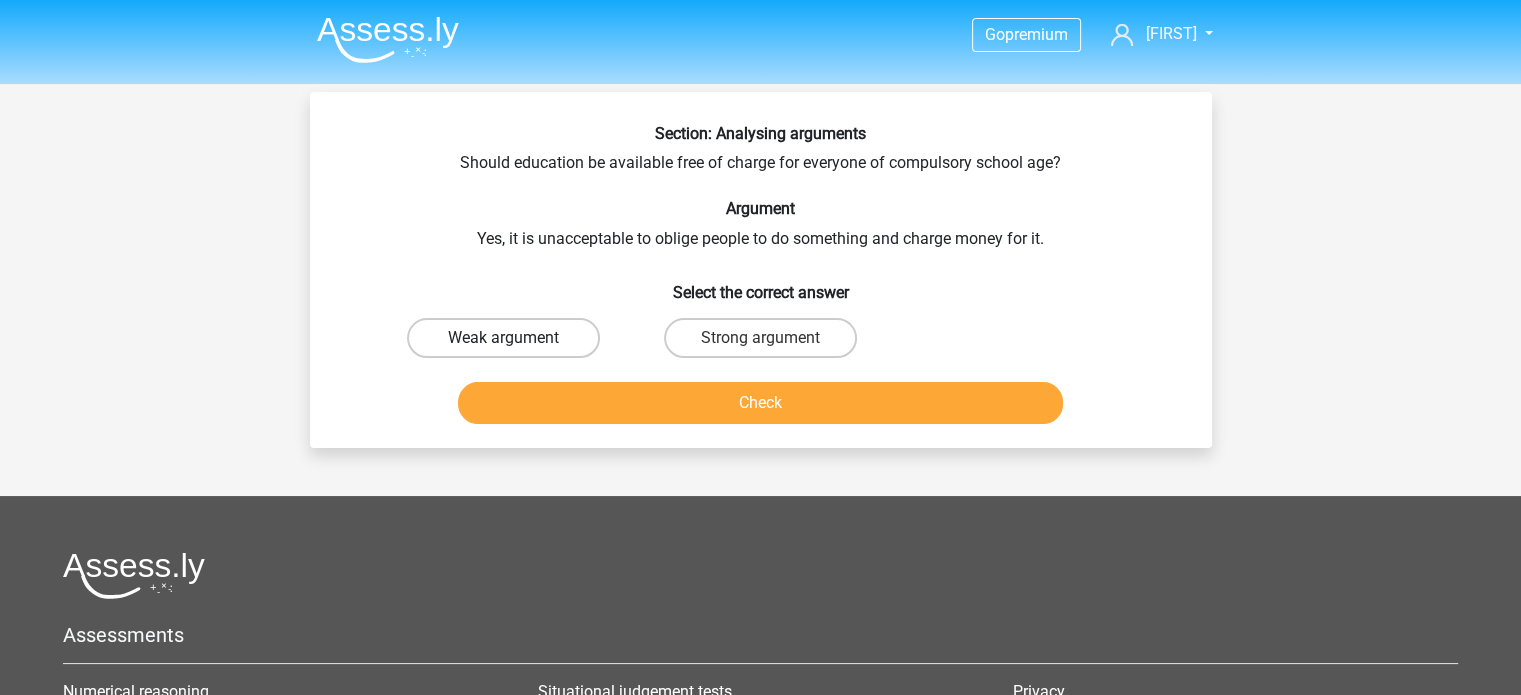 click on "Weak argument" at bounding box center (503, 338) 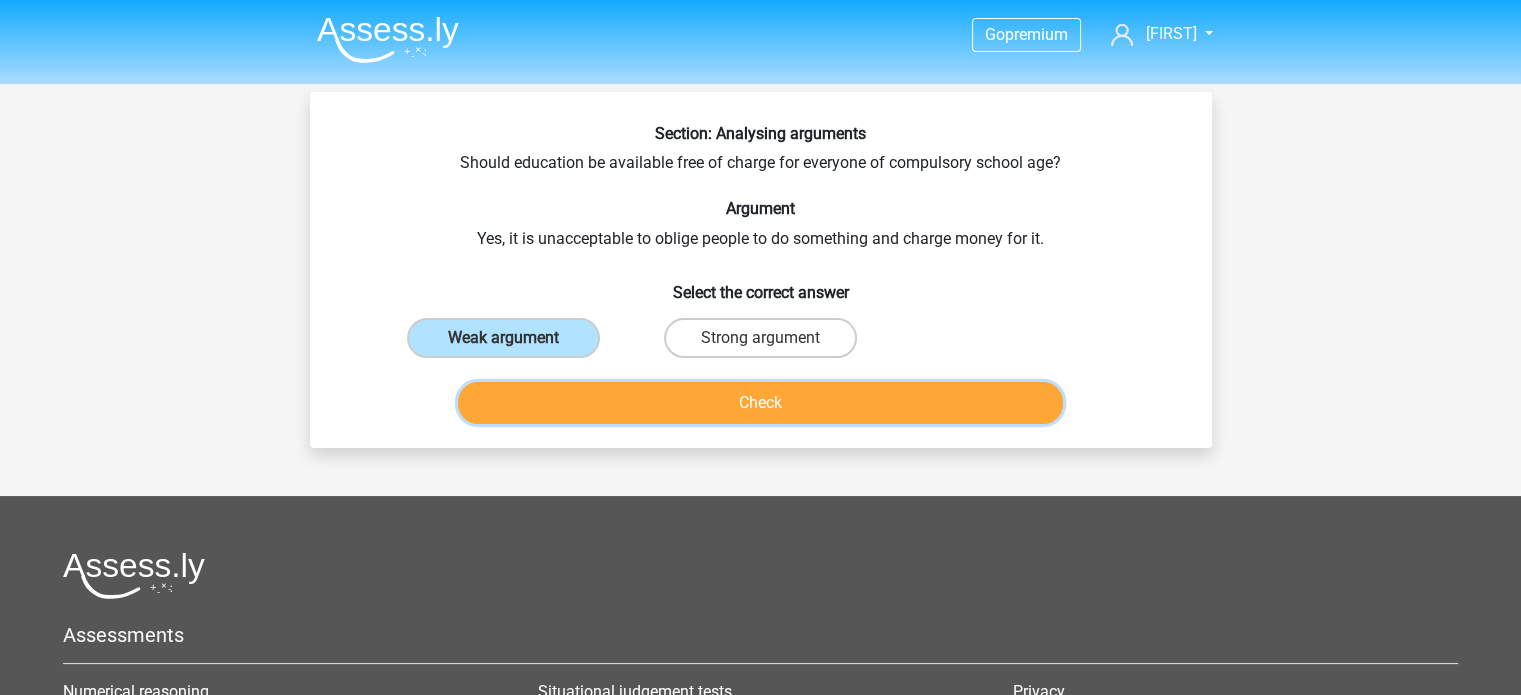 click on "Check" at bounding box center [760, 403] 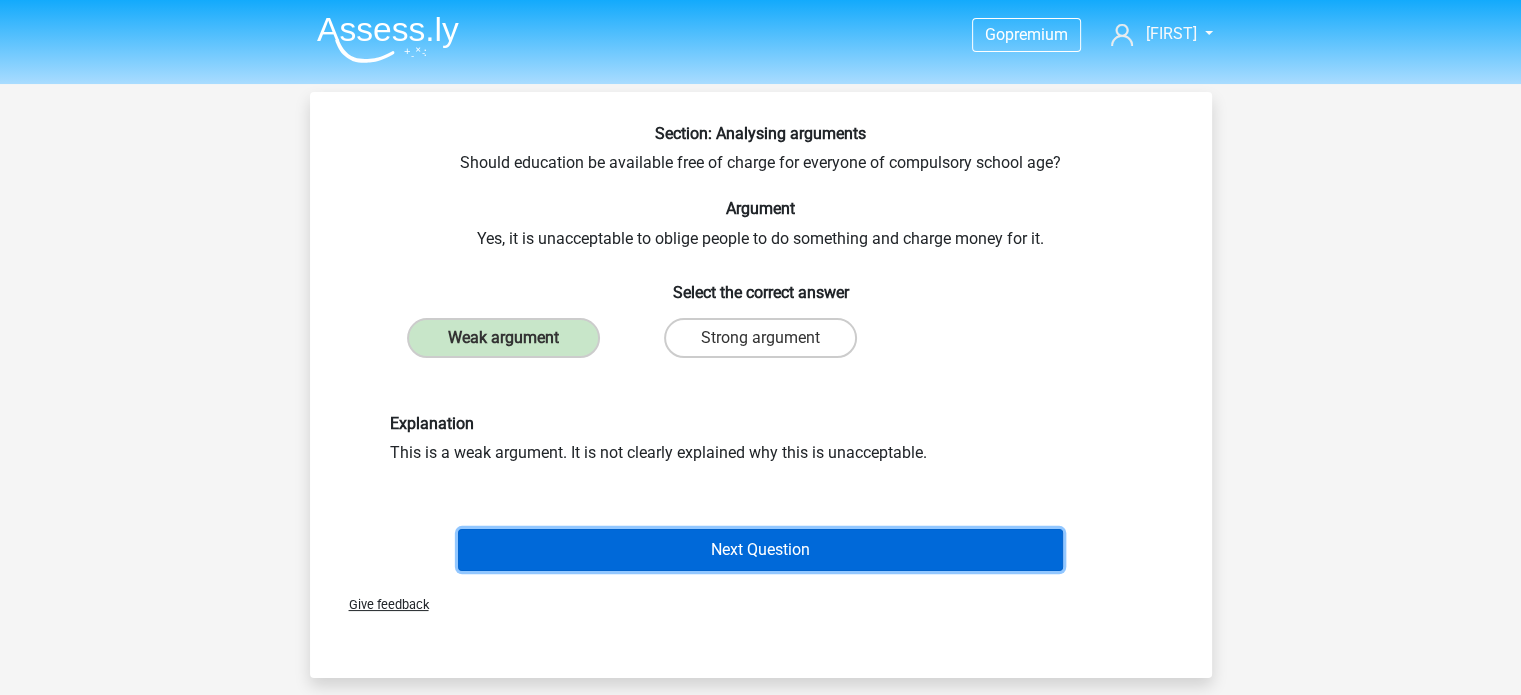click on "Next Question" at bounding box center [760, 550] 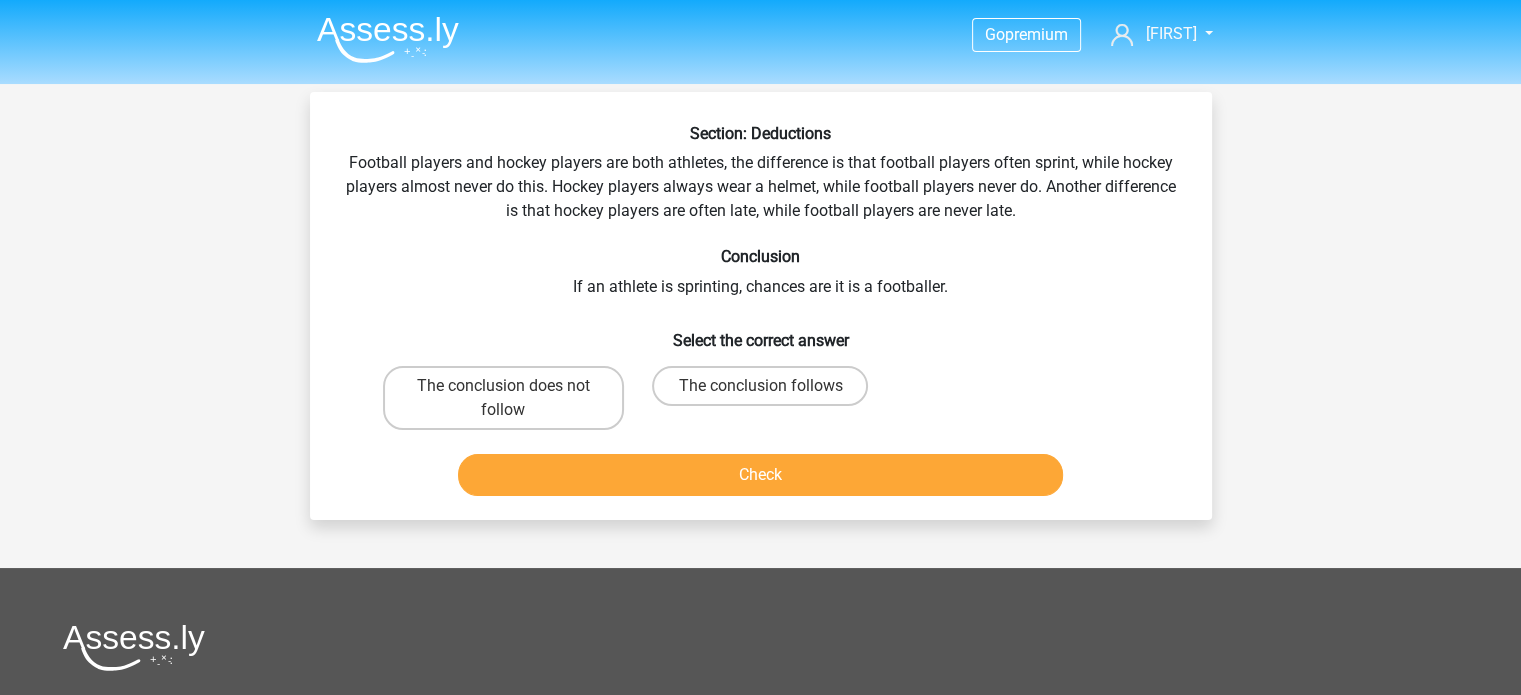 scroll, scrollTop: 92, scrollLeft: 0, axis: vertical 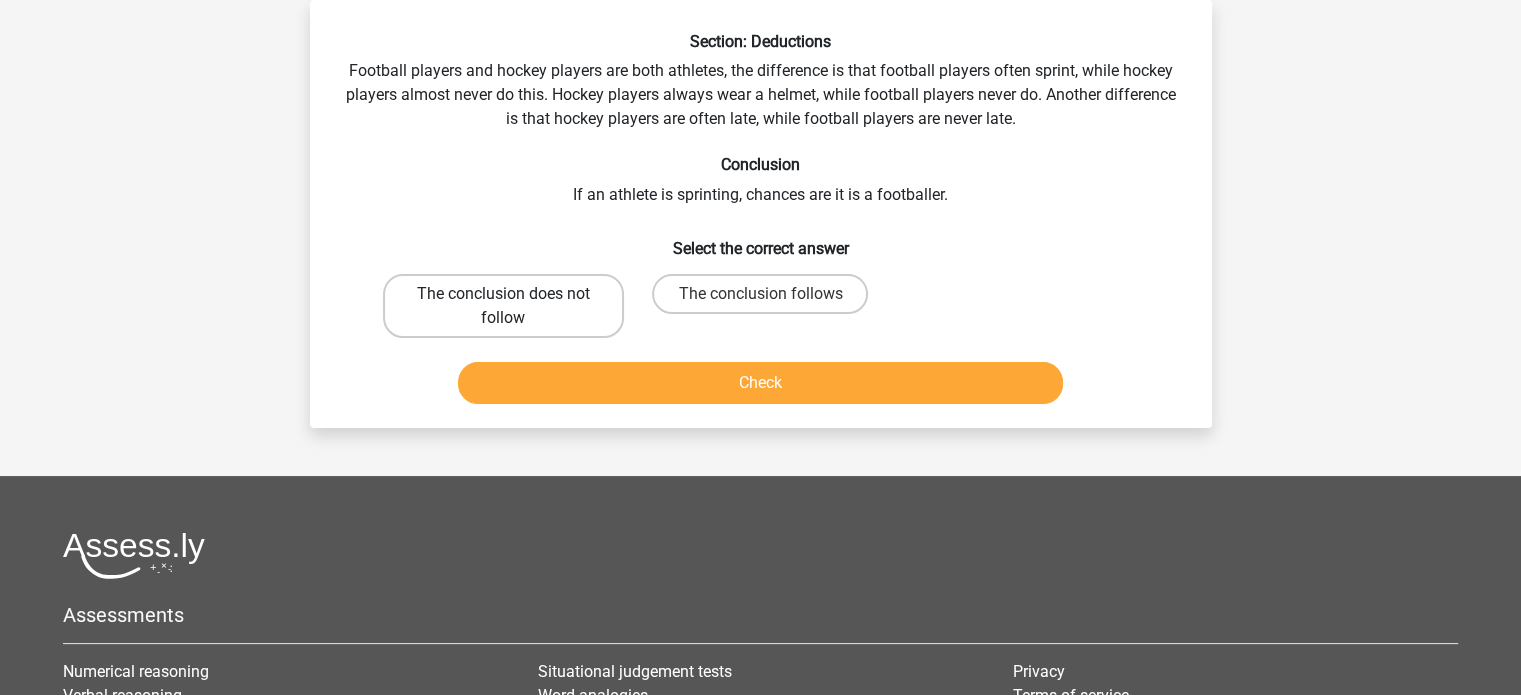 click on "The conclusion does not follow" at bounding box center (503, 306) 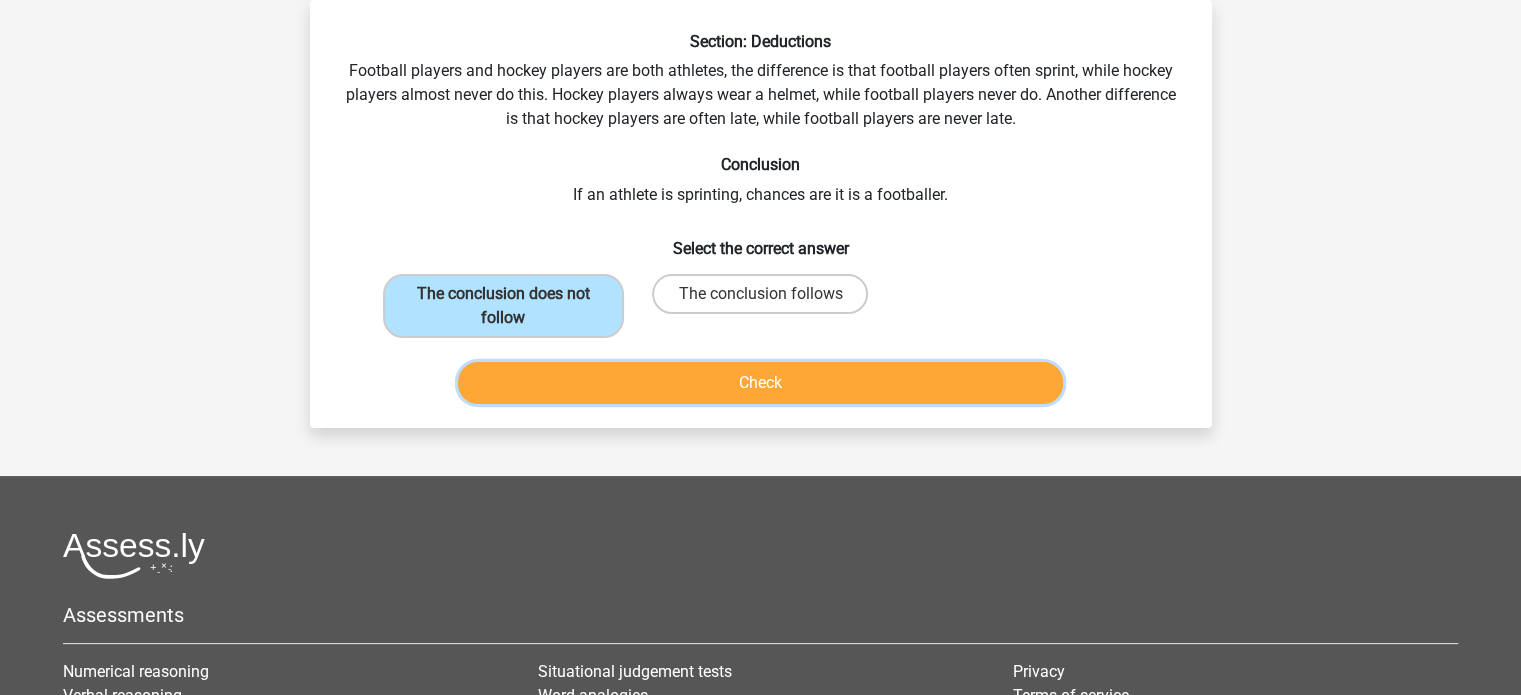 click on "Check" at bounding box center (760, 383) 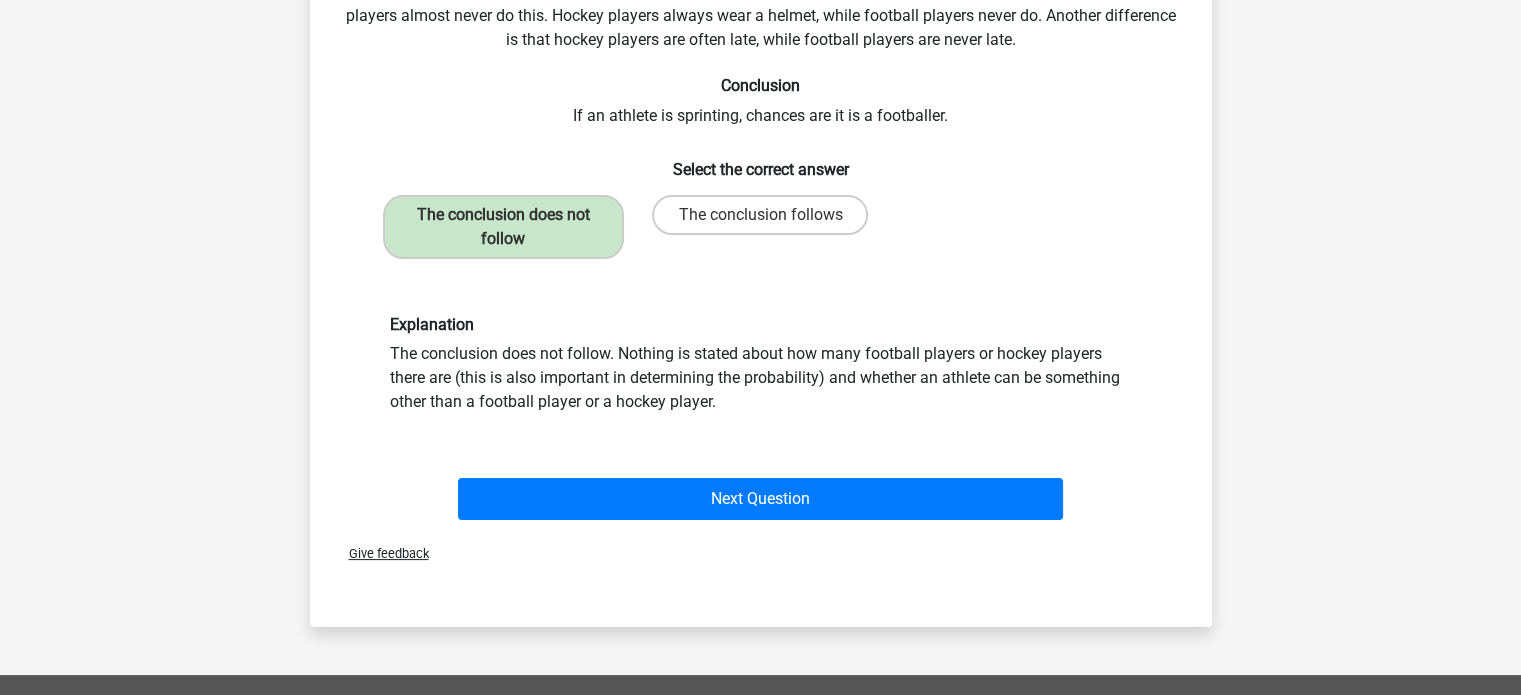 scroll, scrollTop: 288, scrollLeft: 0, axis: vertical 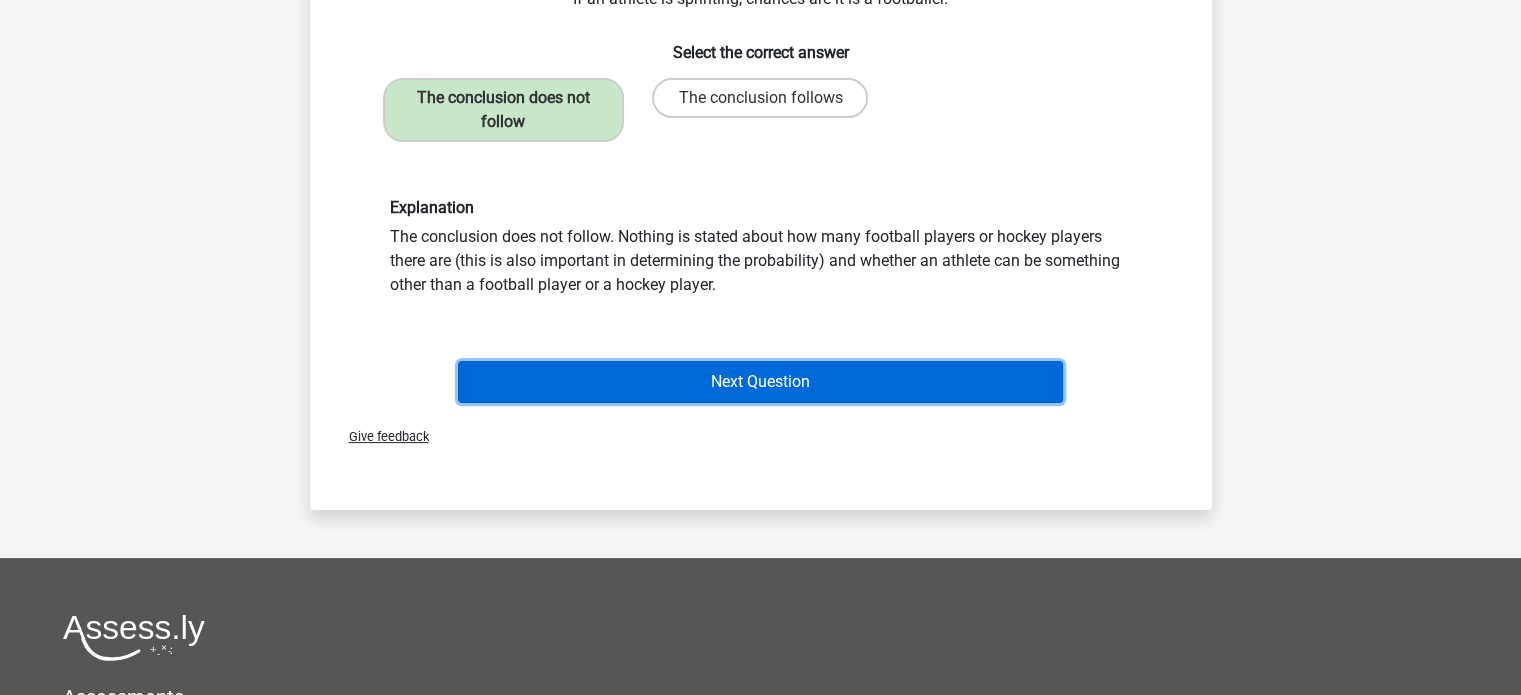 click on "Next Question" at bounding box center [760, 382] 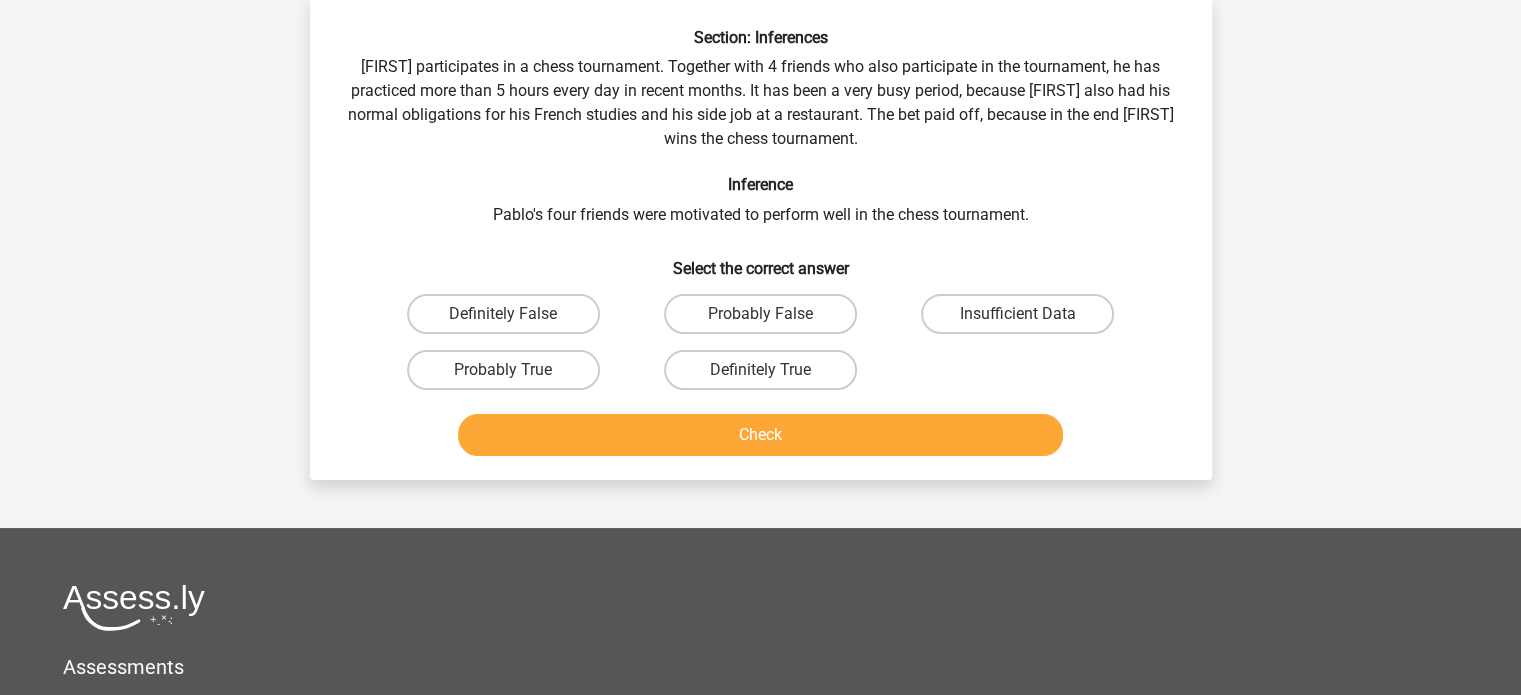 scroll, scrollTop: 92, scrollLeft: 0, axis: vertical 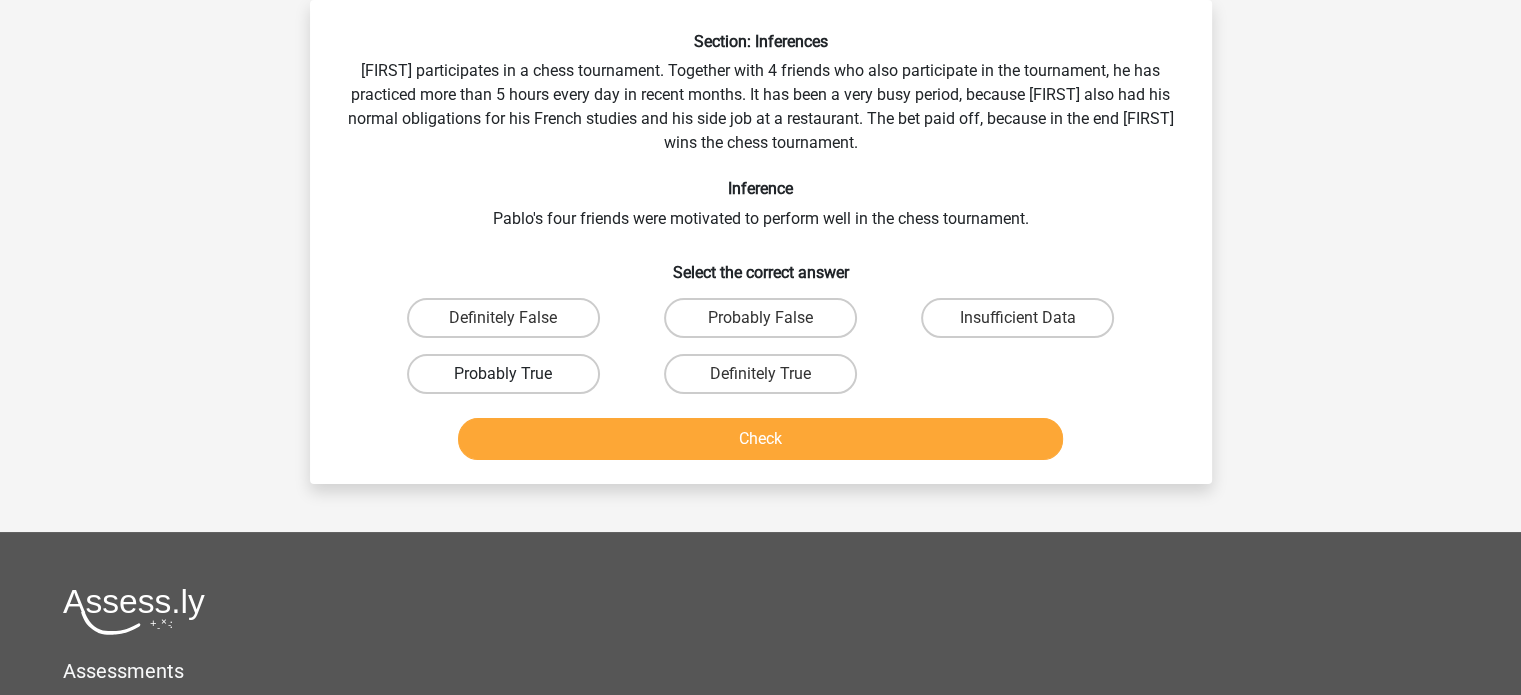 click on "Probably True" at bounding box center [503, 374] 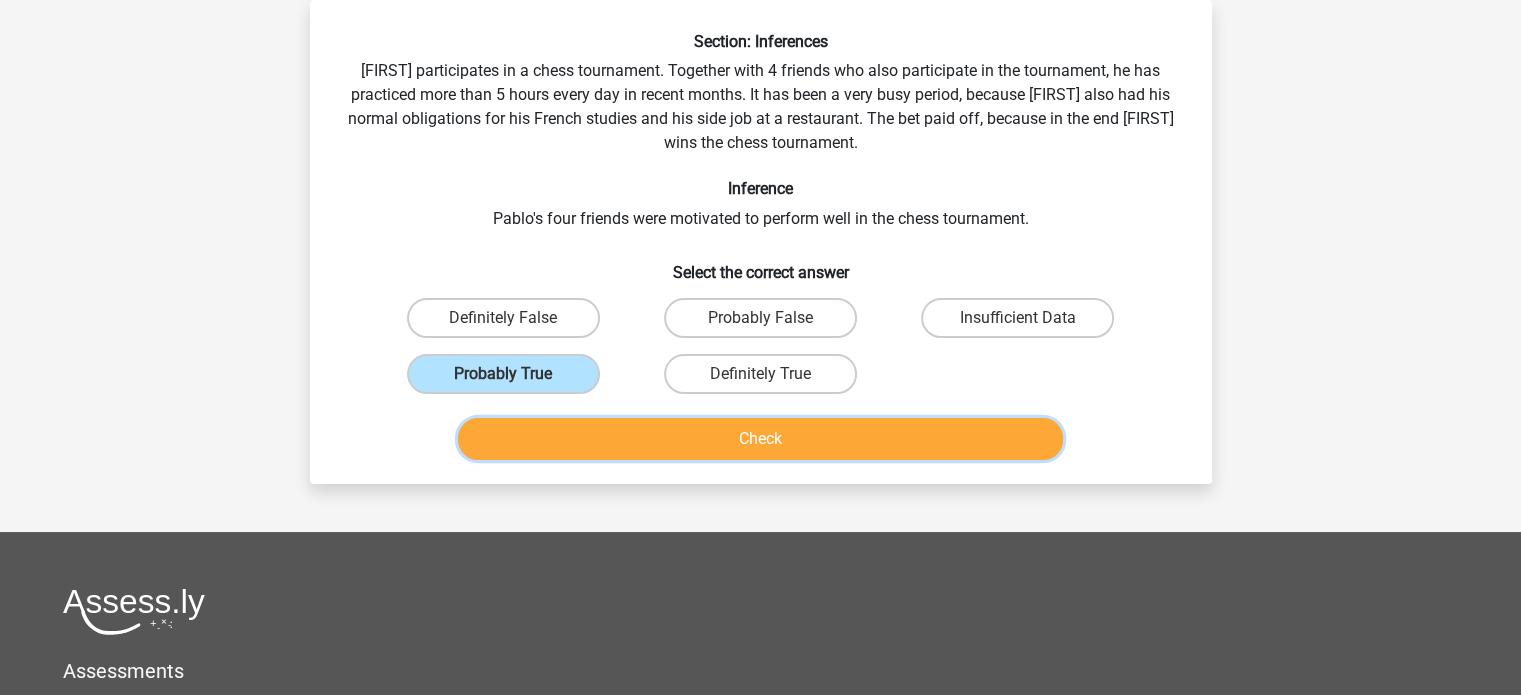click on "Check" at bounding box center [760, 439] 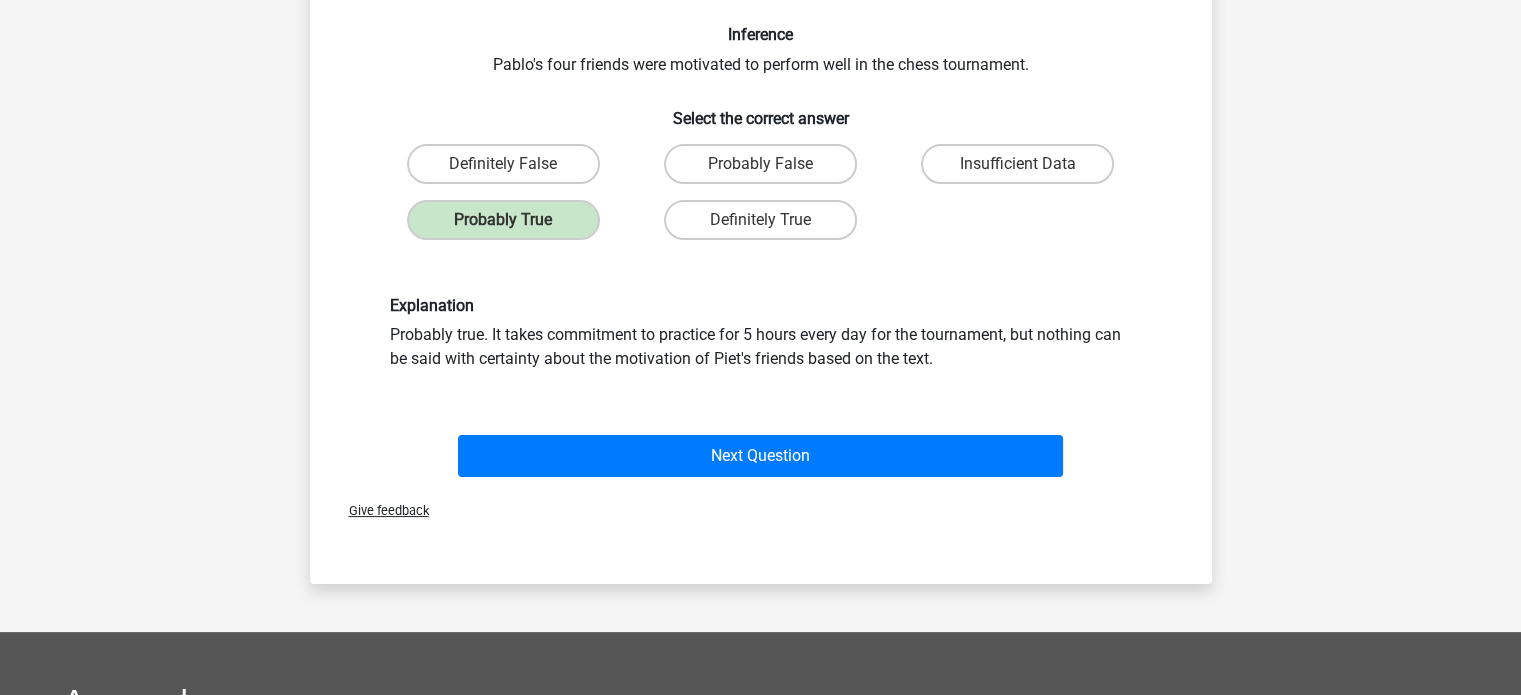scroll, scrollTop: 248, scrollLeft: 0, axis: vertical 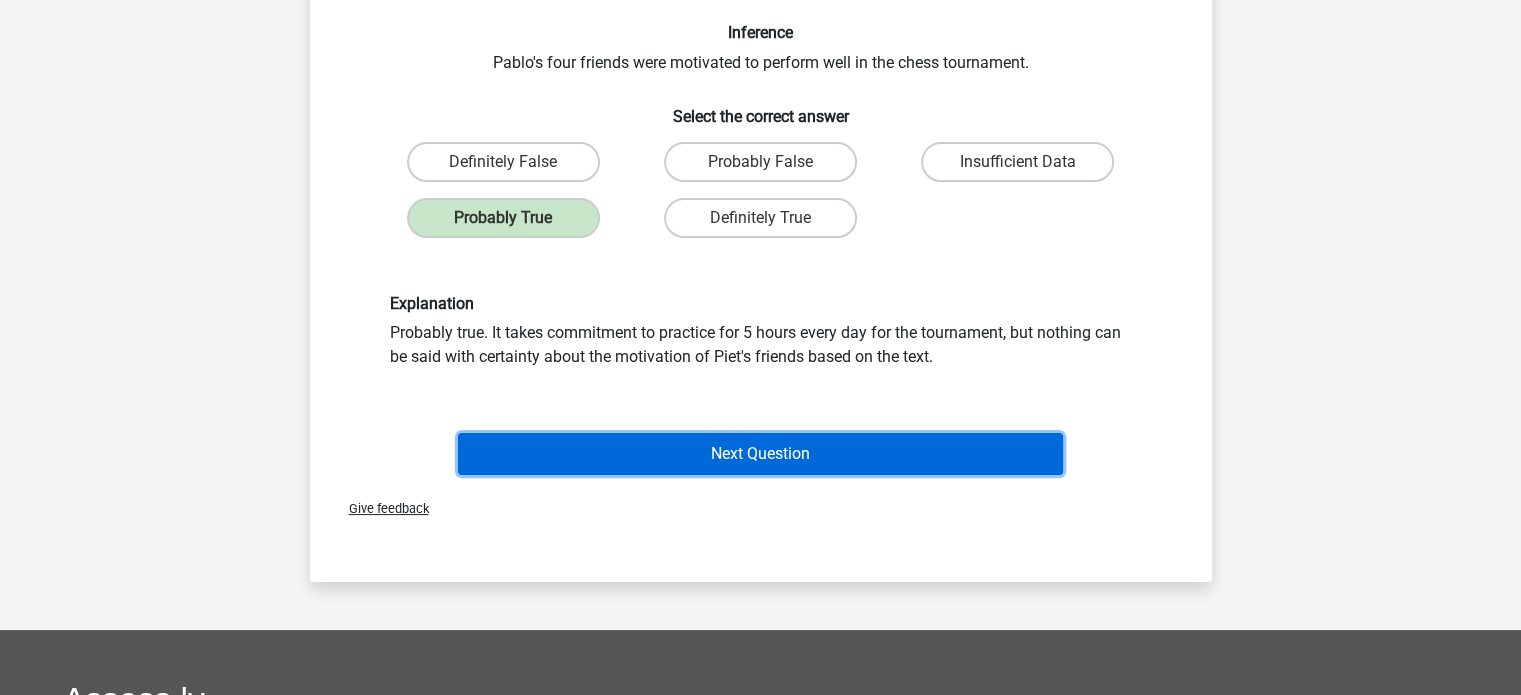 click on "Next Question" at bounding box center [760, 454] 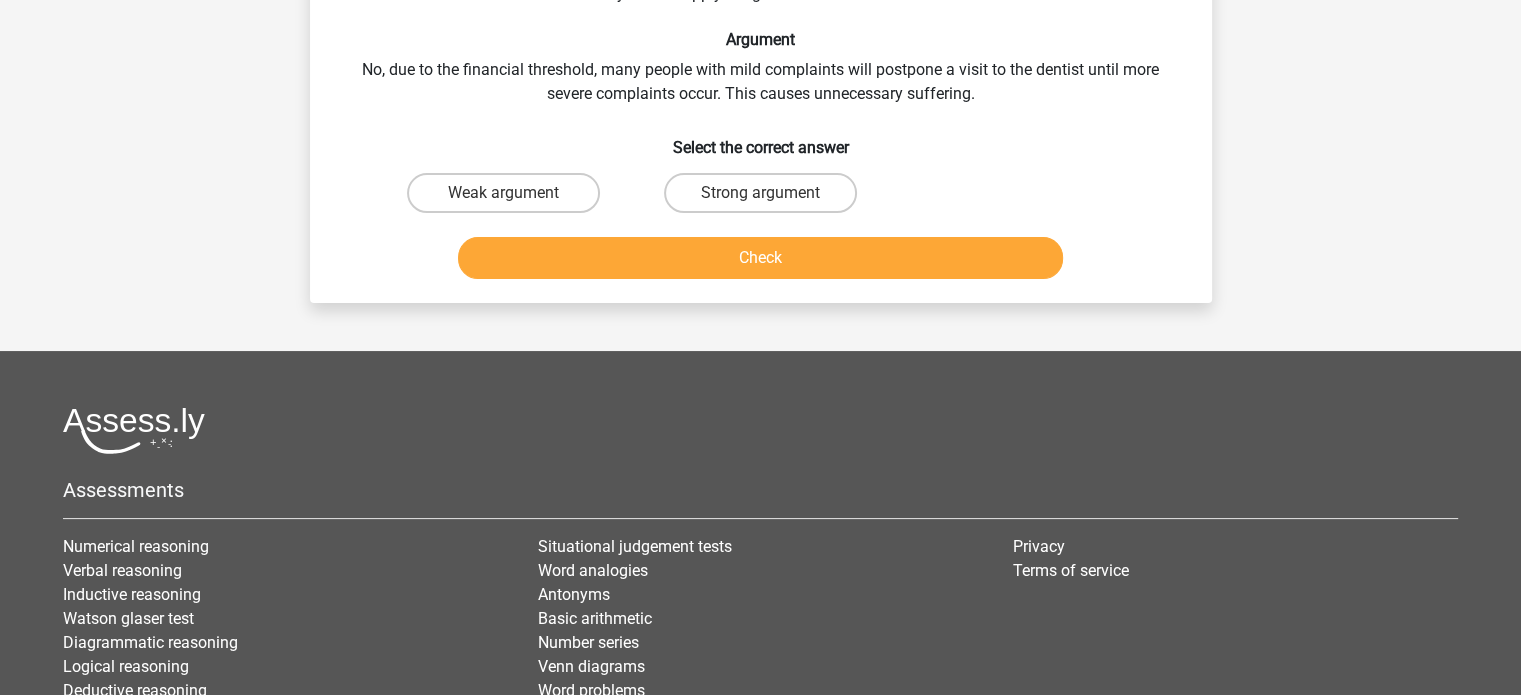 scroll, scrollTop: 92, scrollLeft: 0, axis: vertical 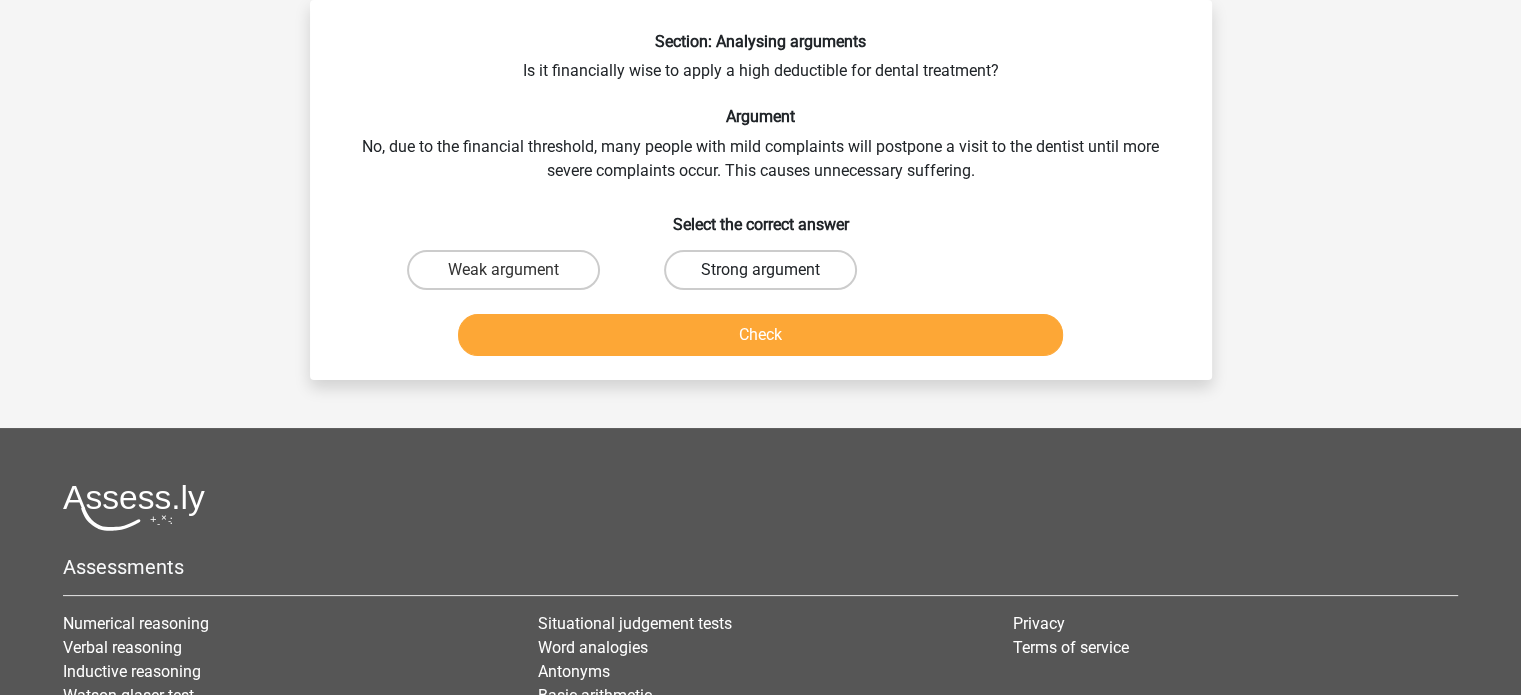 click on "Strong argument" at bounding box center (760, 270) 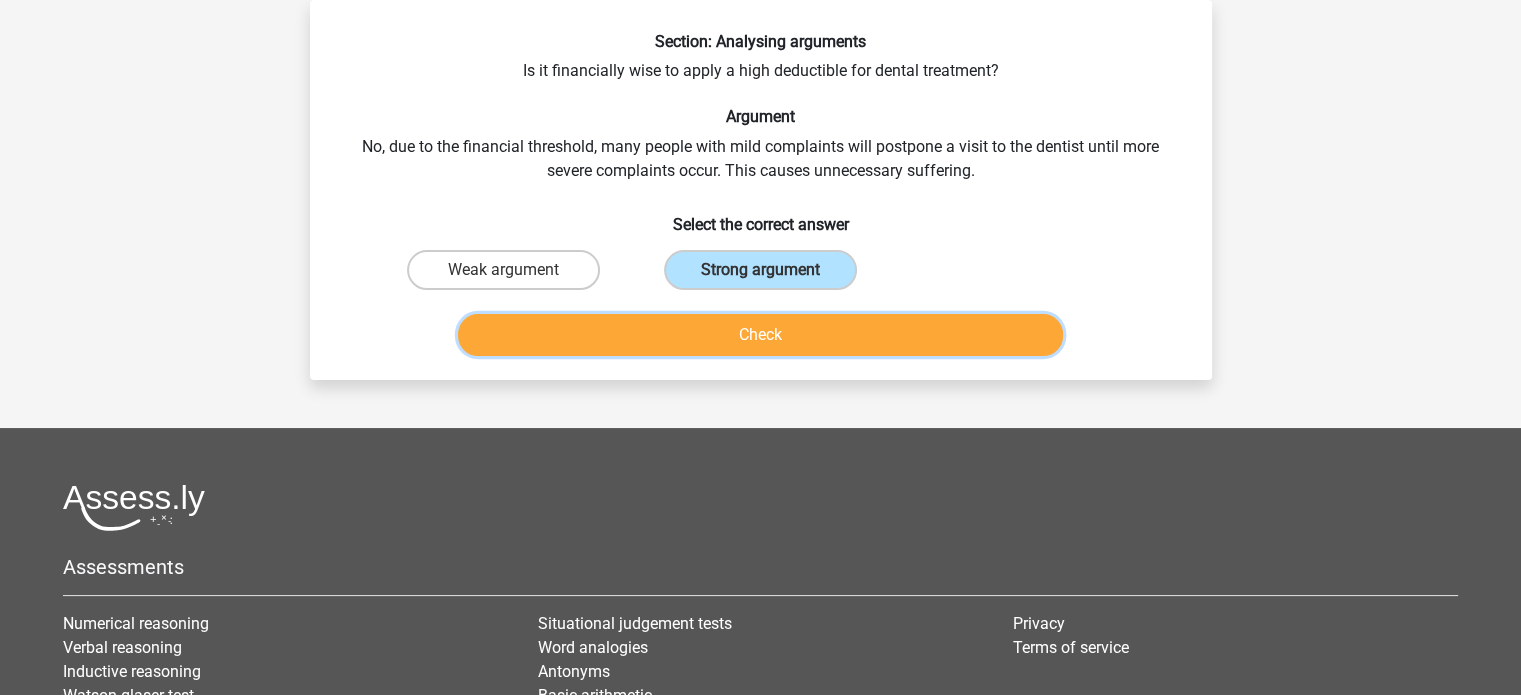 click on "Check" at bounding box center (760, 335) 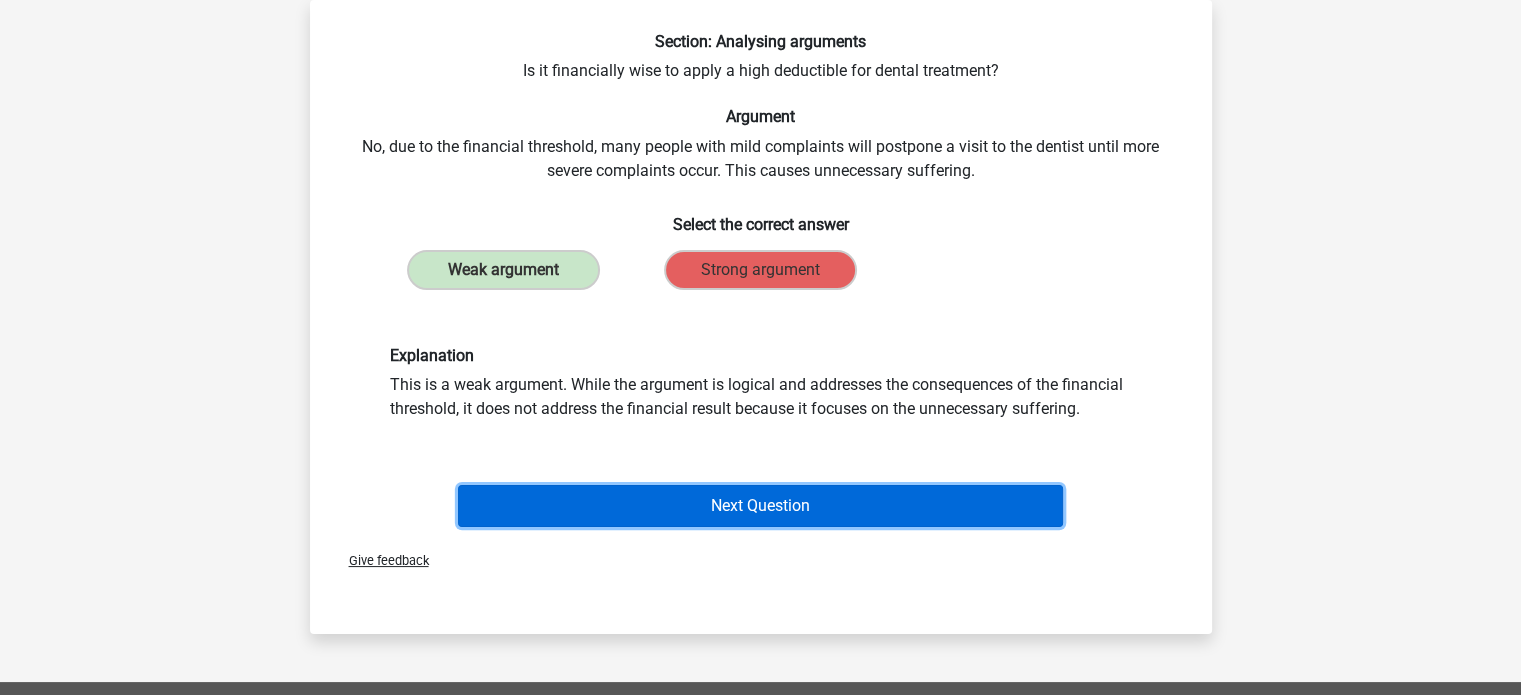 click on "Next Question" at bounding box center (760, 506) 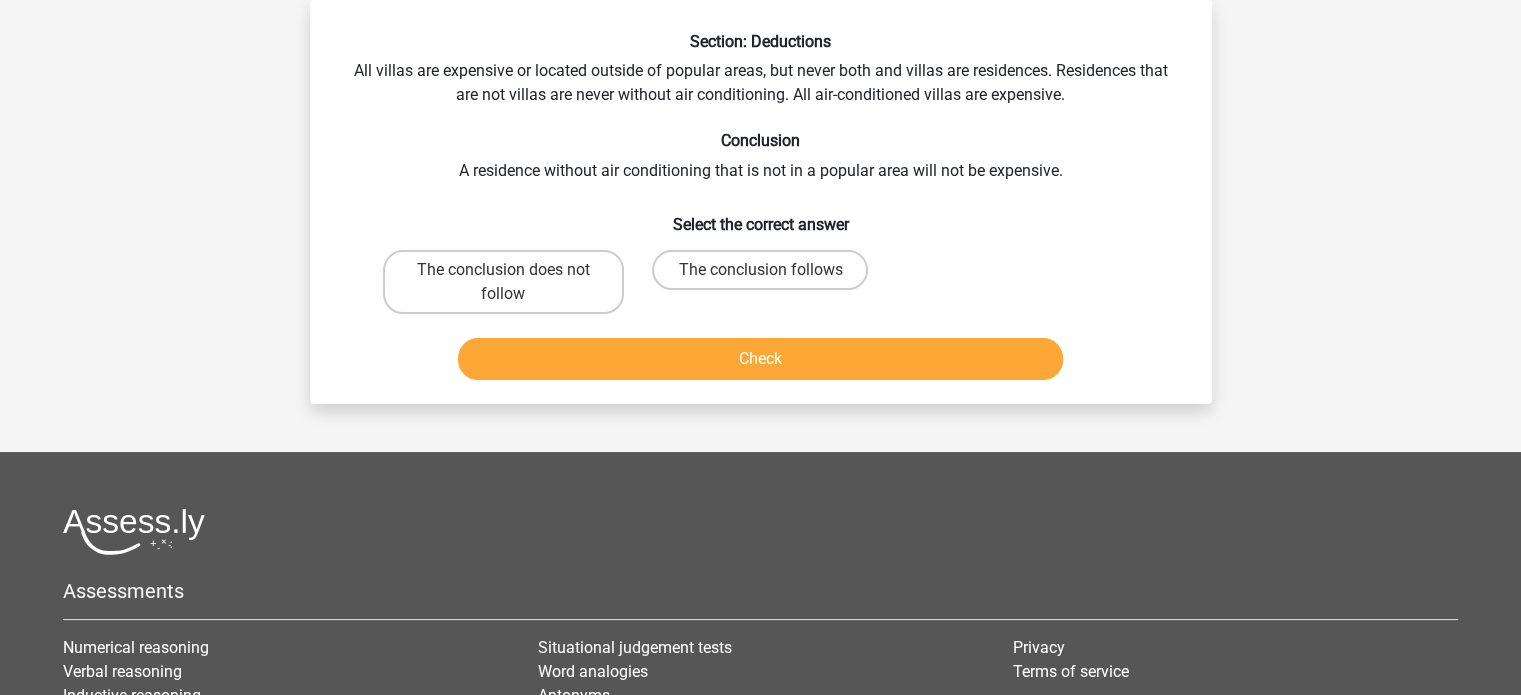 scroll, scrollTop: 0, scrollLeft: 0, axis: both 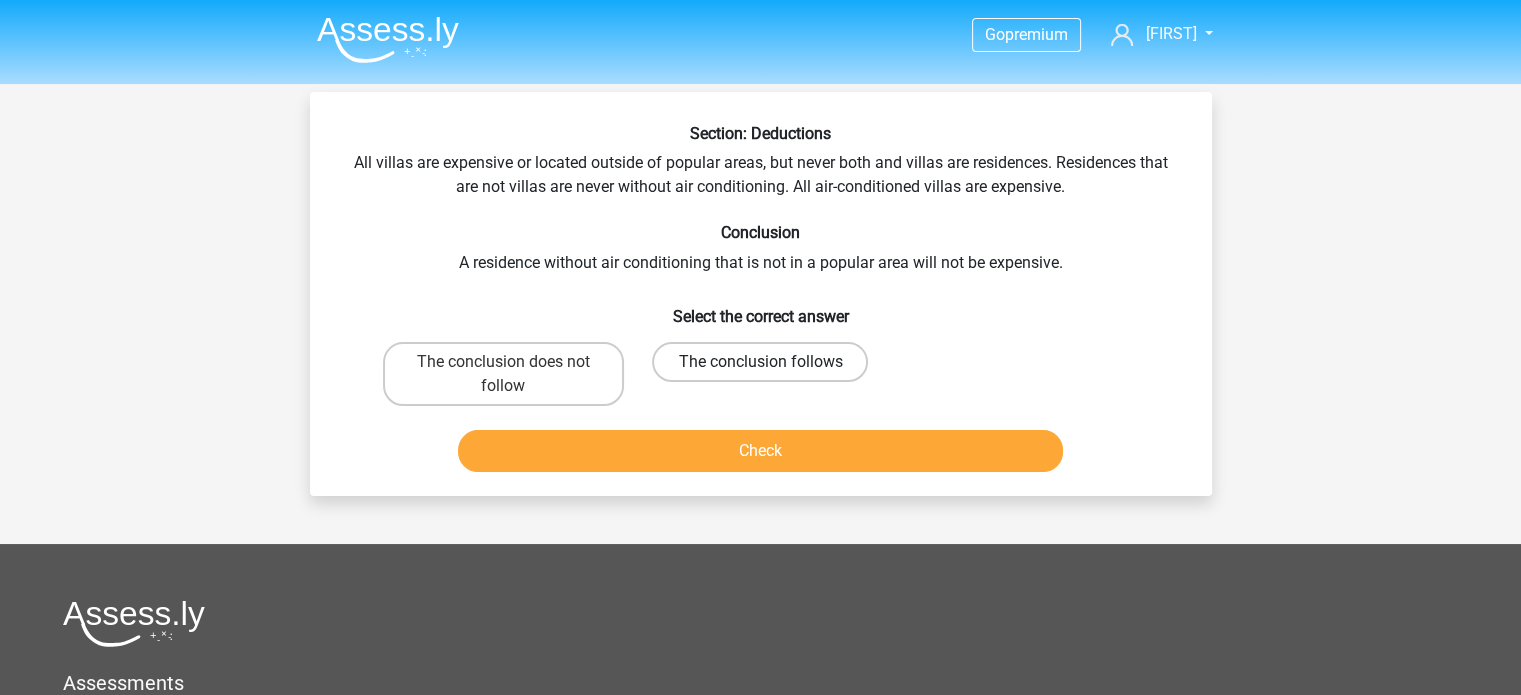 click on "The conclusion follows" at bounding box center (760, 362) 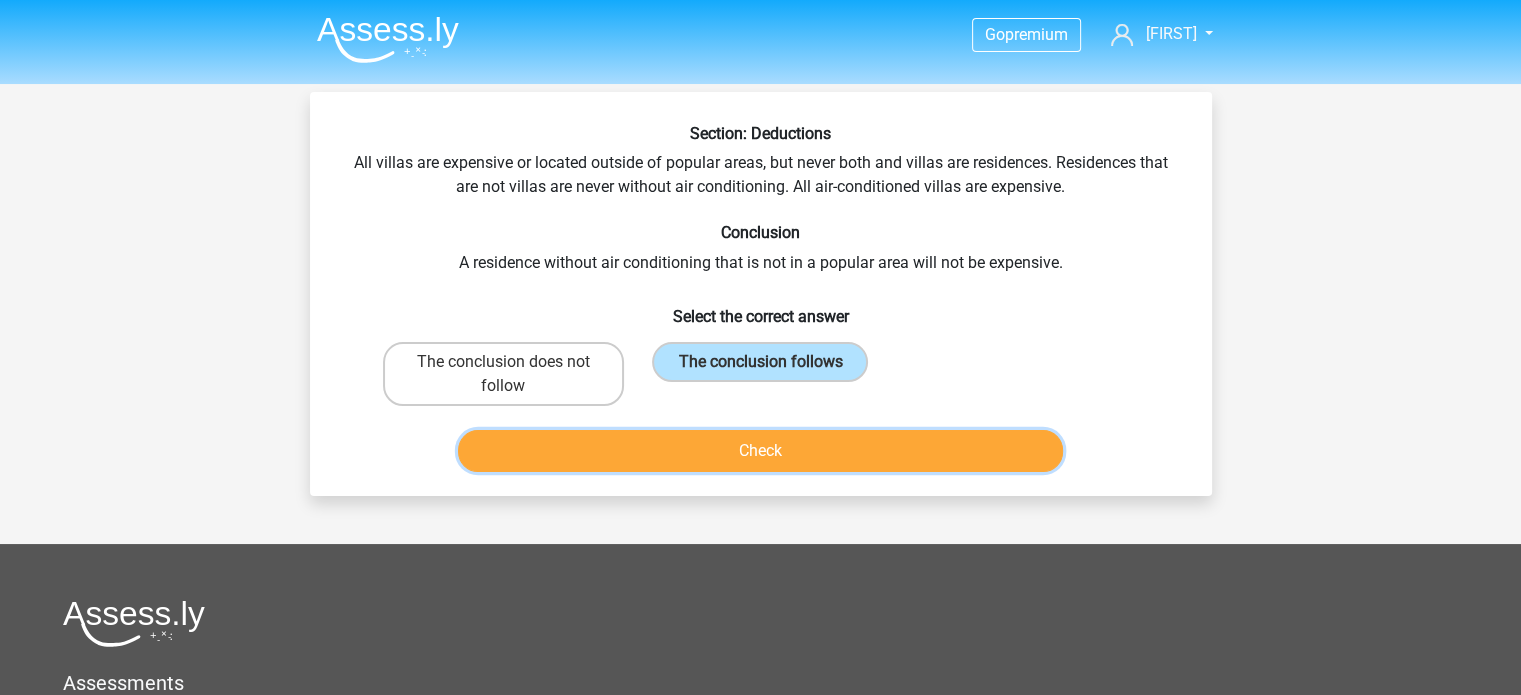 click on "Check" at bounding box center [760, 451] 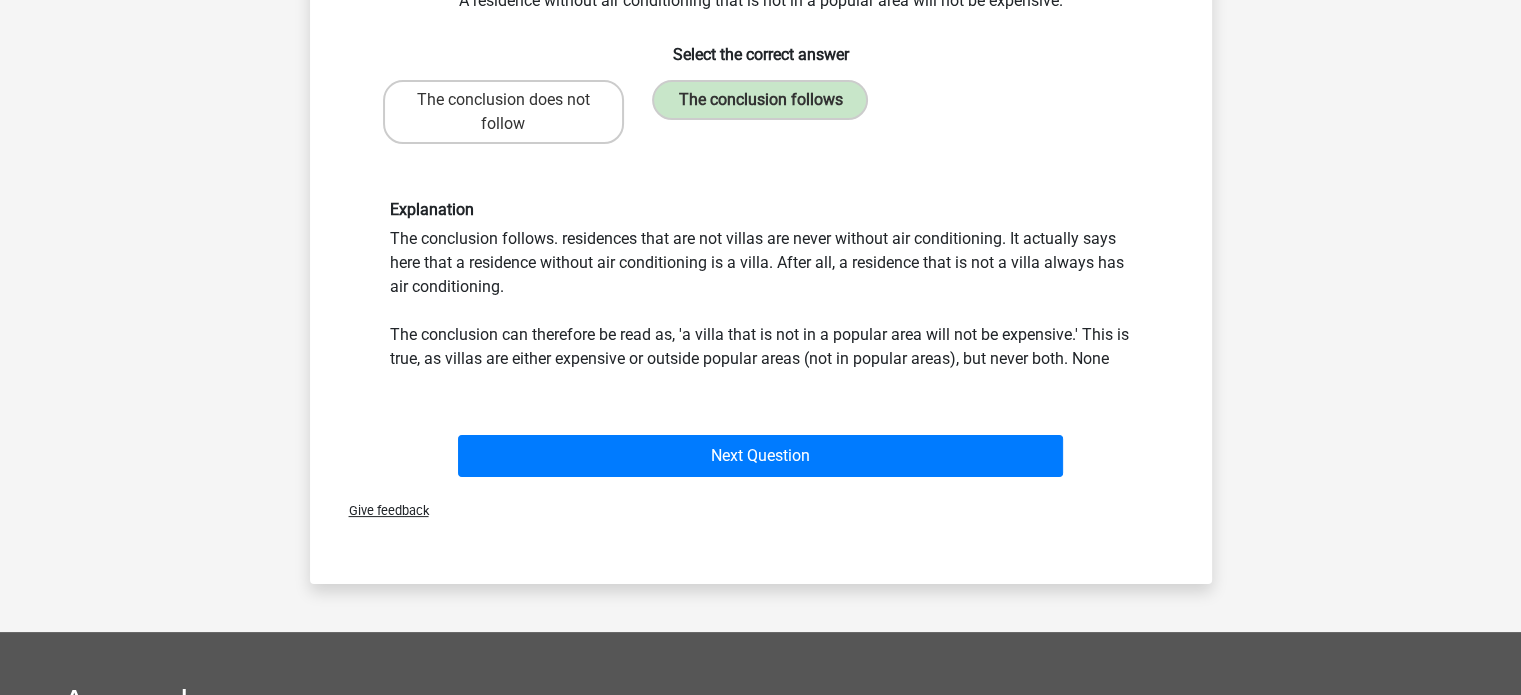 scroll, scrollTop: 334, scrollLeft: 0, axis: vertical 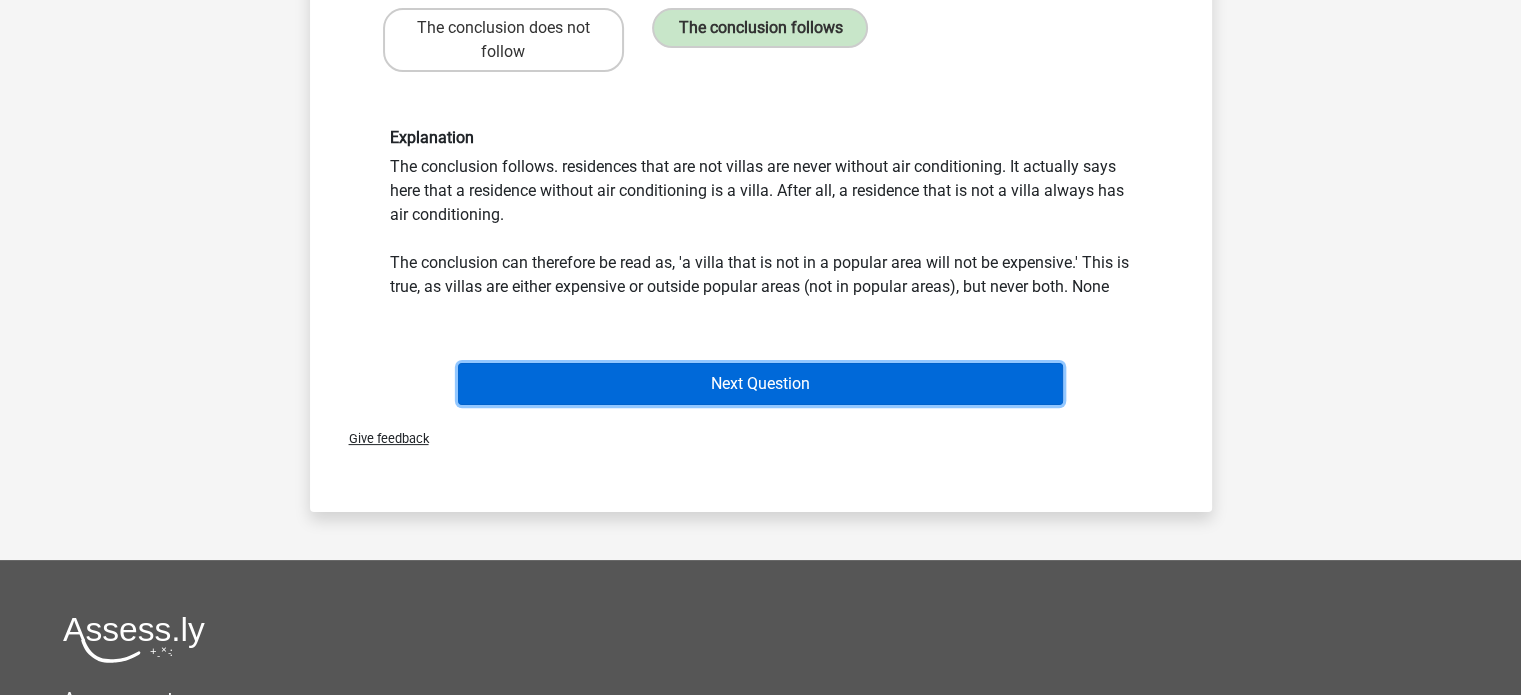 click on "Next Question" at bounding box center [760, 384] 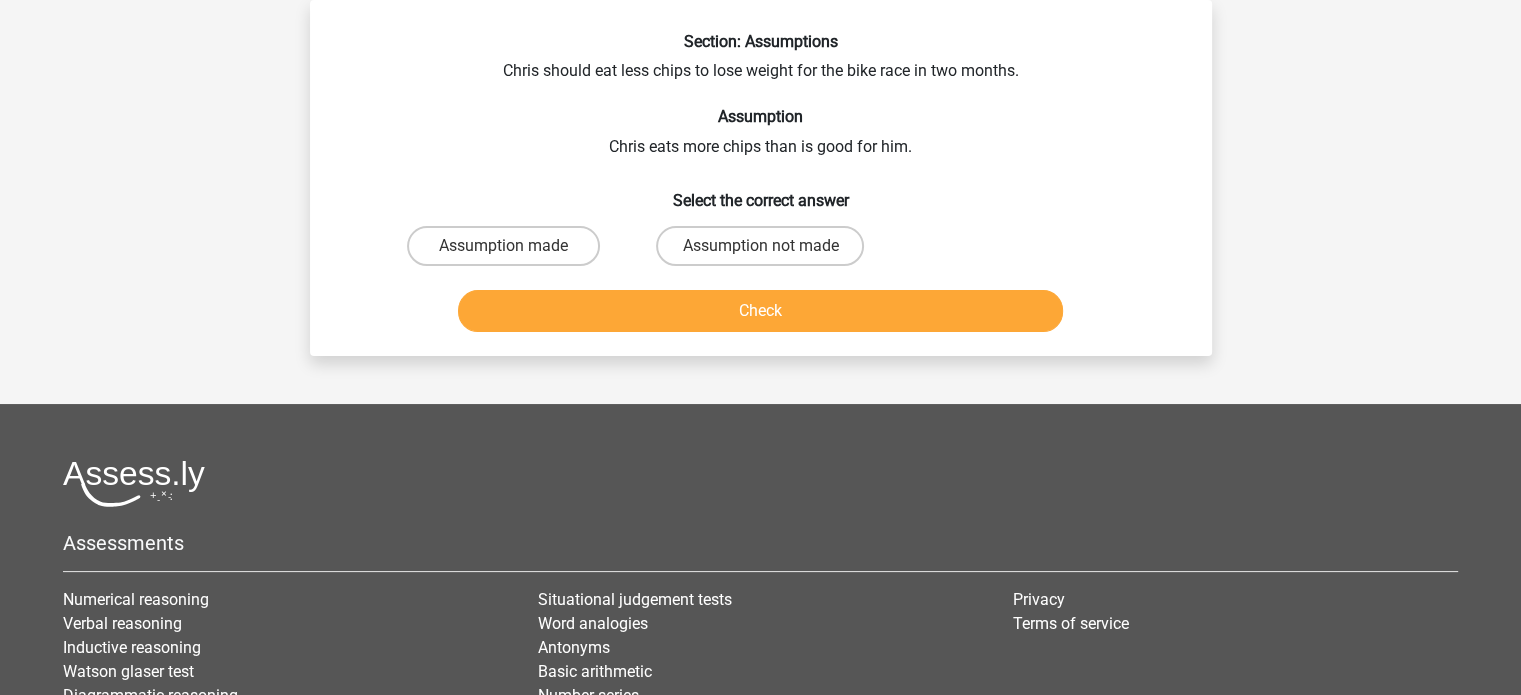 scroll, scrollTop: 0, scrollLeft: 0, axis: both 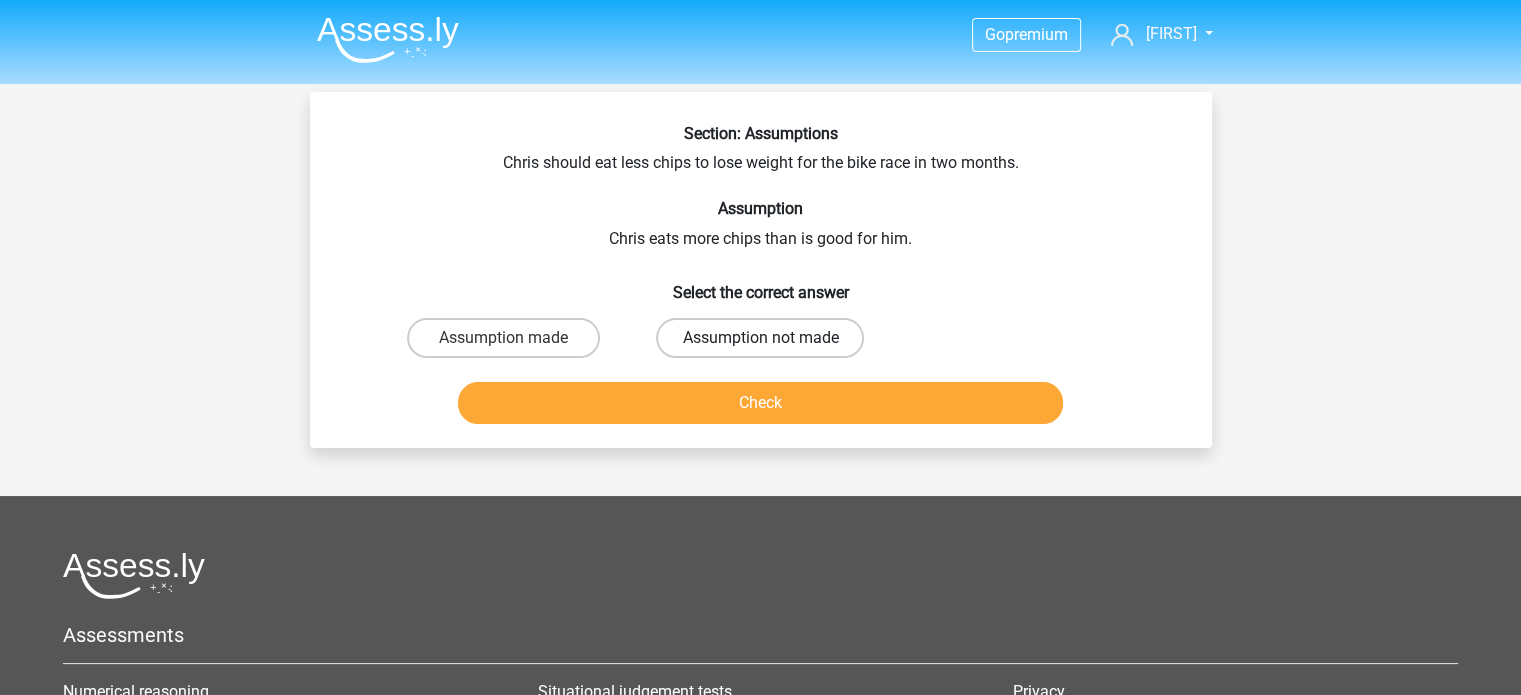 click on "Assumption not made" at bounding box center (760, 338) 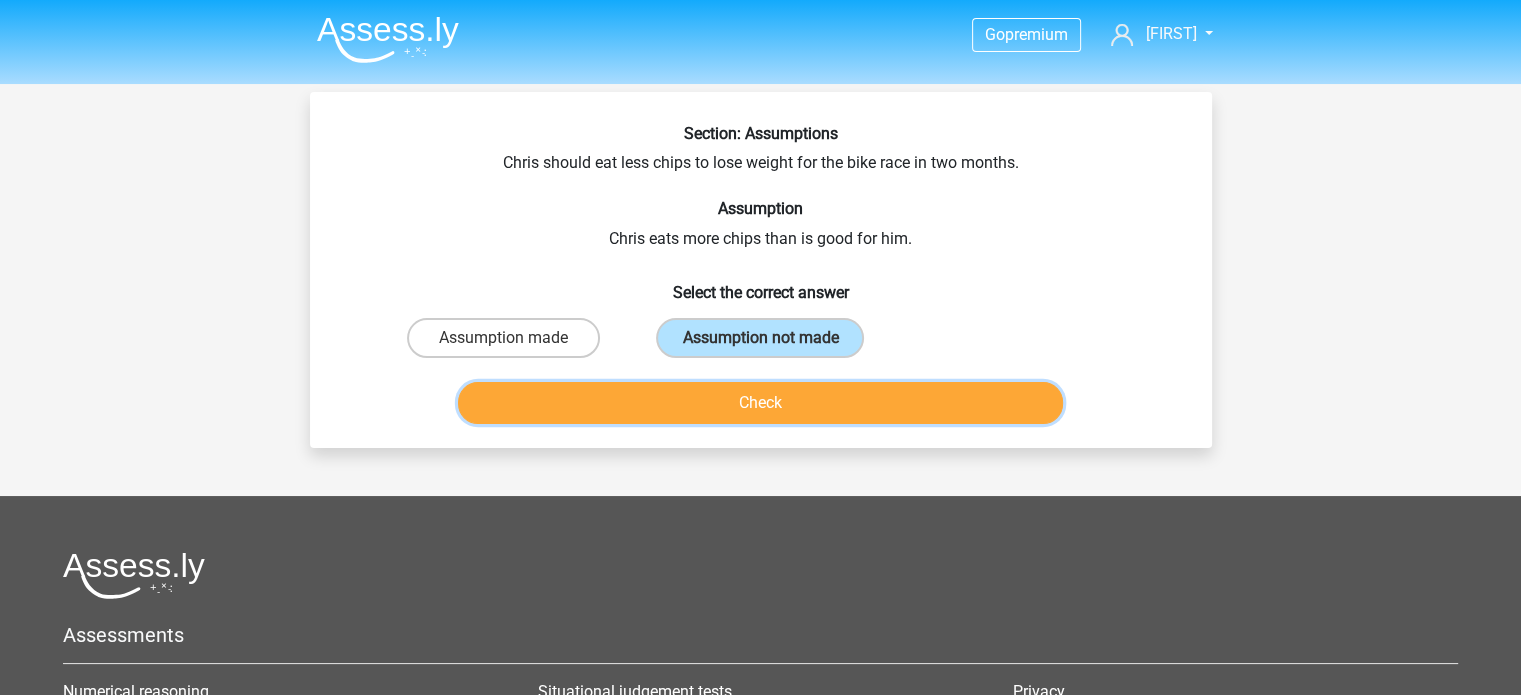 click on "Check" at bounding box center (760, 403) 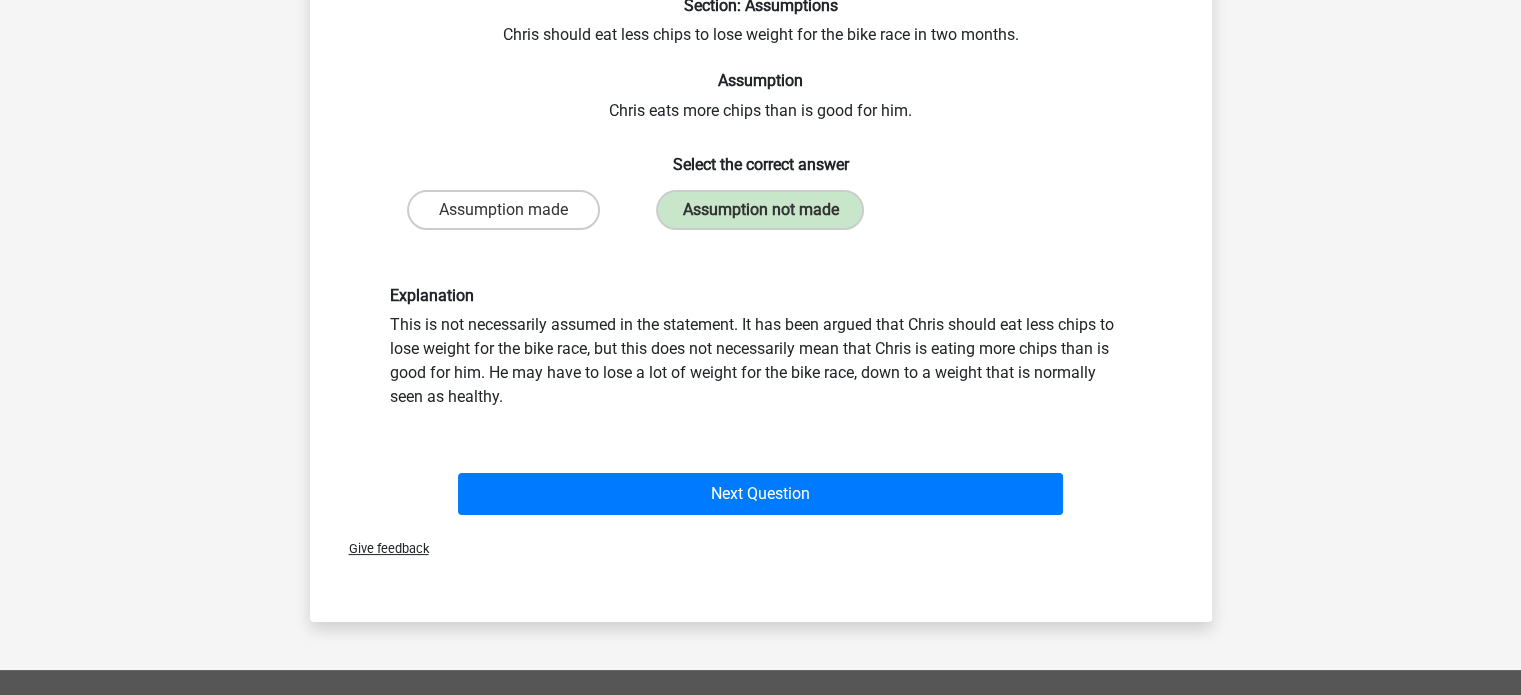 scroll, scrollTop: 128, scrollLeft: 0, axis: vertical 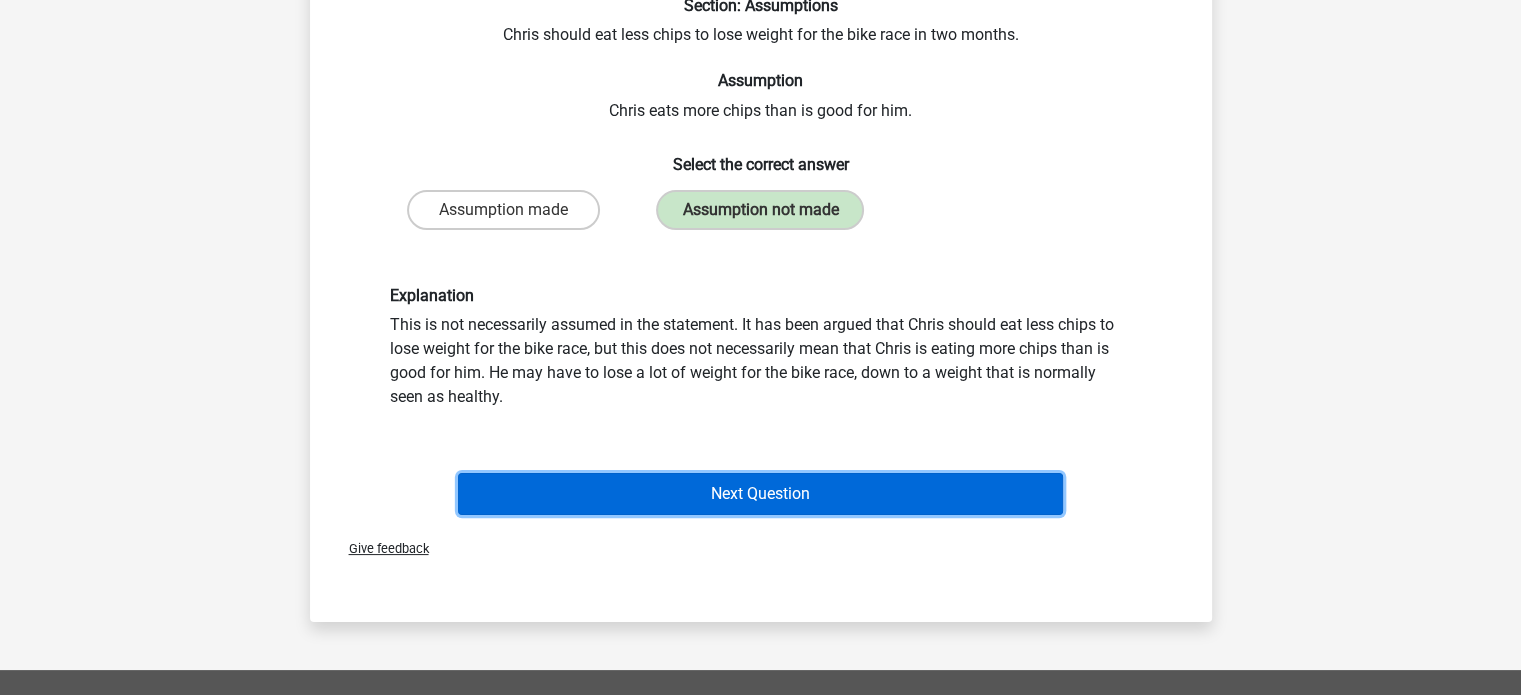 click on "Next Question" at bounding box center [760, 494] 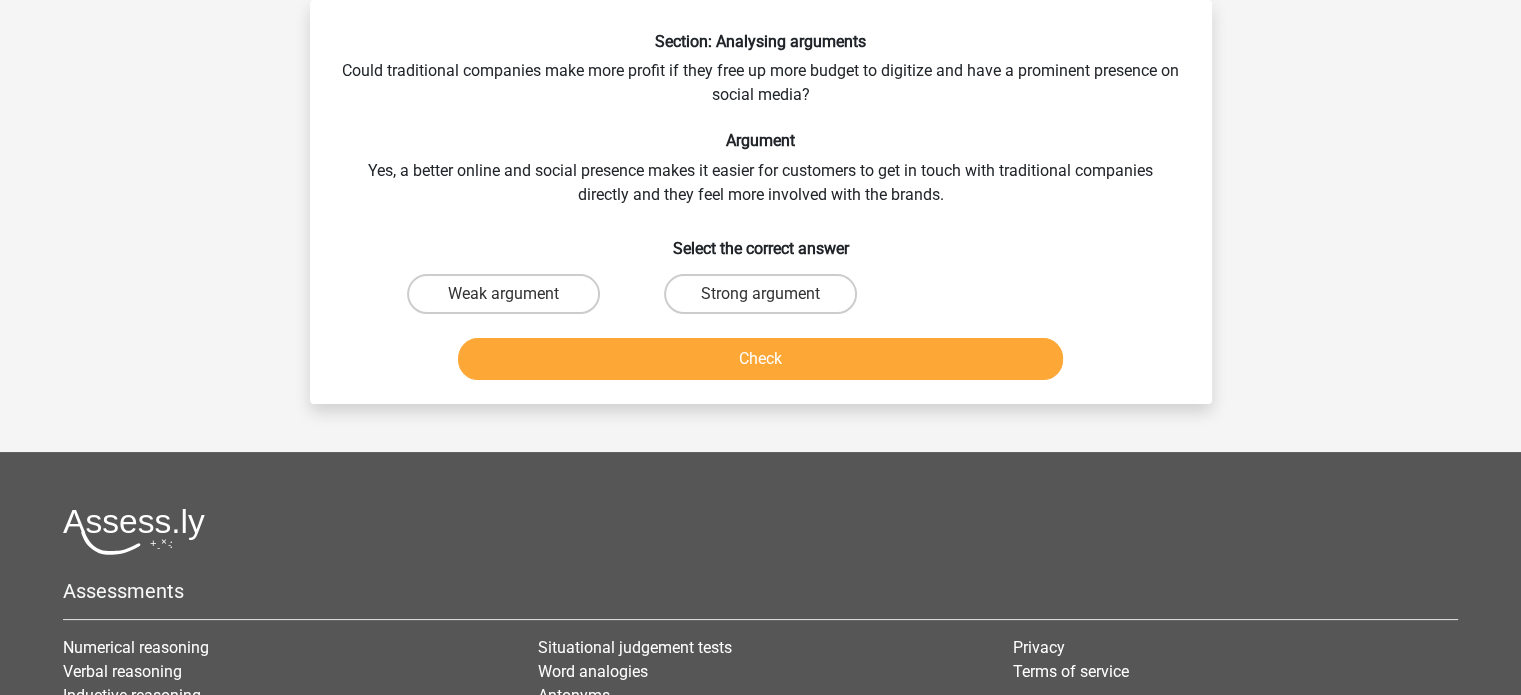 scroll, scrollTop: 0, scrollLeft: 0, axis: both 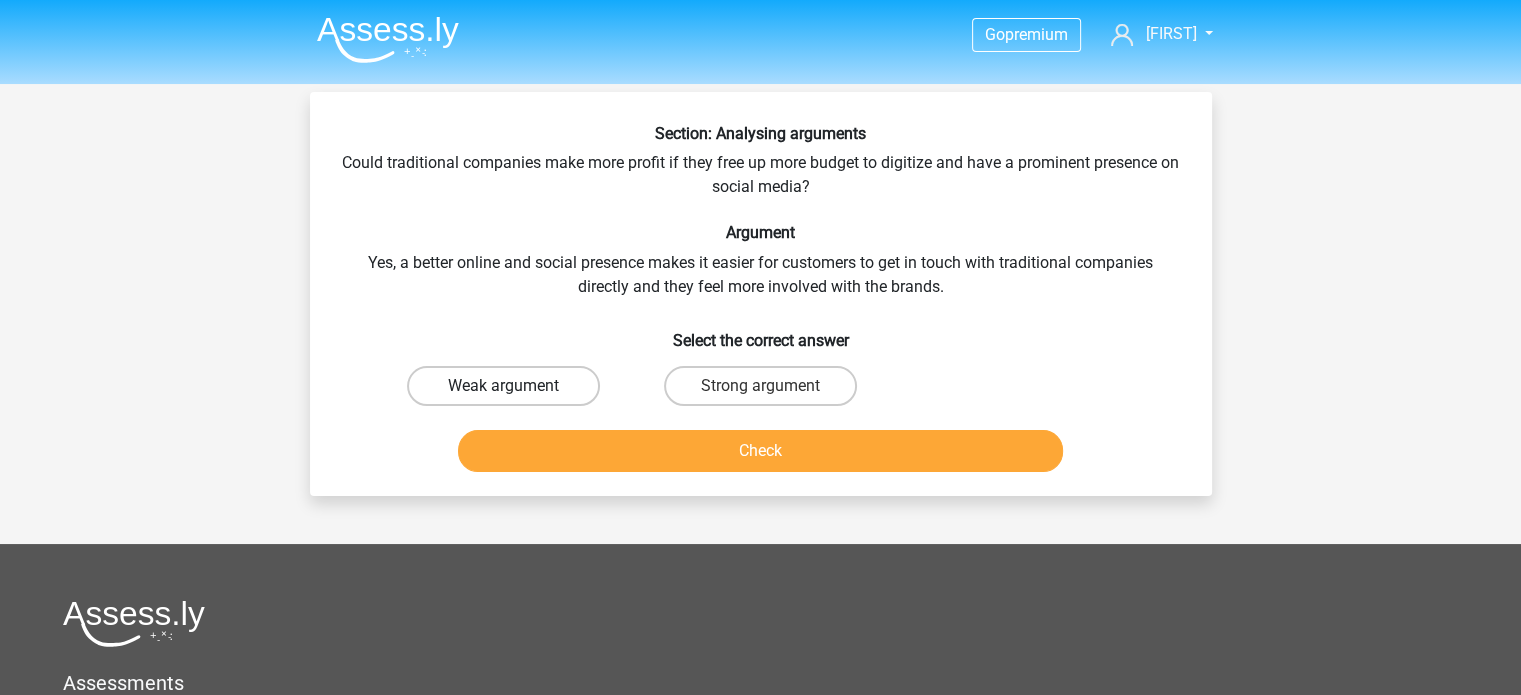 click on "Weak argument" at bounding box center [503, 386] 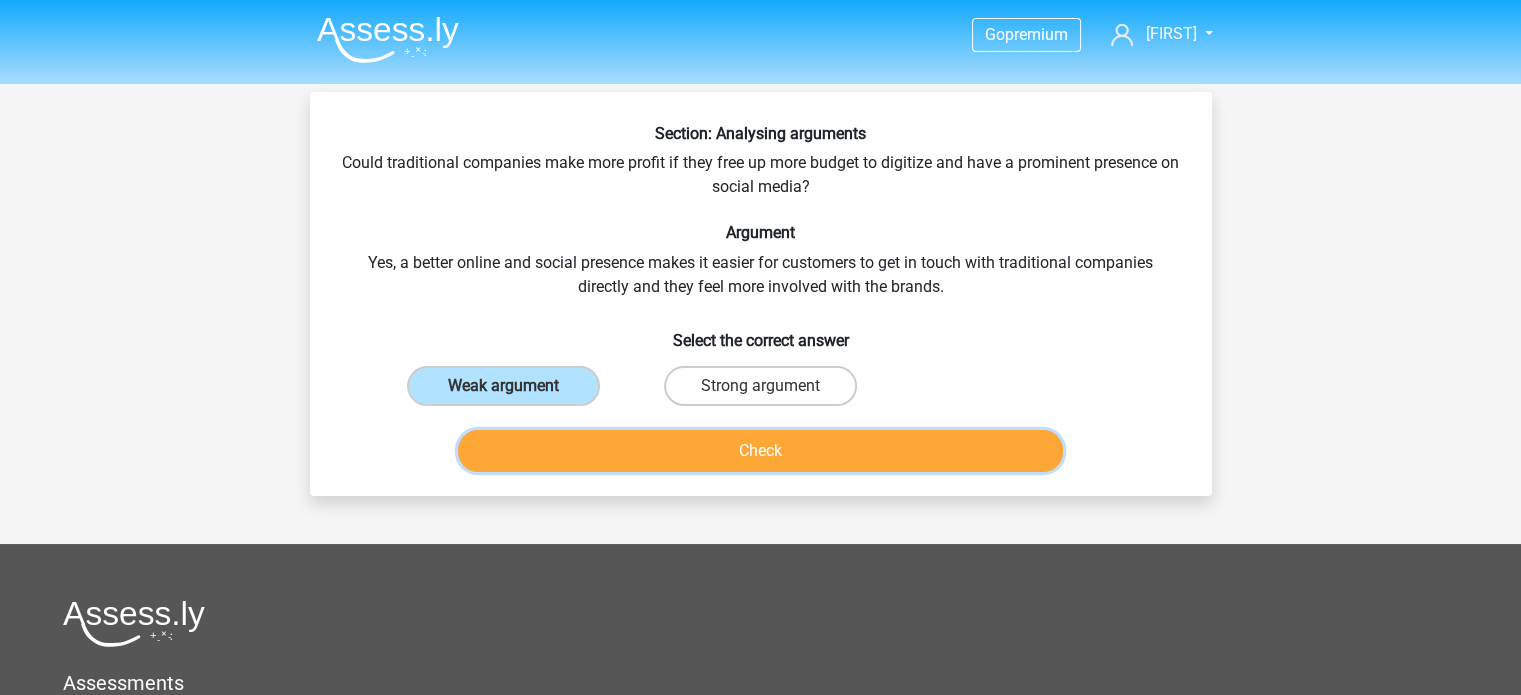 click on "Check" at bounding box center [760, 451] 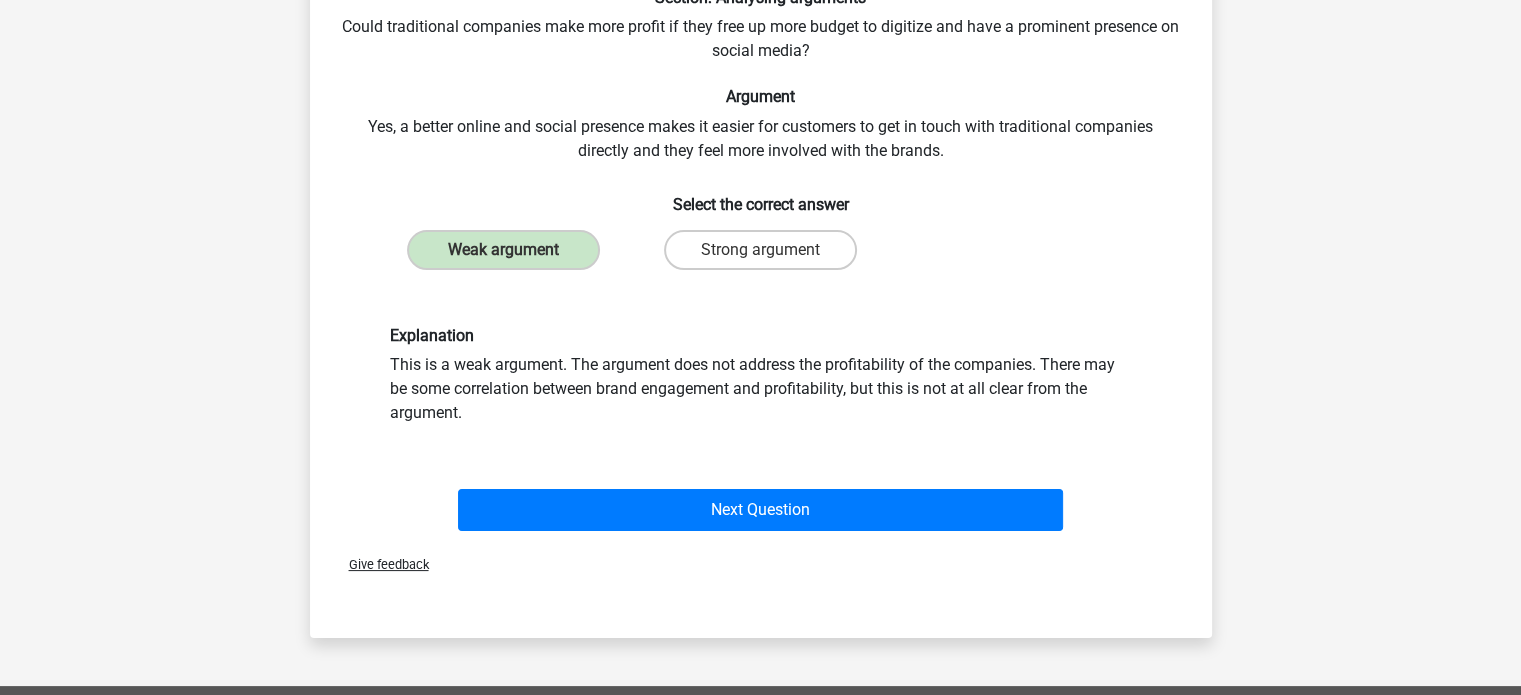 scroll, scrollTop: 140, scrollLeft: 0, axis: vertical 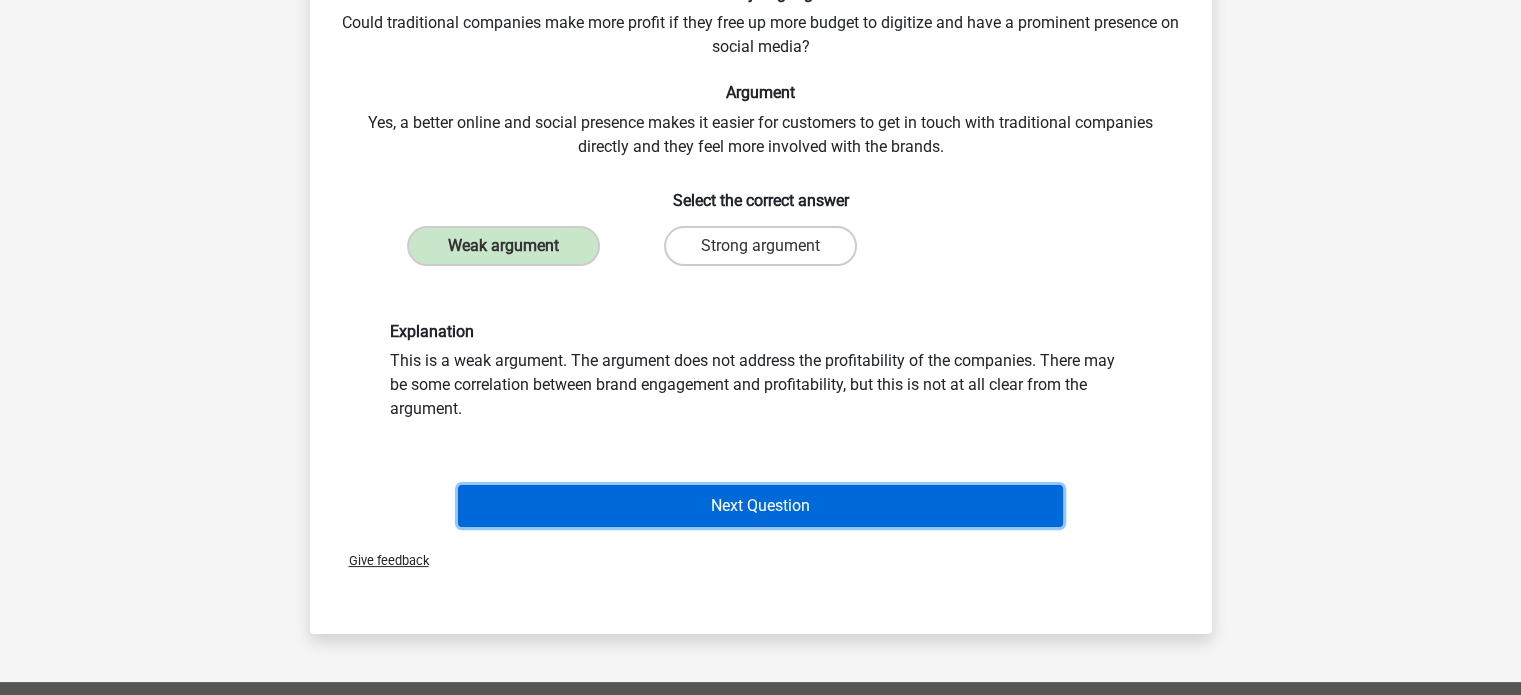 click on "Next Question" at bounding box center [760, 506] 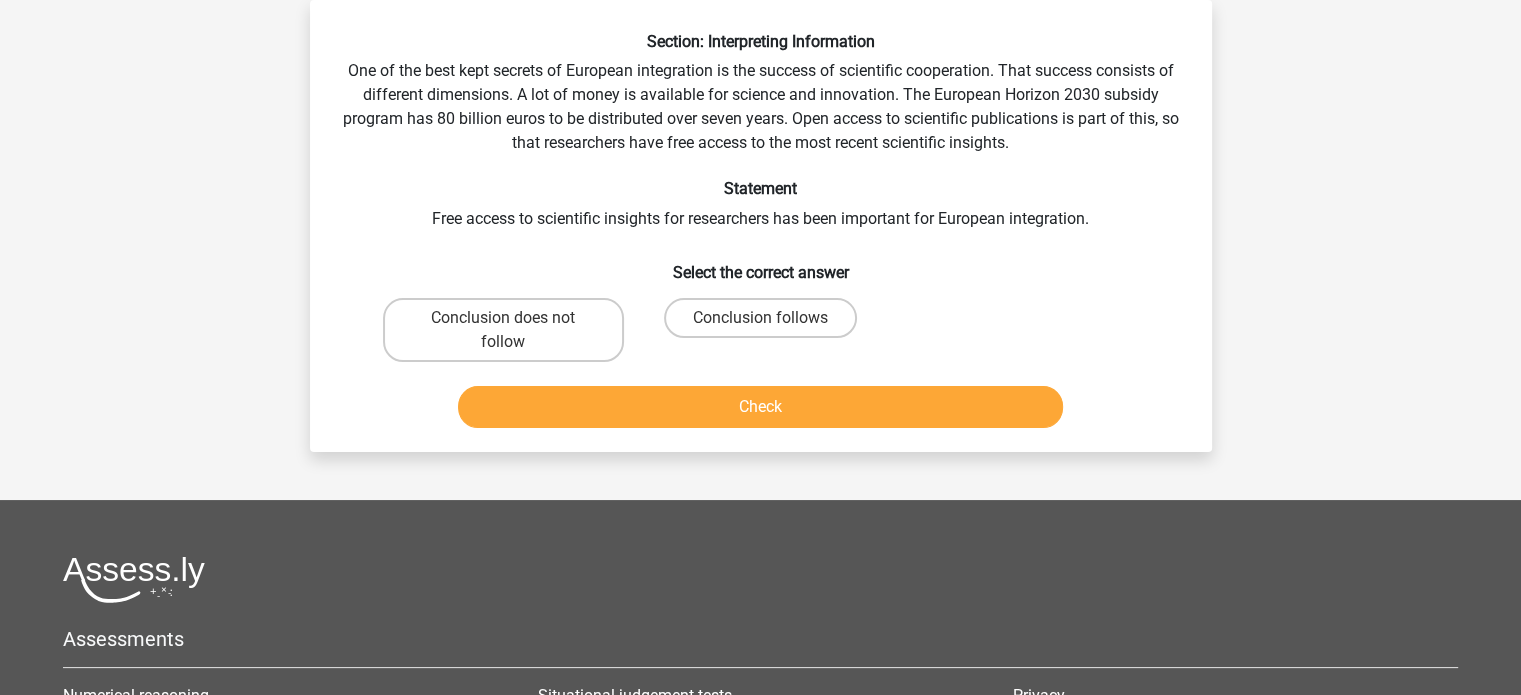scroll, scrollTop: 0, scrollLeft: 0, axis: both 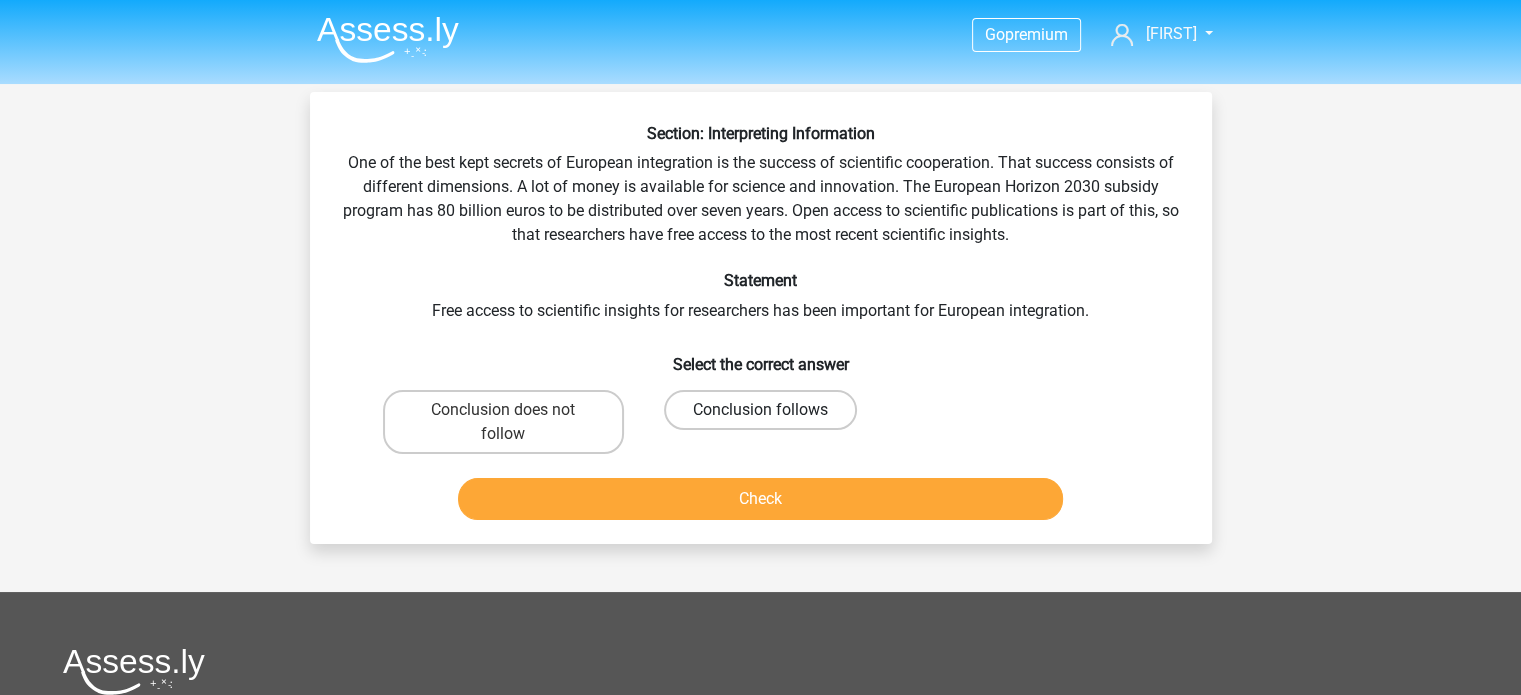 click on "Conclusion follows" at bounding box center (760, 410) 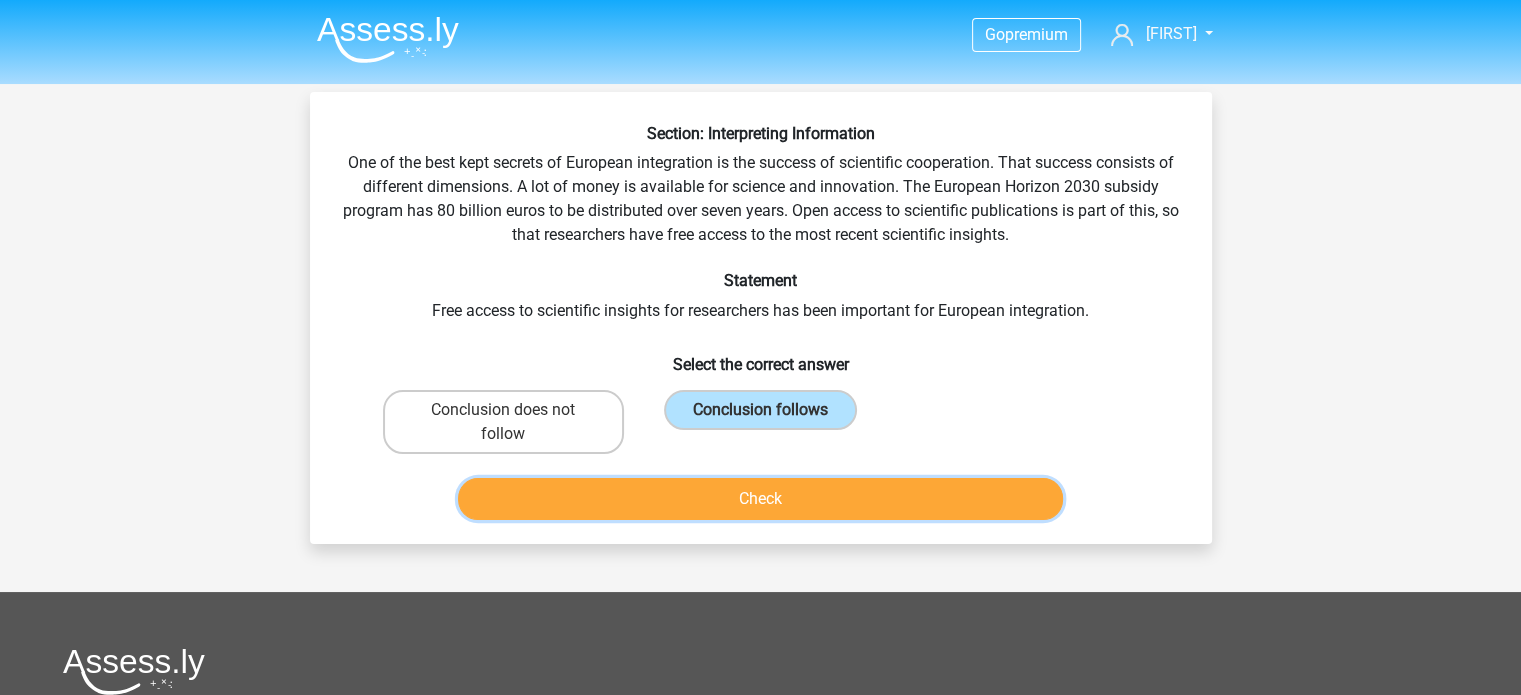 click on "Check" at bounding box center (760, 499) 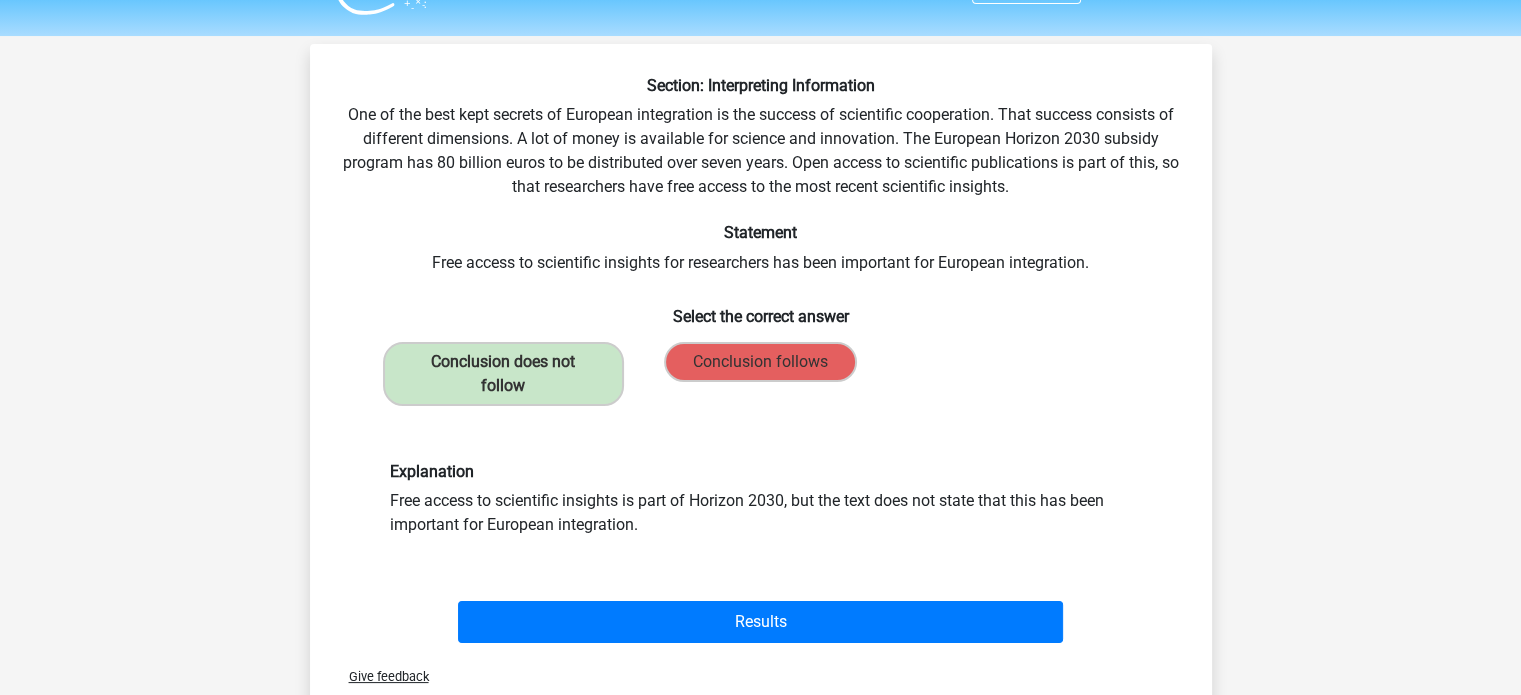 scroll, scrollTop: 48, scrollLeft: 0, axis: vertical 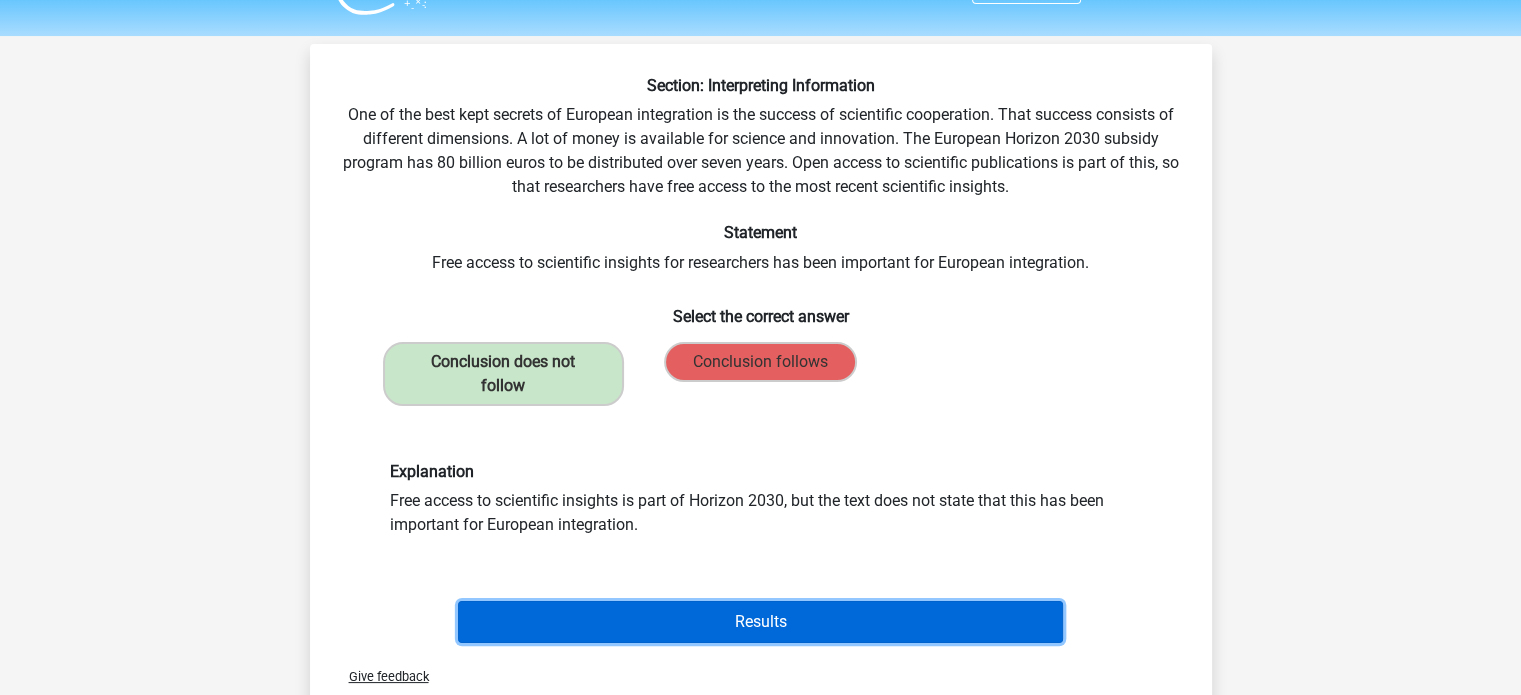 click on "Results" at bounding box center [760, 622] 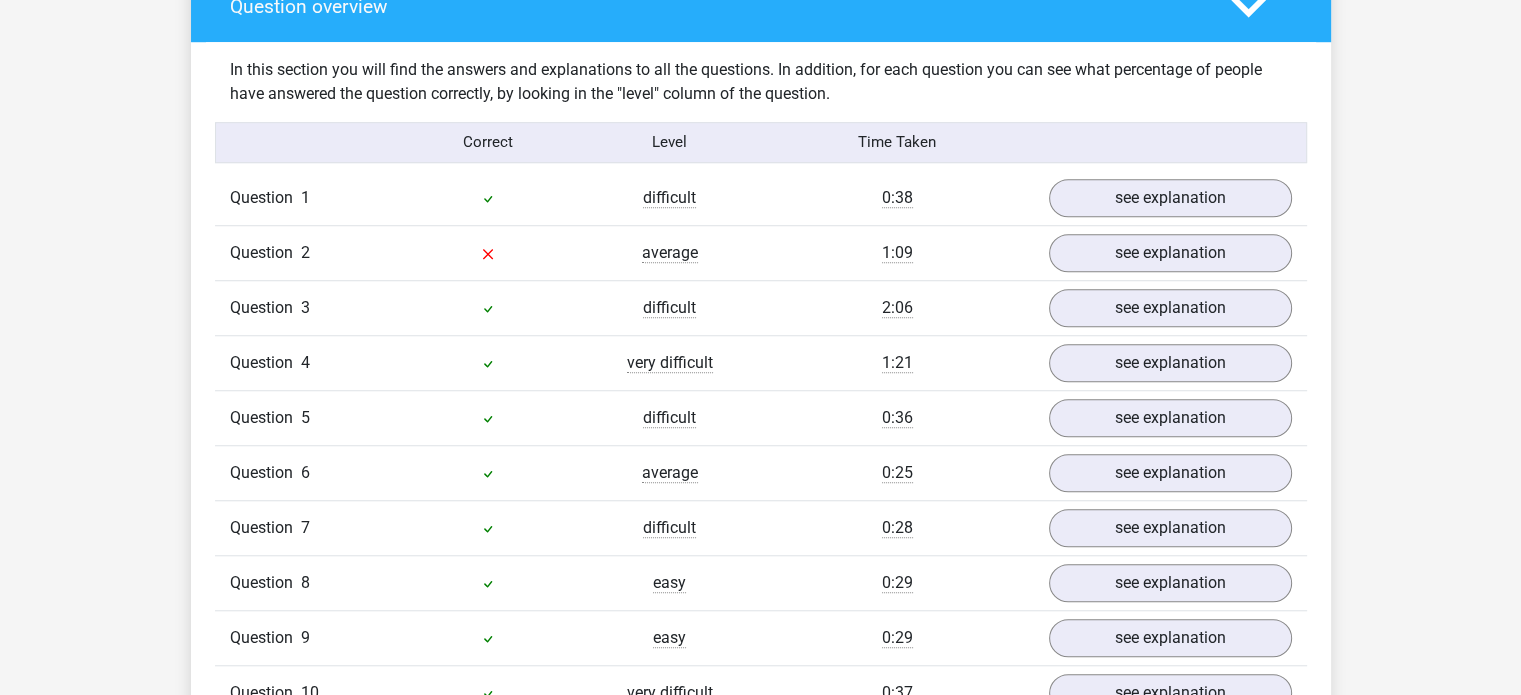 scroll, scrollTop: 1556, scrollLeft: 0, axis: vertical 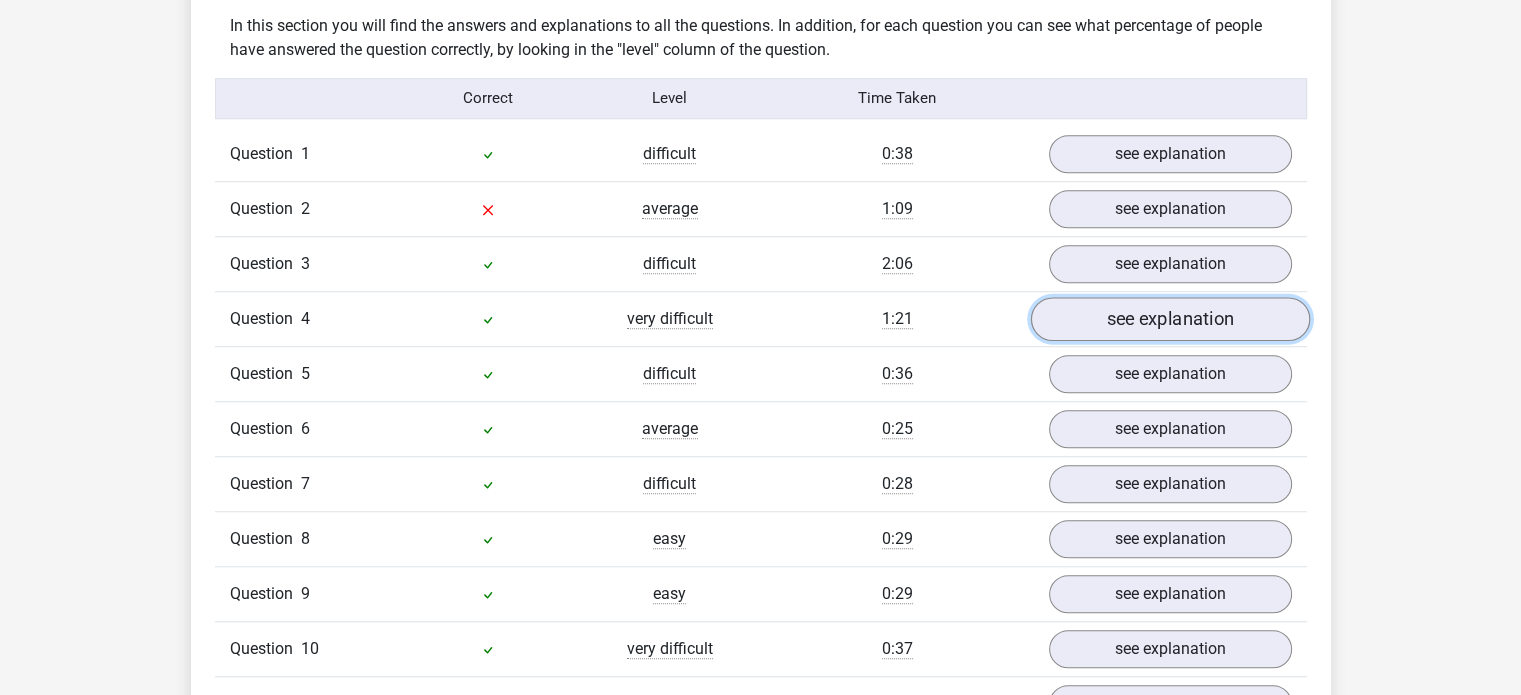 click on "see explanation" at bounding box center [1169, 319] 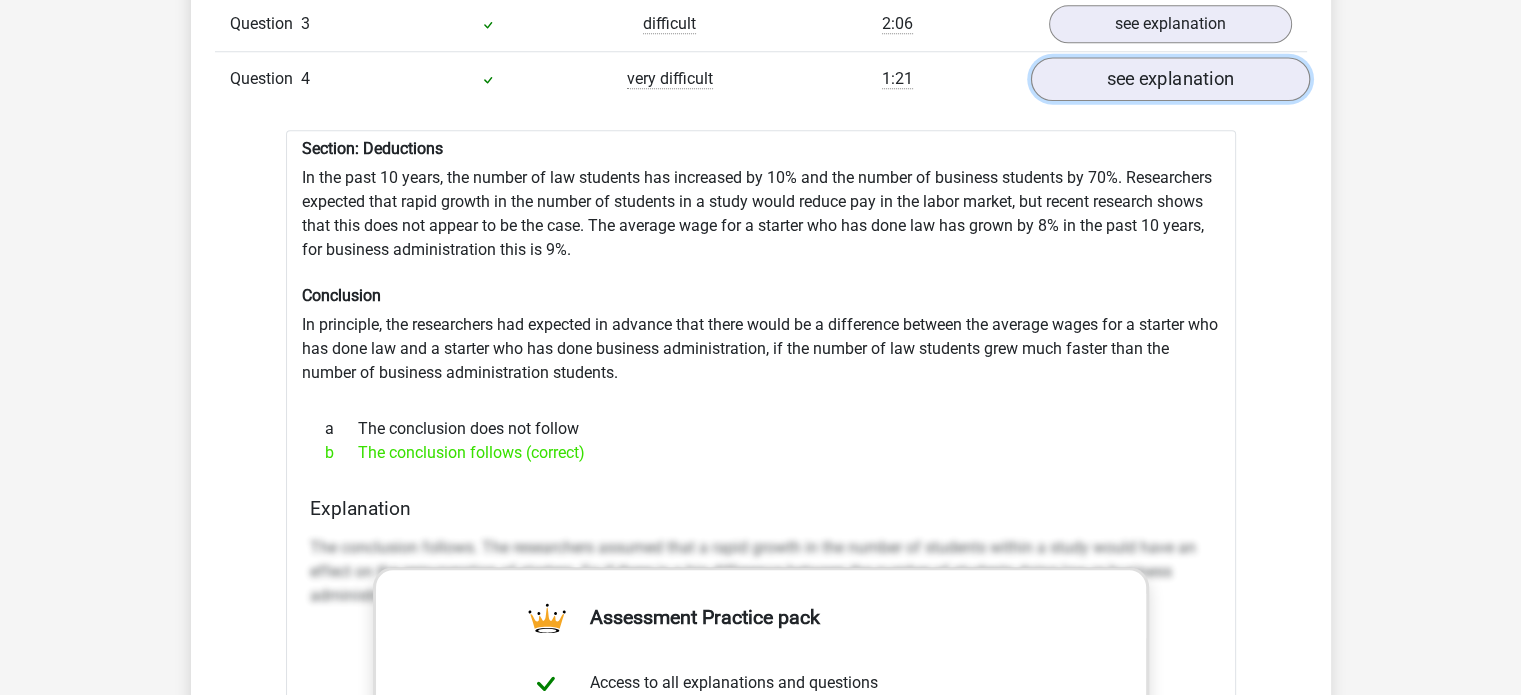 scroll, scrollTop: 1796, scrollLeft: 0, axis: vertical 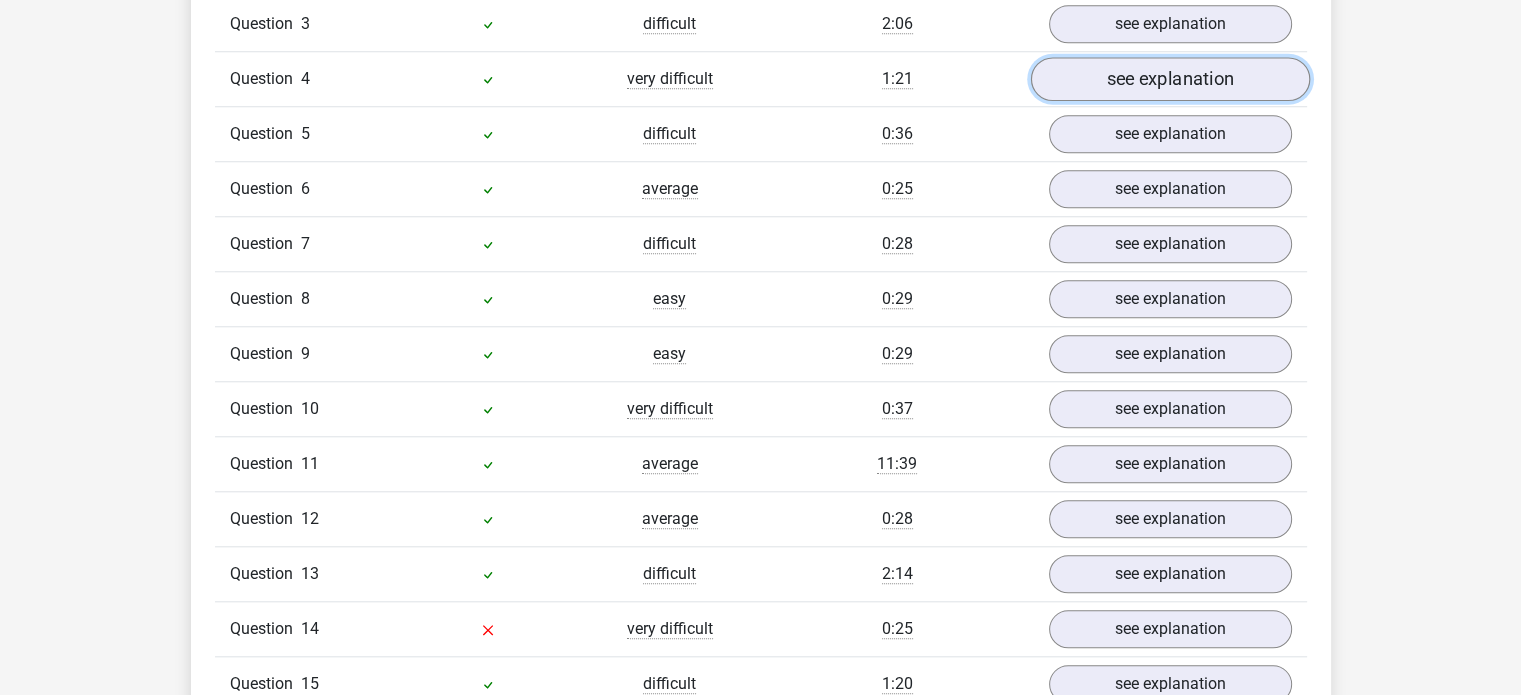 click on "see explanation" at bounding box center (1169, 79) 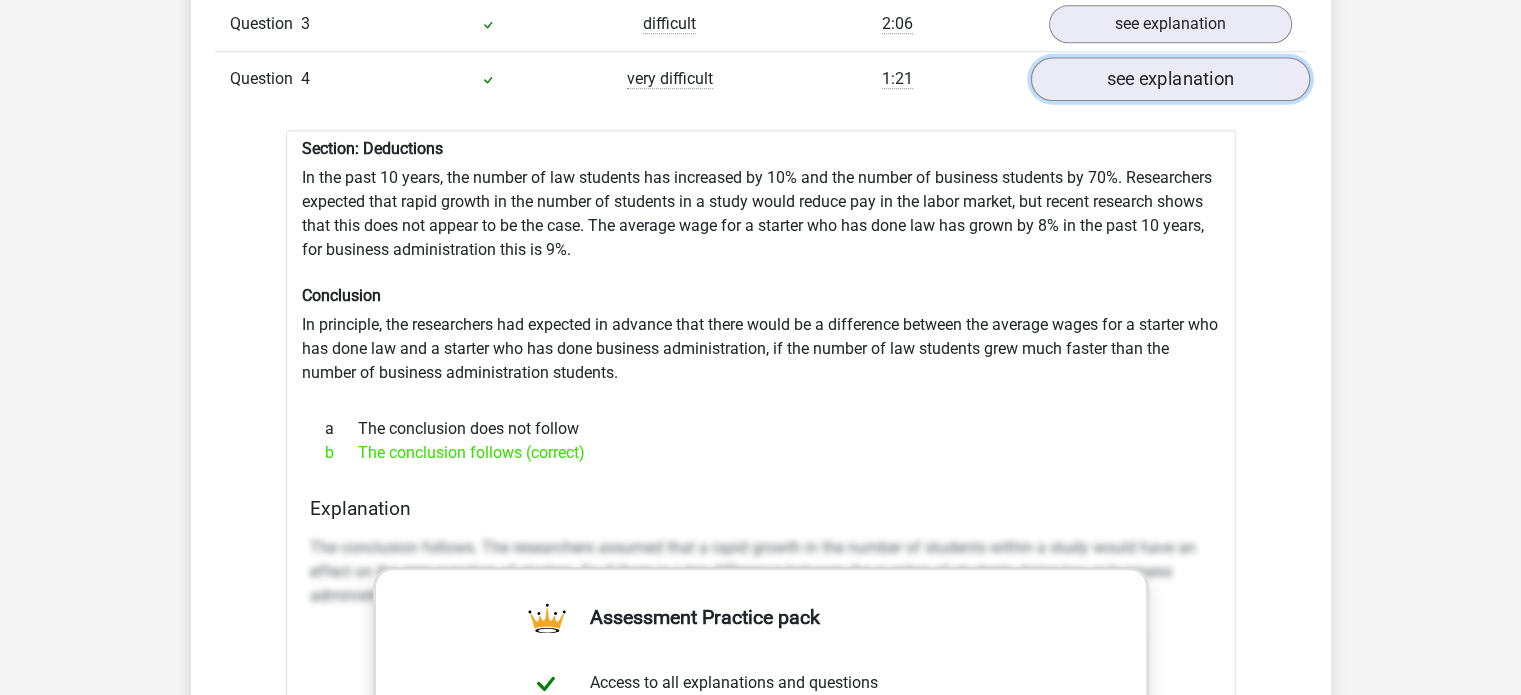 click on "see explanation" at bounding box center [1169, 79] 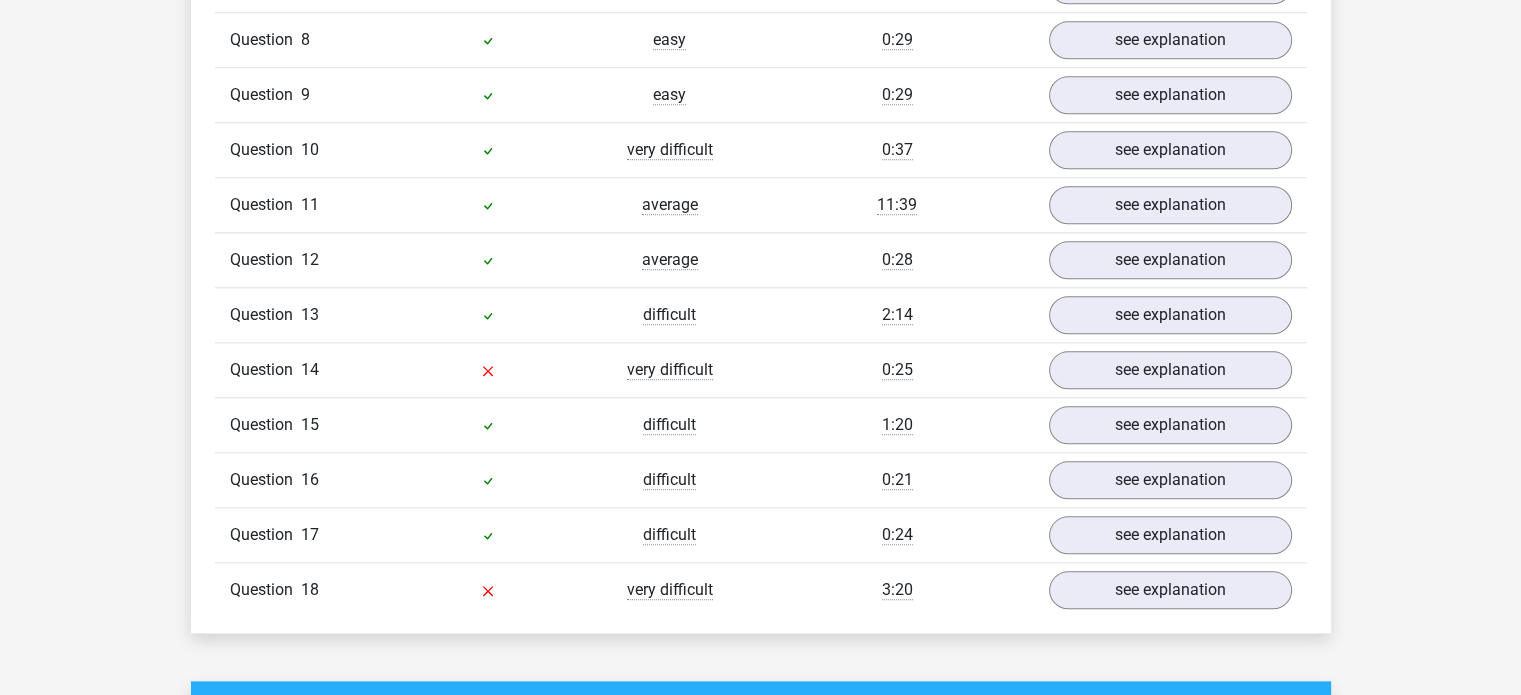 scroll, scrollTop: 2056, scrollLeft: 0, axis: vertical 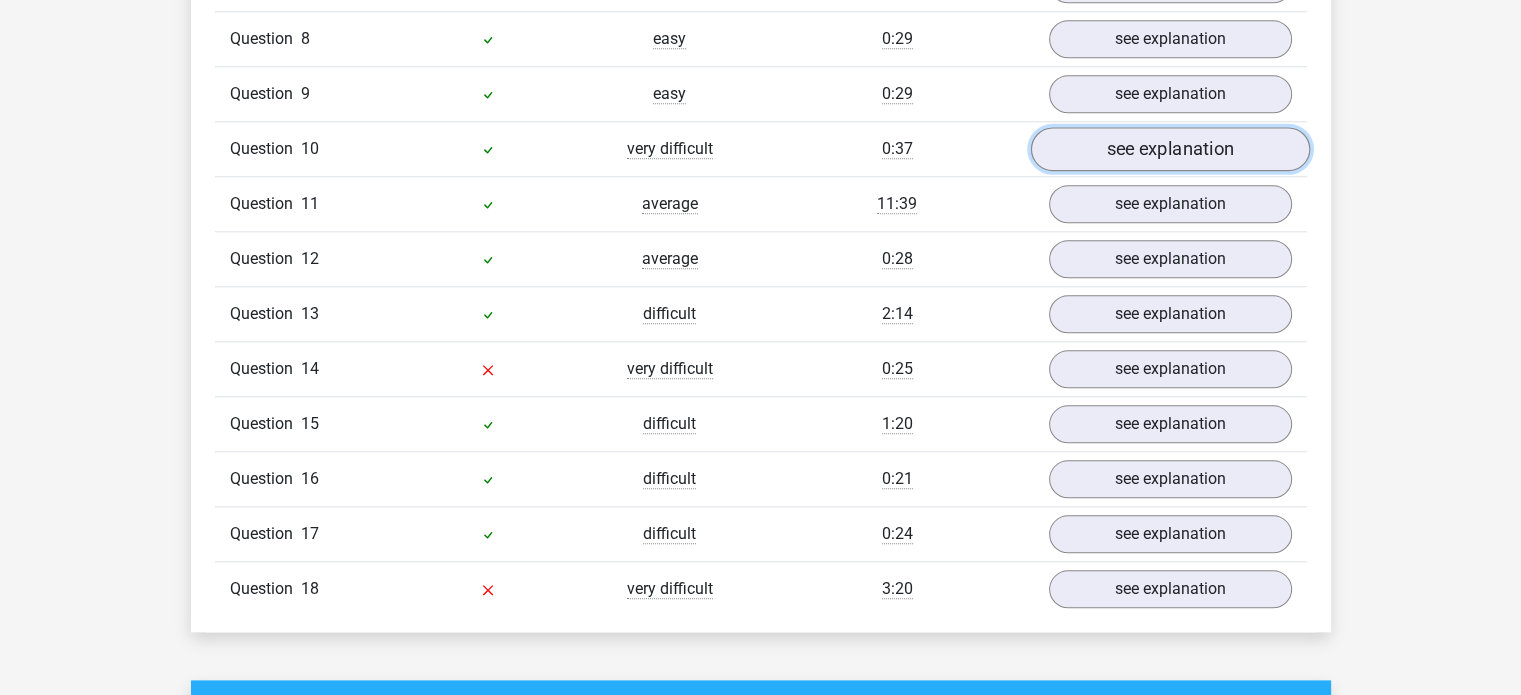 click on "see explanation" at bounding box center [1169, 149] 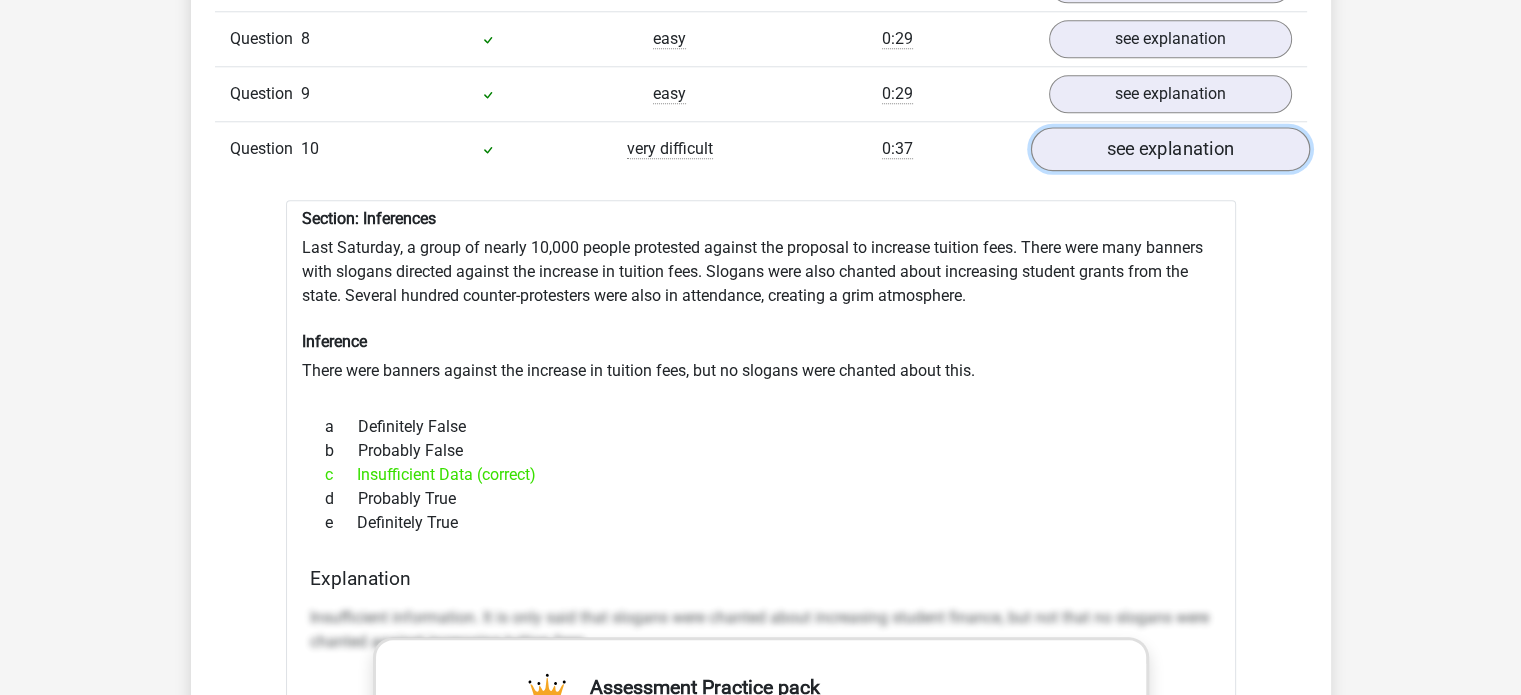 click on "see explanation" at bounding box center (1169, 149) 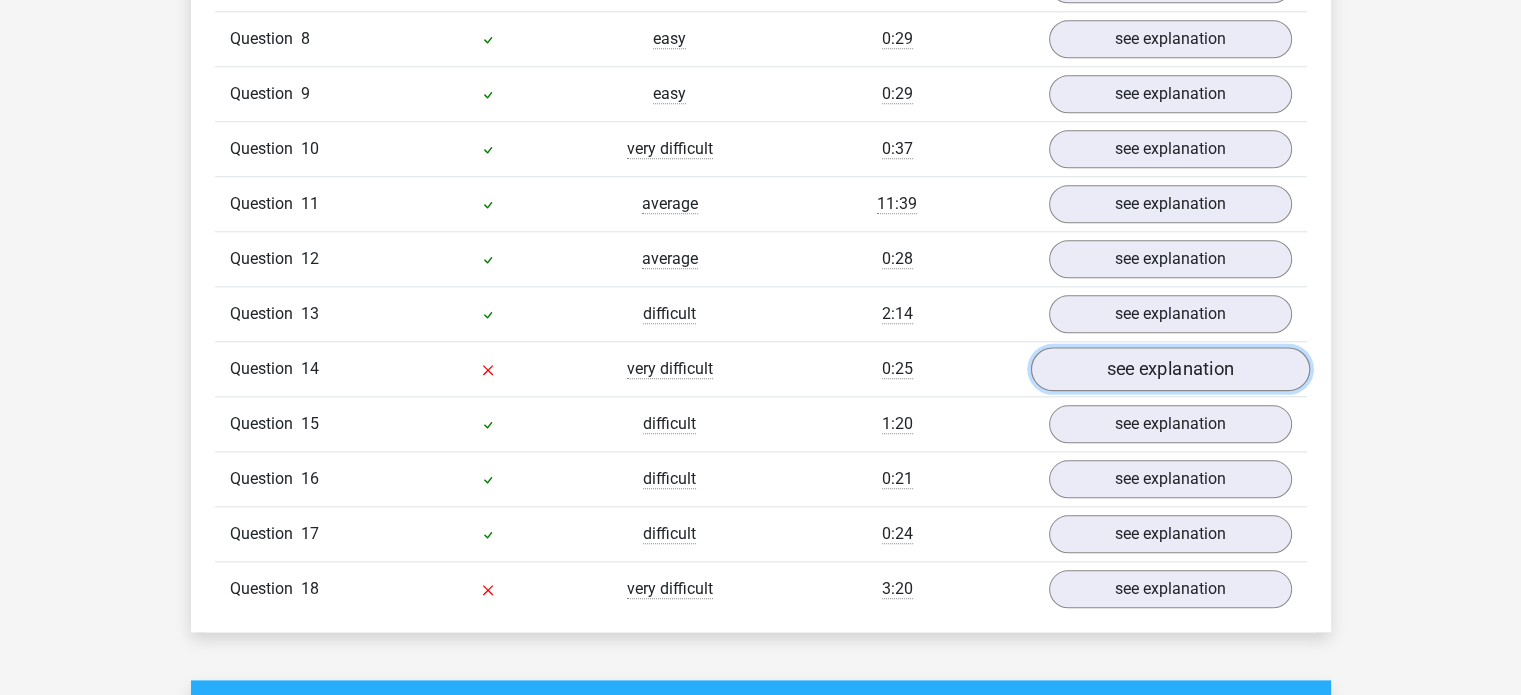 click on "see explanation" at bounding box center [1169, 369] 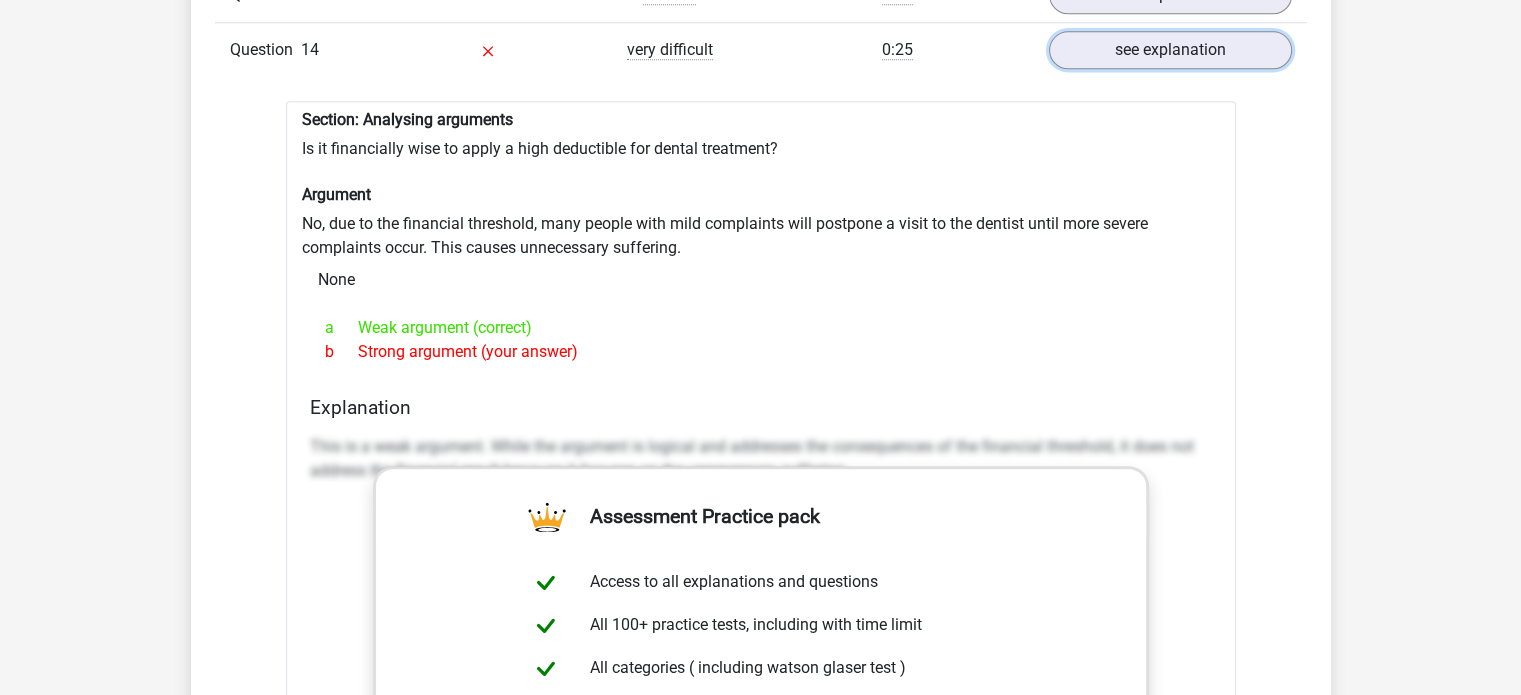 scroll, scrollTop: 2374, scrollLeft: 0, axis: vertical 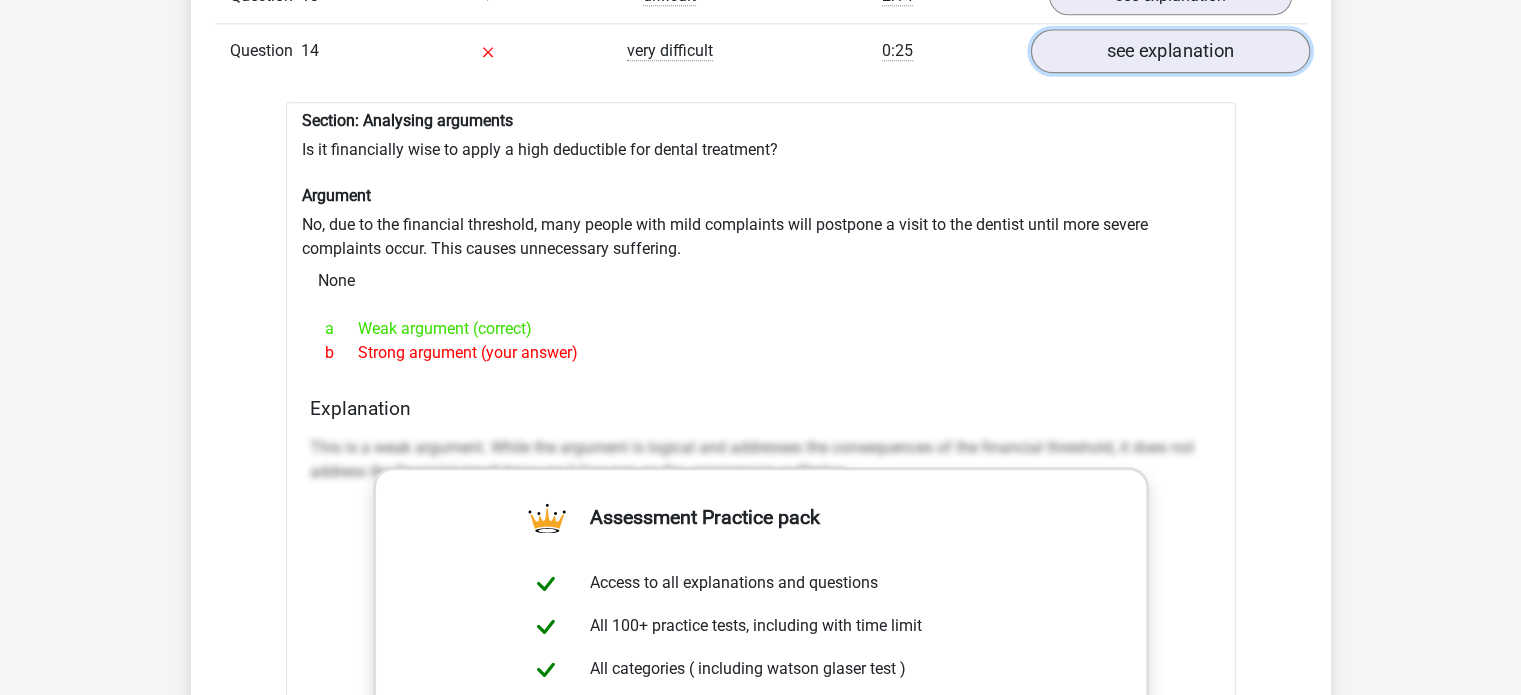 click on "see explanation" at bounding box center [1169, 51] 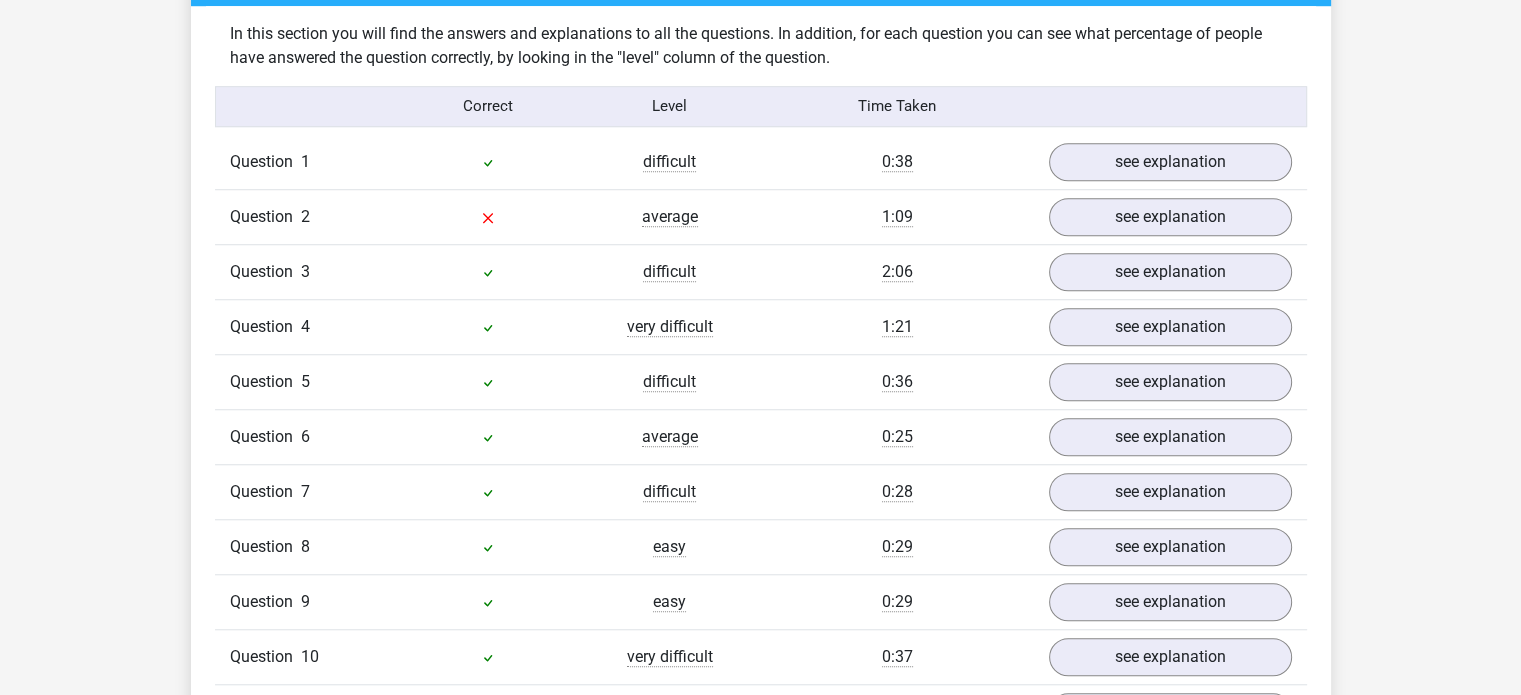 scroll, scrollTop: 1548, scrollLeft: 0, axis: vertical 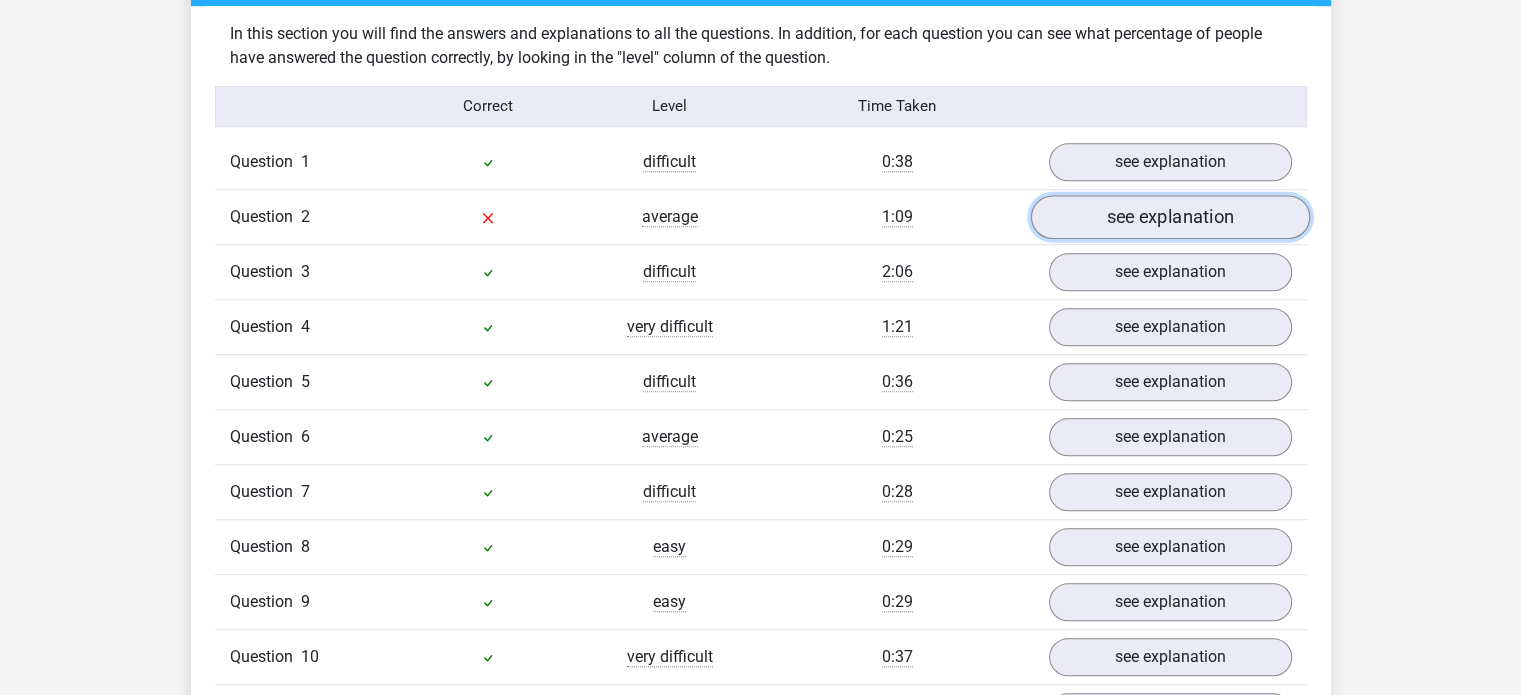 click on "see explanation" at bounding box center [1169, 217] 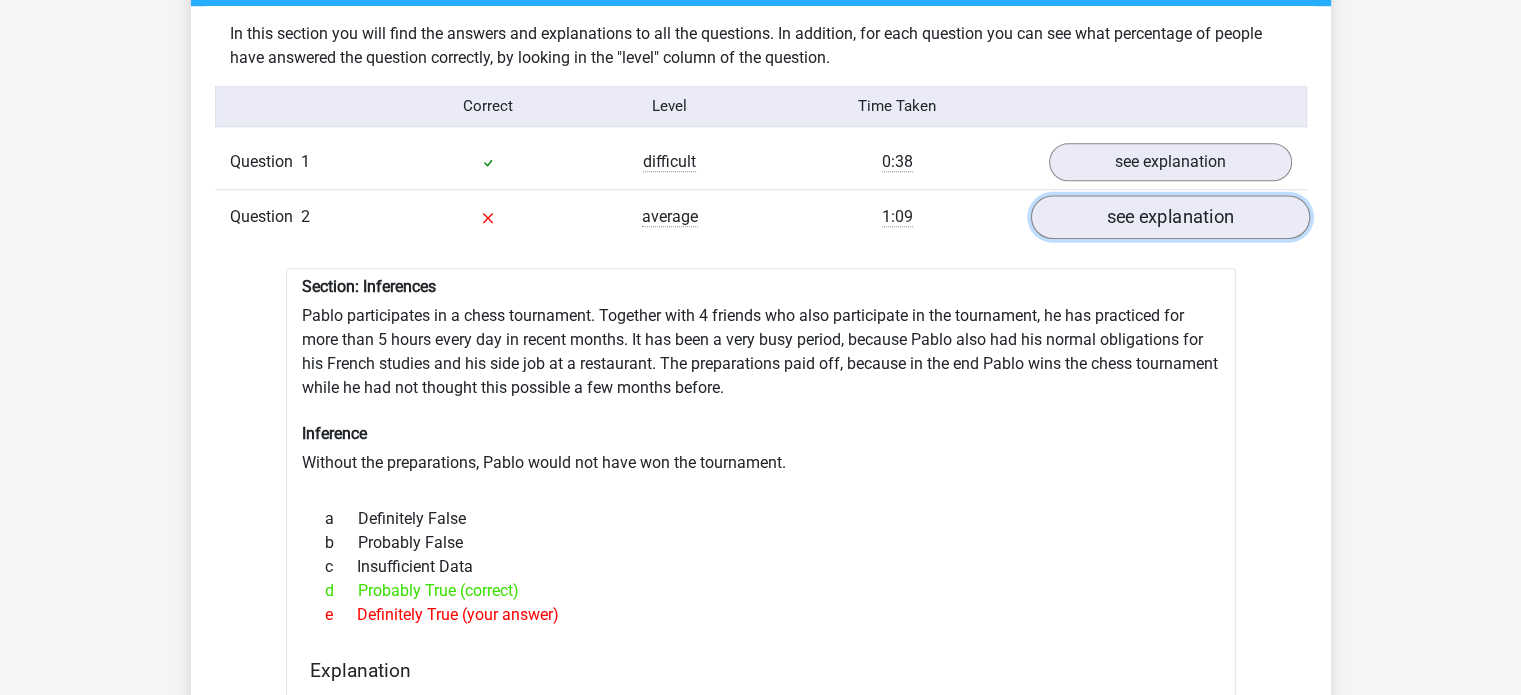 click on "see explanation" at bounding box center (1169, 217) 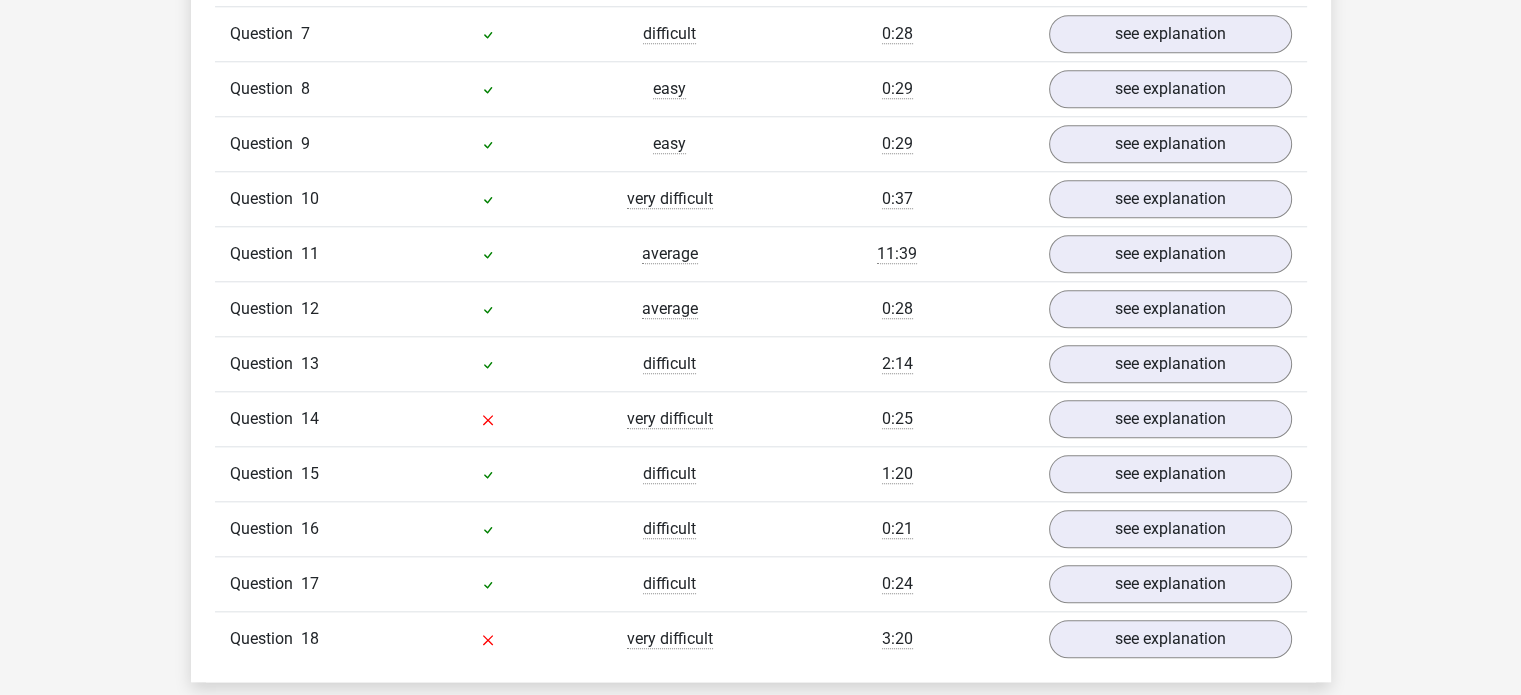 scroll, scrollTop: 2283, scrollLeft: 0, axis: vertical 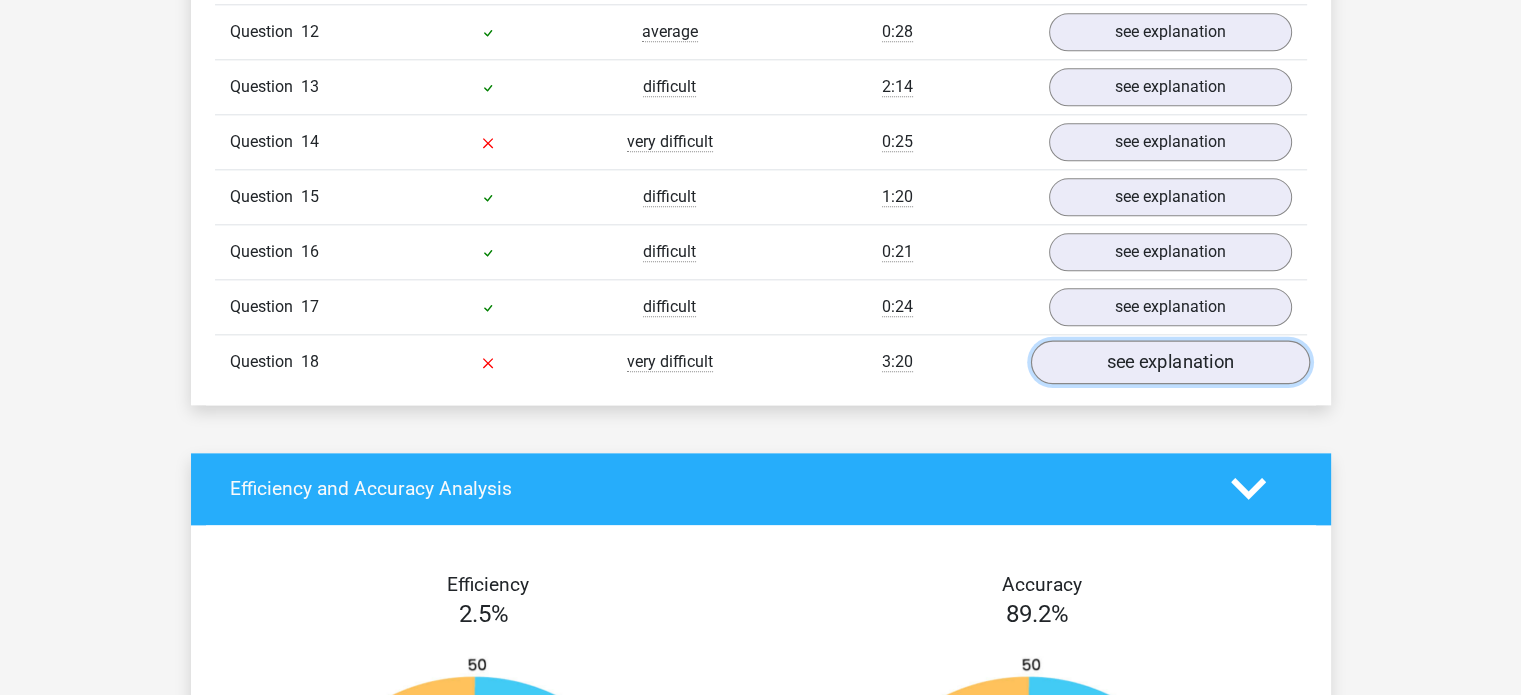 click on "see explanation" at bounding box center (1169, 362) 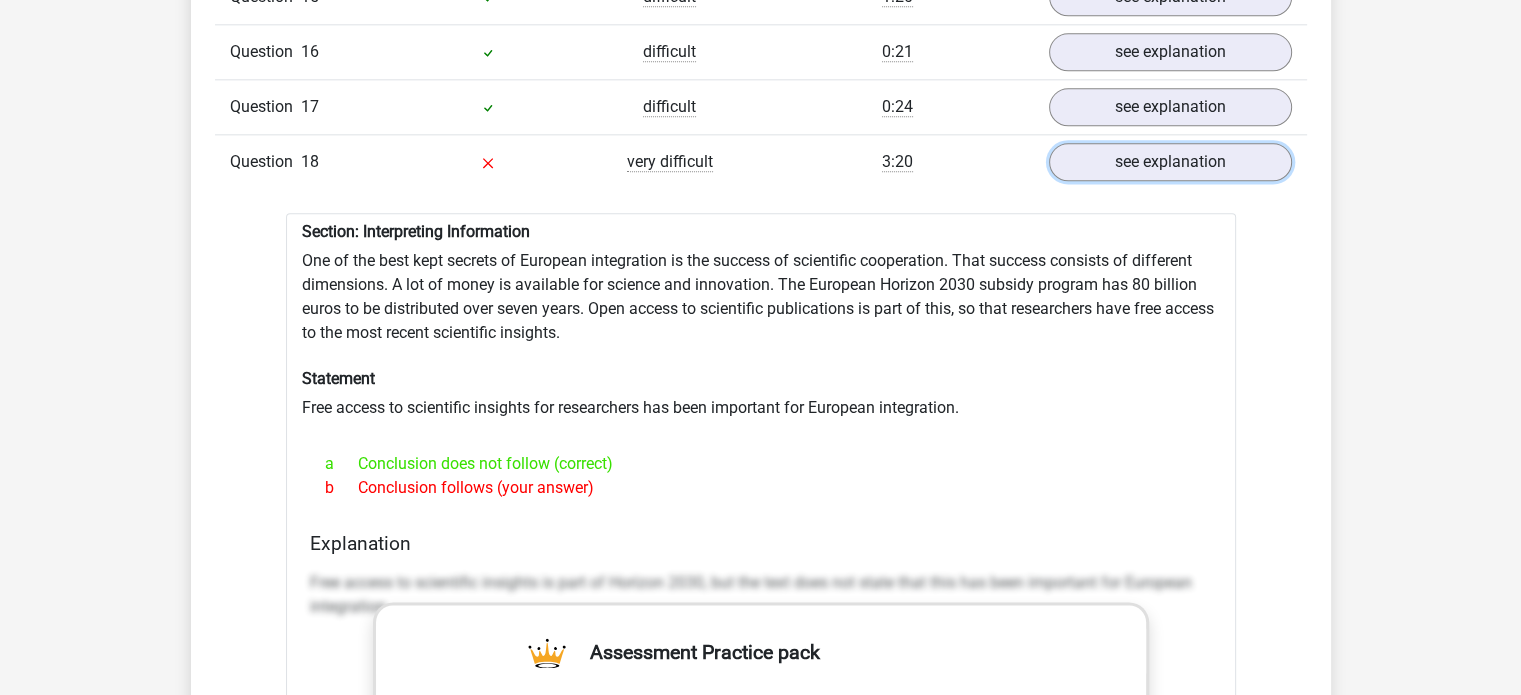 scroll, scrollTop: 2484, scrollLeft: 0, axis: vertical 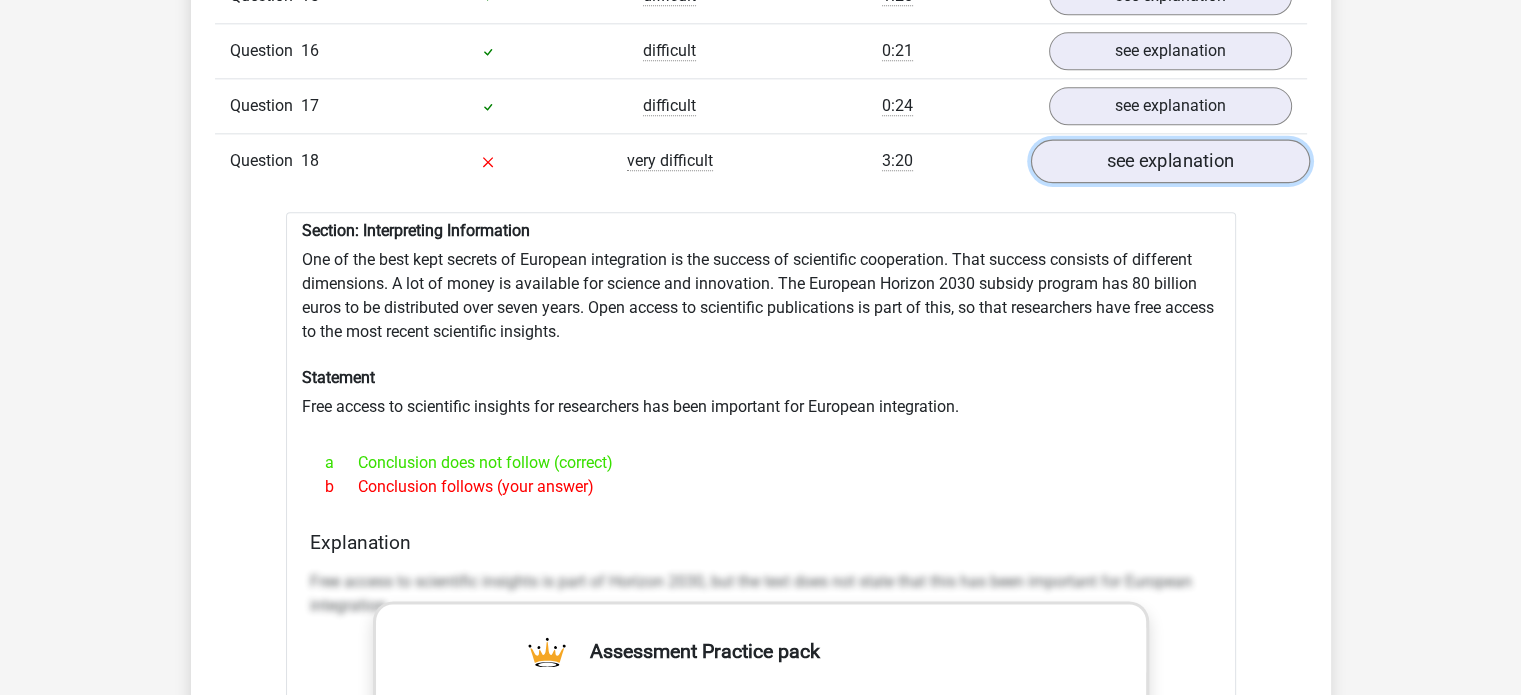 click on "see explanation" at bounding box center [1169, 161] 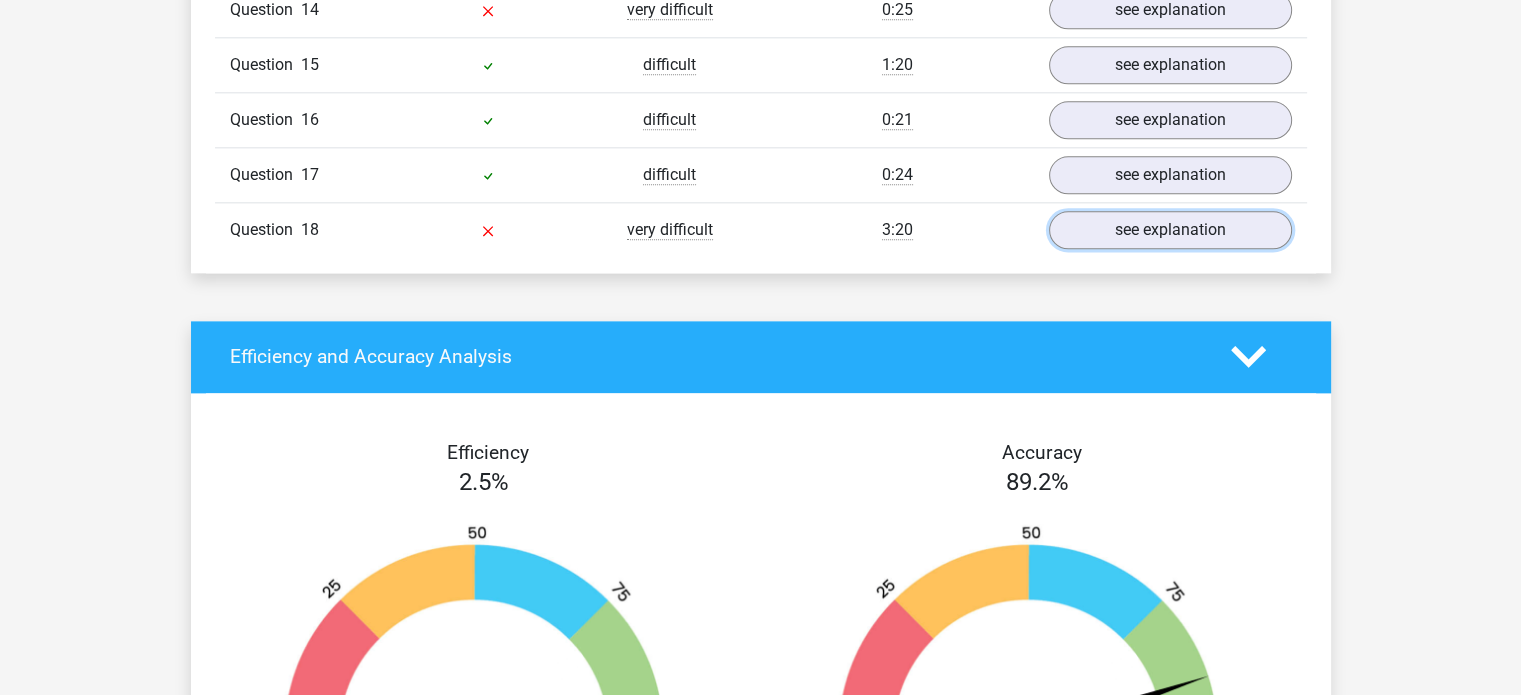 scroll, scrollTop: 2404, scrollLeft: 0, axis: vertical 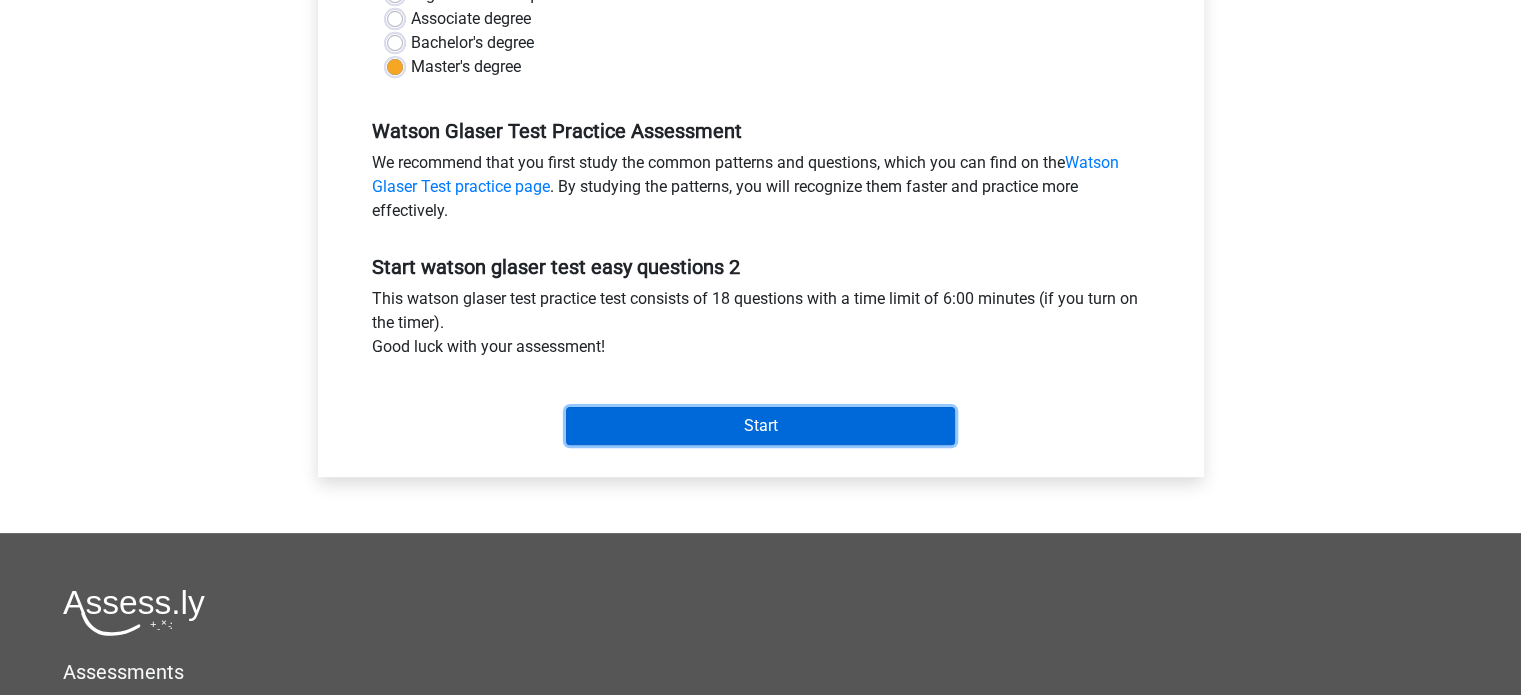 click on "Start" at bounding box center (760, 426) 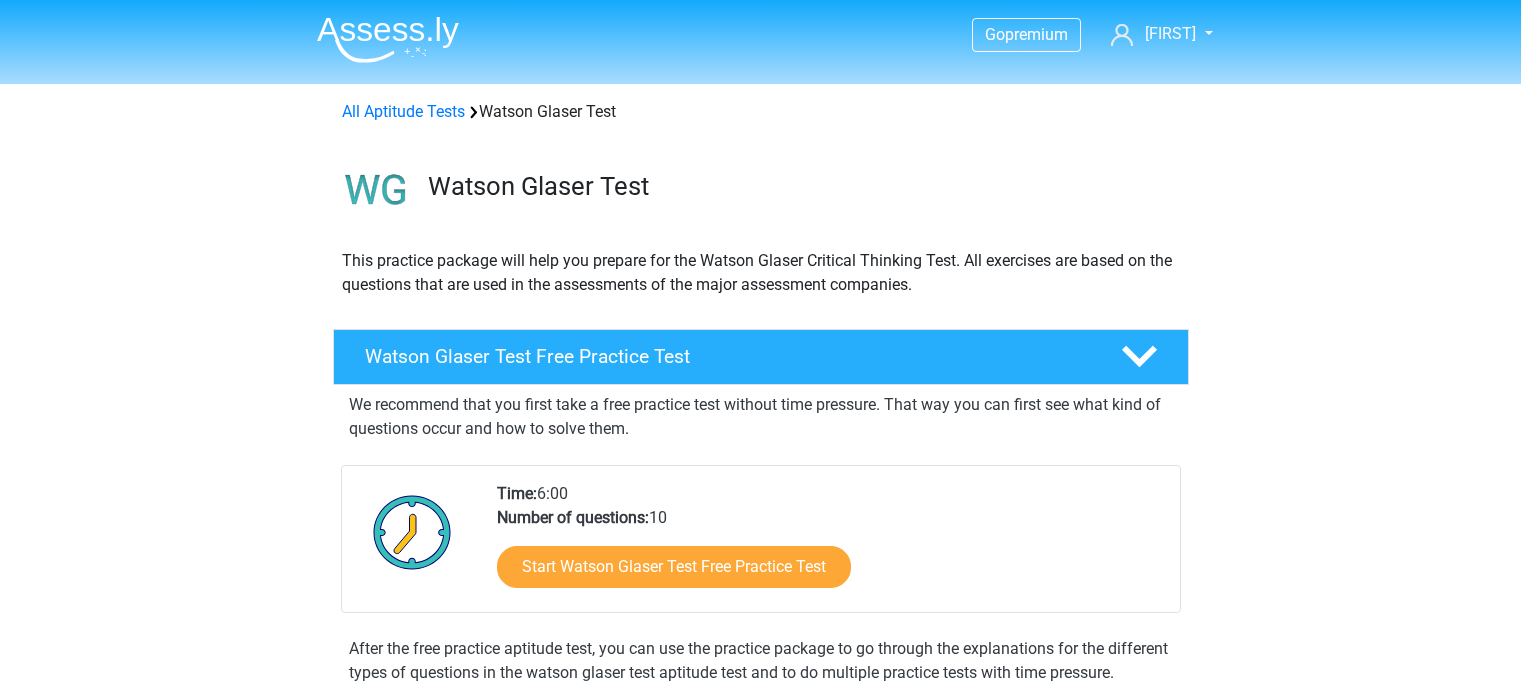 scroll, scrollTop: 1859, scrollLeft: 0, axis: vertical 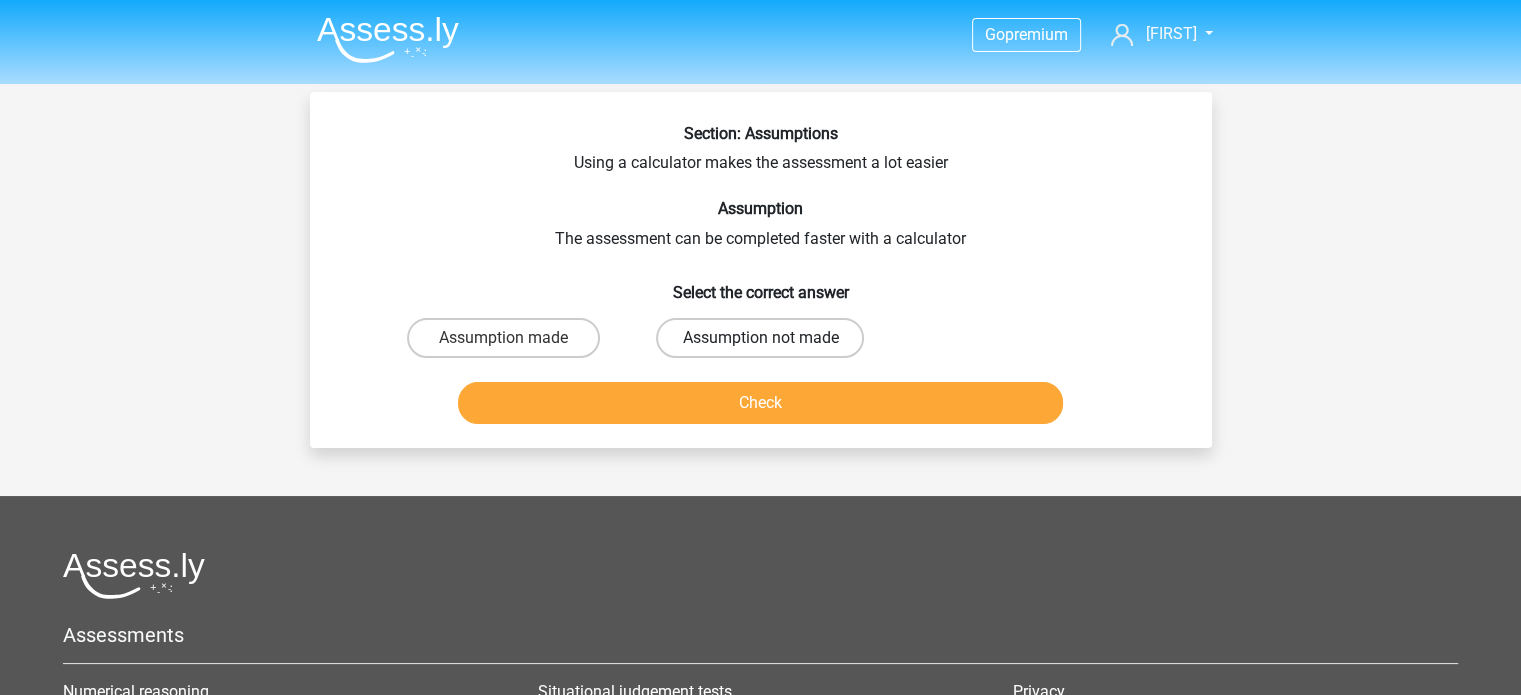 click on "Assumption not made" at bounding box center (760, 338) 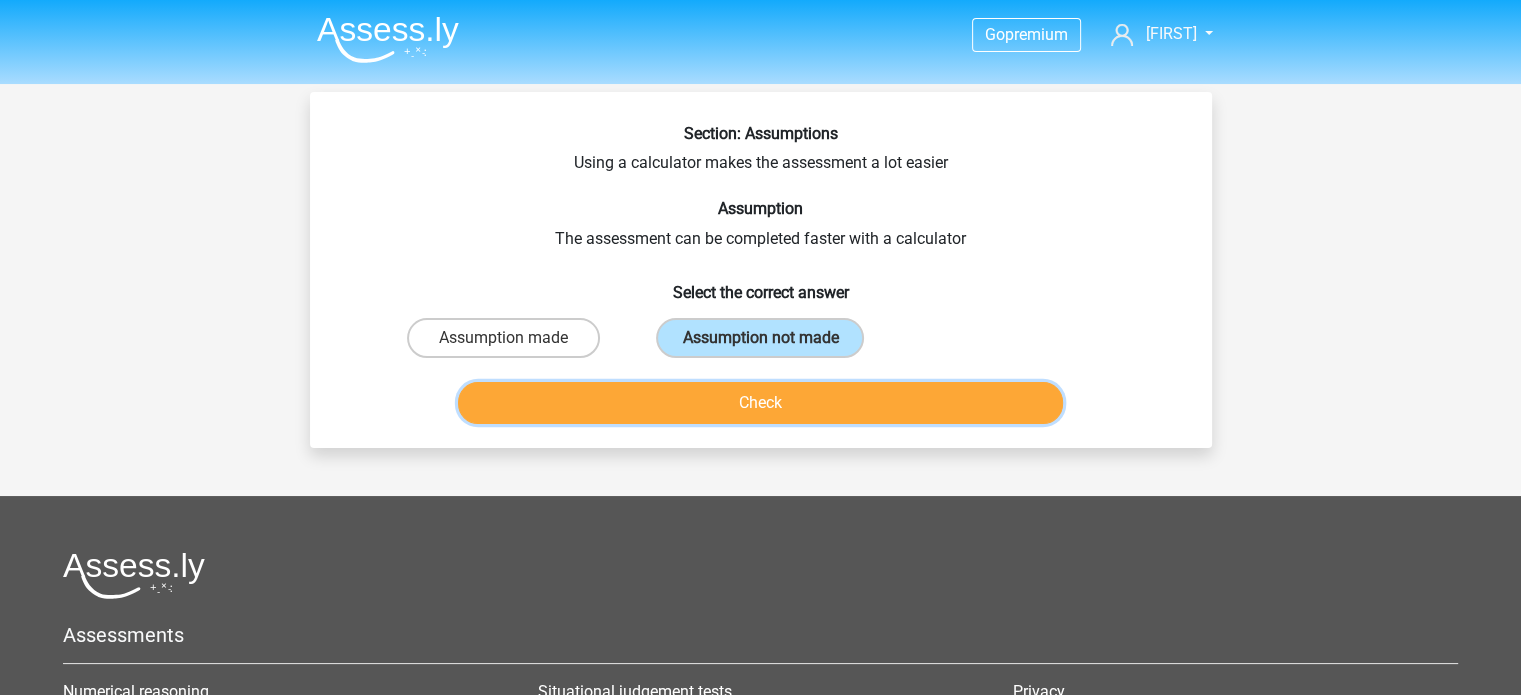 click on "Check" at bounding box center [760, 403] 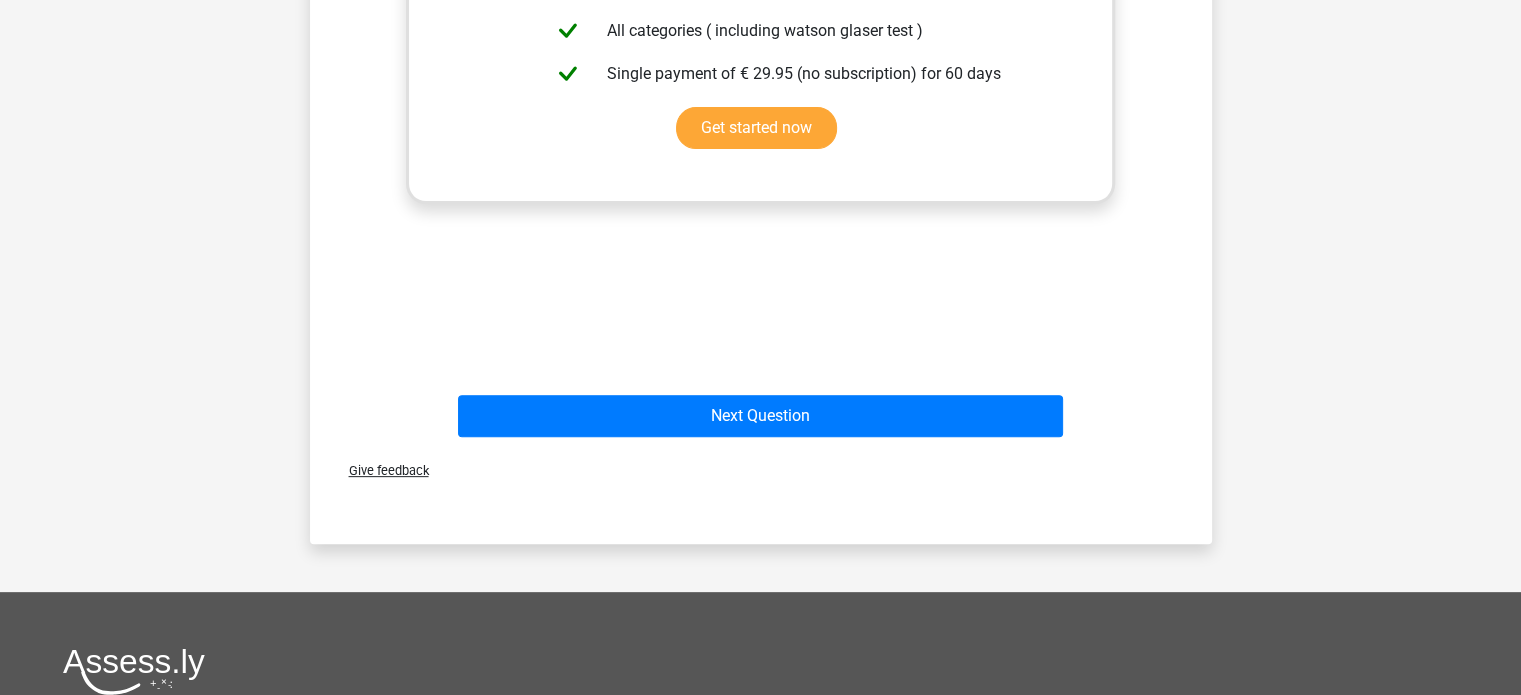 scroll, scrollTop: 632, scrollLeft: 0, axis: vertical 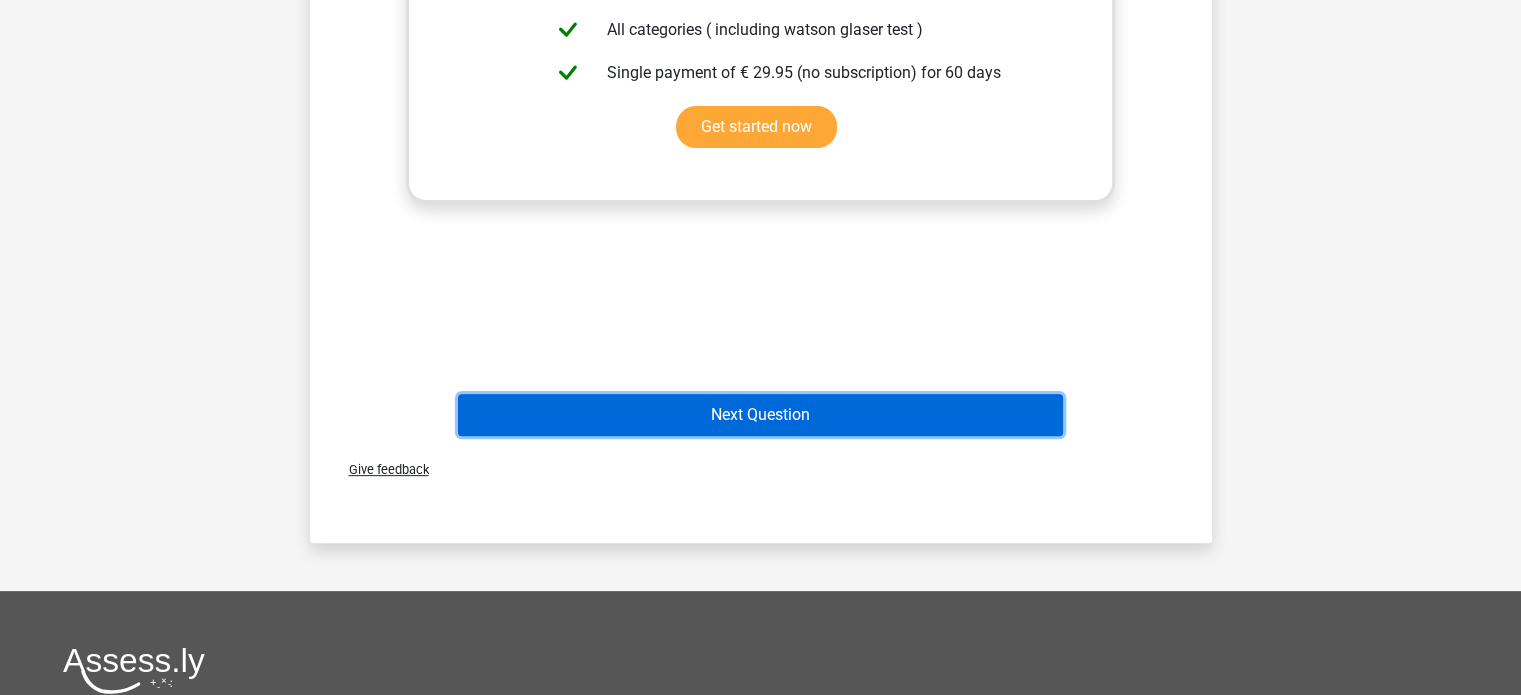 click on "Next Question" at bounding box center [760, 415] 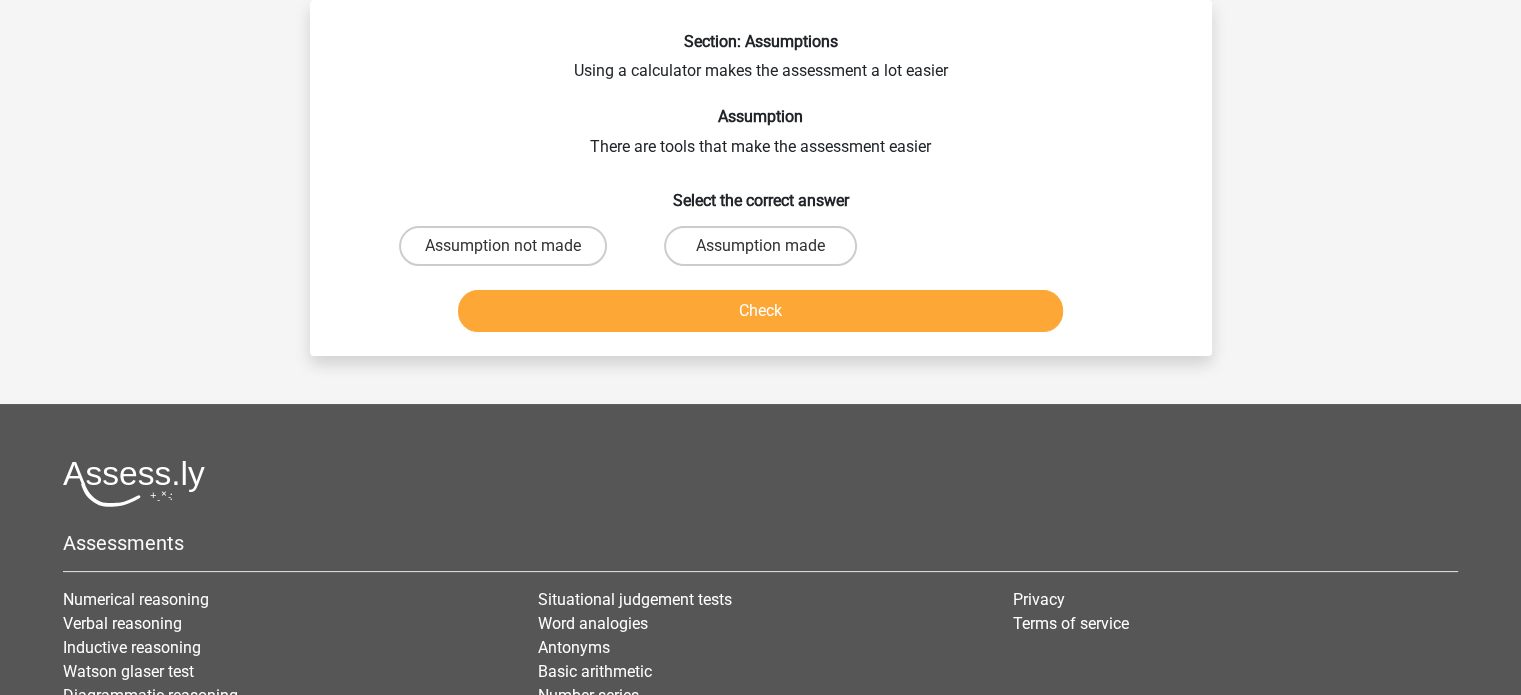 scroll, scrollTop: 0, scrollLeft: 0, axis: both 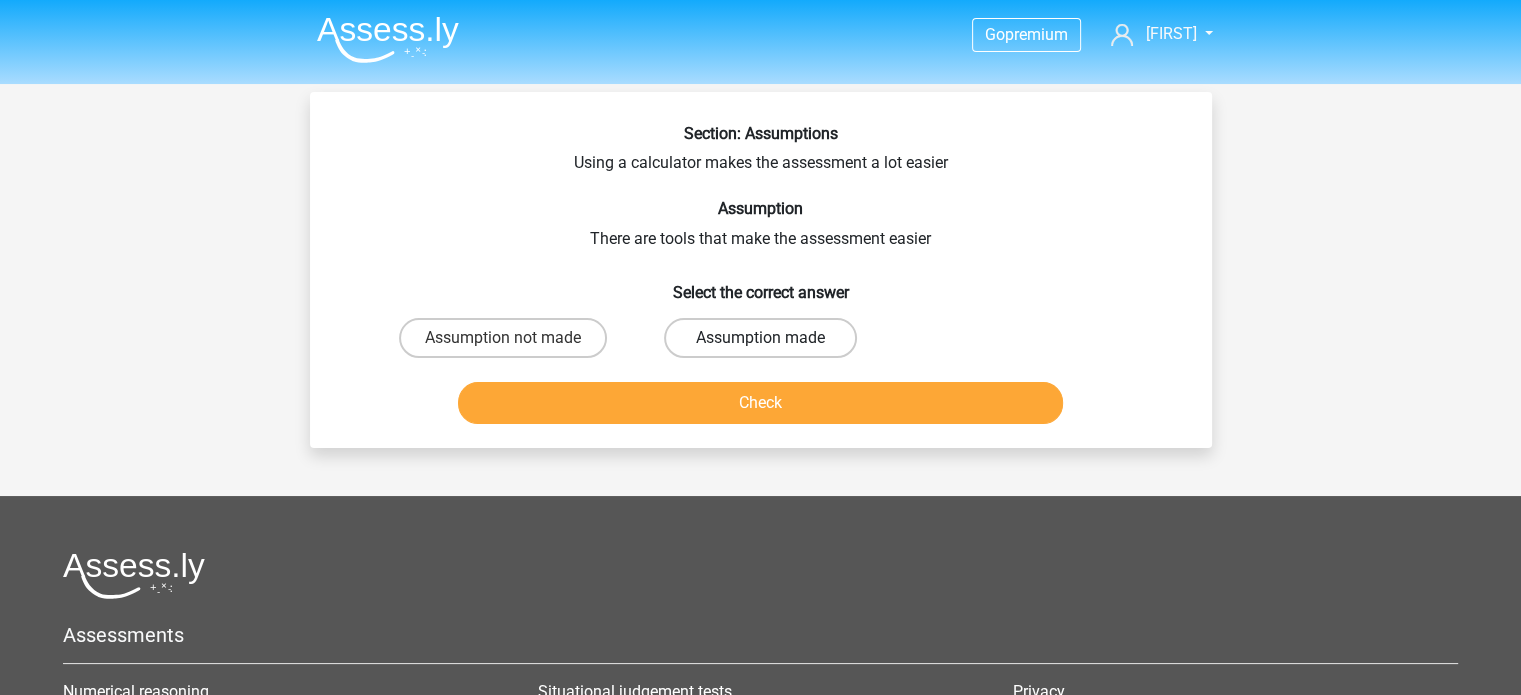 click on "Assumption made" at bounding box center (760, 338) 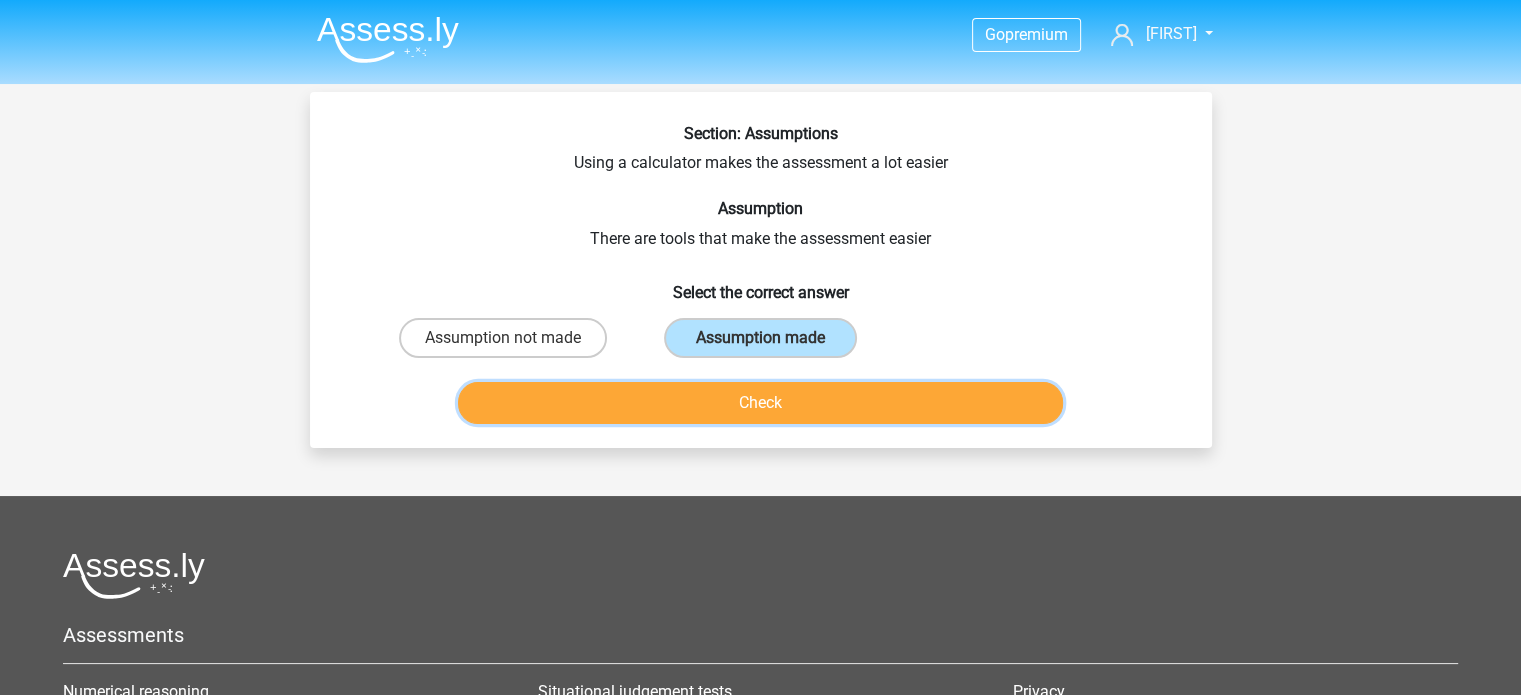 click on "Check" at bounding box center [760, 403] 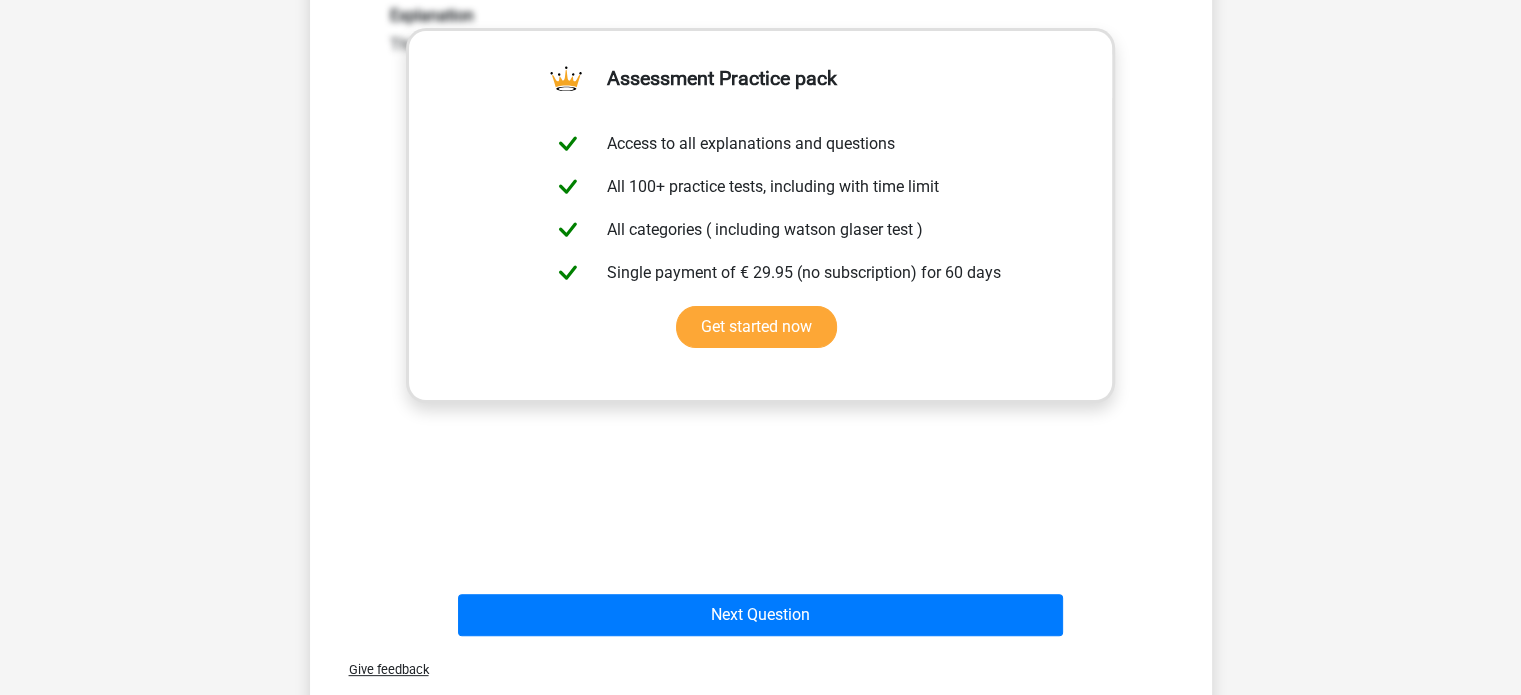 scroll, scrollTop: 528, scrollLeft: 0, axis: vertical 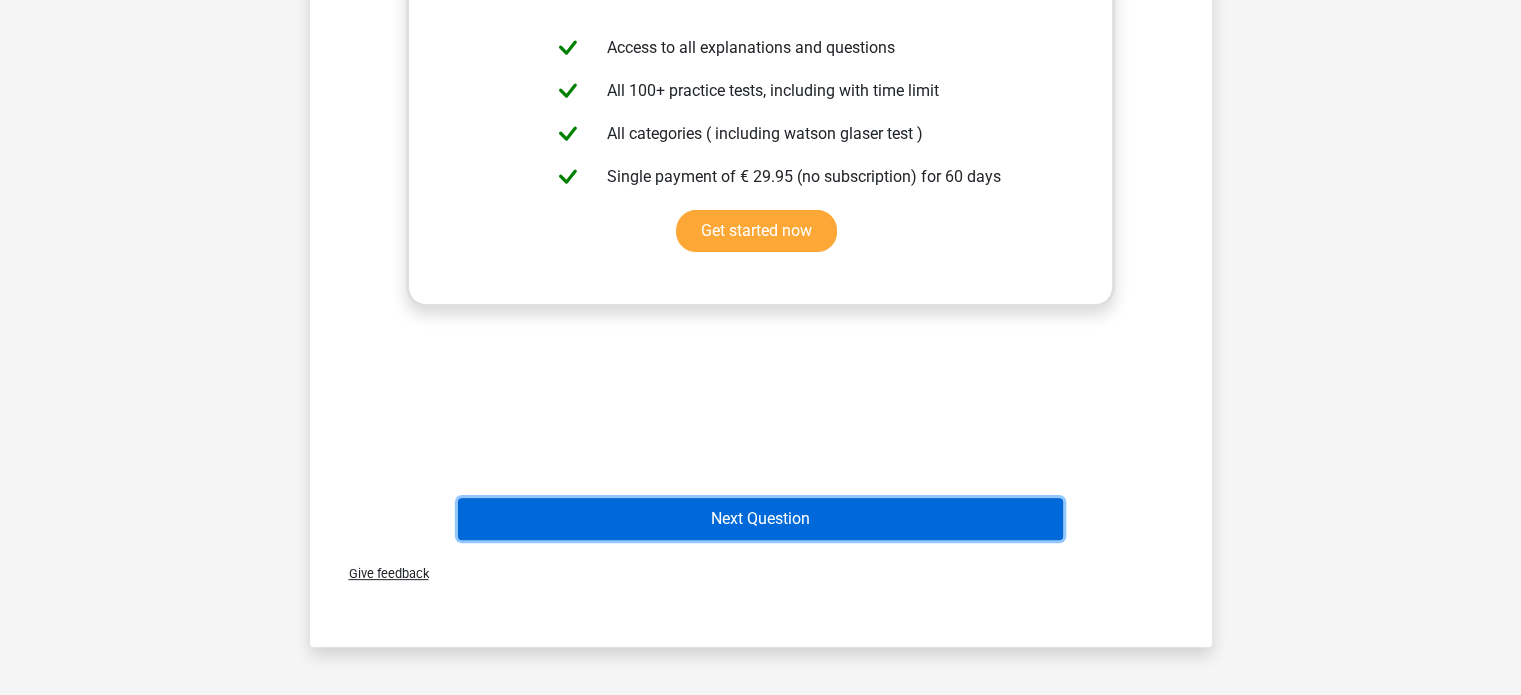 click on "Next Question" at bounding box center (760, 519) 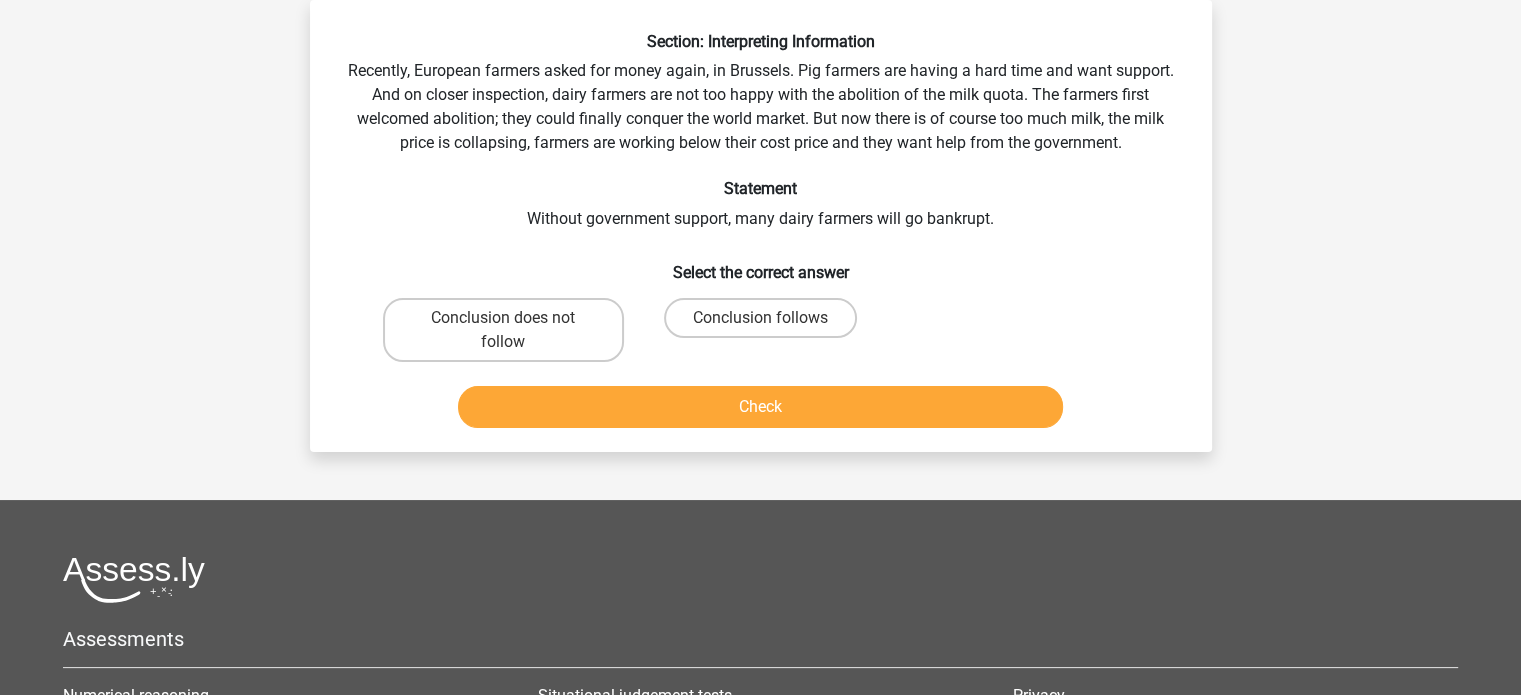 scroll, scrollTop: 0, scrollLeft: 0, axis: both 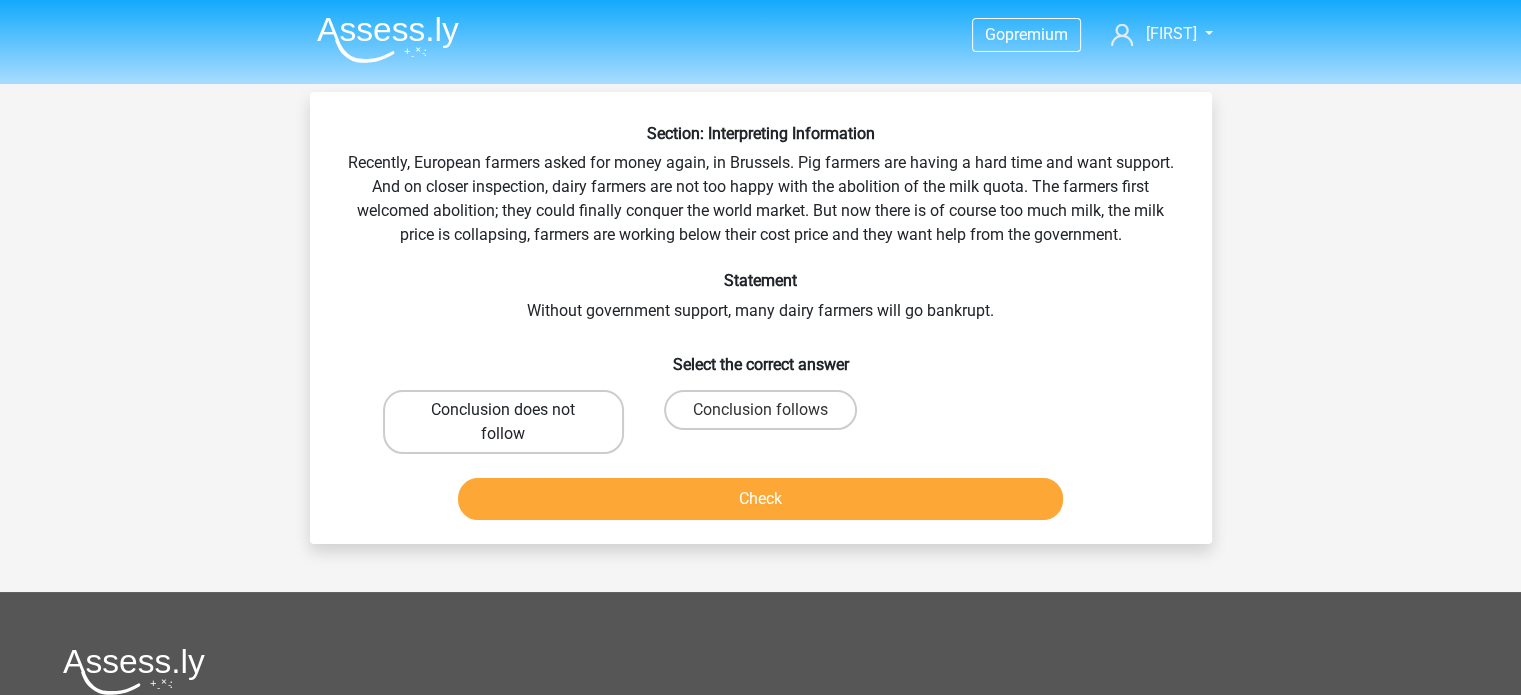 click on "Conclusion does not follow" at bounding box center [503, 422] 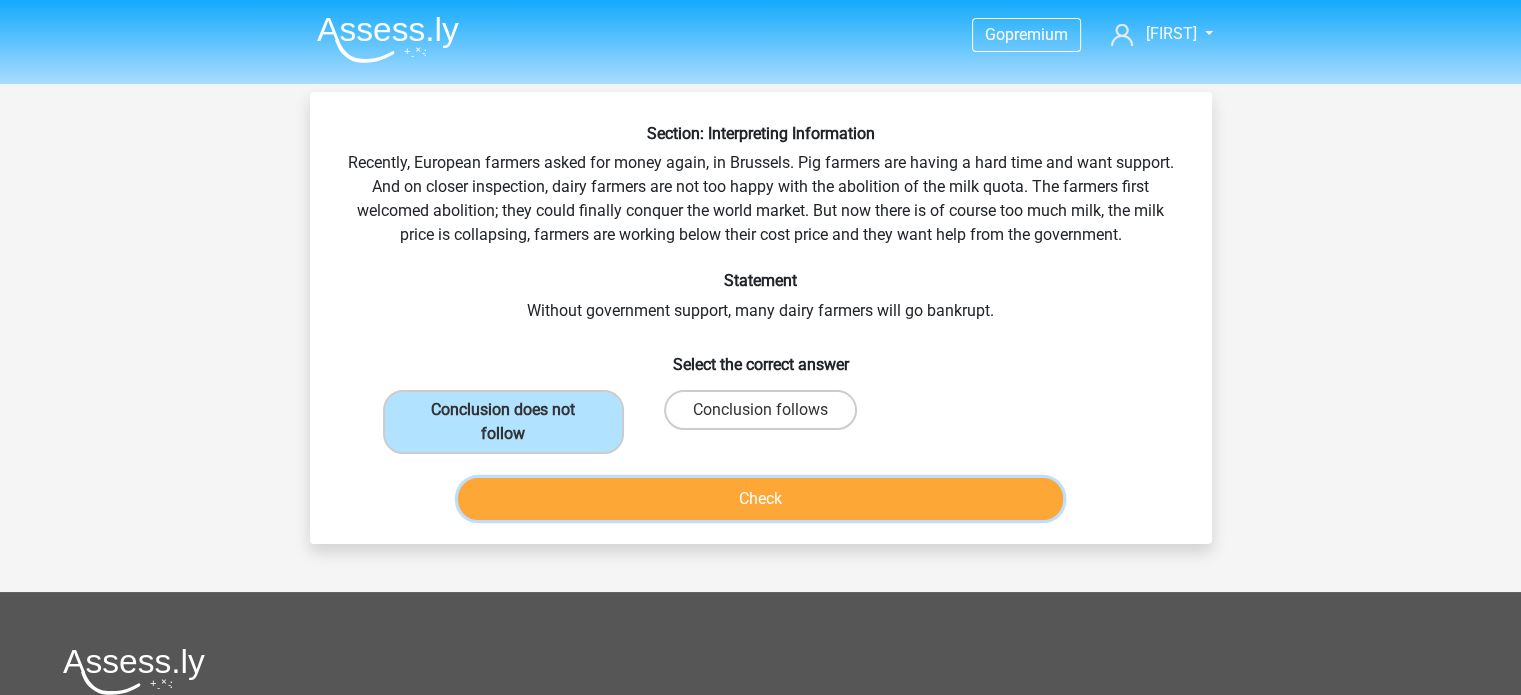 click on "Check" at bounding box center (760, 499) 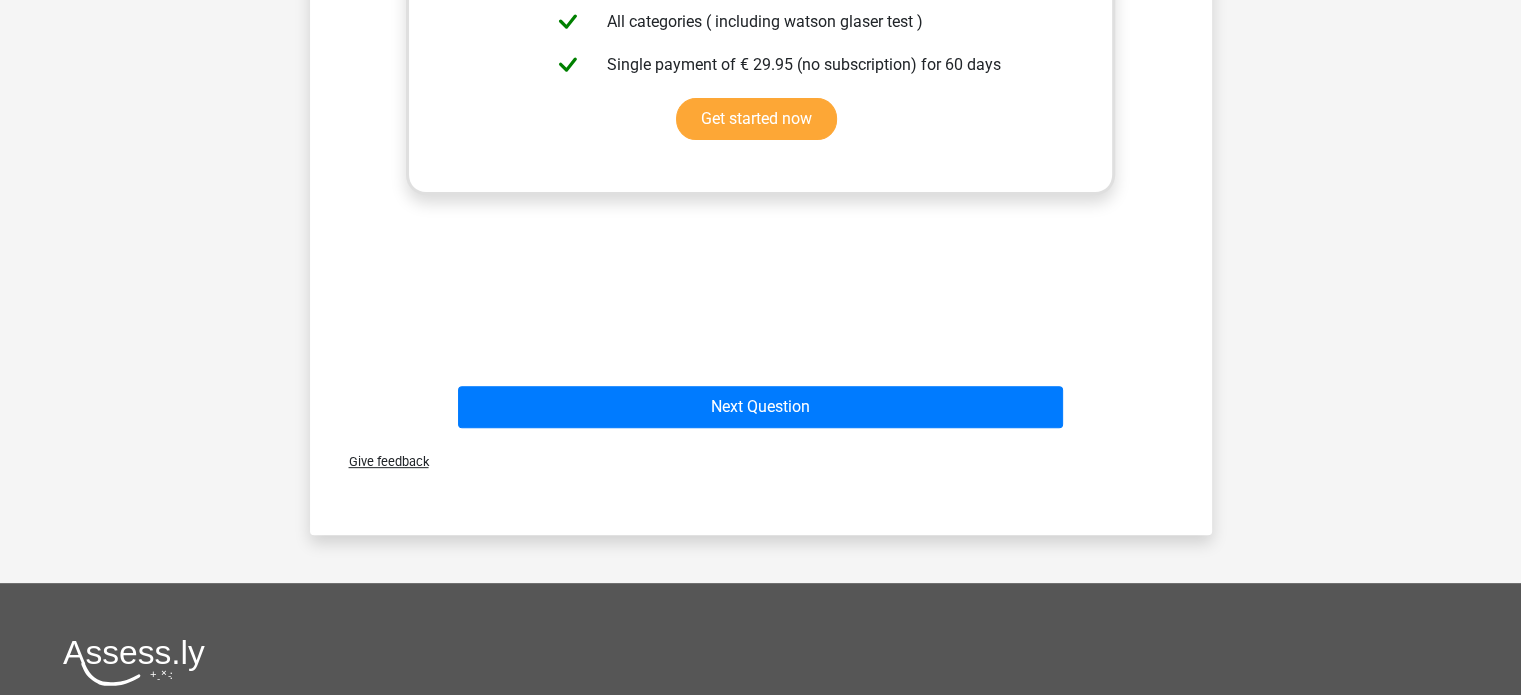 scroll, scrollTop: 740, scrollLeft: 0, axis: vertical 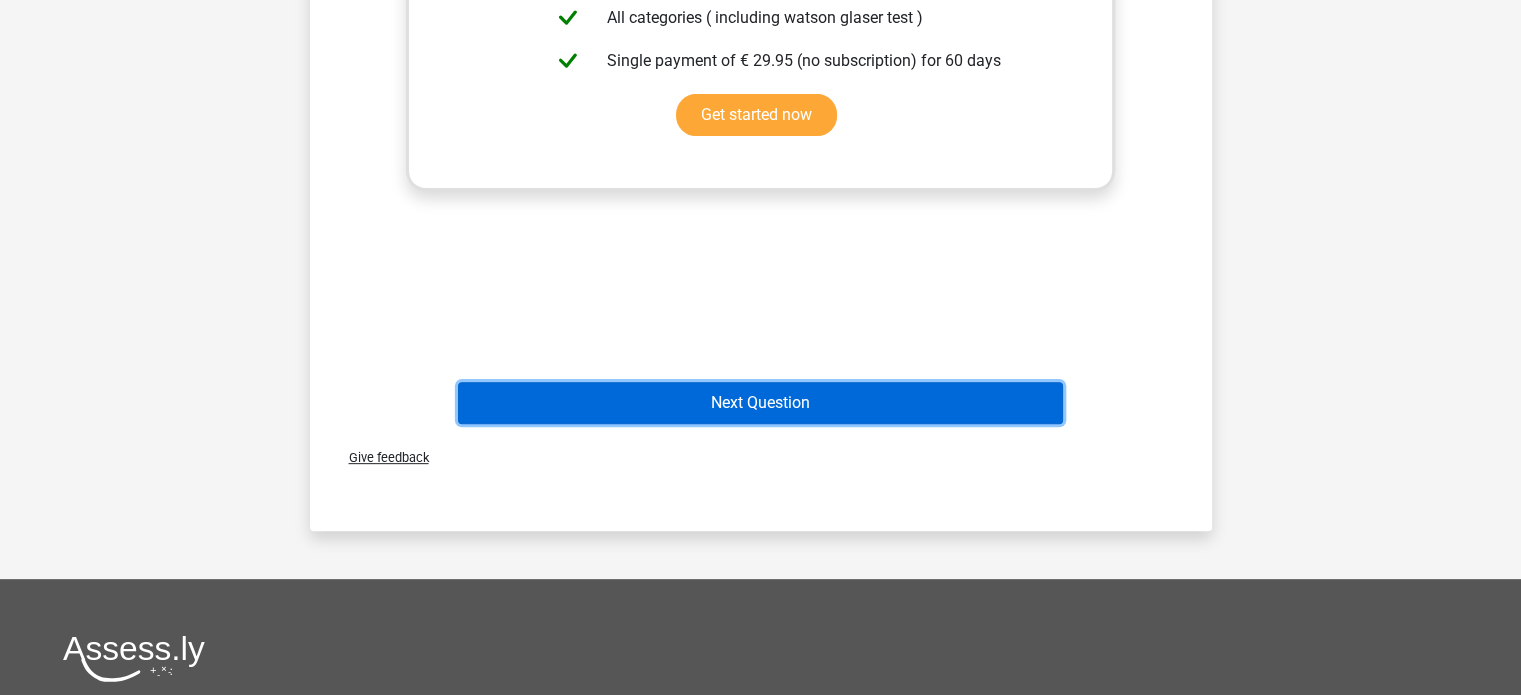 click on "Next Question" at bounding box center (760, 403) 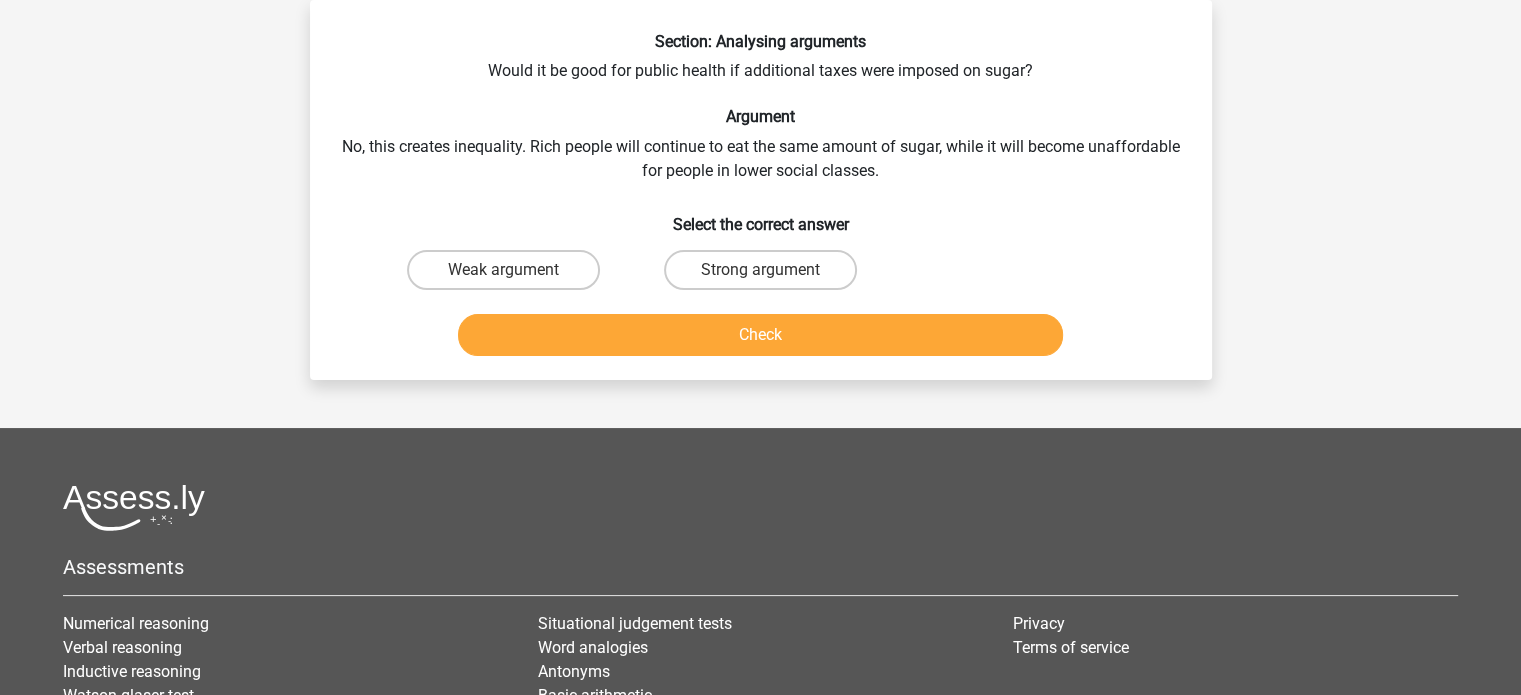 scroll, scrollTop: 0, scrollLeft: 0, axis: both 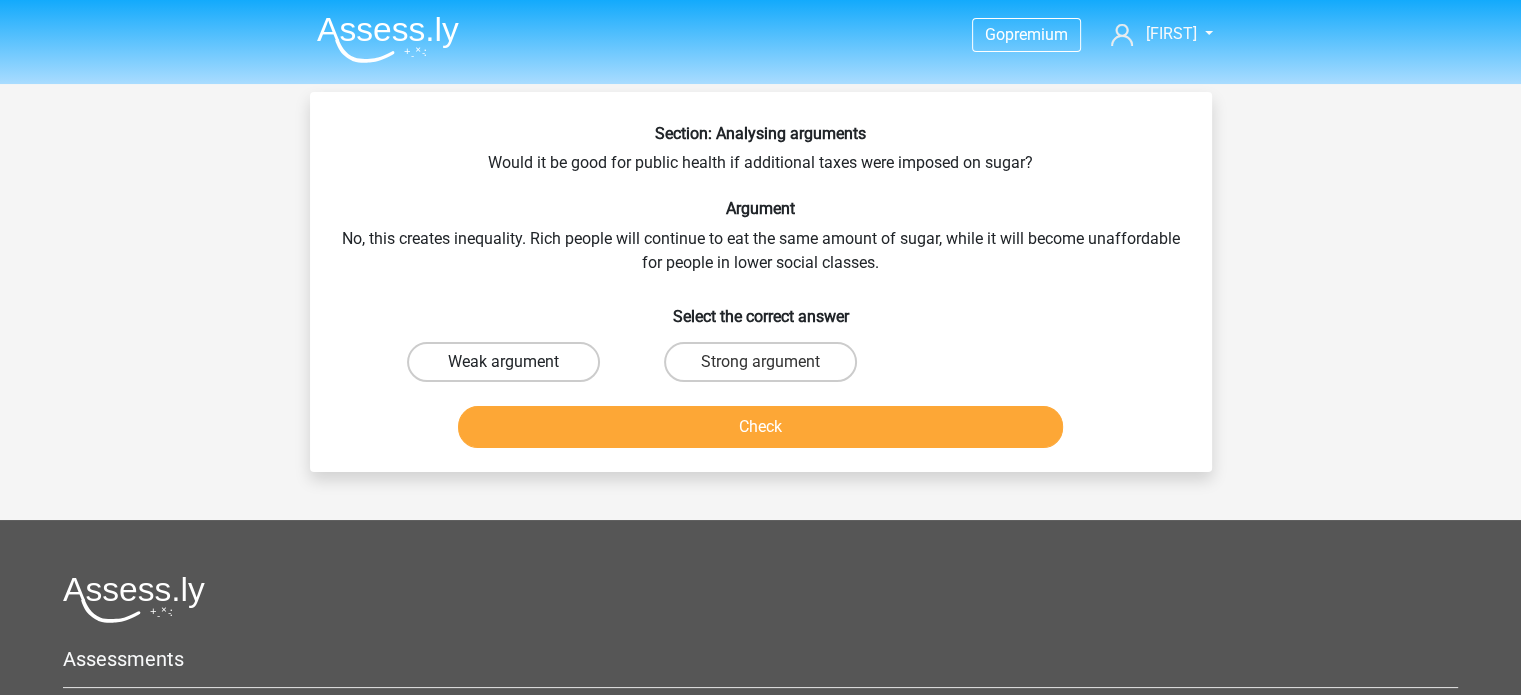 click on "Weak argument" at bounding box center [503, 362] 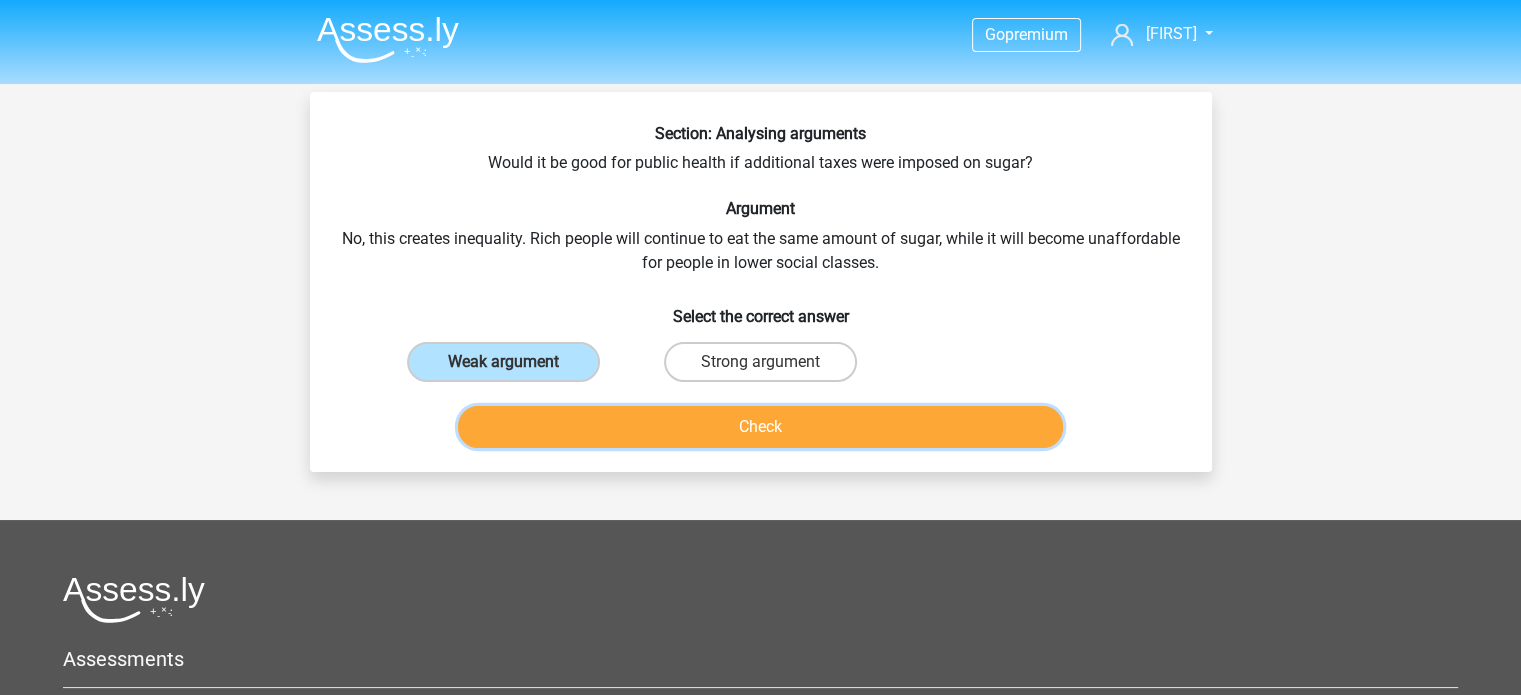 click on "Check" at bounding box center [760, 427] 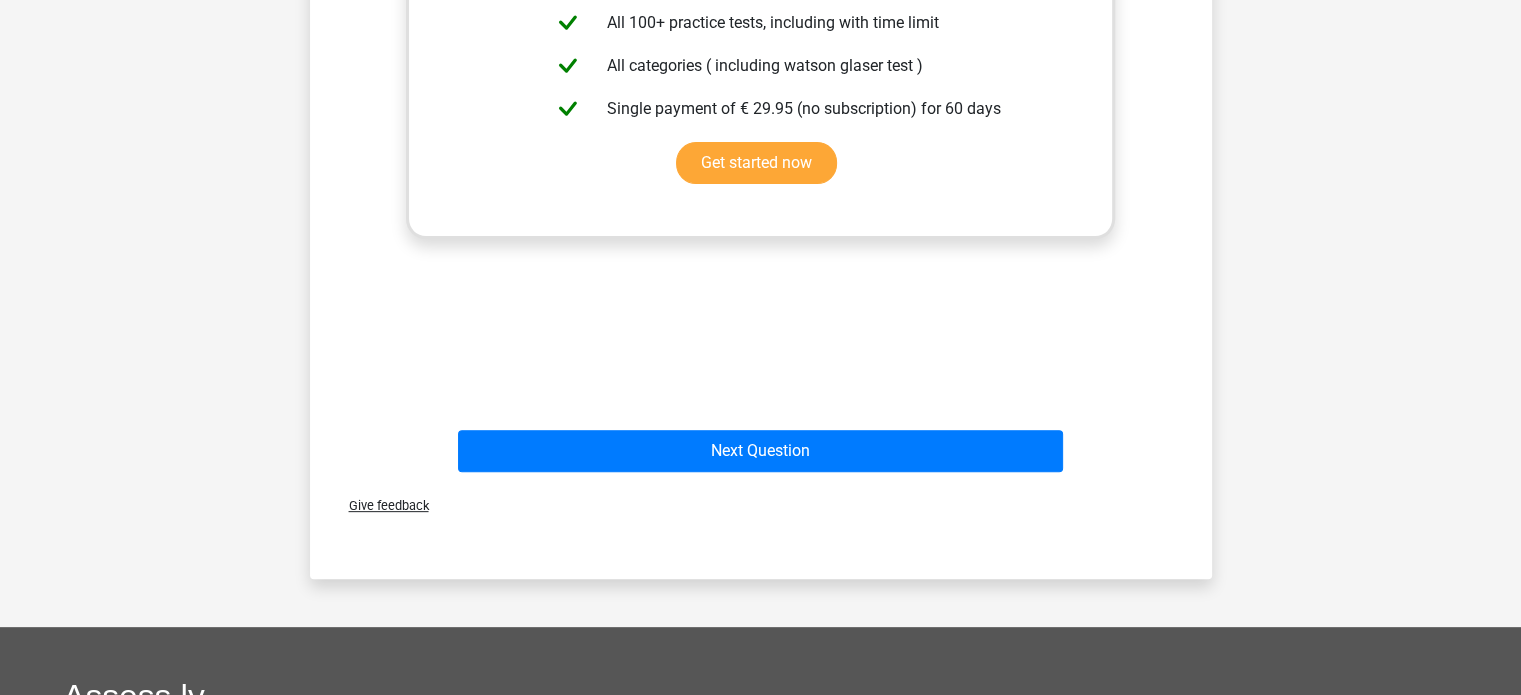 scroll, scrollTop: 627, scrollLeft: 0, axis: vertical 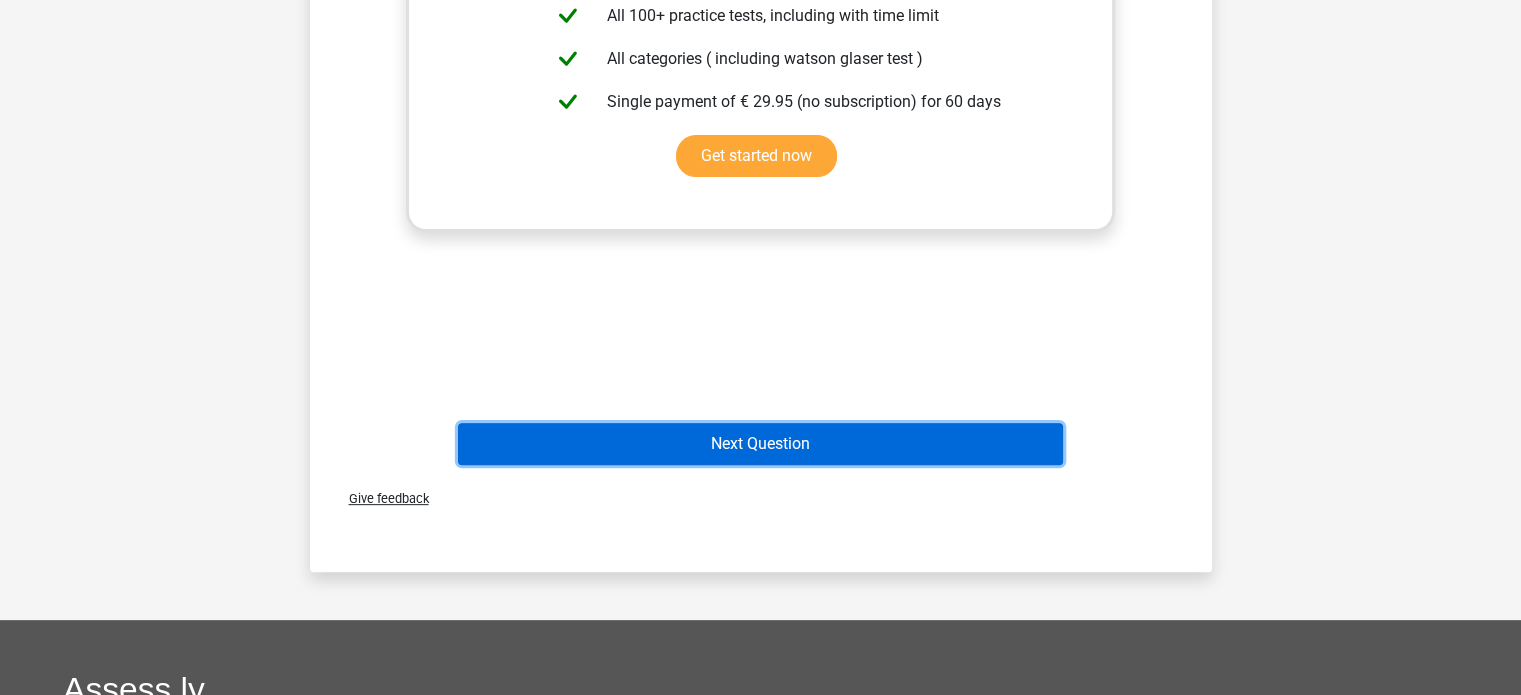 click on "Next Question" at bounding box center (760, 444) 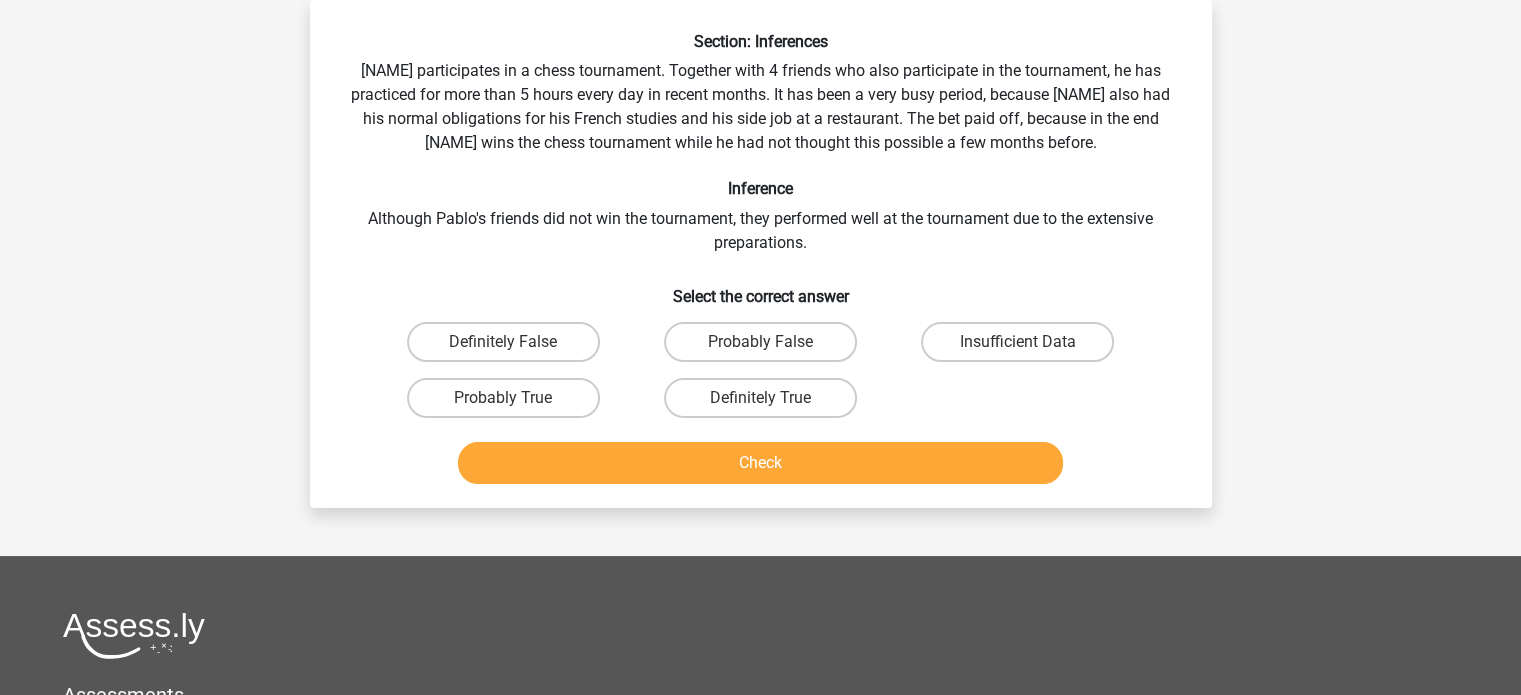 scroll, scrollTop: 0, scrollLeft: 0, axis: both 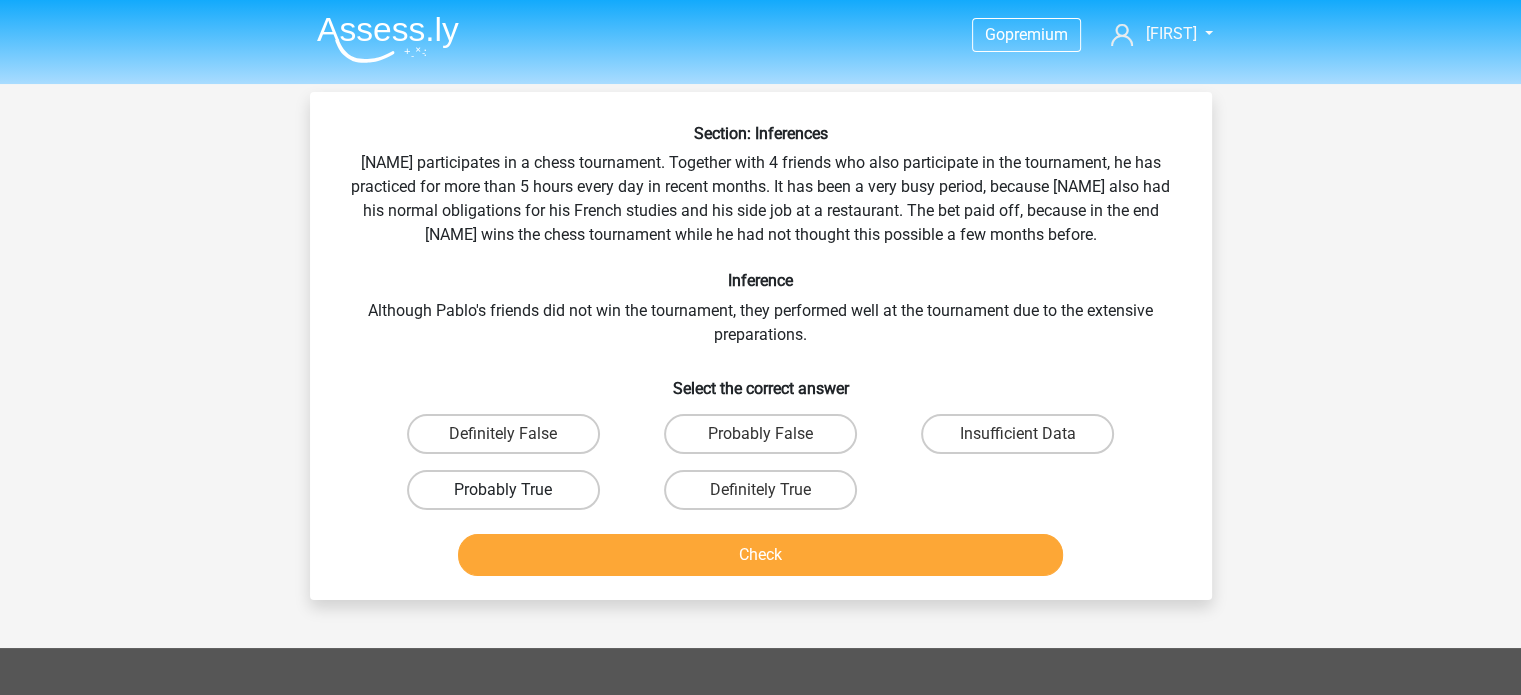 click on "Probably True" at bounding box center [503, 490] 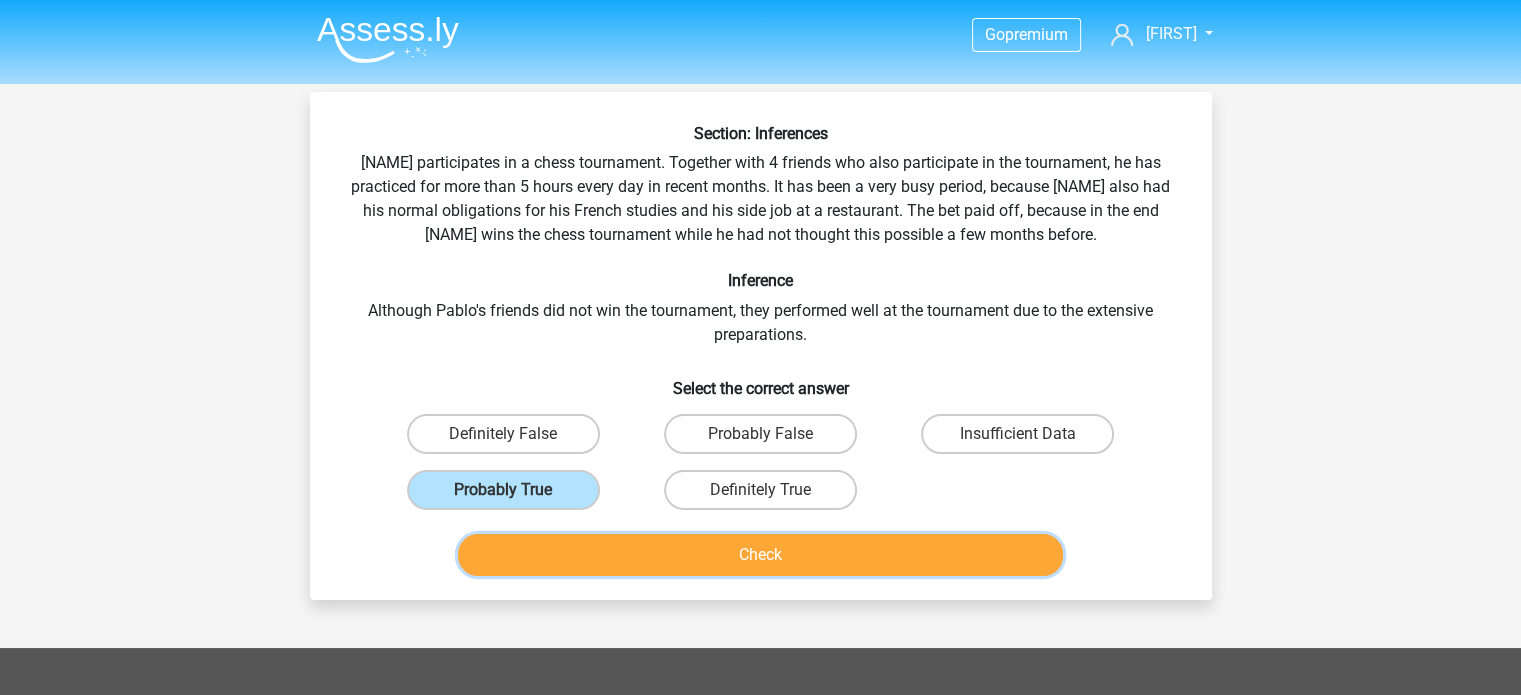 click on "Check" at bounding box center [760, 555] 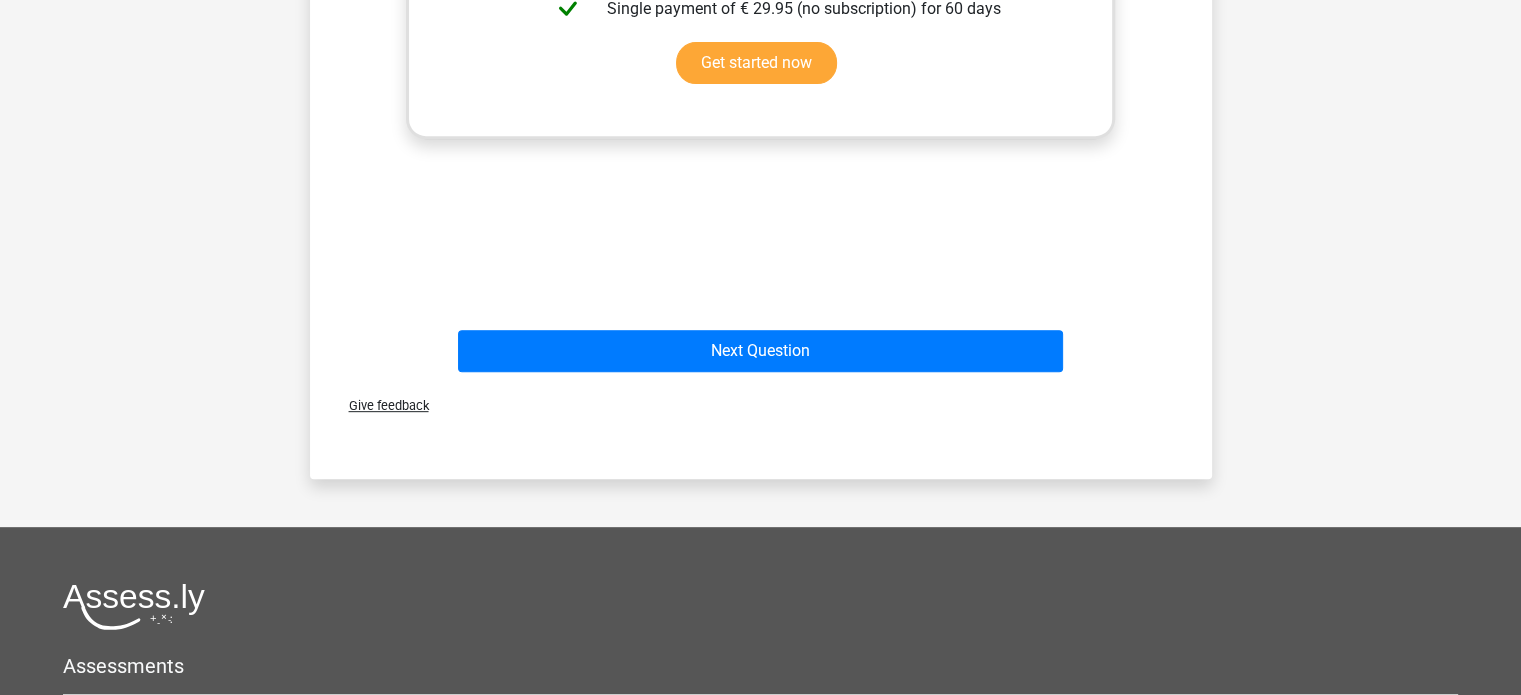 scroll, scrollTop: 856, scrollLeft: 0, axis: vertical 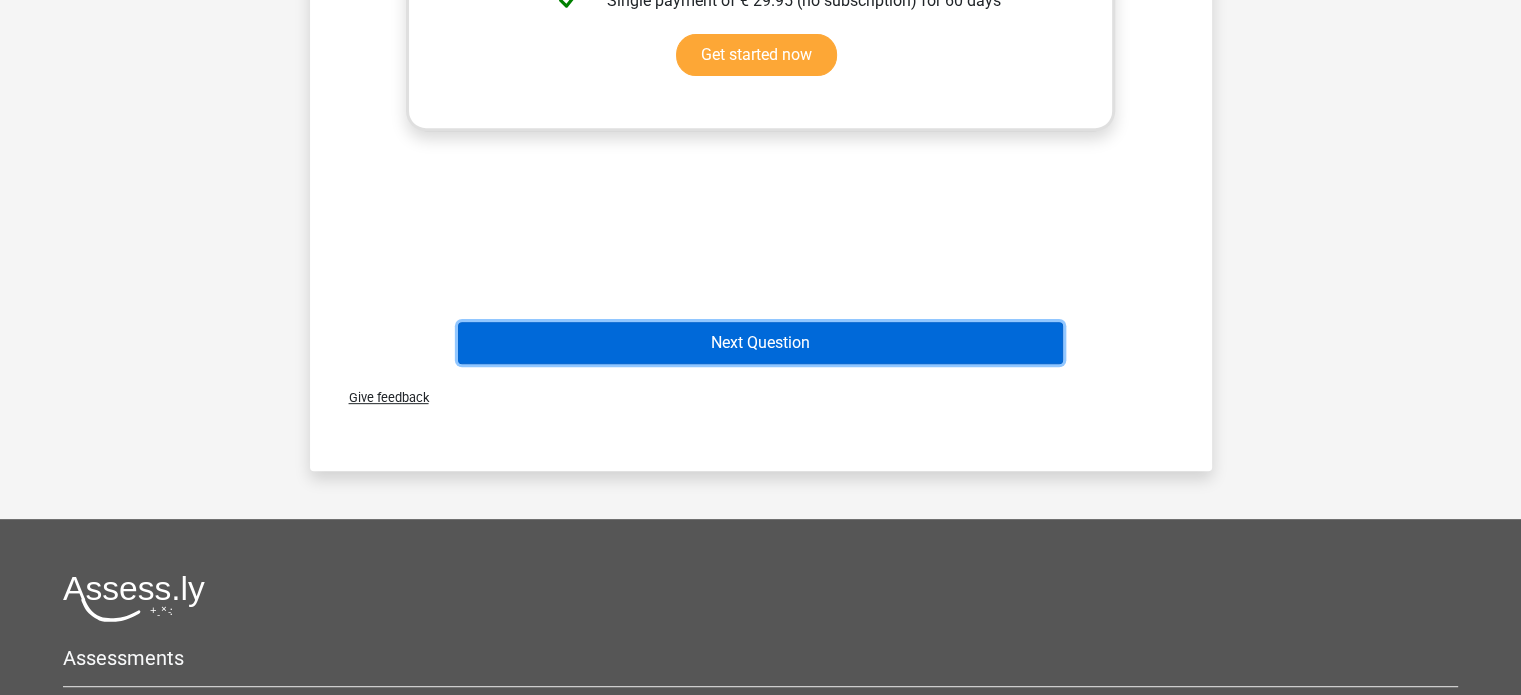click on "Next Question" at bounding box center (760, 343) 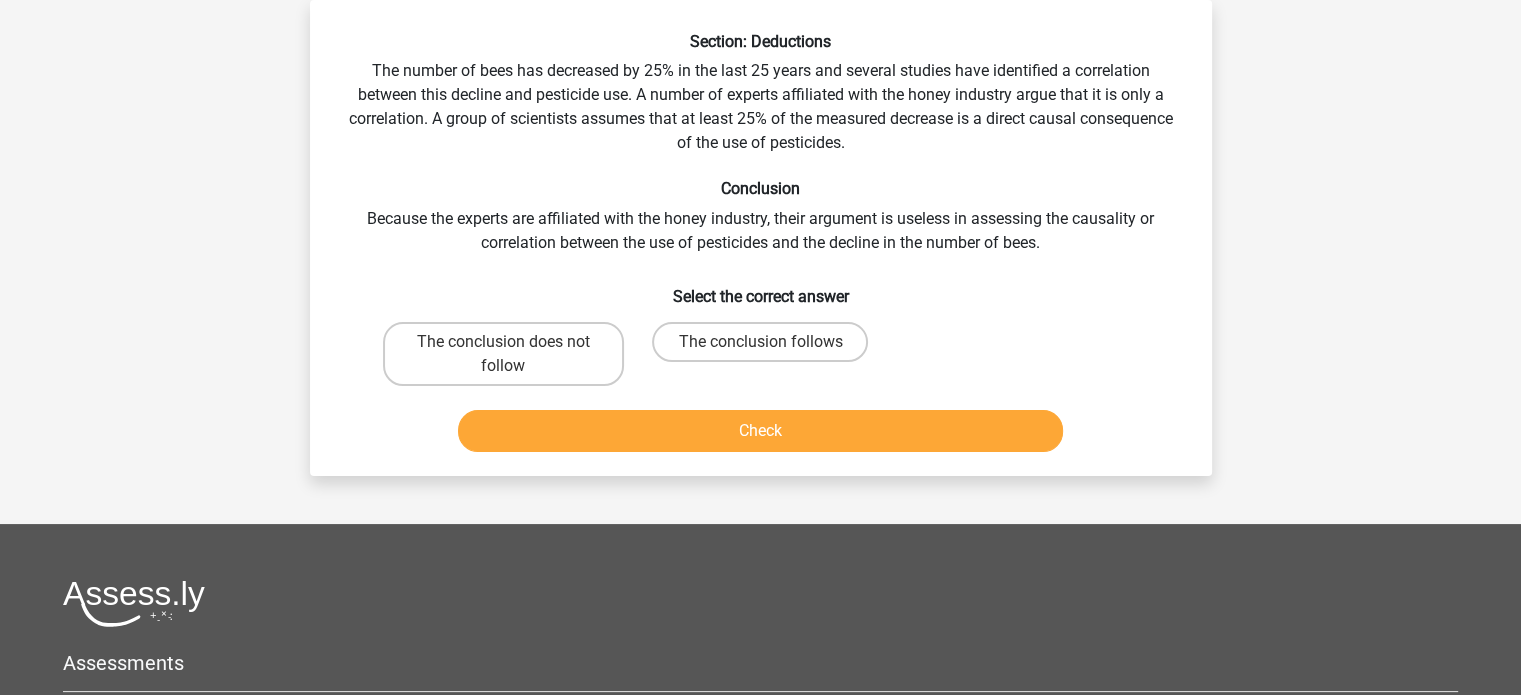 scroll, scrollTop: 0, scrollLeft: 0, axis: both 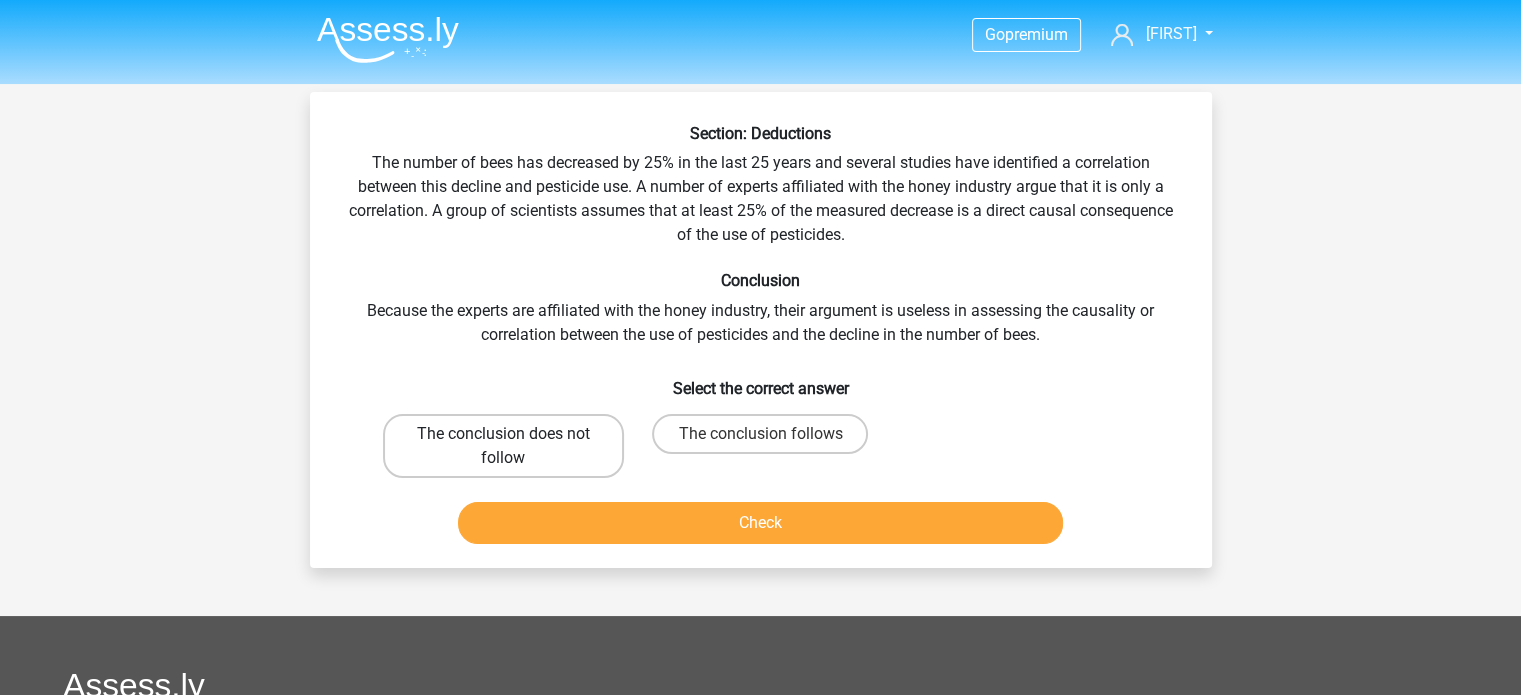 click on "The conclusion does not follow" at bounding box center [503, 446] 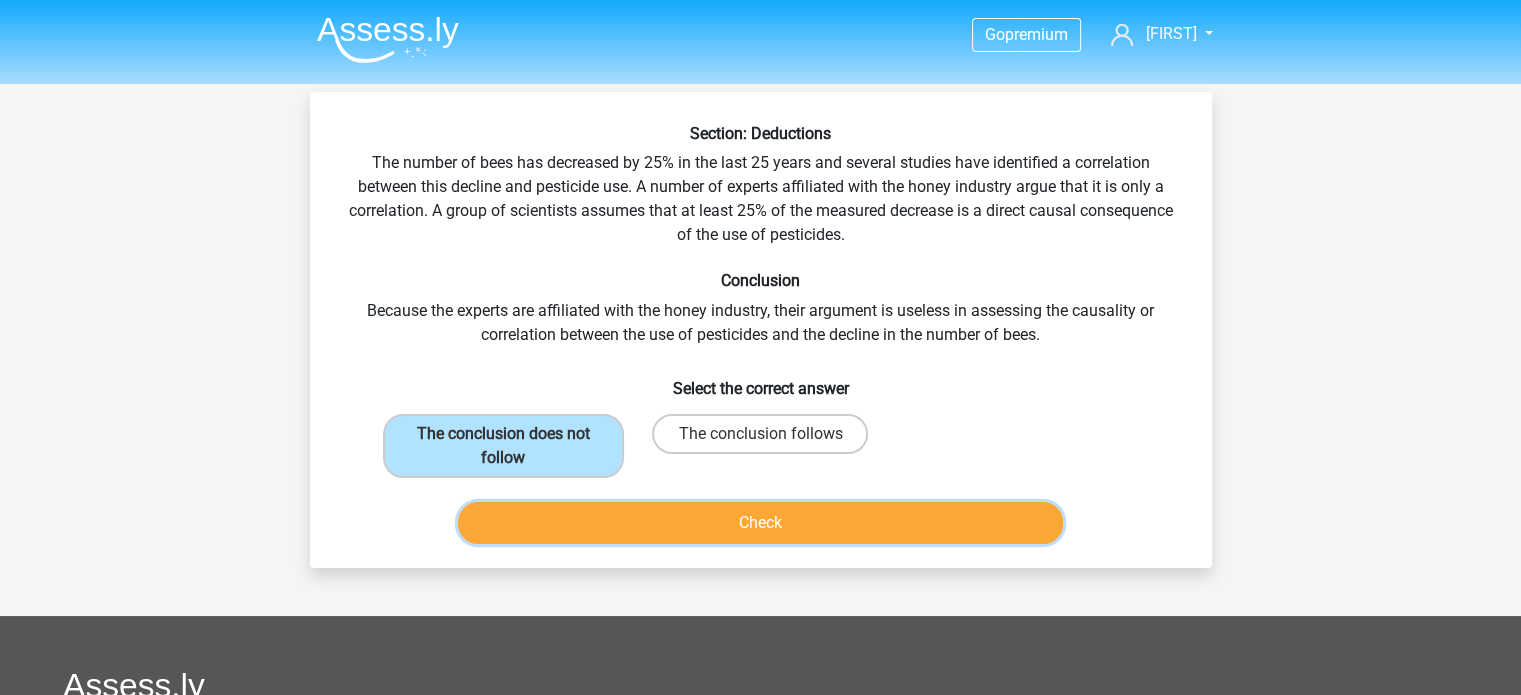 click on "Check" at bounding box center (760, 523) 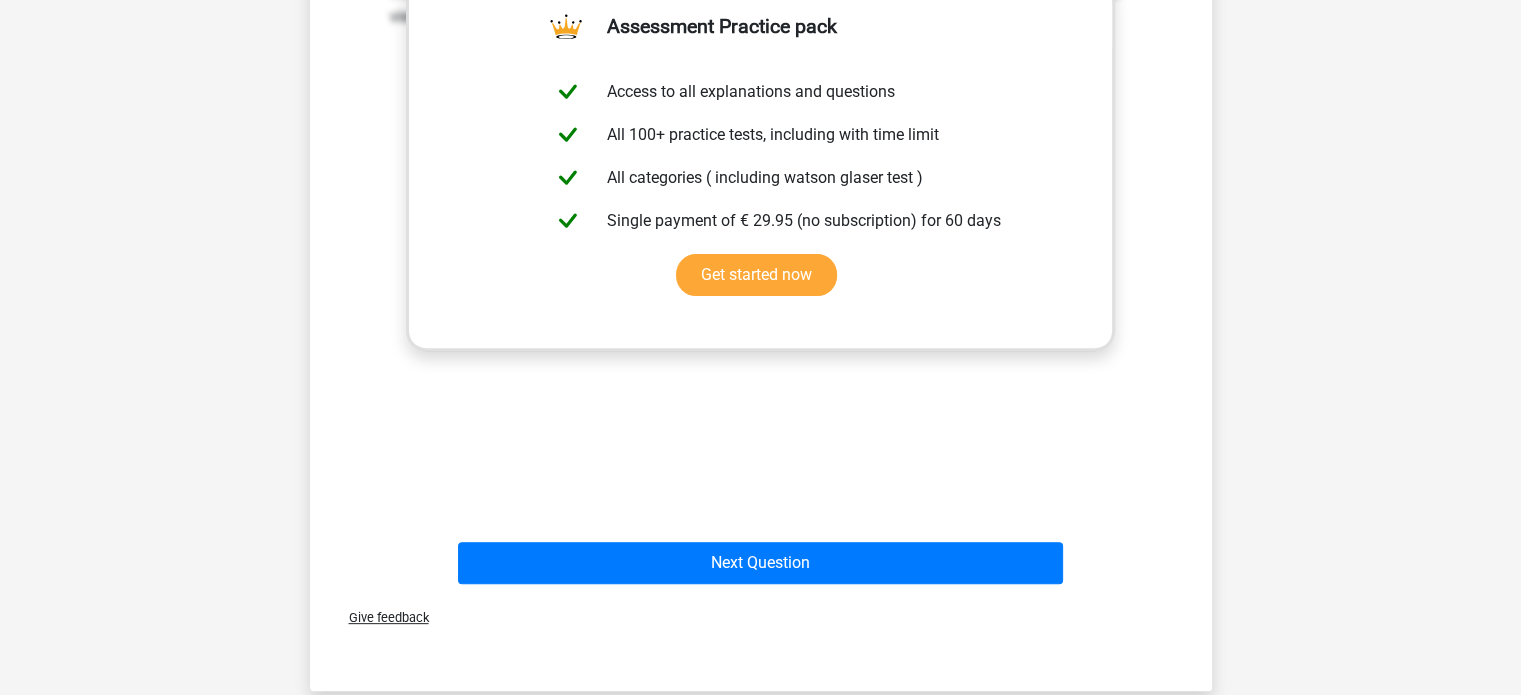 scroll, scrollTop: 624, scrollLeft: 0, axis: vertical 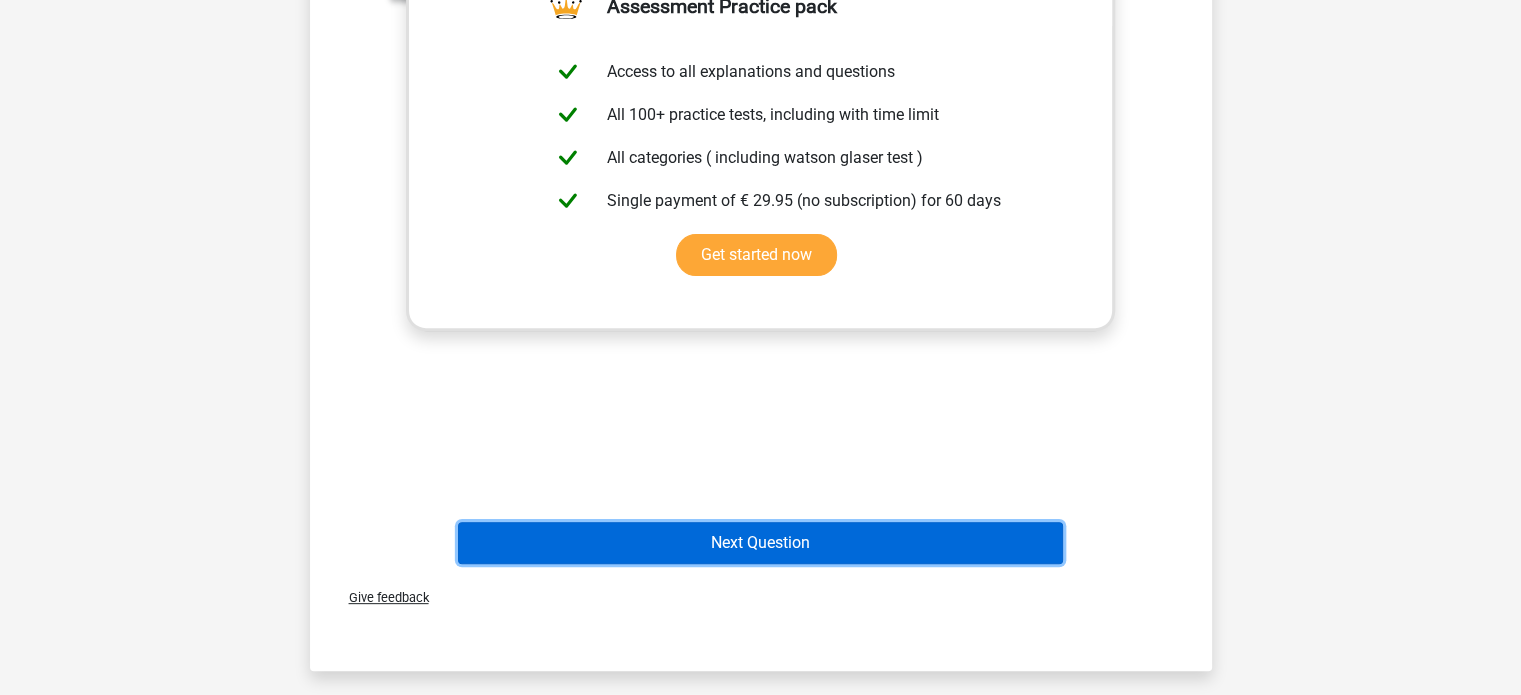 click on "Next Question" at bounding box center [760, 543] 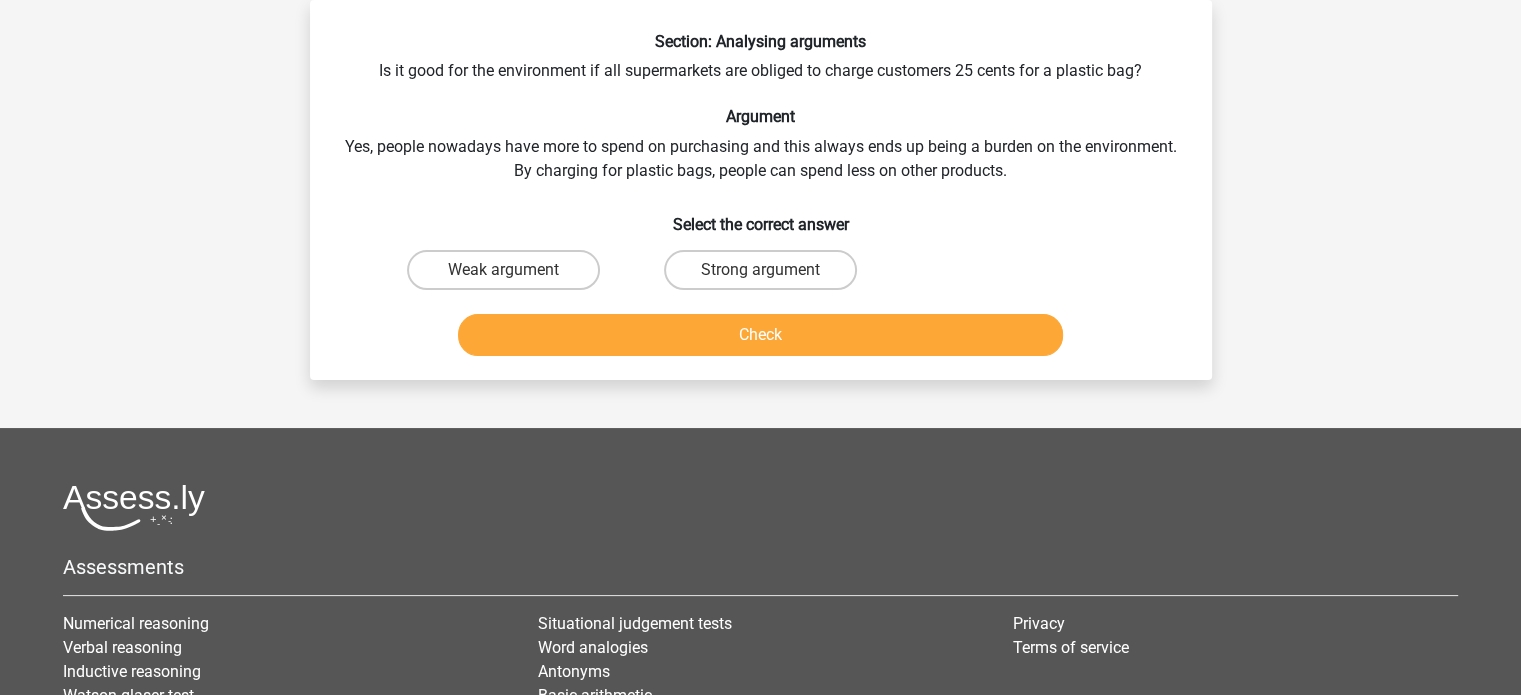 scroll, scrollTop: 0, scrollLeft: 0, axis: both 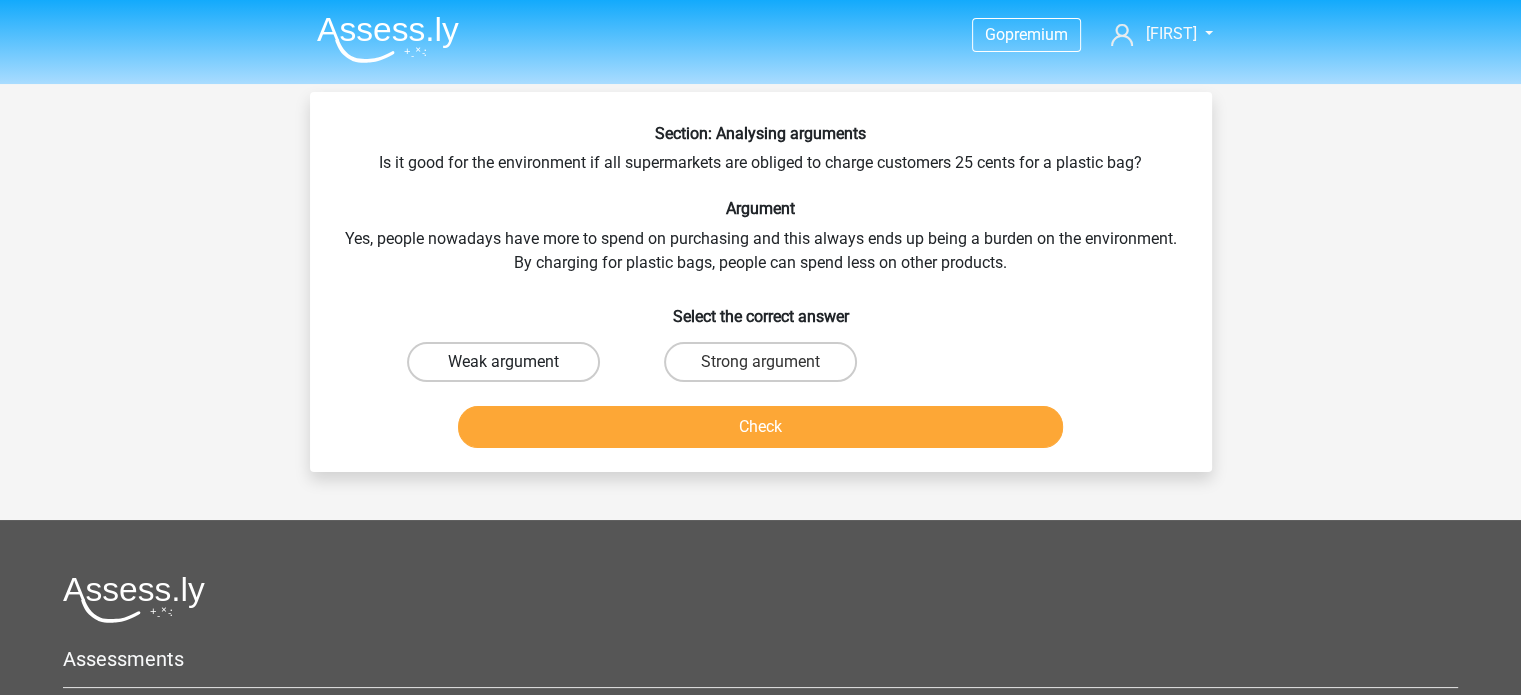click on "Weak argument" at bounding box center (503, 362) 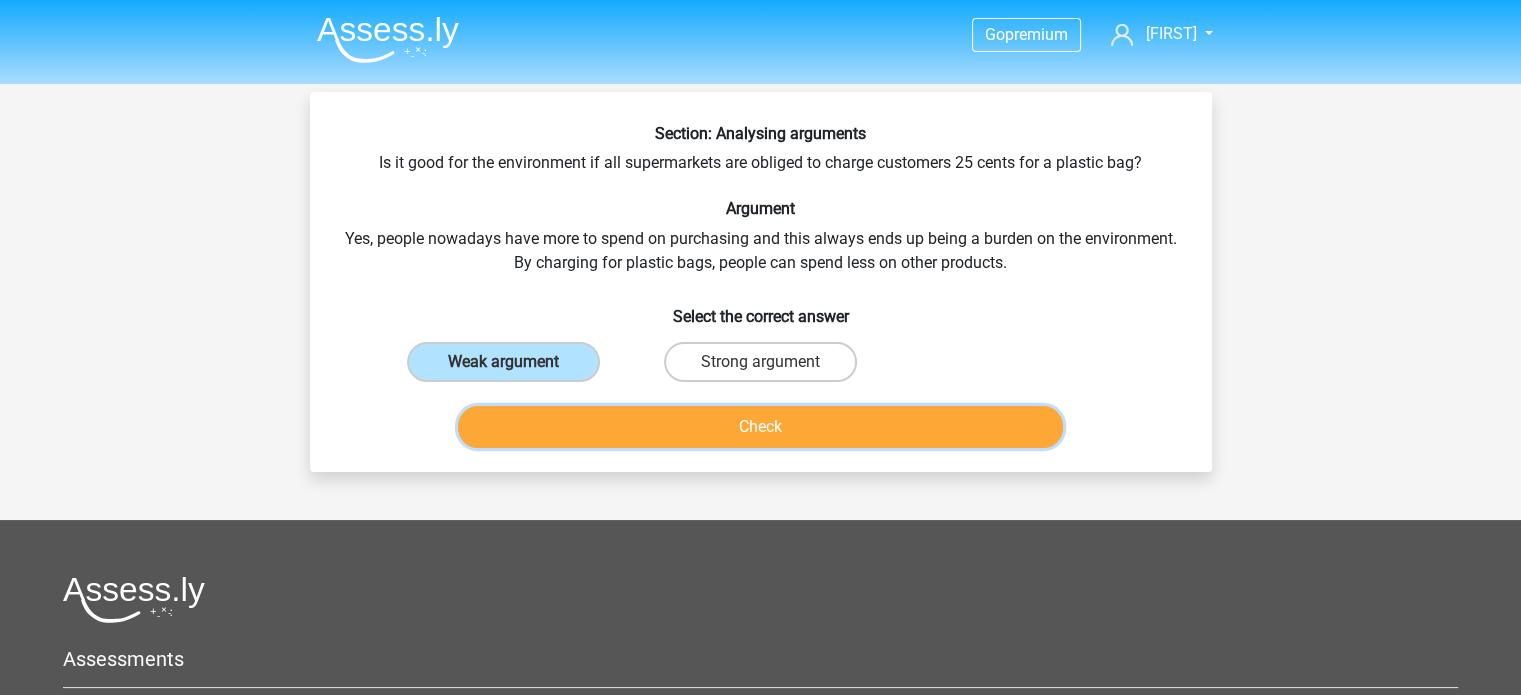 click on "Check" at bounding box center [760, 427] 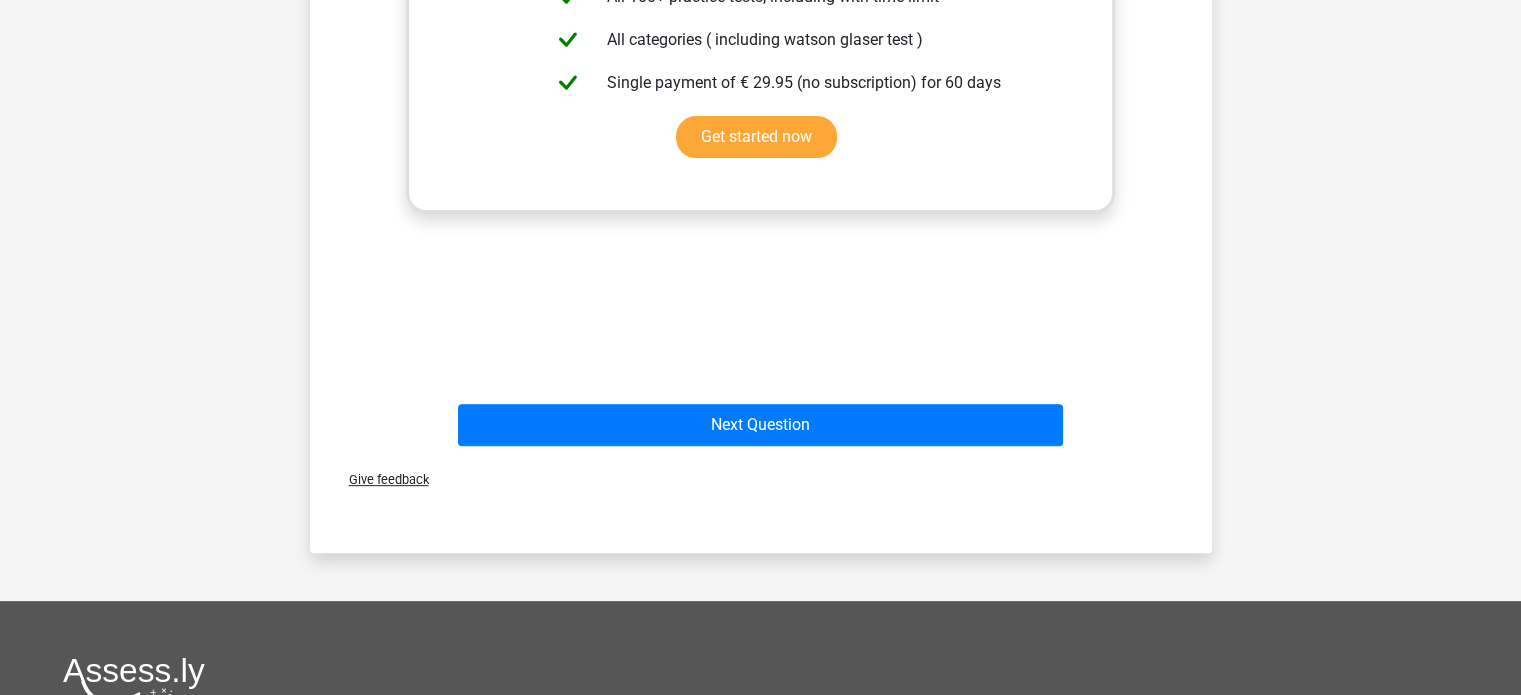 scroll, scrollTop: 648, scrollLeft: 0, axis: vertical 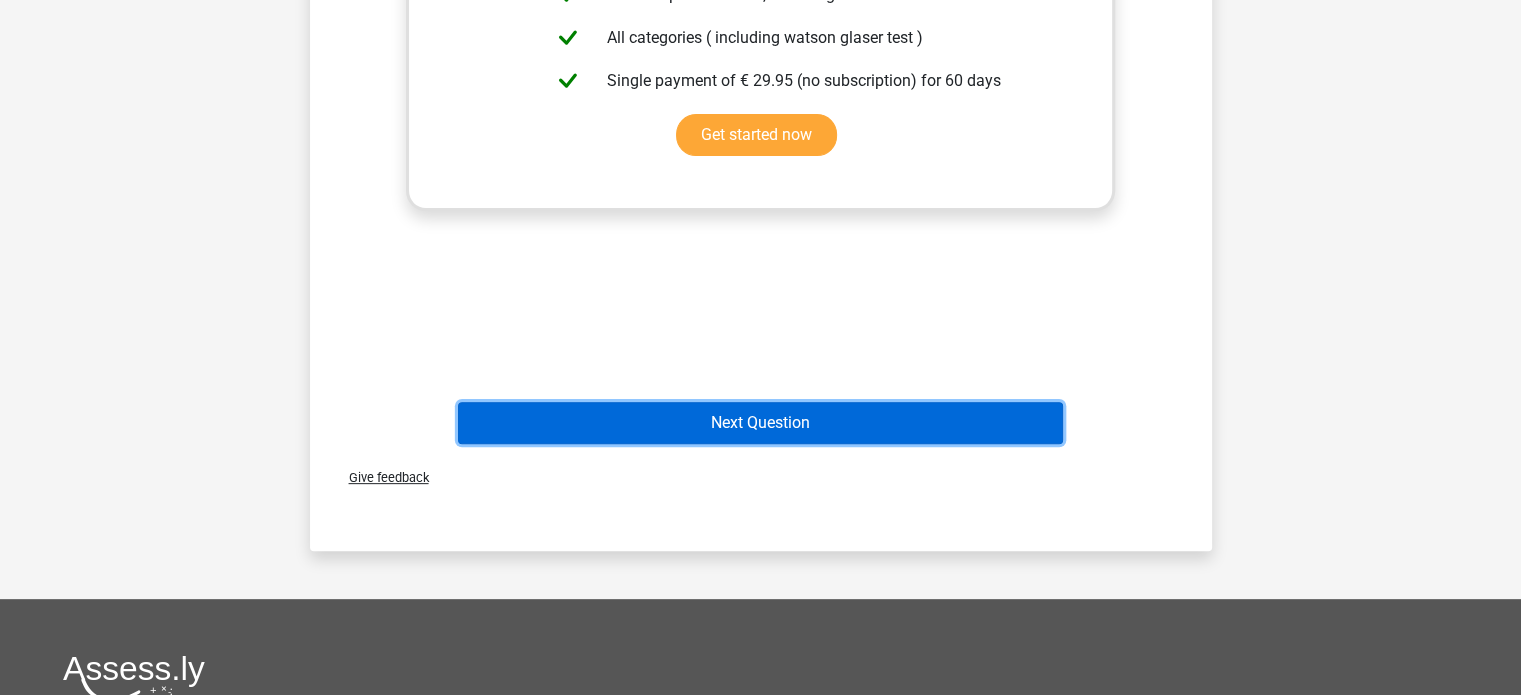 click on "Next Question" at bounding box center [760, 423] 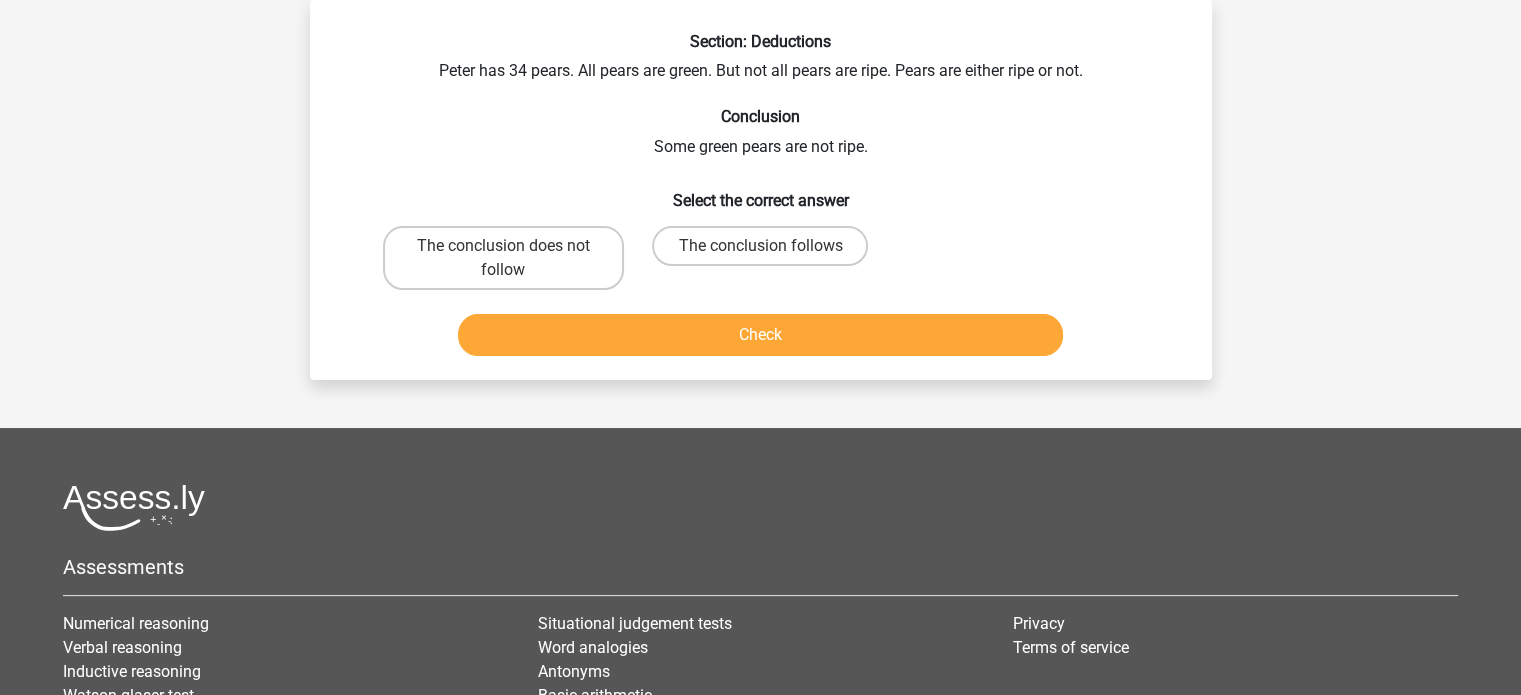 scroll, scrollTop: 0, scrollLeft: 0, axis: both 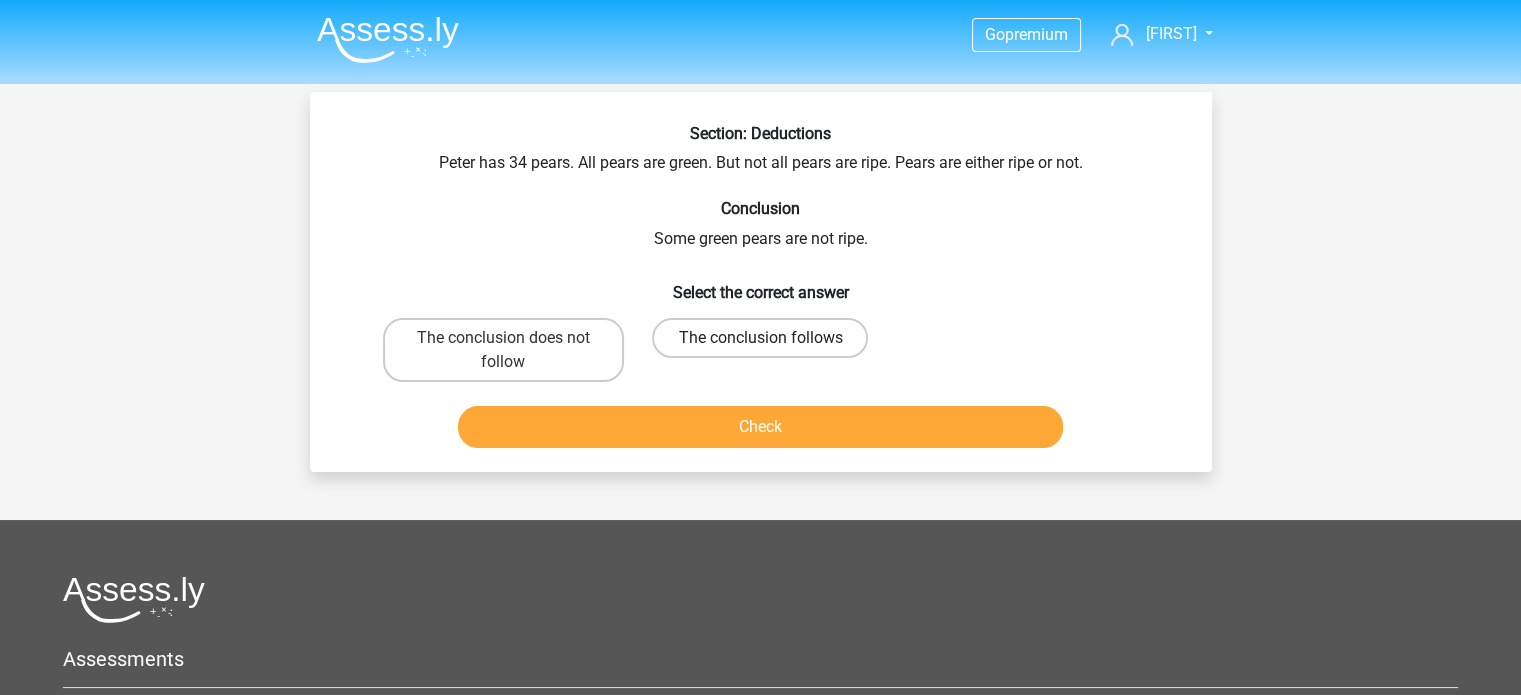 click on "The conclusion follows" at bounding box center [760, 338] 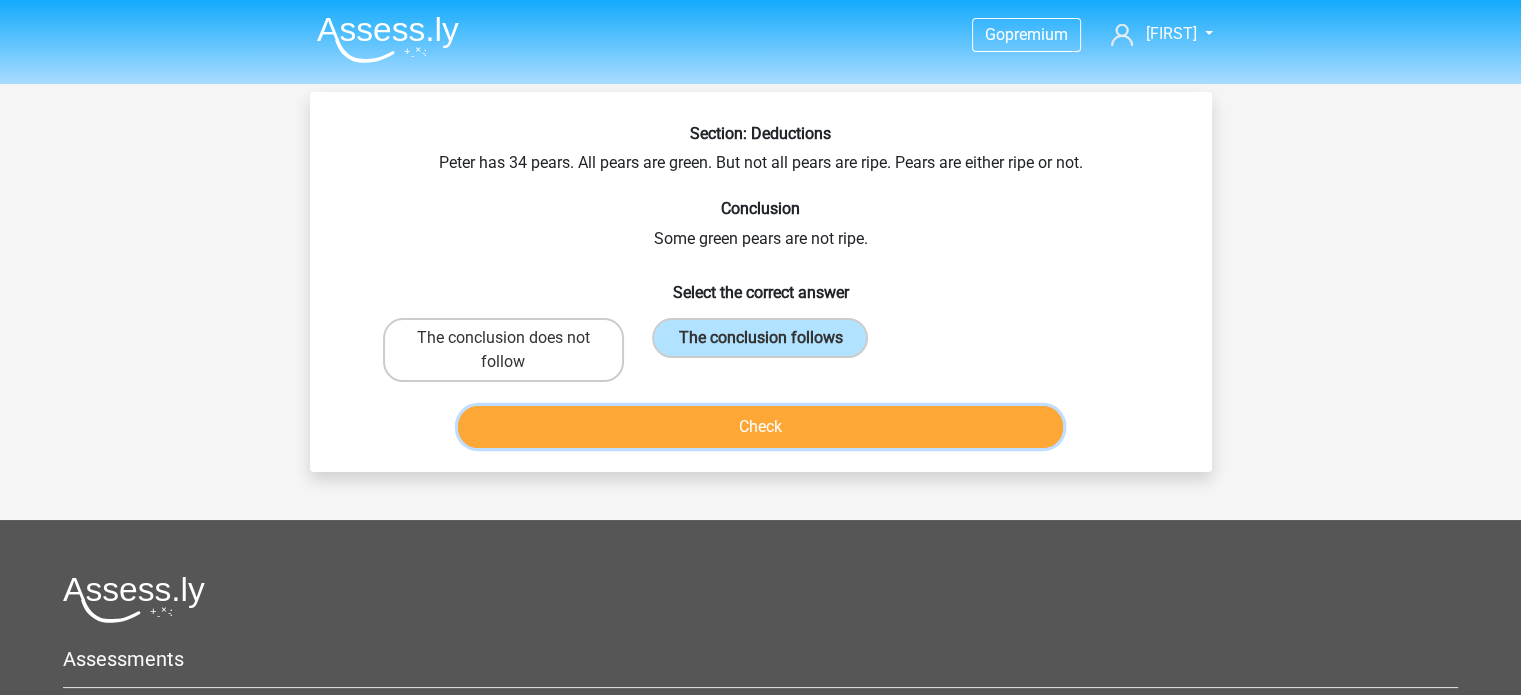 click on "Check" at bounding box center [760, 427] 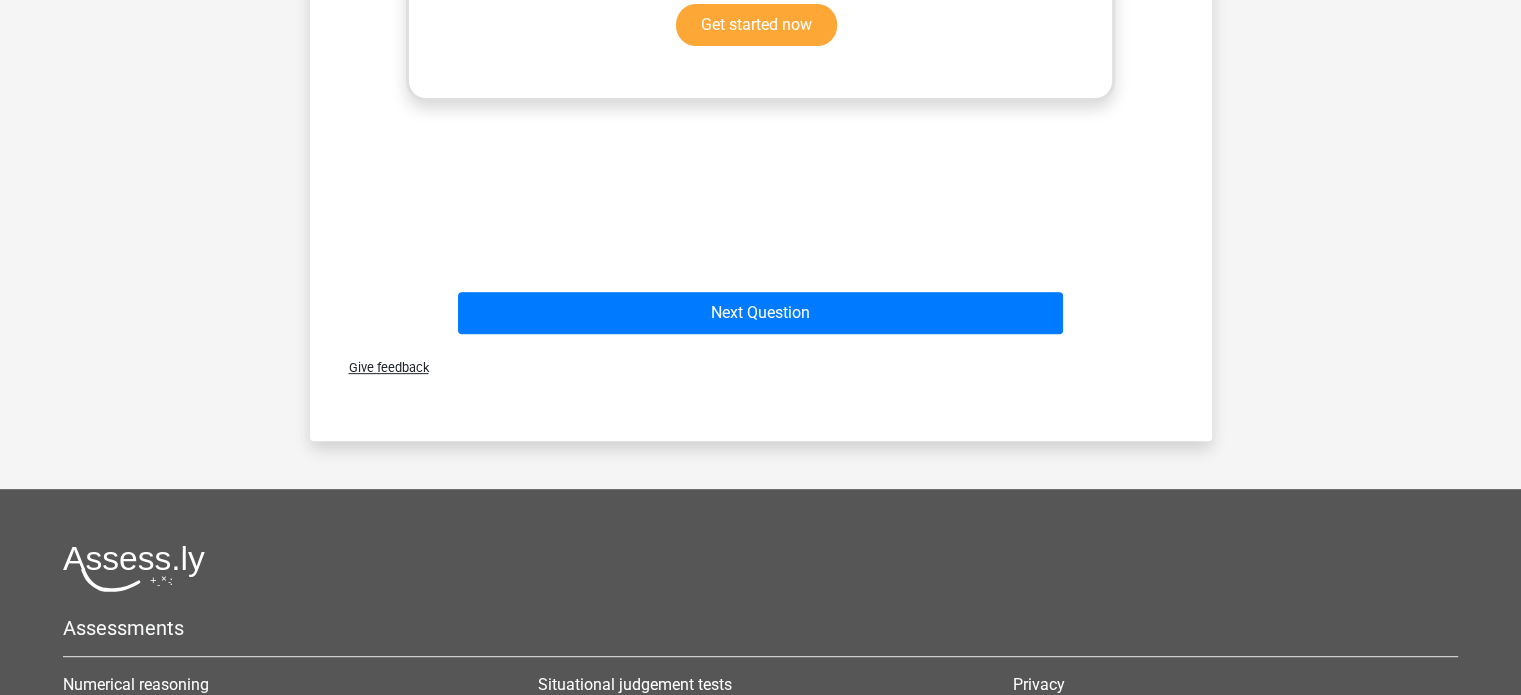 scroll, scrollTop: 759, scrollLeft: 0, axis: vertical 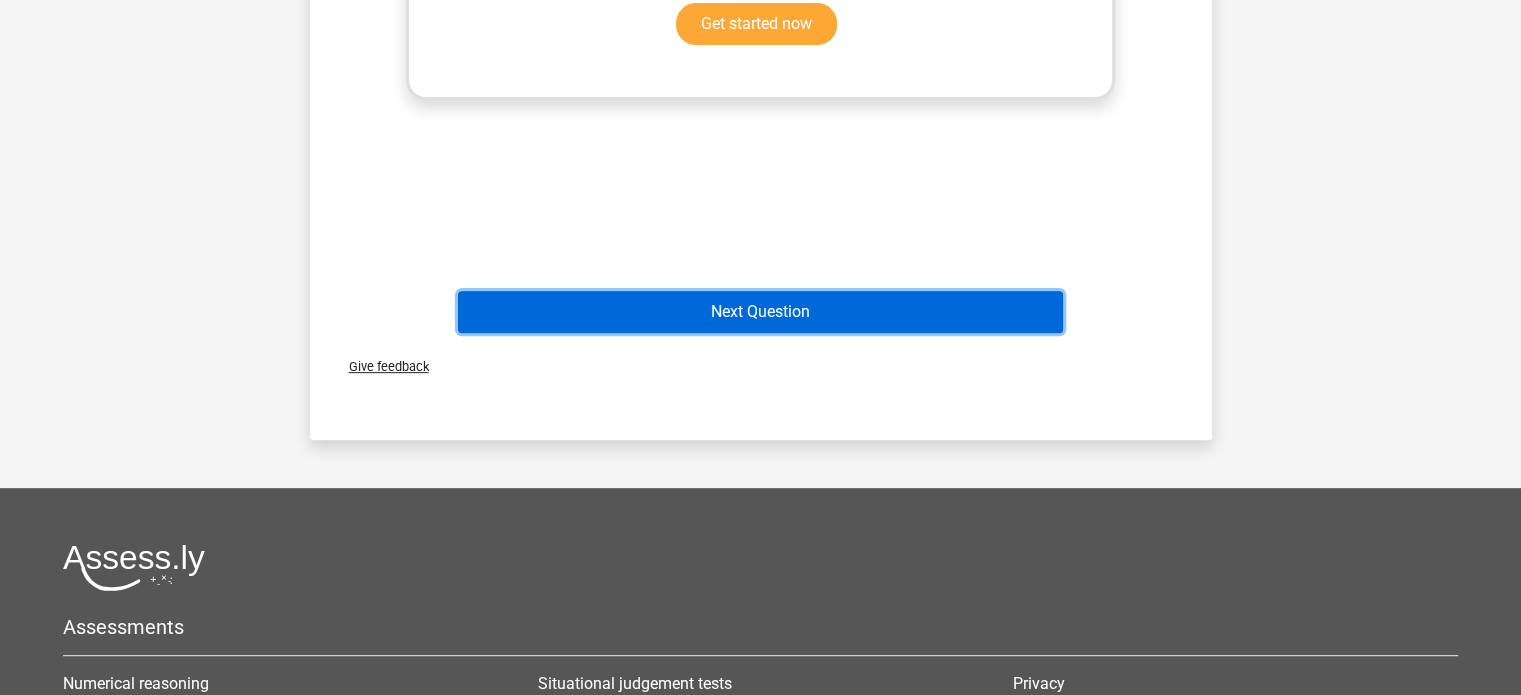 click on "Next Question" at bounding box center [760, 312] 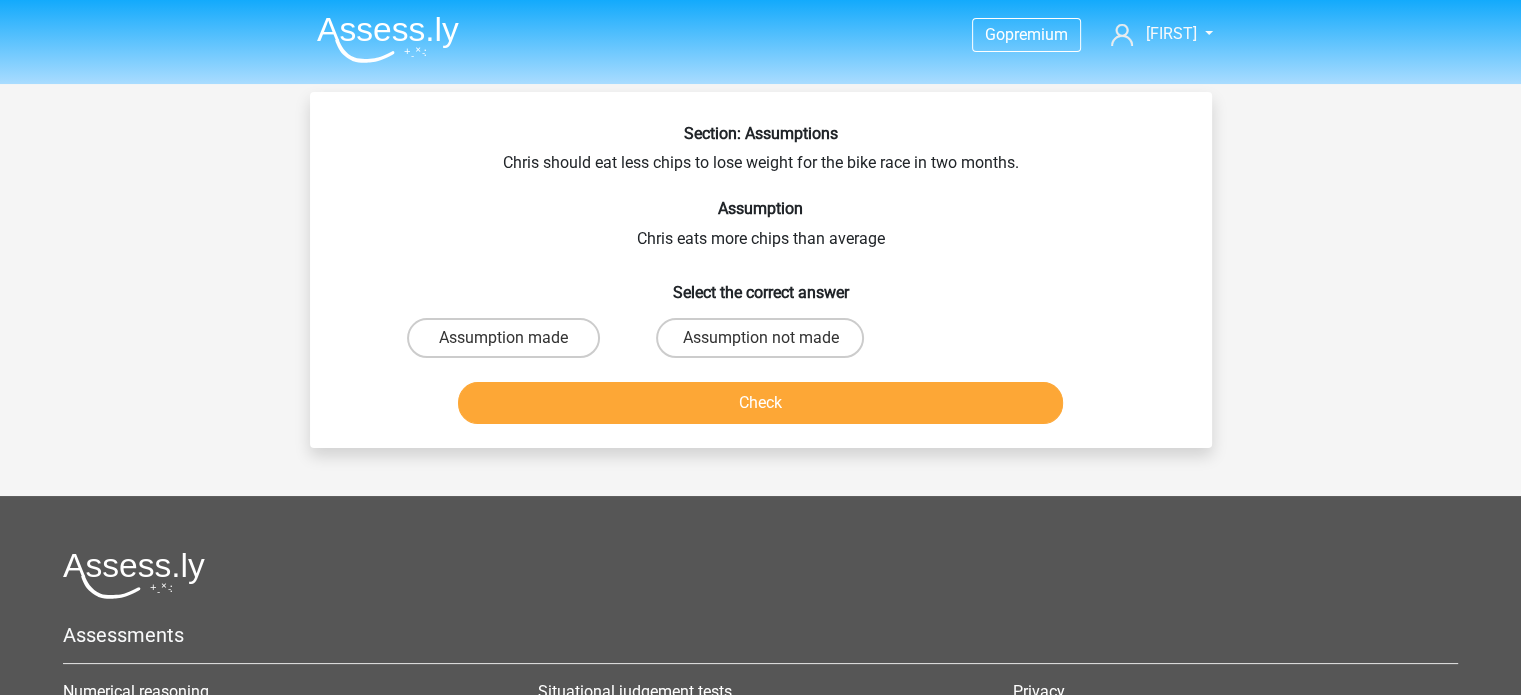 scroll, scrollTop: 0, scrollLeft: 0, axis: both 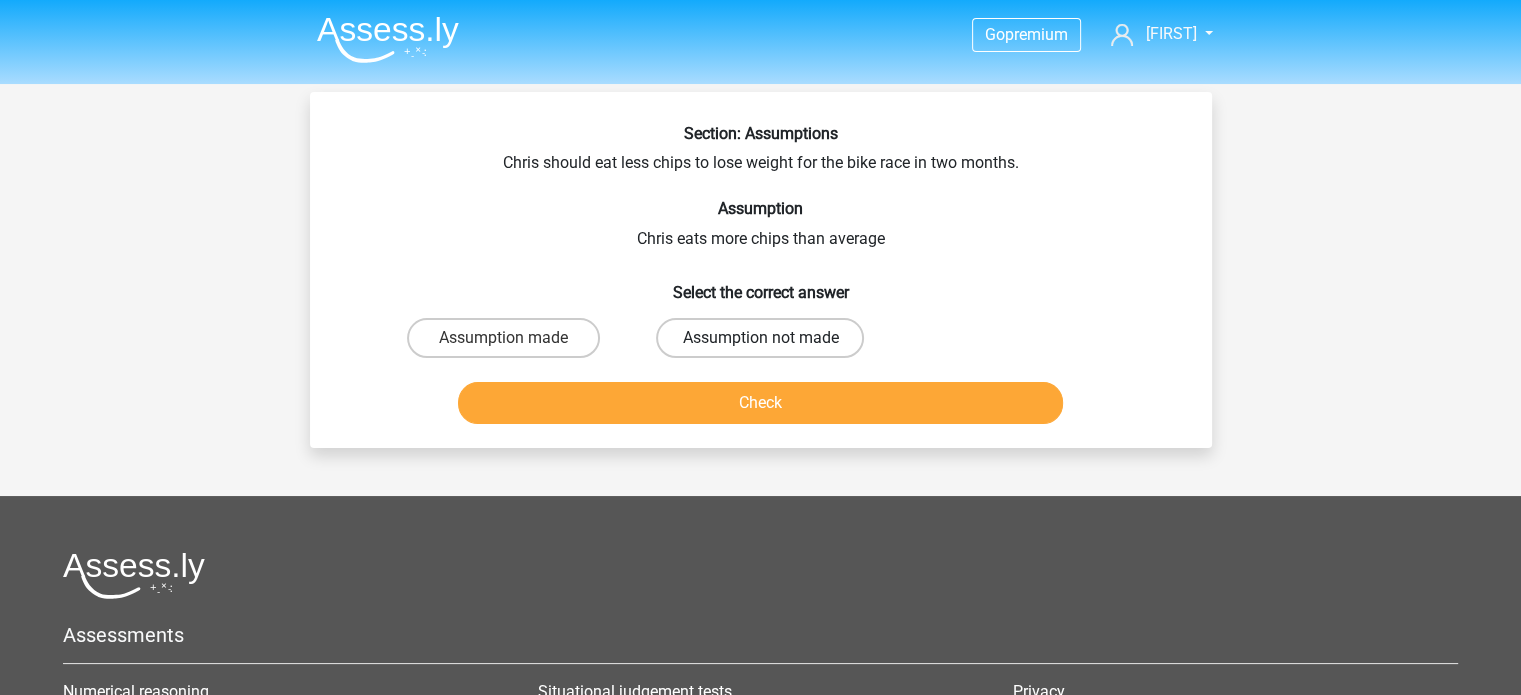 click on "Assumption not made" at bounding box center (760, 338) 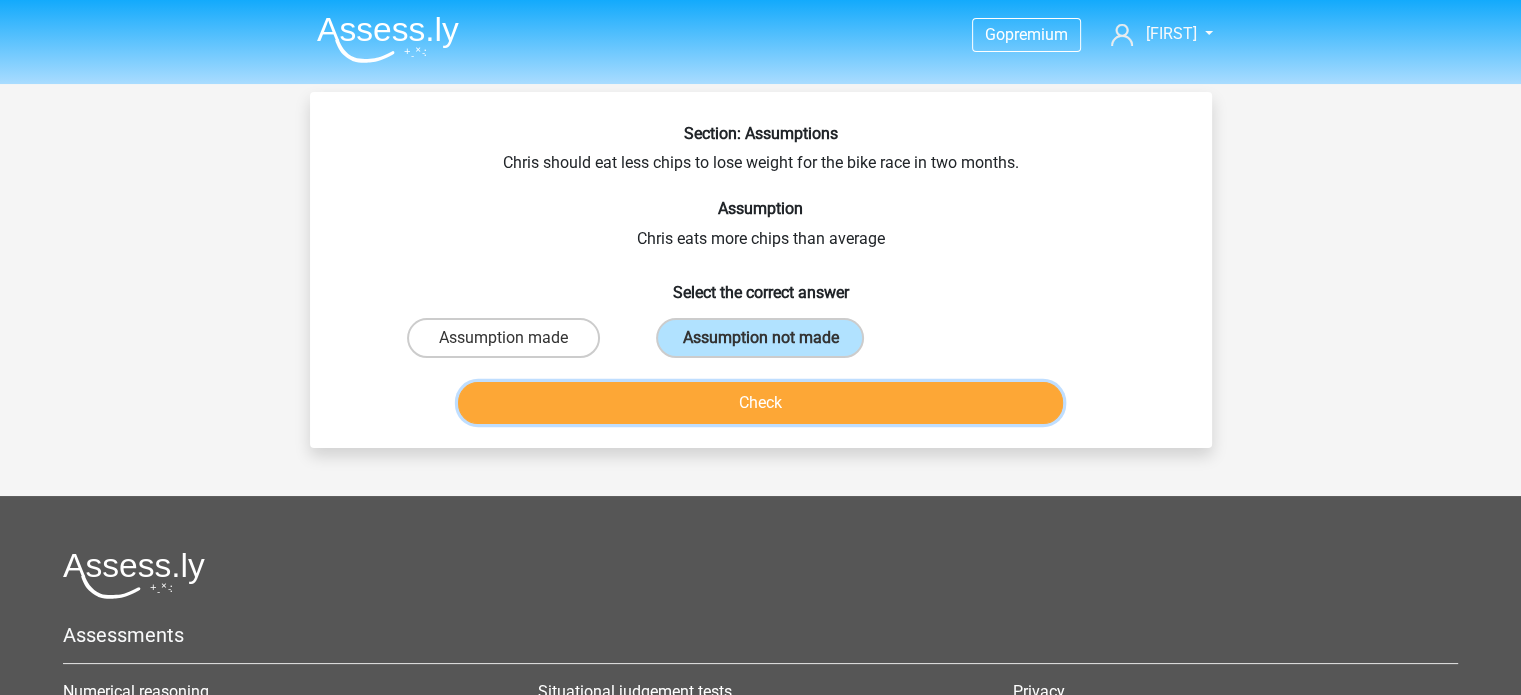 click on "Check" at bounding box center (760, 403) 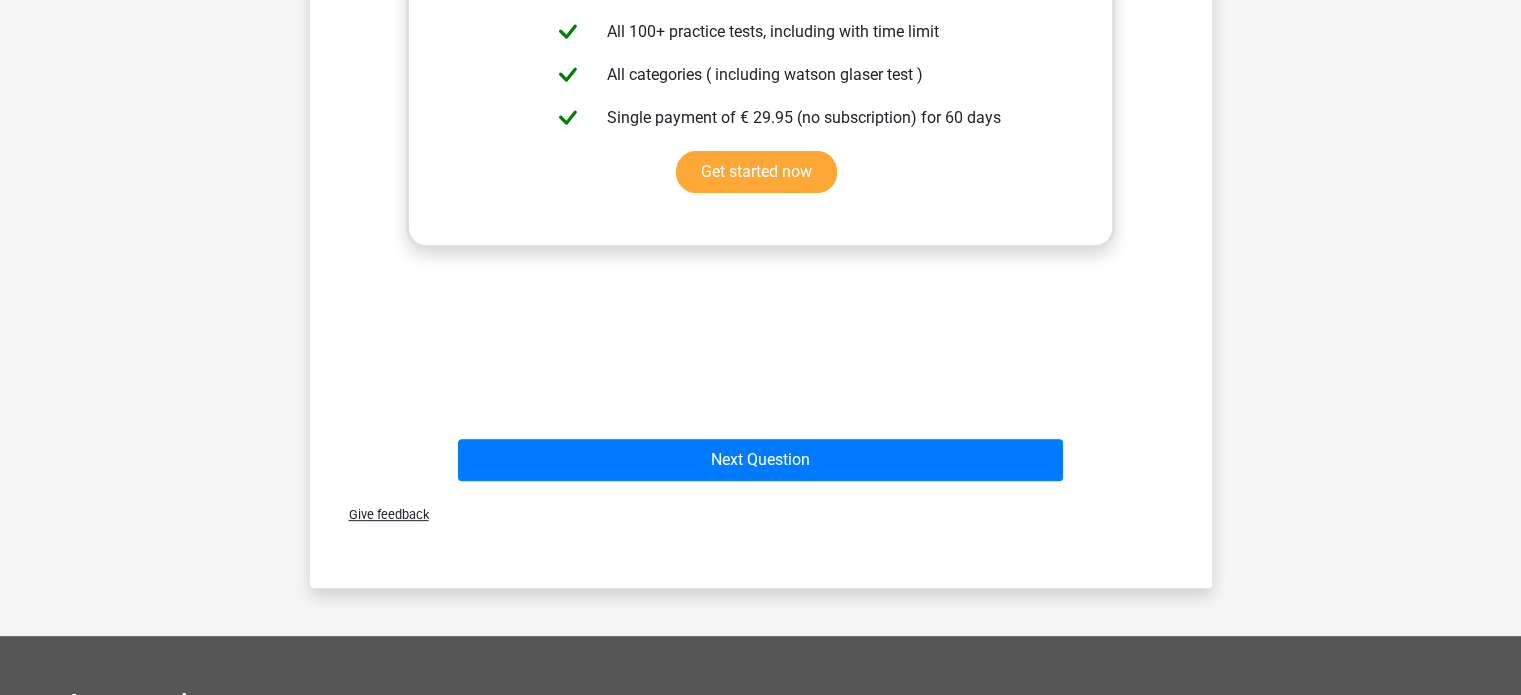 scroll, scrollTop: 588, scrollLeft: 0, axis: vertical 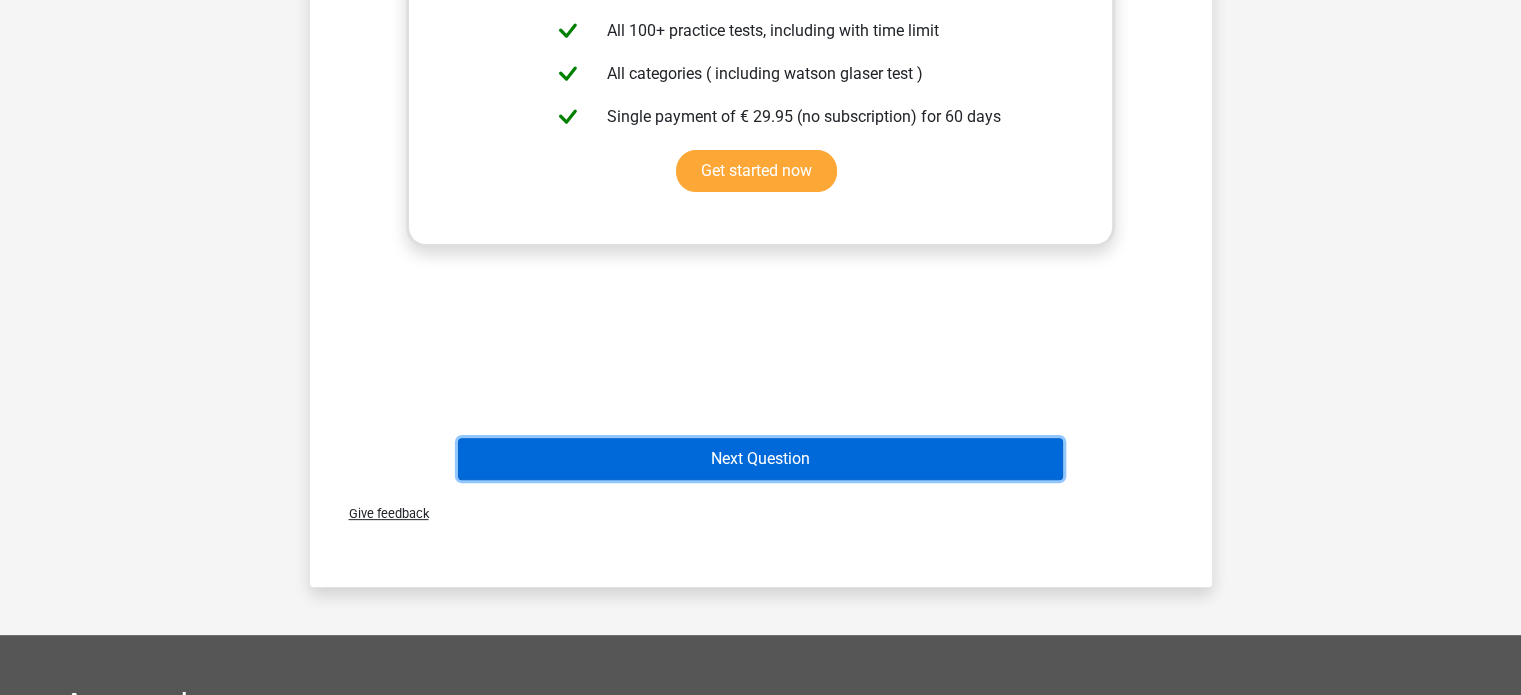 click on "Next Question" at bounding box center [760, 459] 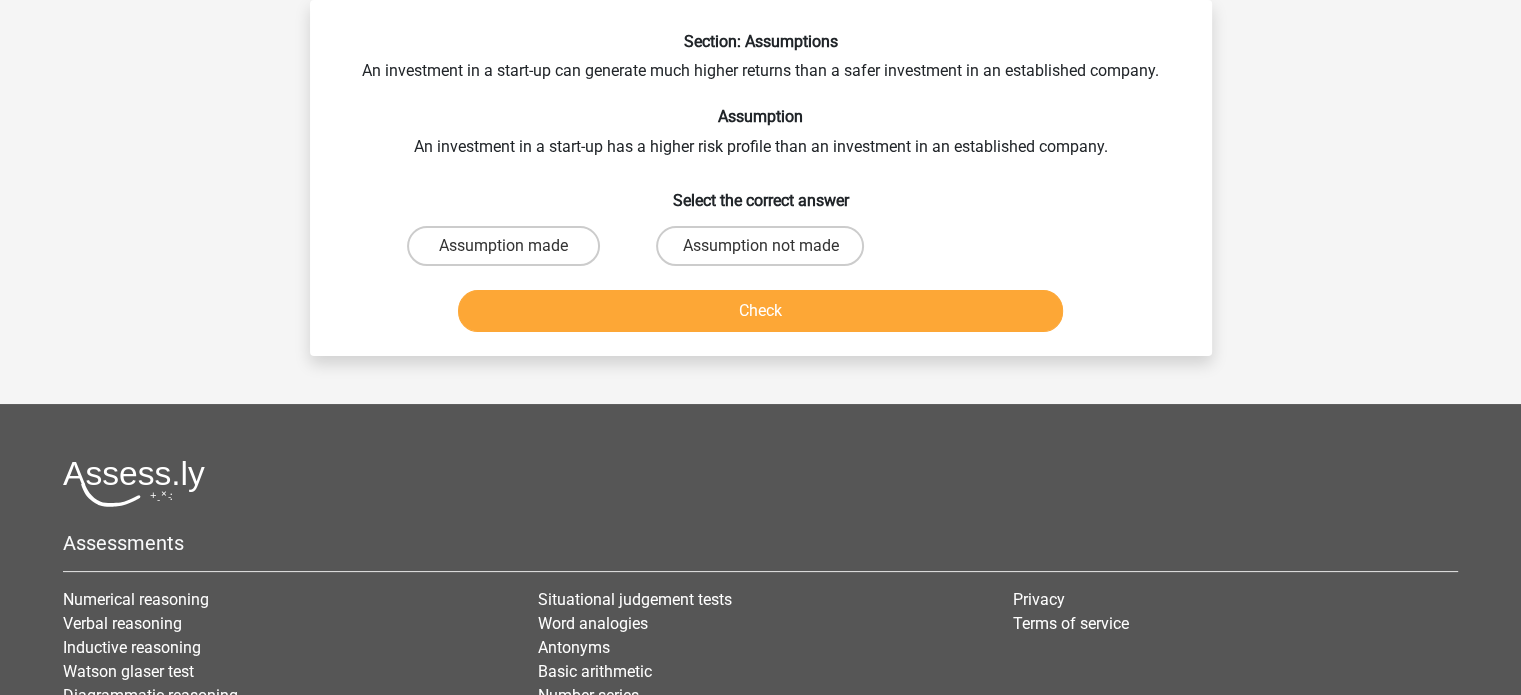 scroll, scrollTop: 0, scrollLeft: 0, axis: both 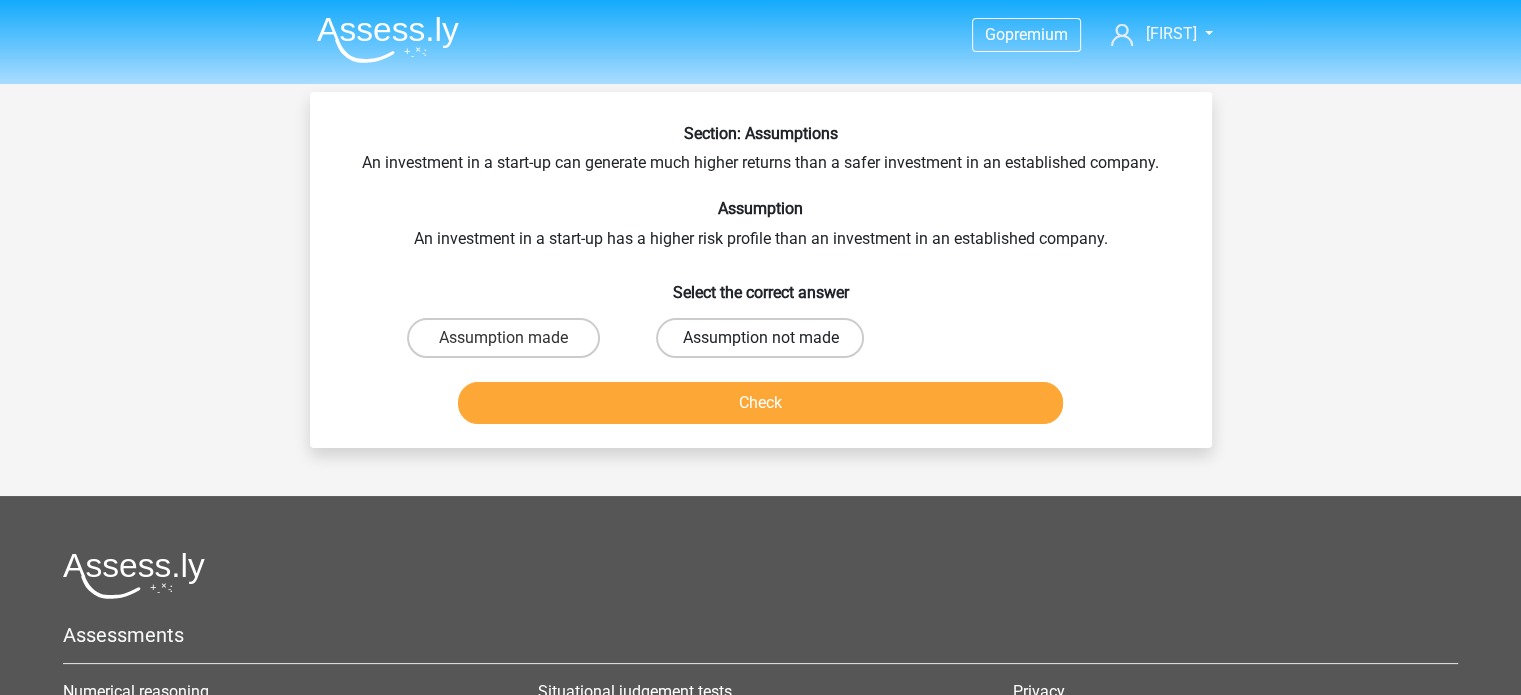 click on "Assumption not made" at bounding box center [760, 338] 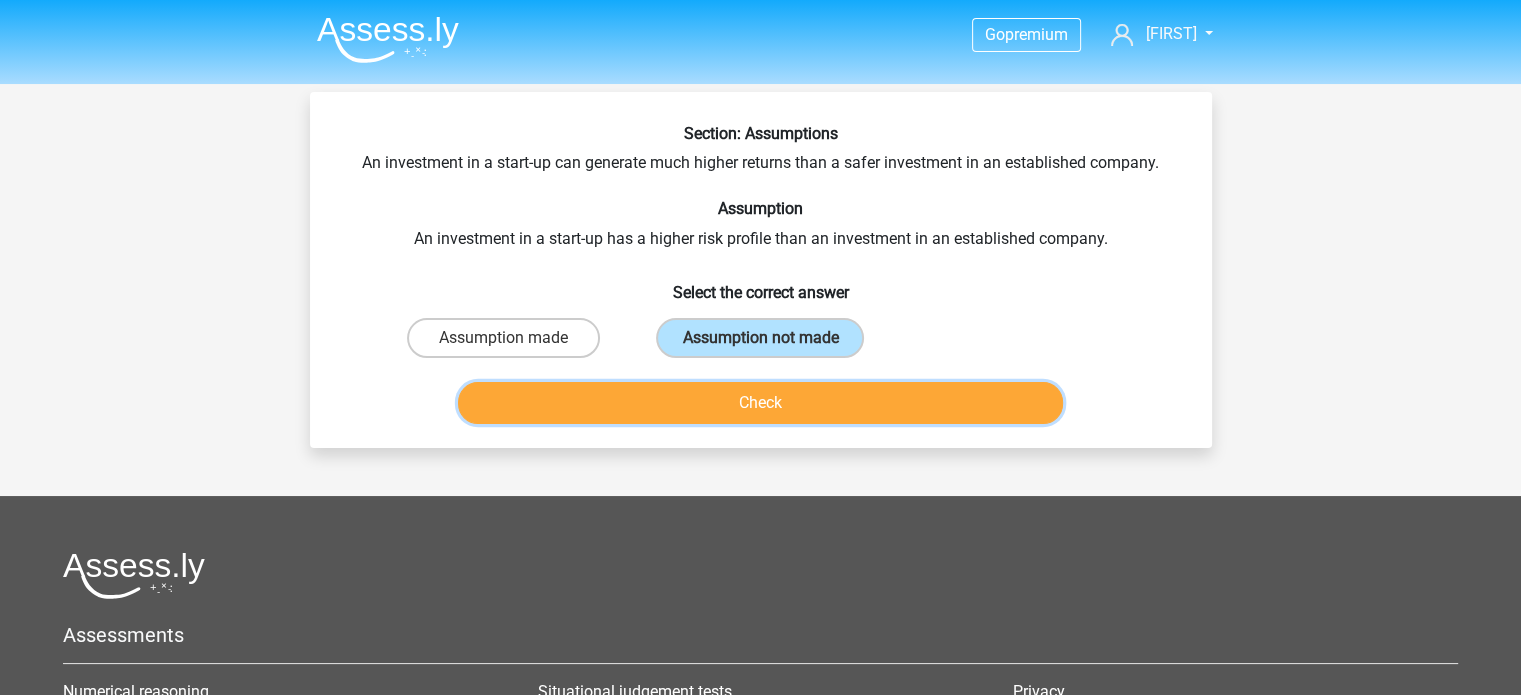 click on "Check" at bounding box center [760, 403] 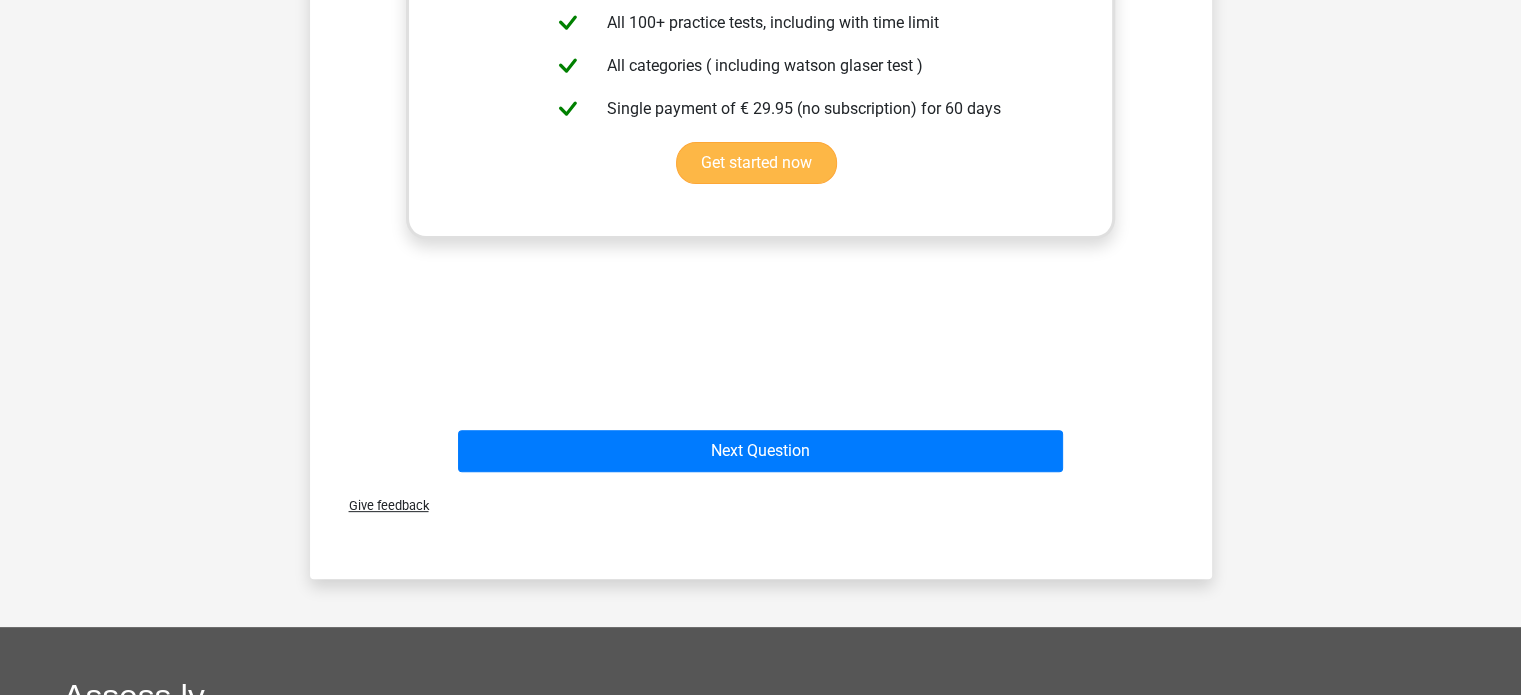 scroll, scrollTop: 670, scrollLeft: 0, axis: vertical 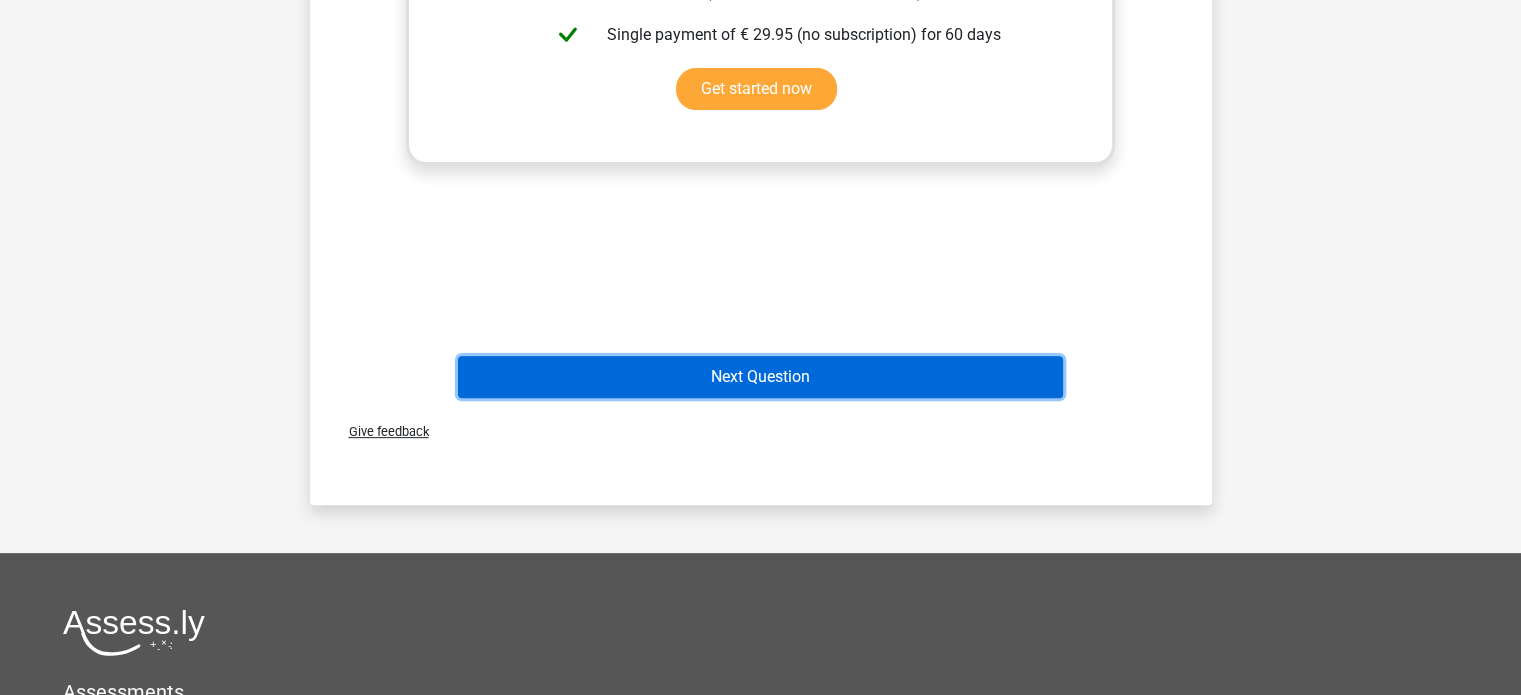 click on "Next Question" at bounding box center [760, 377] 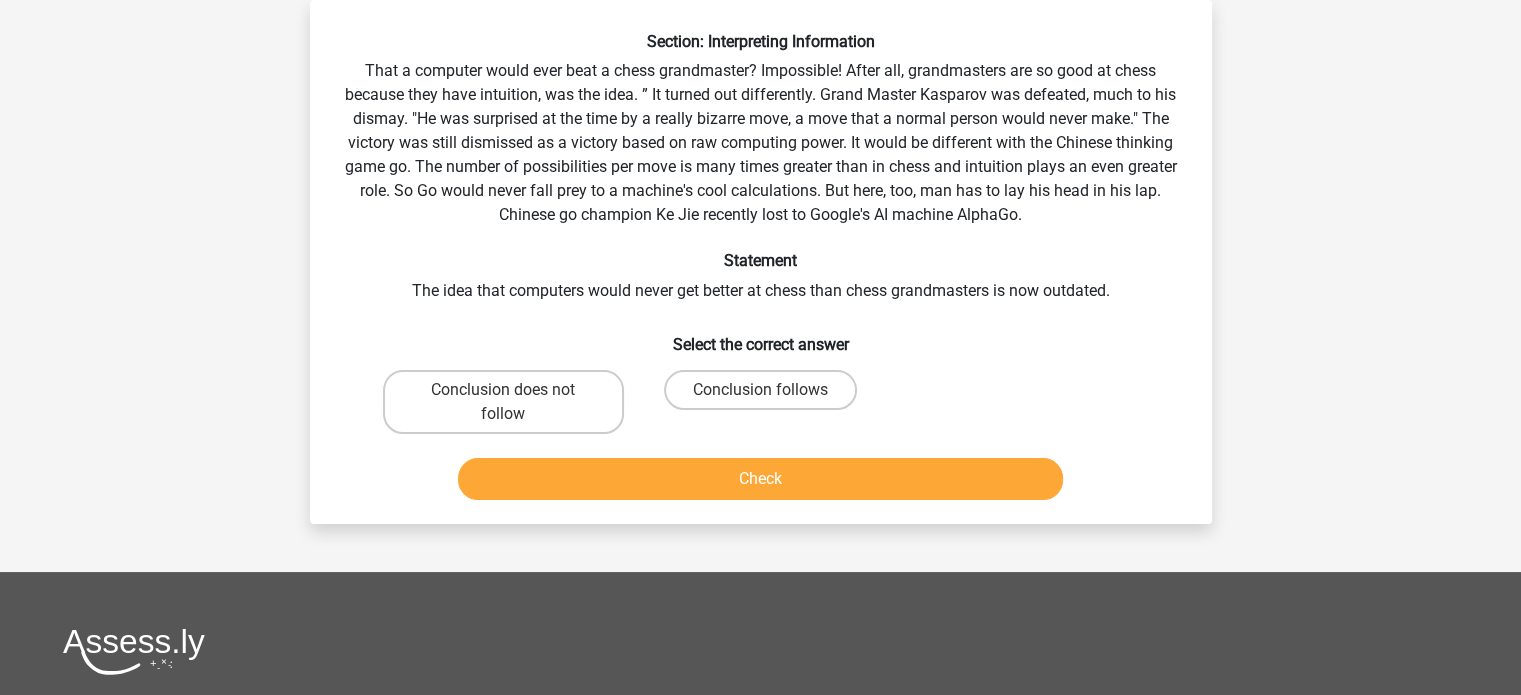 scroll, scrollTop: 46, scrollLeft: 0, axis: vertical 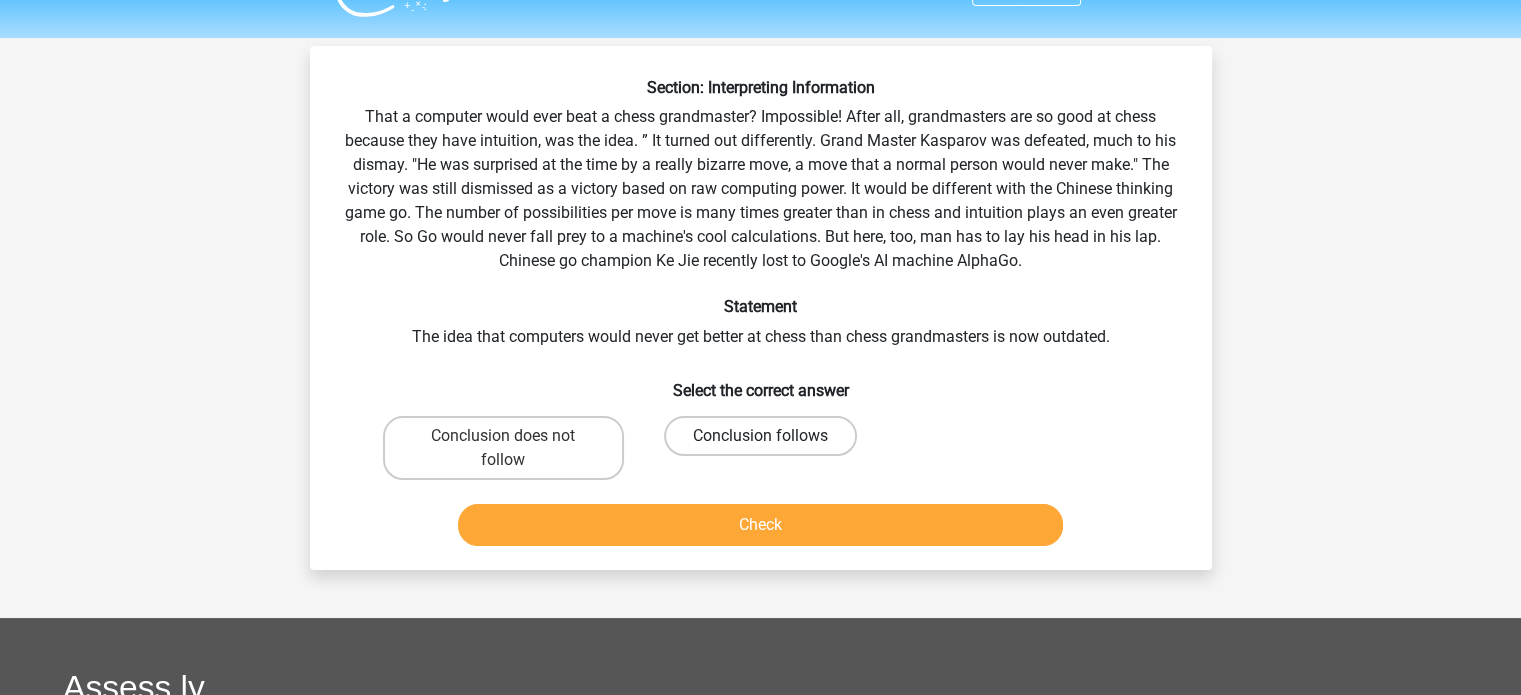 click on "Conclusion follows" at bounding box center [760, 436] 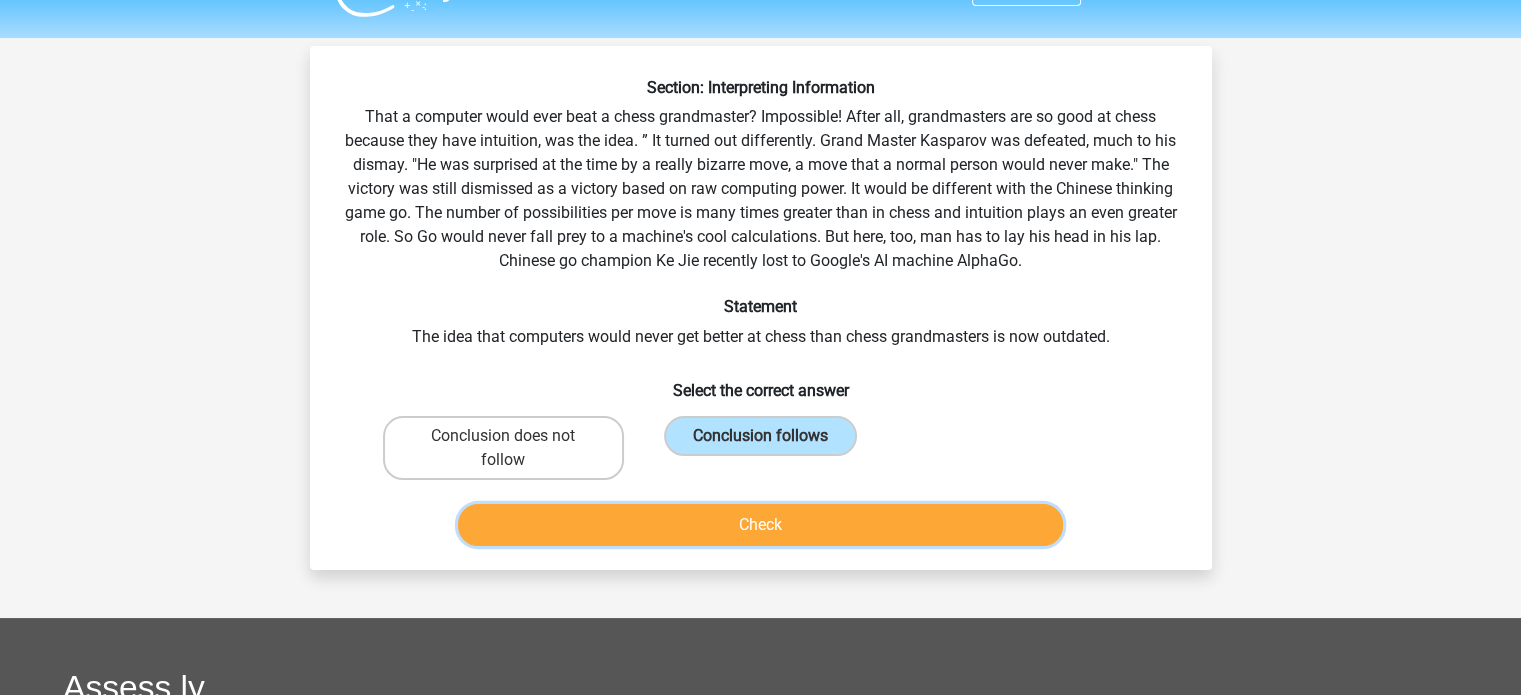 click on "Check" at bounding box center (760, 525) 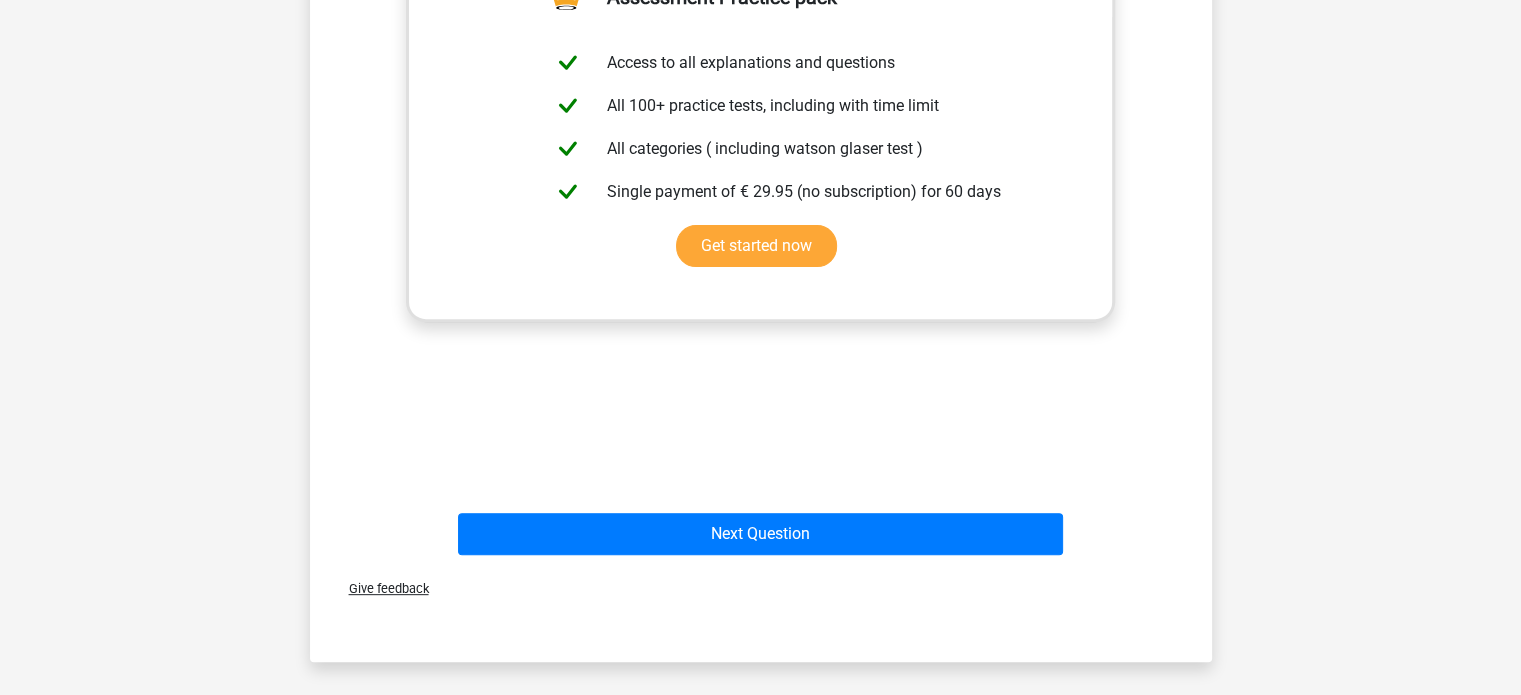 scroll, scrollTop: 682, scrollLeft: 0, axis: vertical 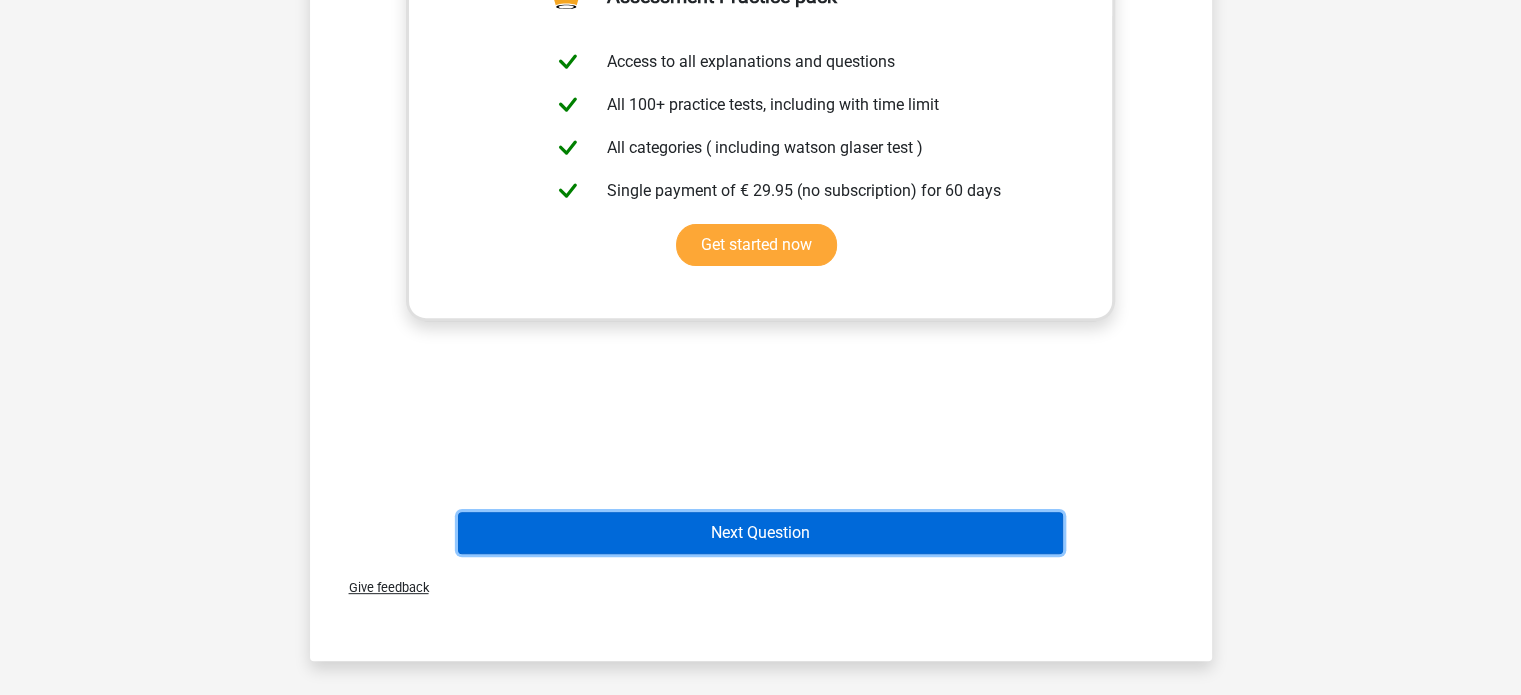 click on "Next Question" at bounding box center [760, 533] 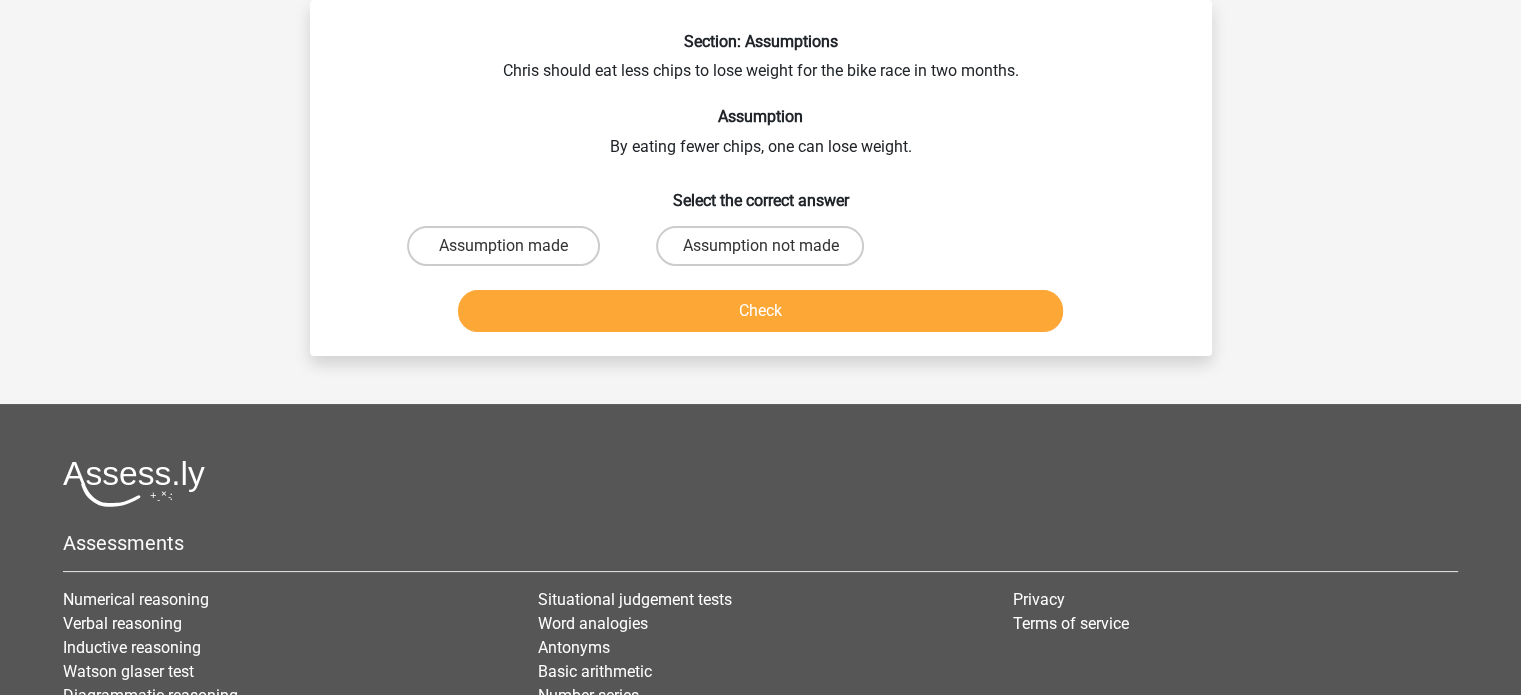 scroll, scrollTop: 0, scrollLeft: 0, axis: both 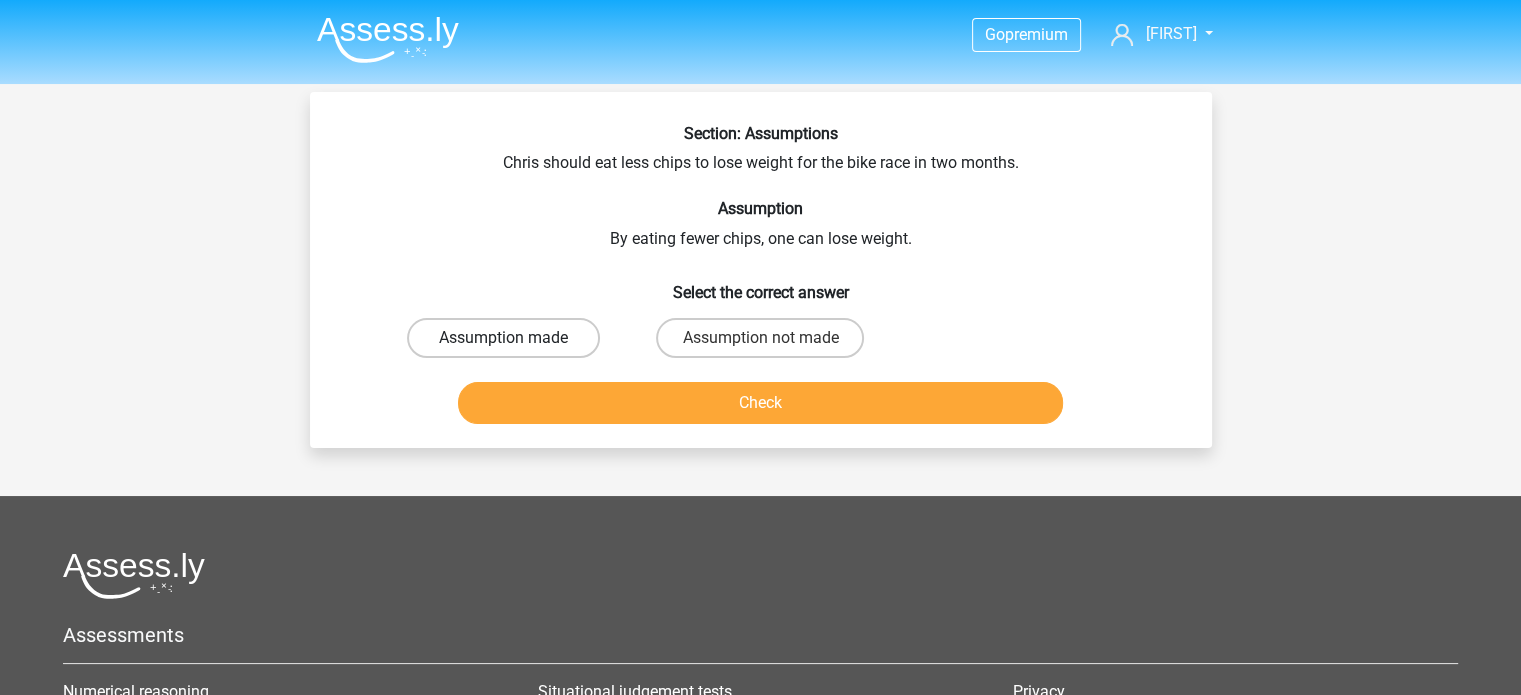 click on "Assumption made" at bounding box center [503, 338] 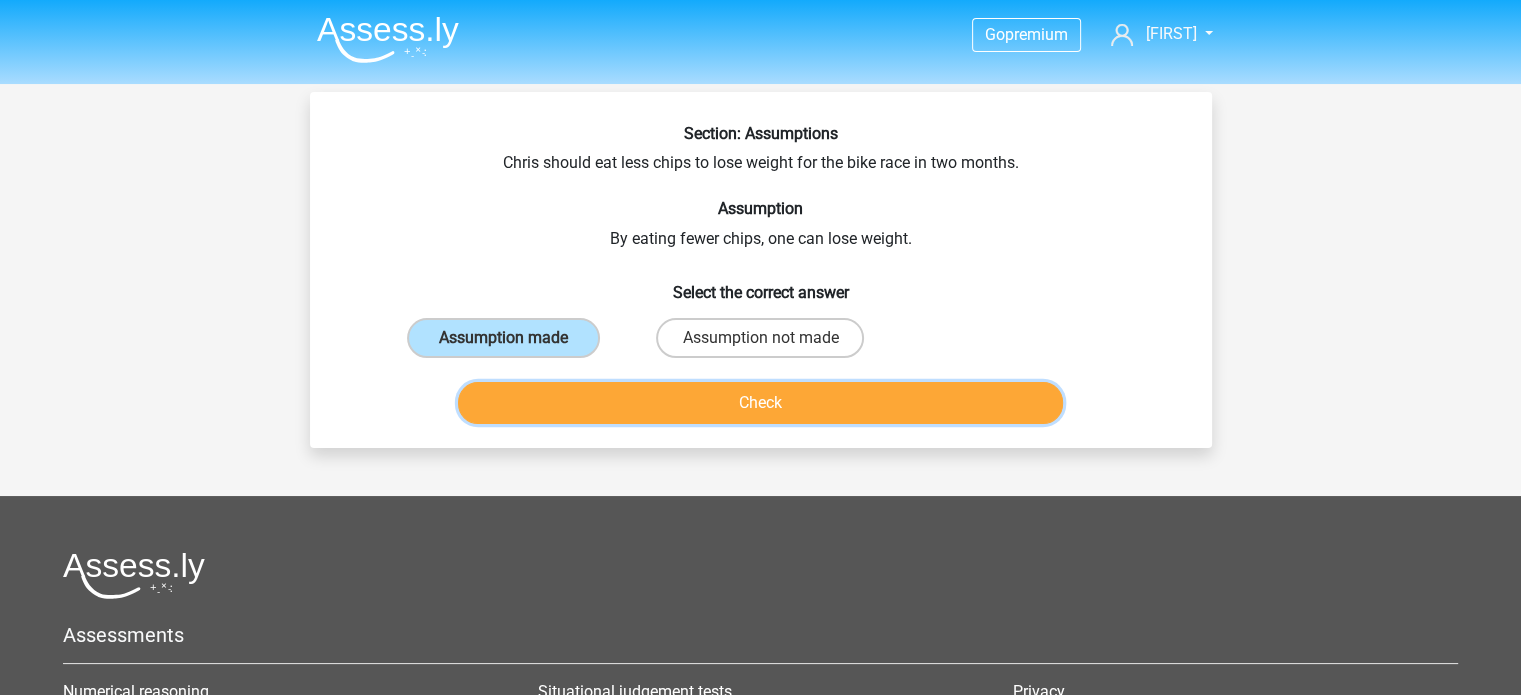 click on "Check" at bounding box center [760, 403] 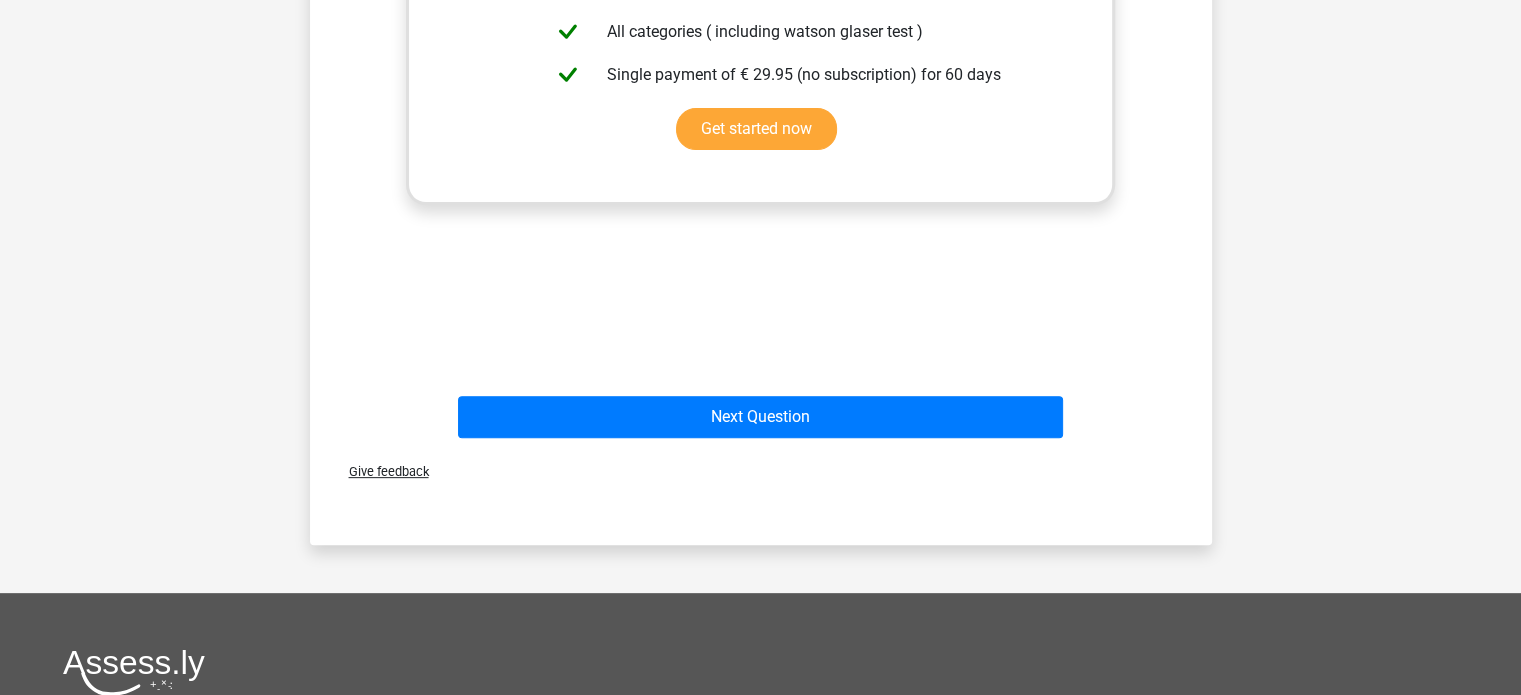 scroll, scrollTop: 634, scrollLeft: 0, axis: vertical 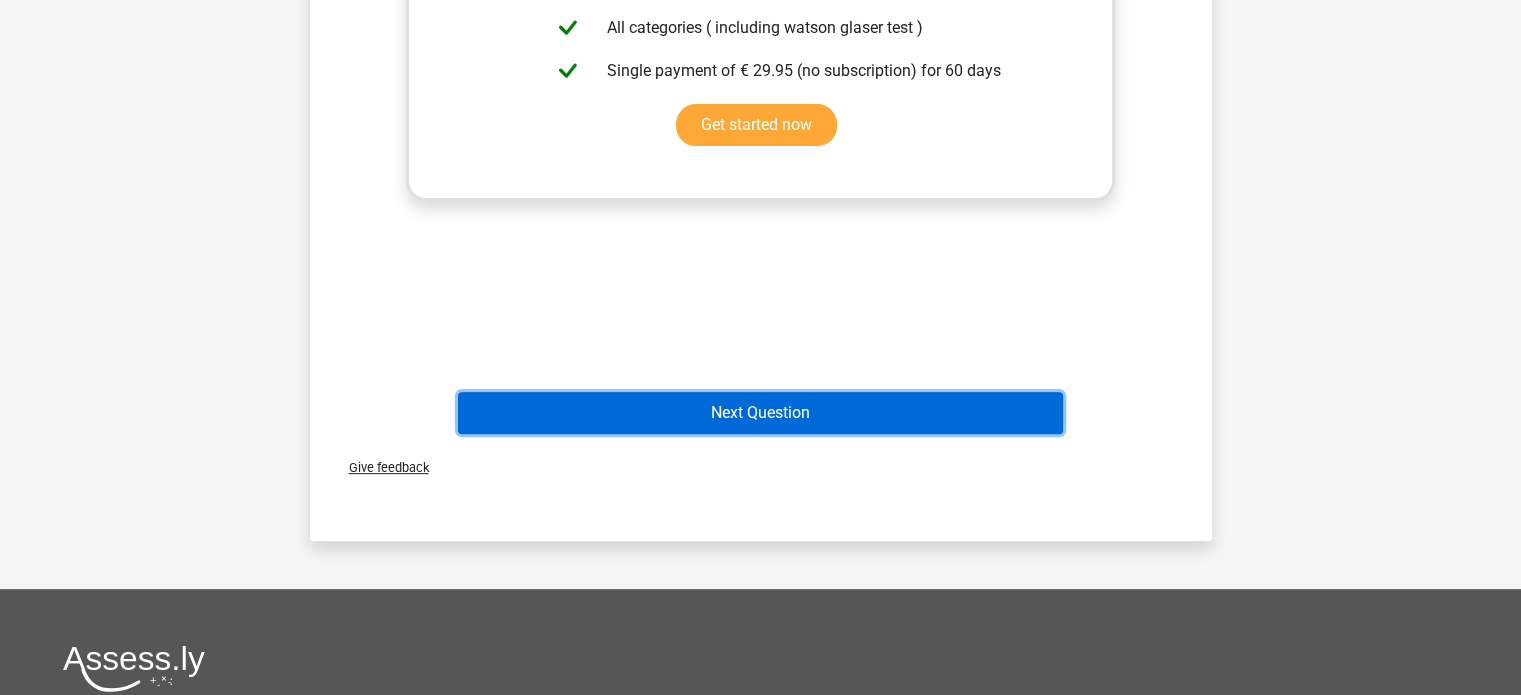 click on "Next Question" at bounding box center [760, 413] 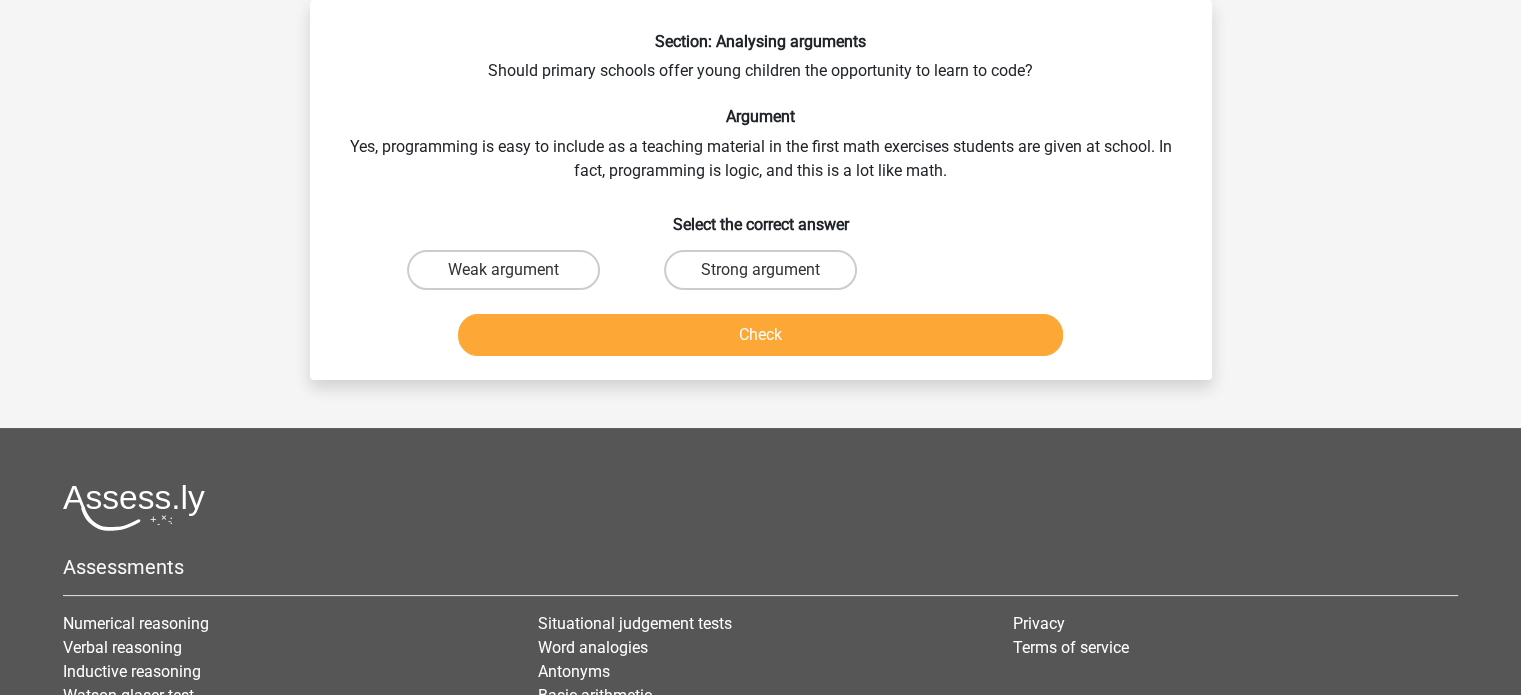 scroll, scrollTop: 0, scrollLeft: 0, axis: both 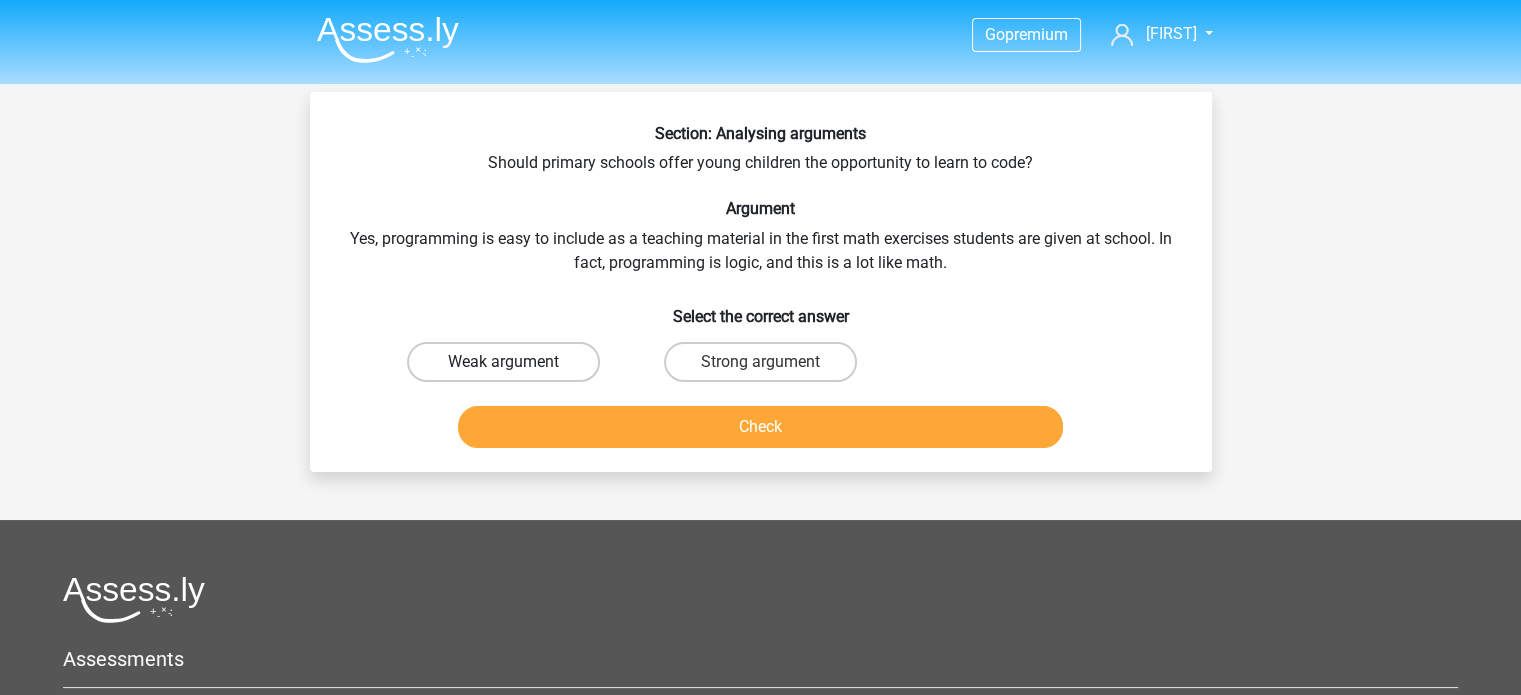 click on "Weak argument" at bounding box center (503, 362) 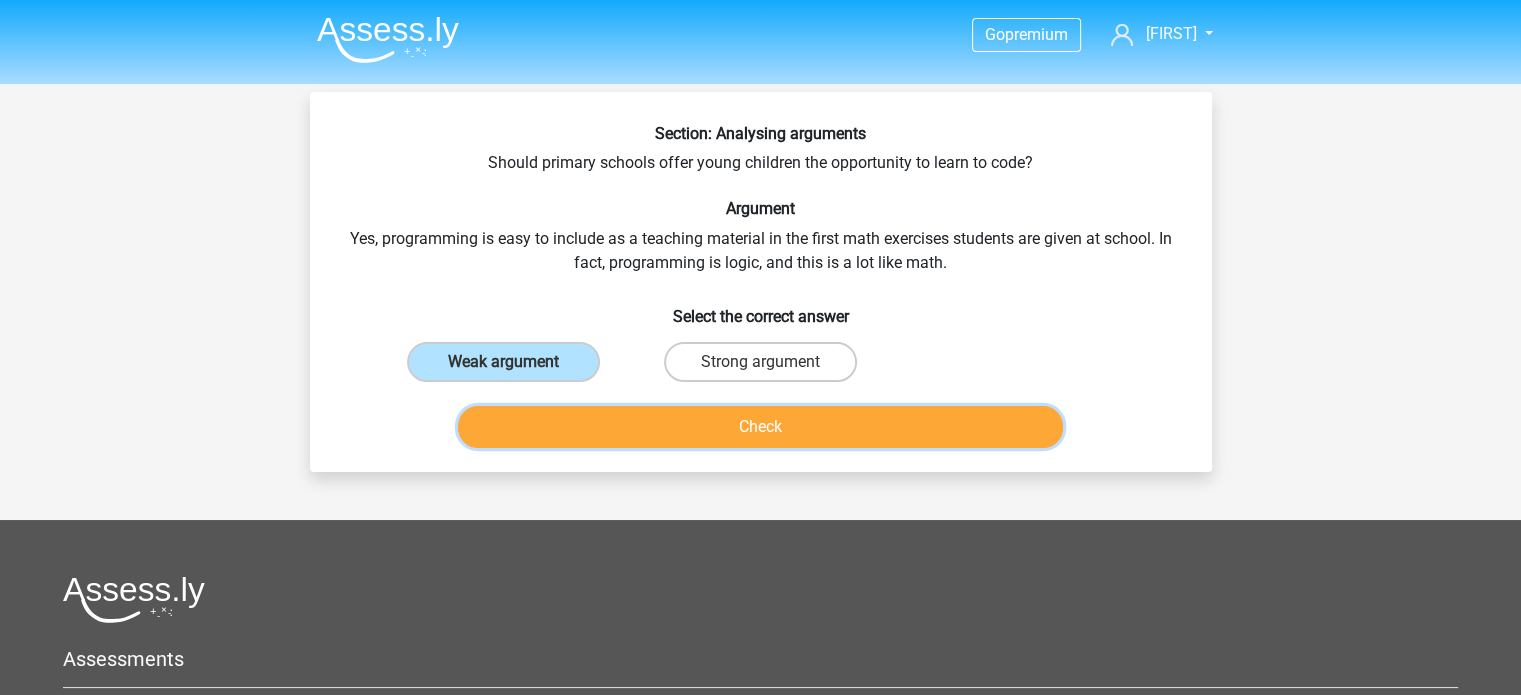 click on "Check" at bounding box center [760, 427] 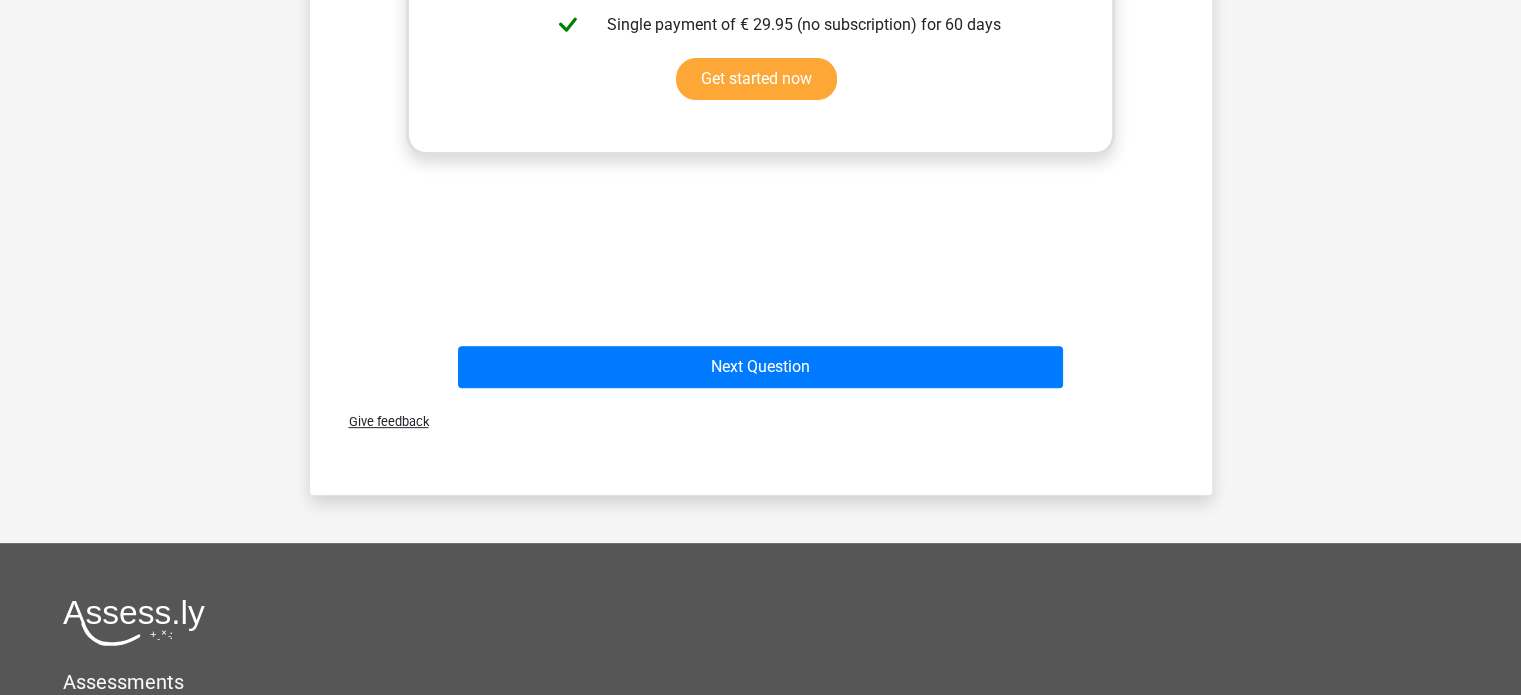 scroll, scrollTop: 707, scrollLeft: 0, axis: vertical 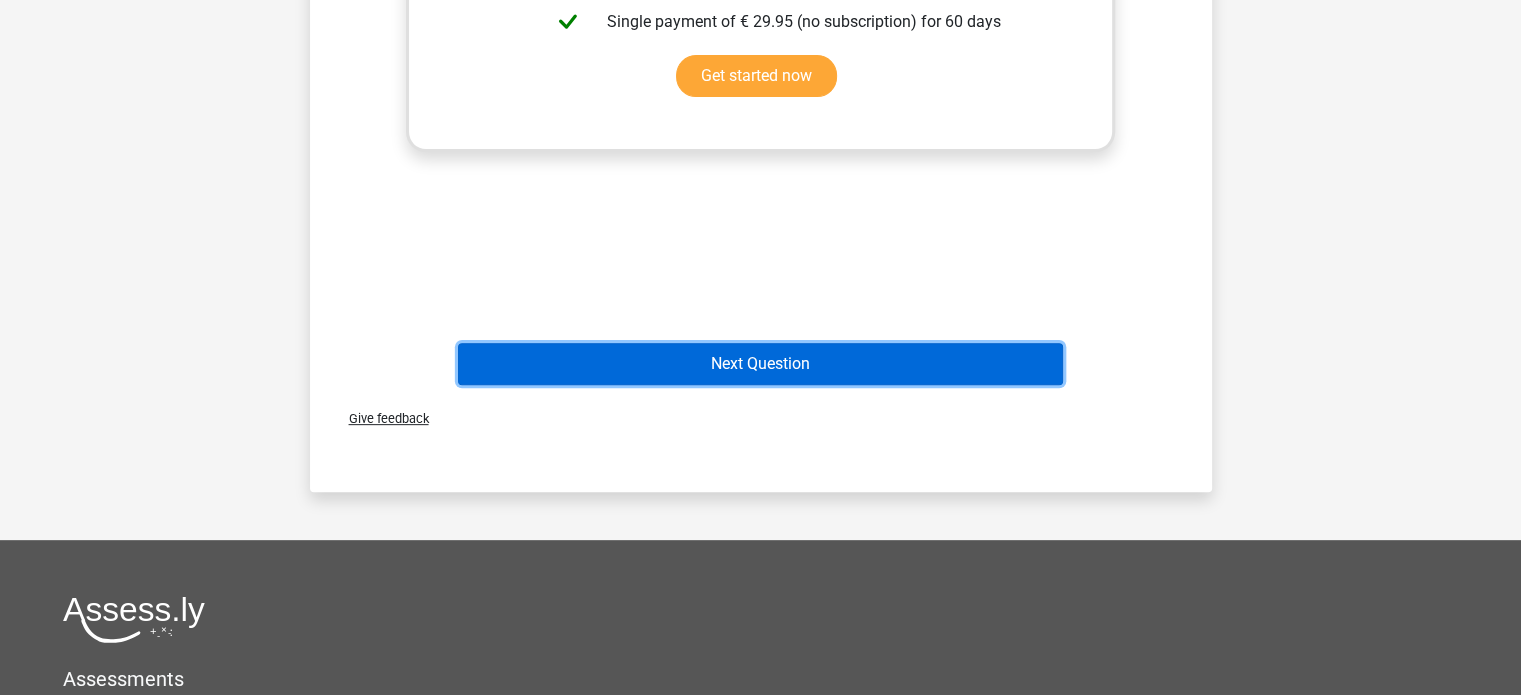 click on "Next Question" at bounding box center (760, 364) 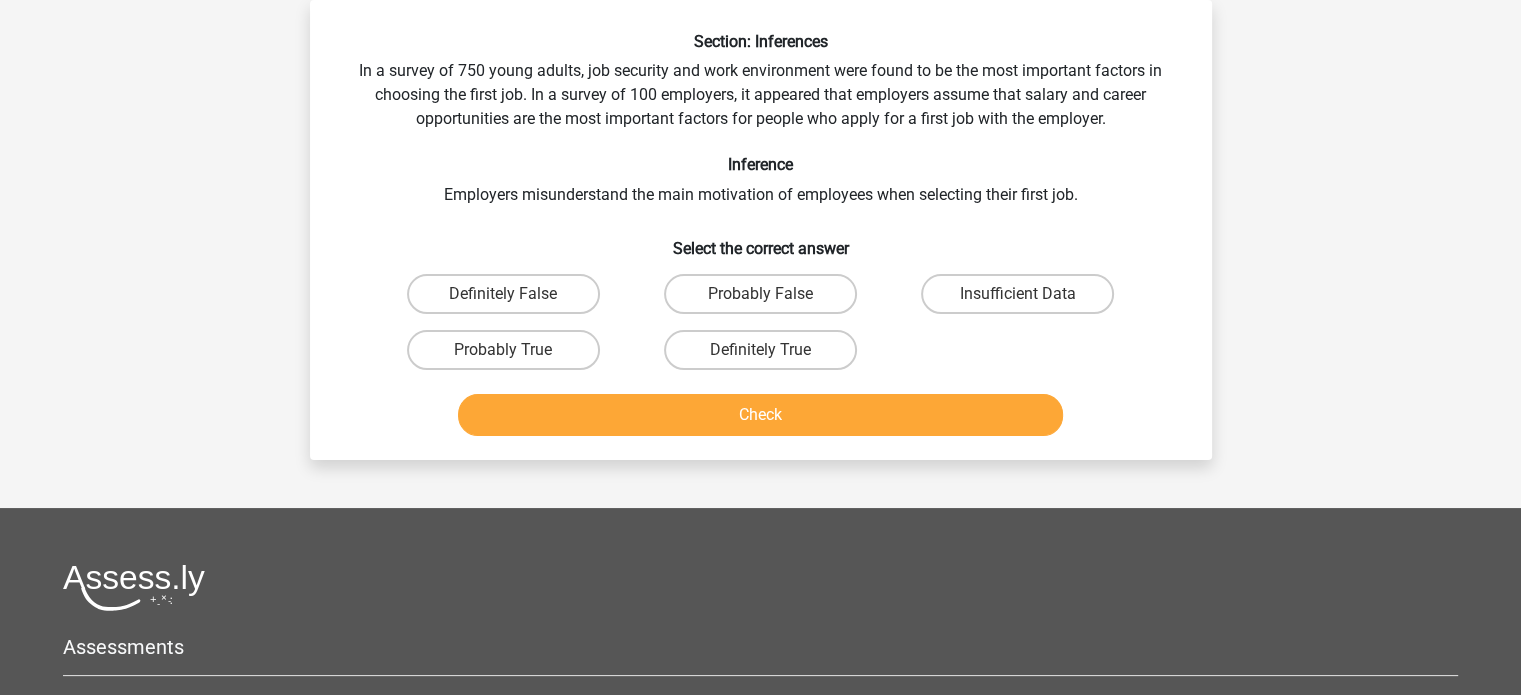 scroll, scrollTop: 0, scrollLeft: 0, axis: both 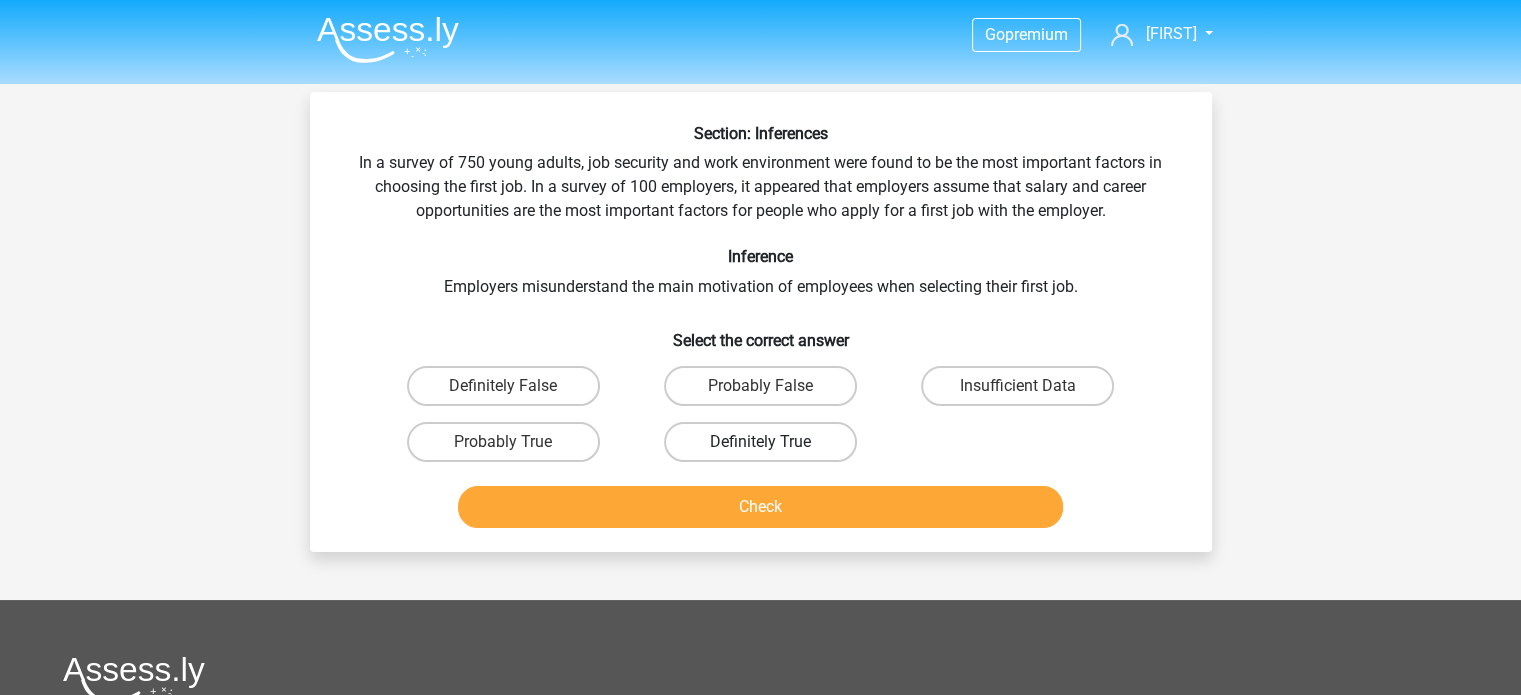 click on "Definitely True" at bounding box center [760, 442] 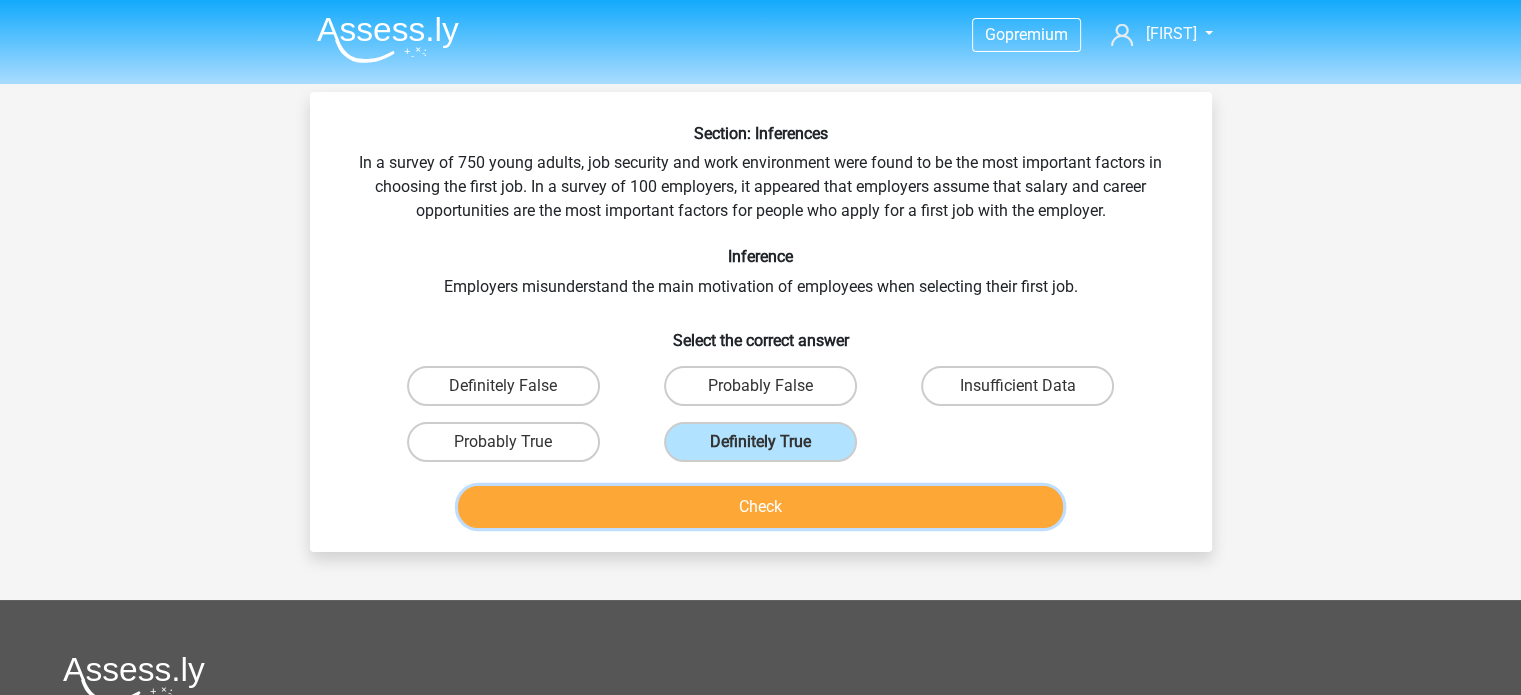 click on "Check" at bounding box center [760, 507] 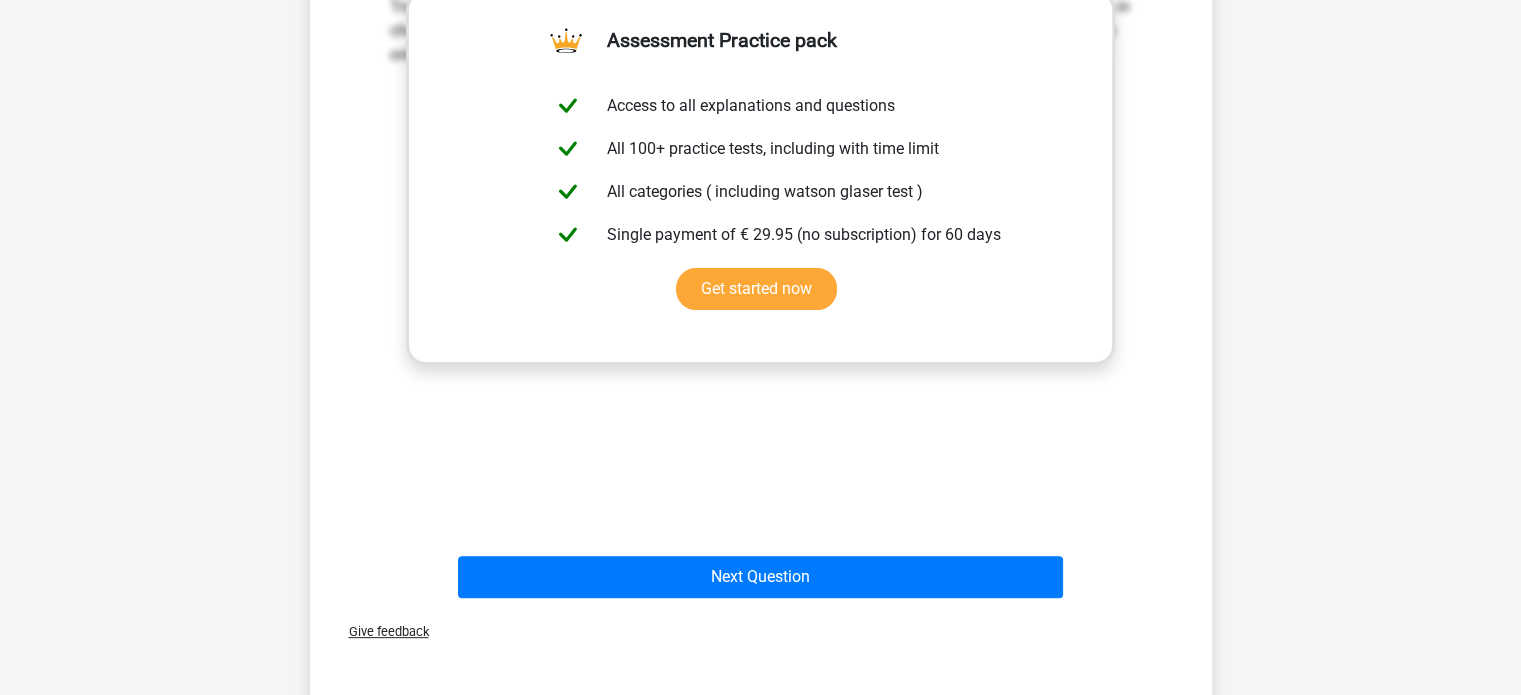 scroll, scrollTop: 590, scrollLeft: 0, axis: vertical 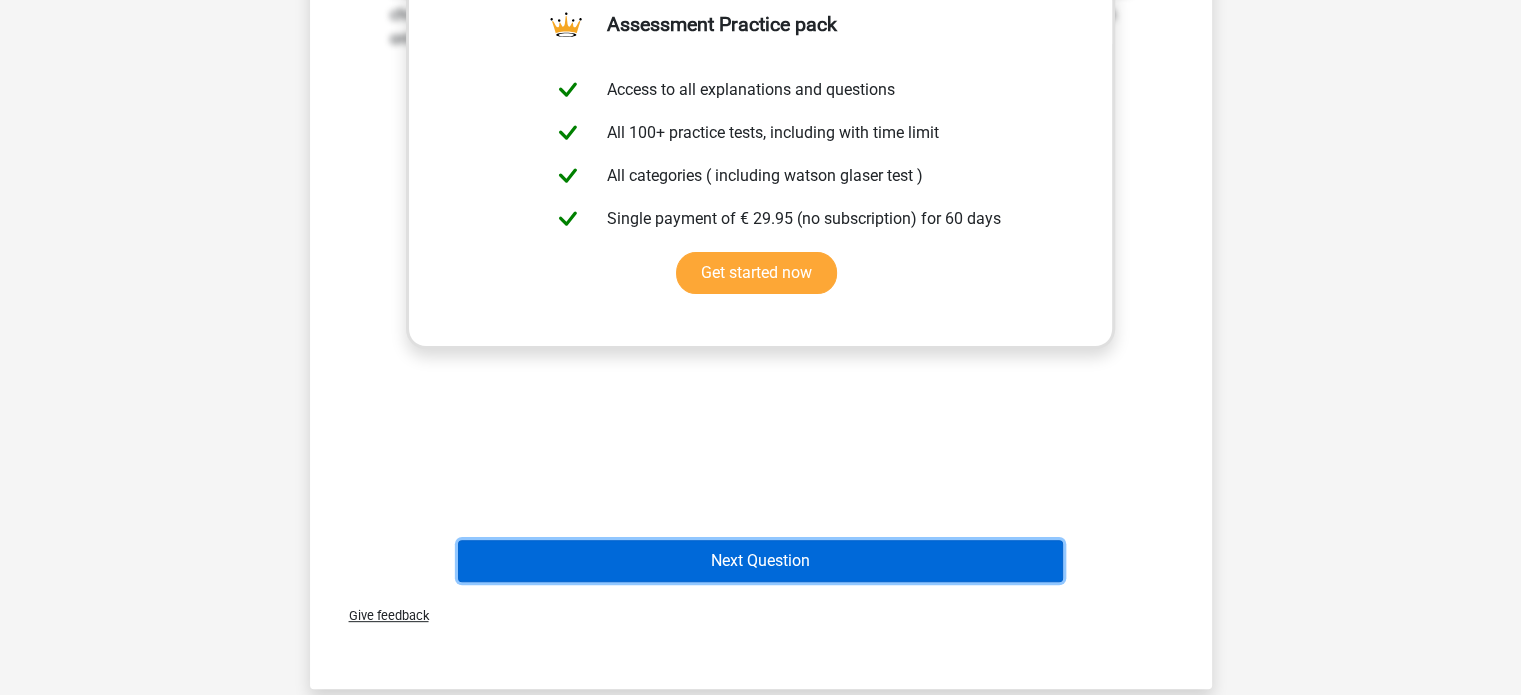 click on "Next Question" at bounding box center (760, 561) 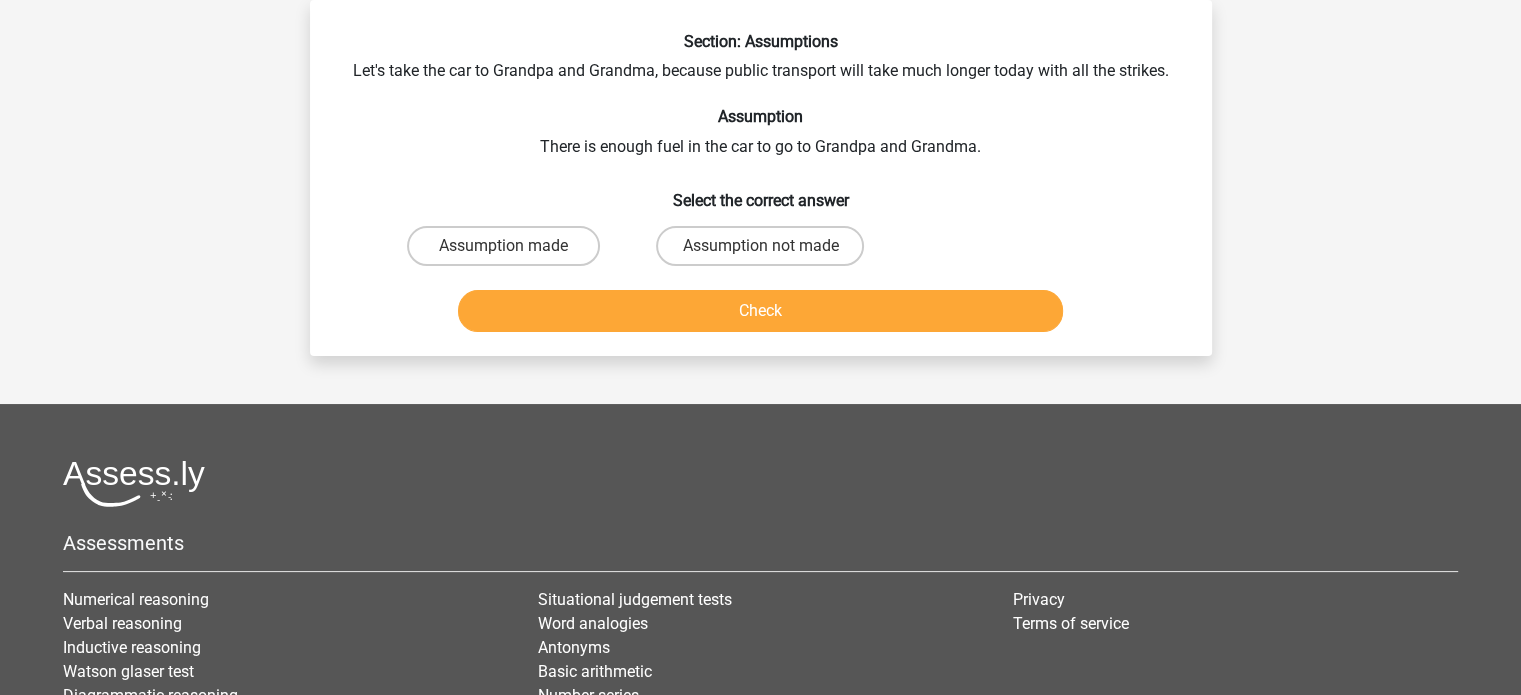 scroll, scrollTop: 0, scrollLeft: 0, axis: both 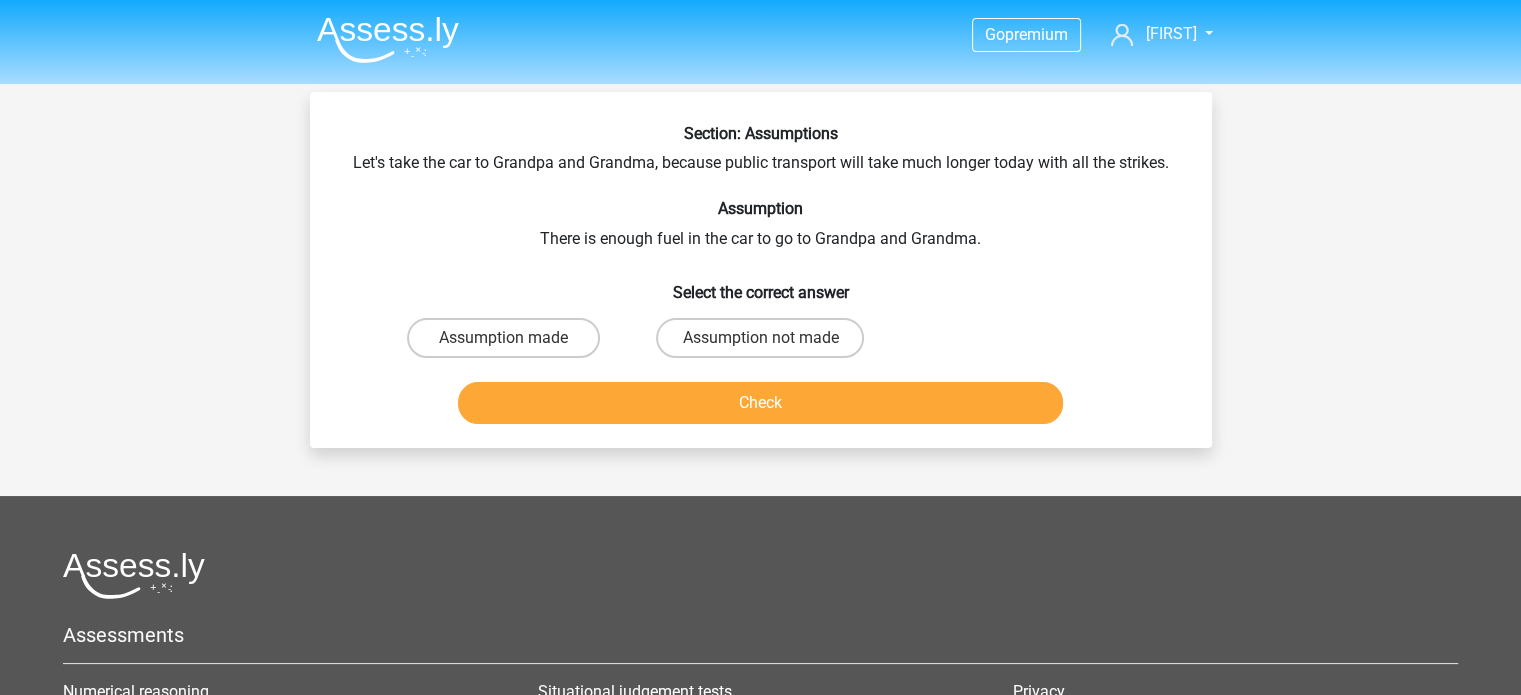 click on "Assumption not made" at bounding box center (766, 344) 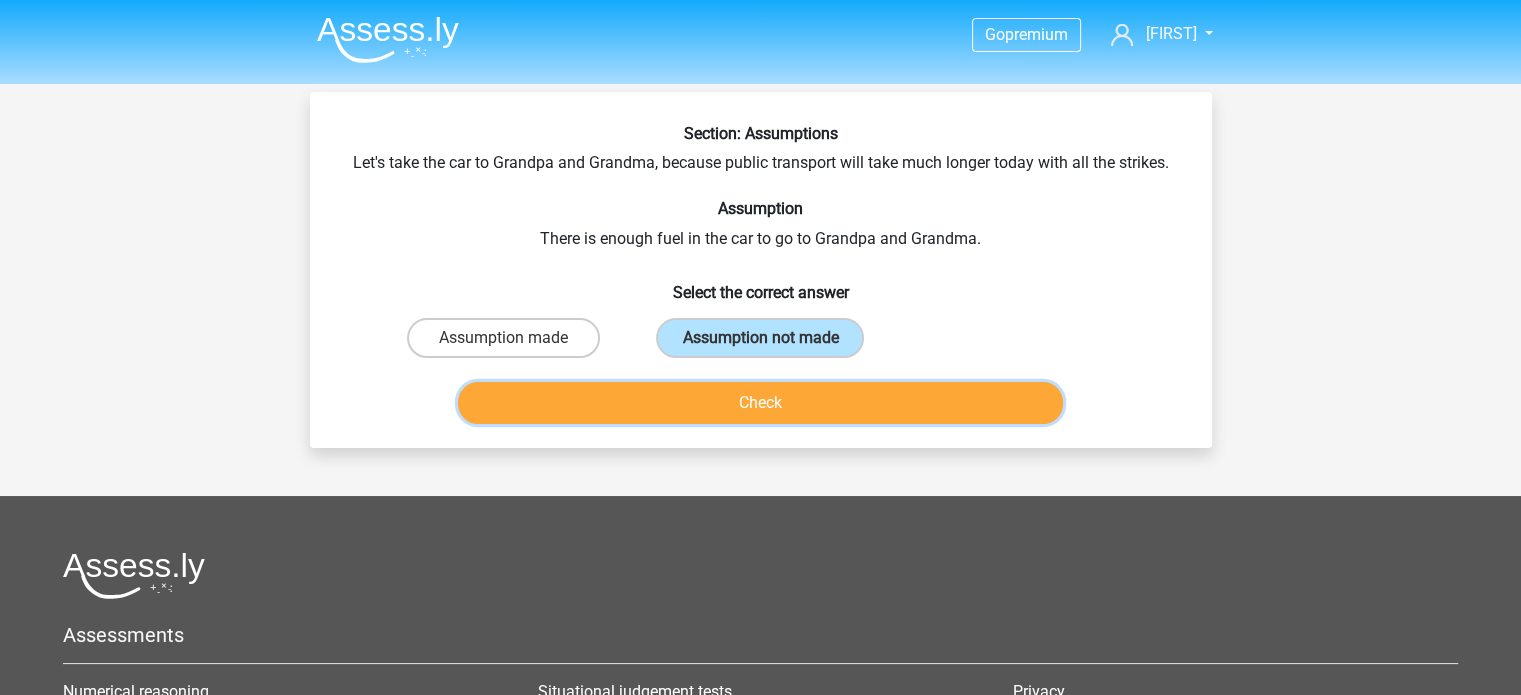click on "Check" at bounding box center (760, 403) 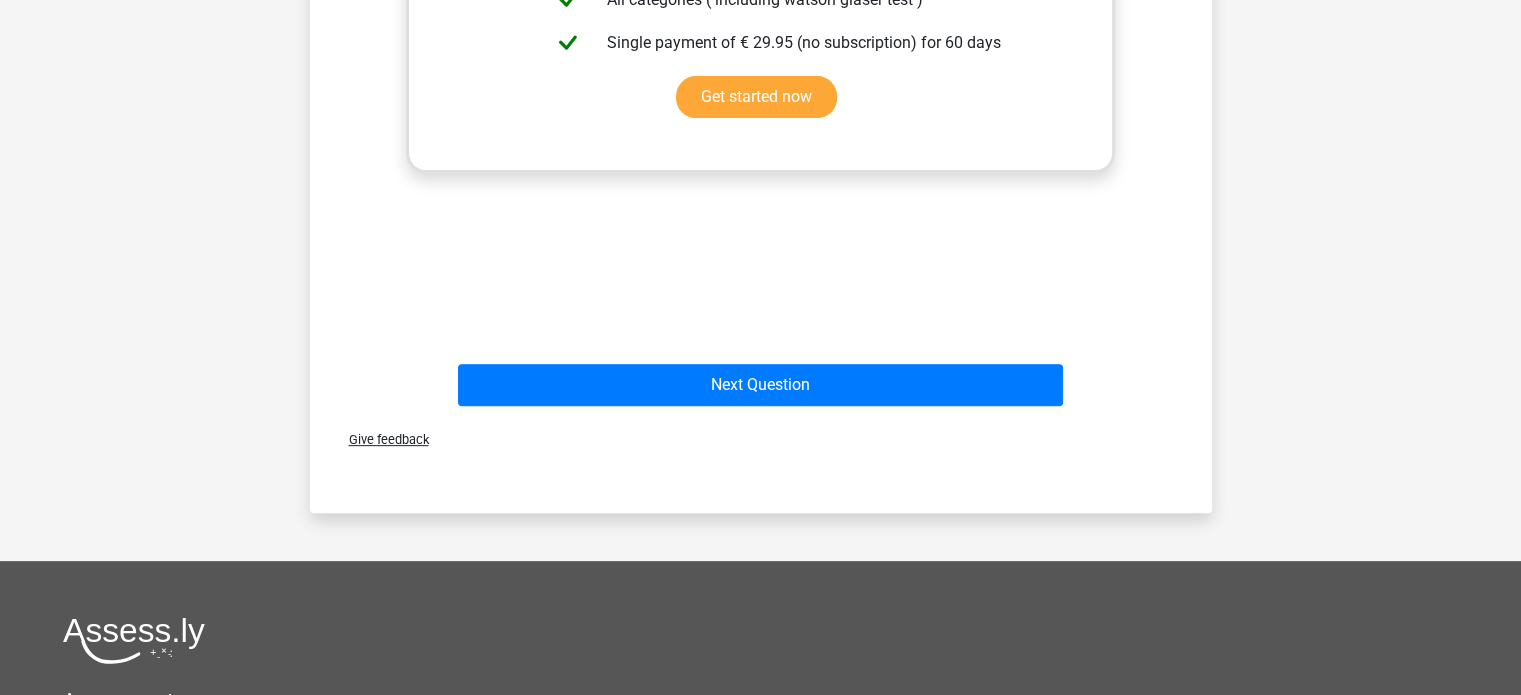 scroll, scrollTop: 664, scrollLeft: 0, axis: vertical 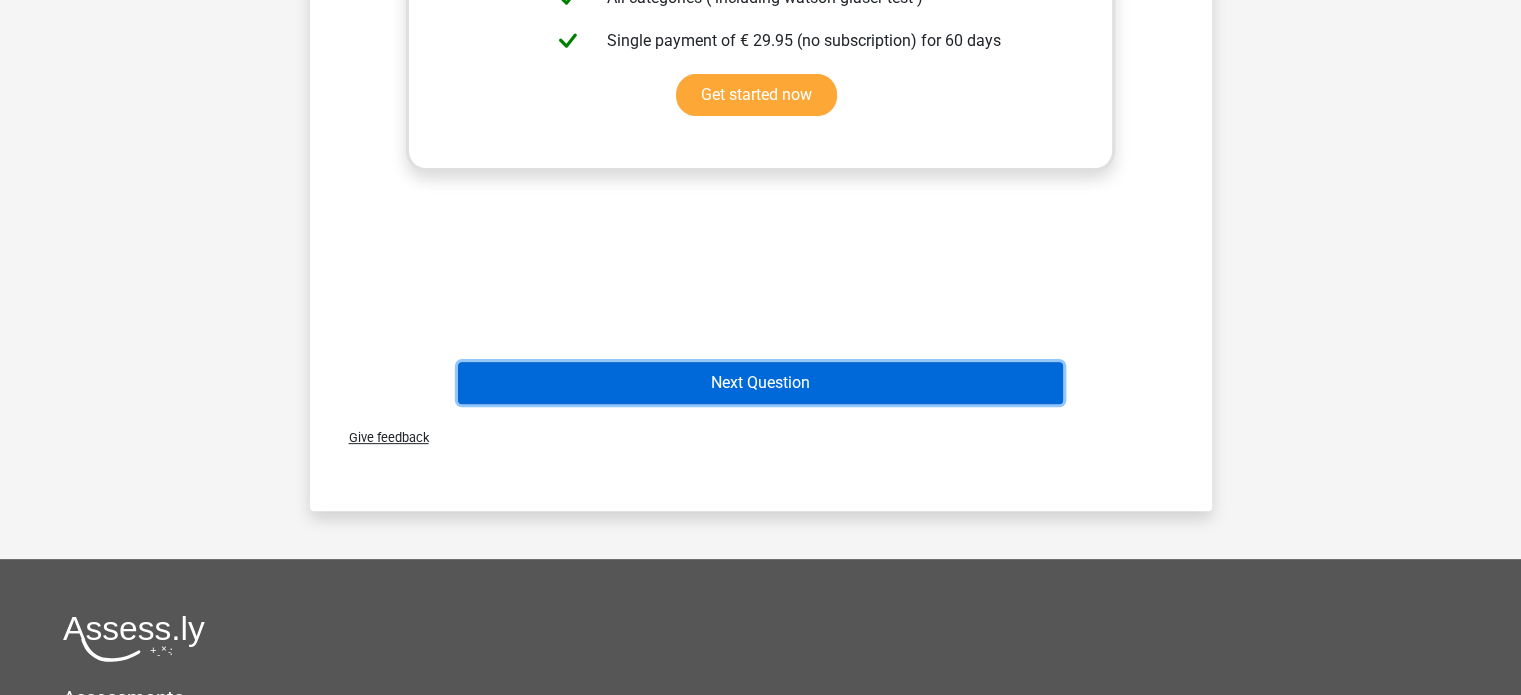 click on "Next Question" at bounding box center [760, 383] 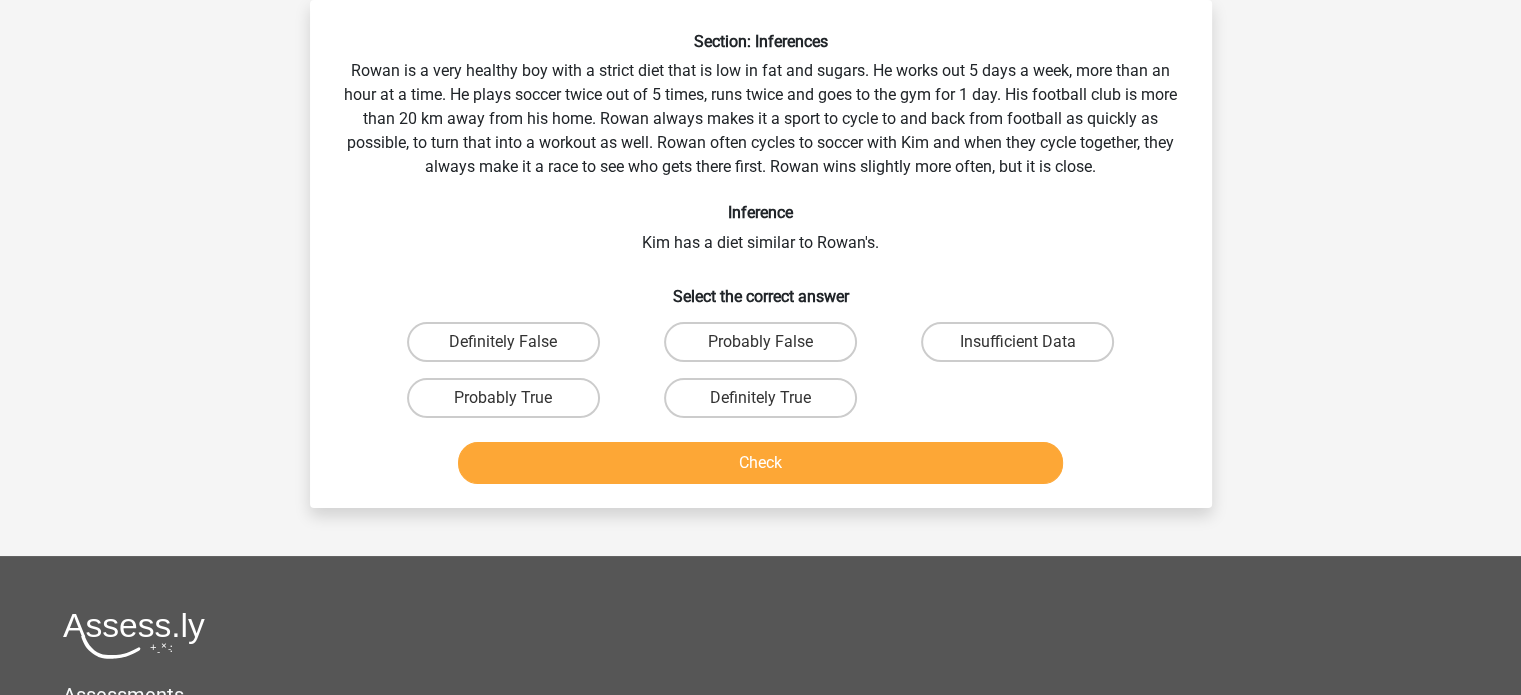 scroll, scrollTop: 0, scrollLeft: 0, axis: both 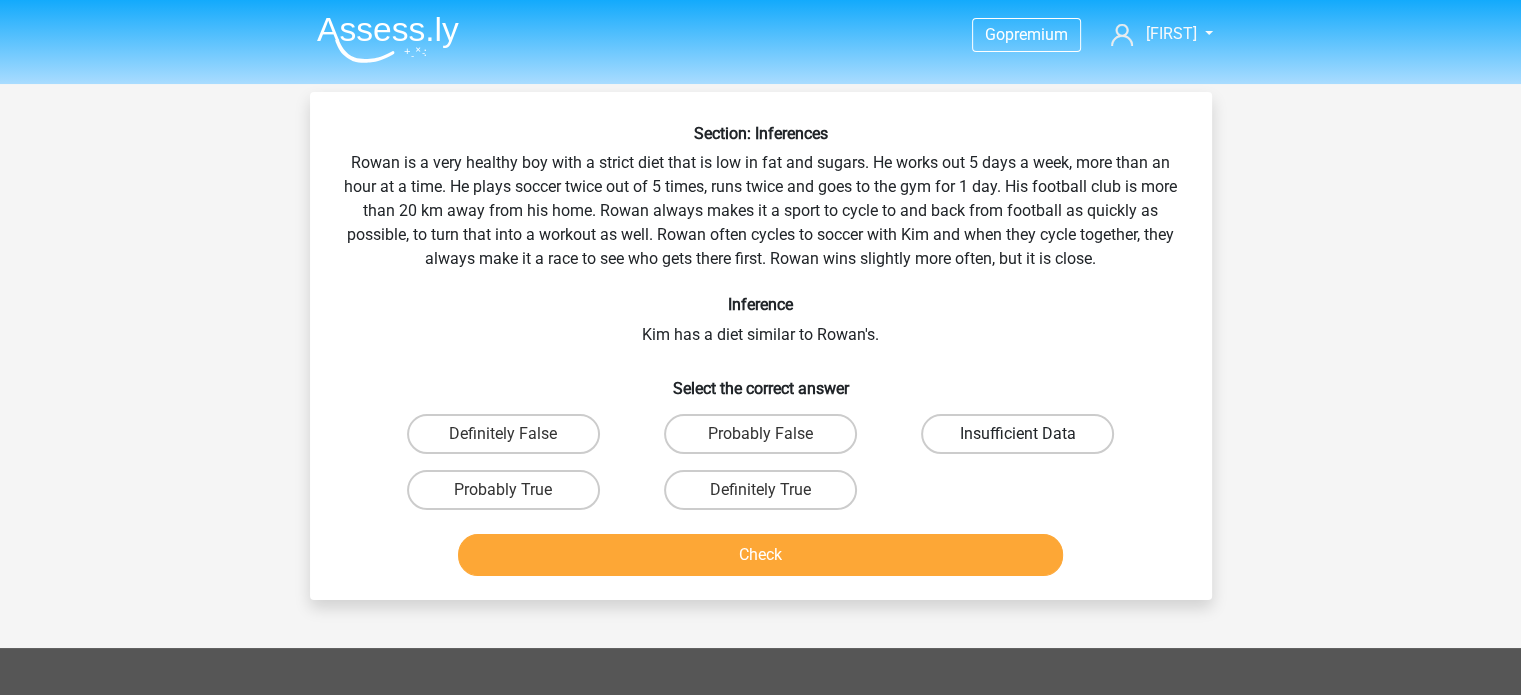 click on "Insufficient Data" at bounding box center [1017, 434] 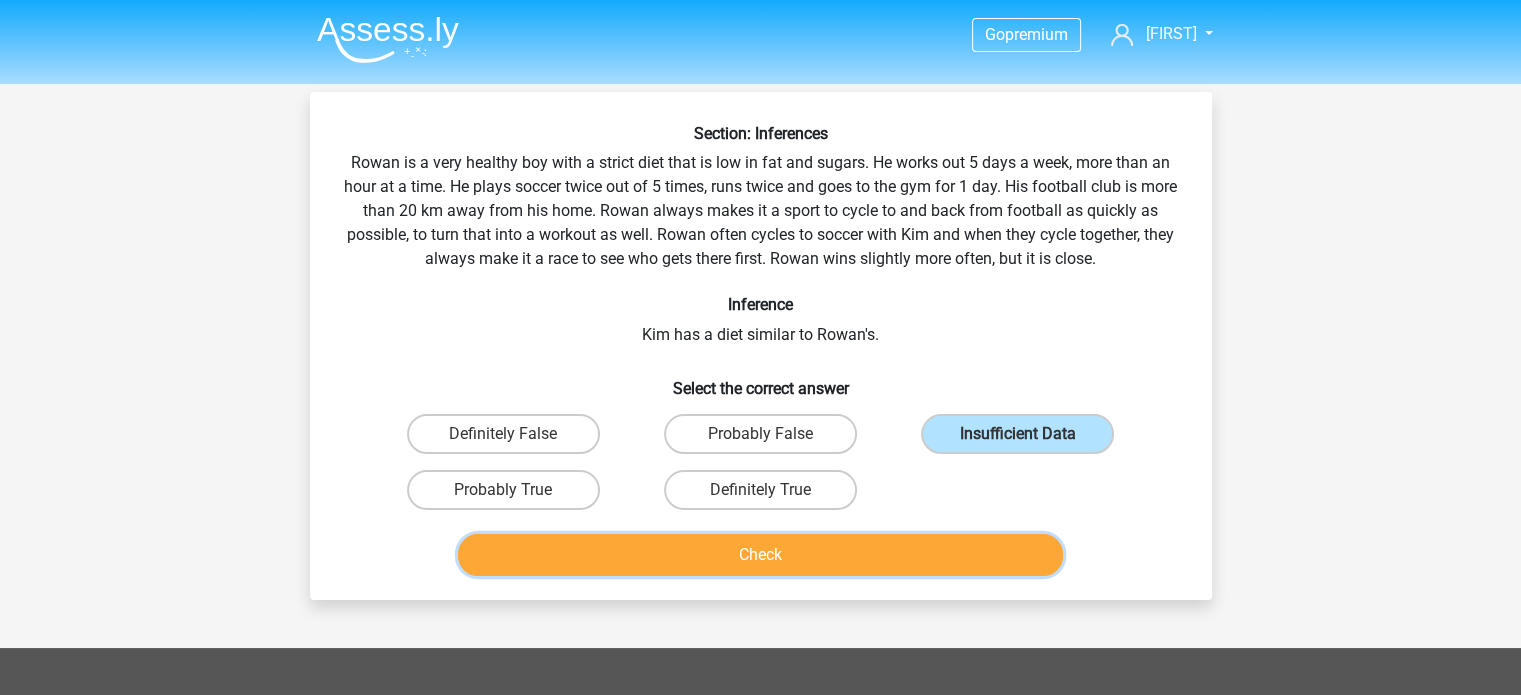 click on "Check" at bounding box center [760, 555] 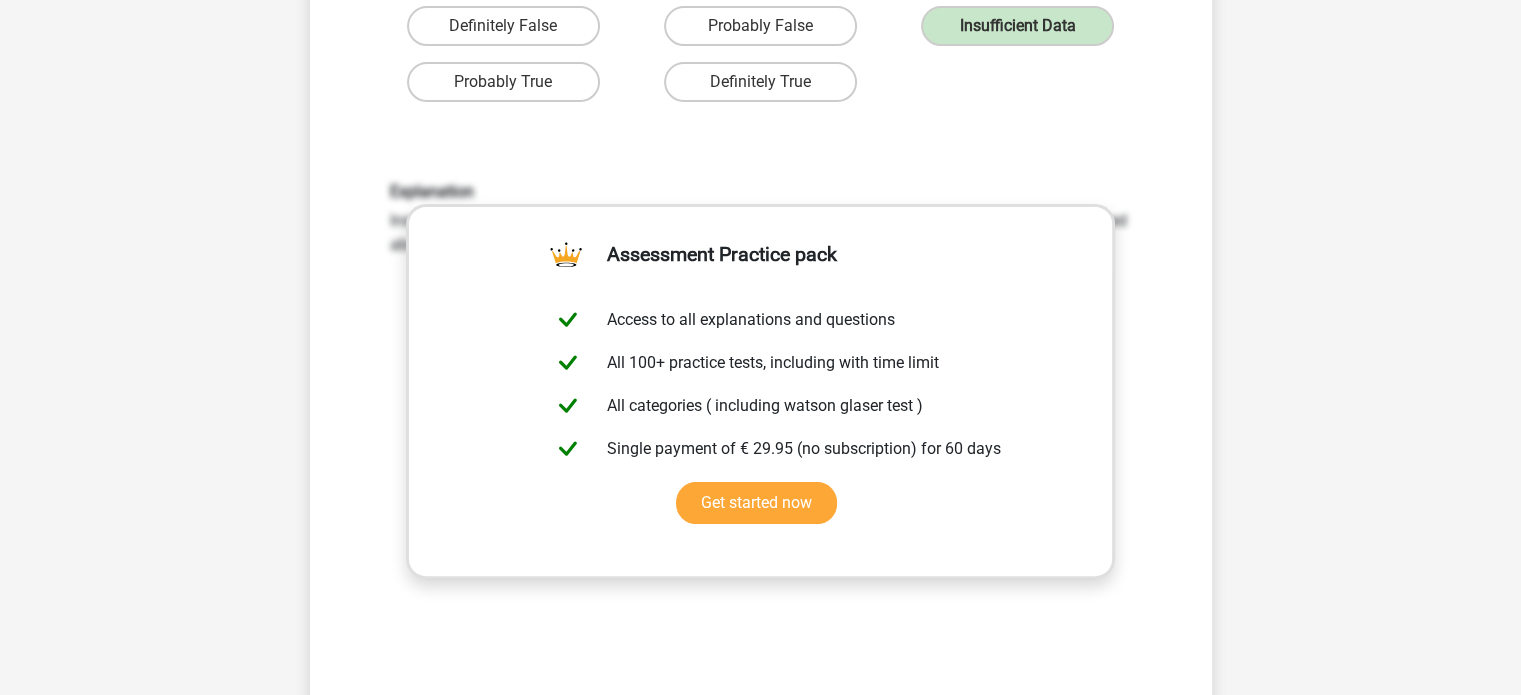 scroll, scrollTop: 592, scrollLeft: 0, axis: vertical 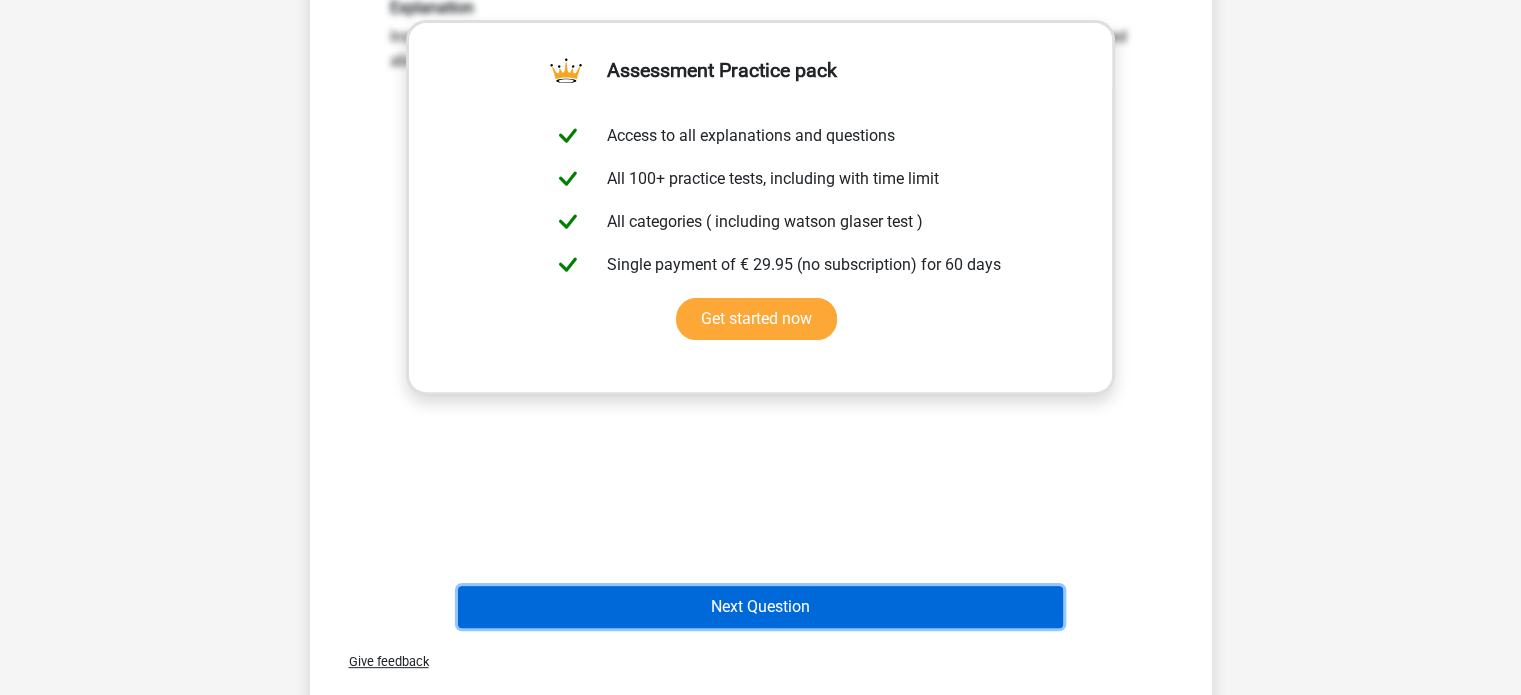 click on "Next Question" at bounding box center [760, 607] 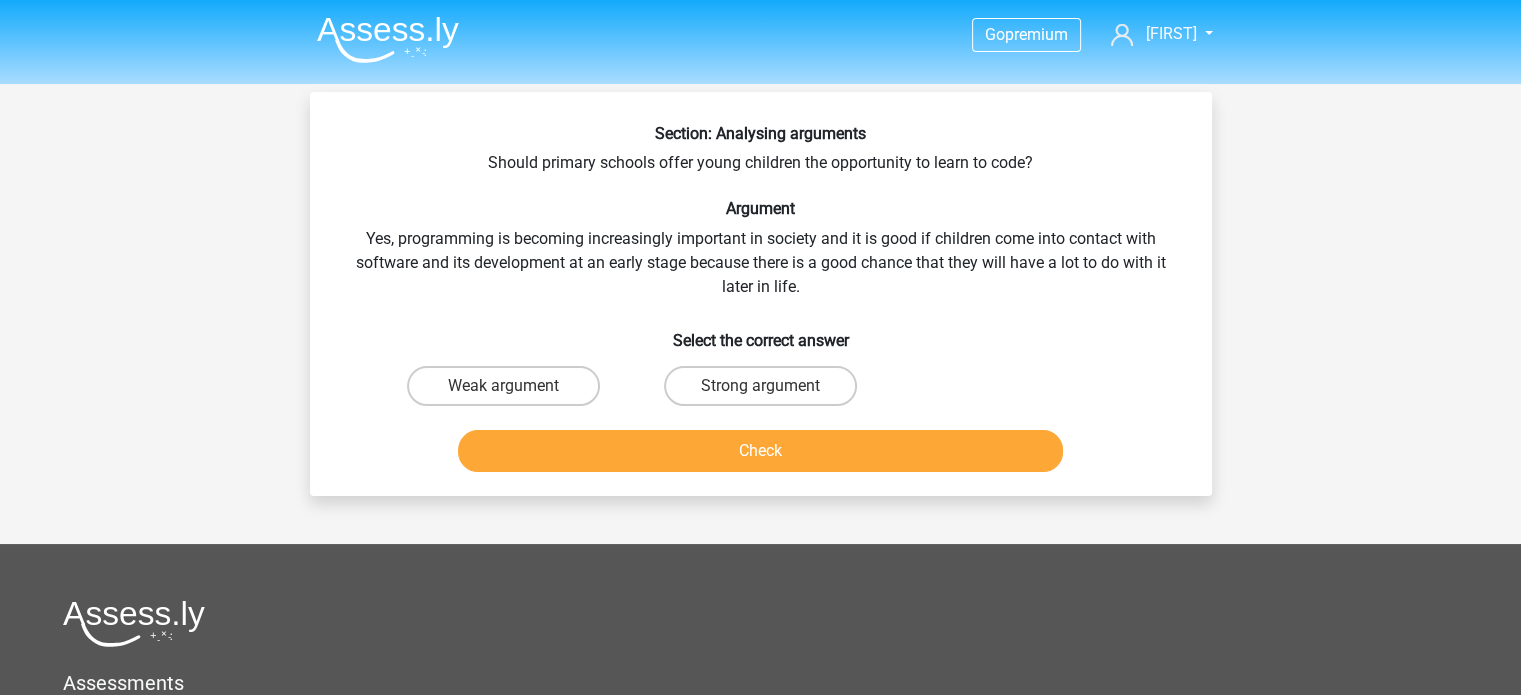scroll, scrollTop: 2, scrollLeft: 0, axis: vertical 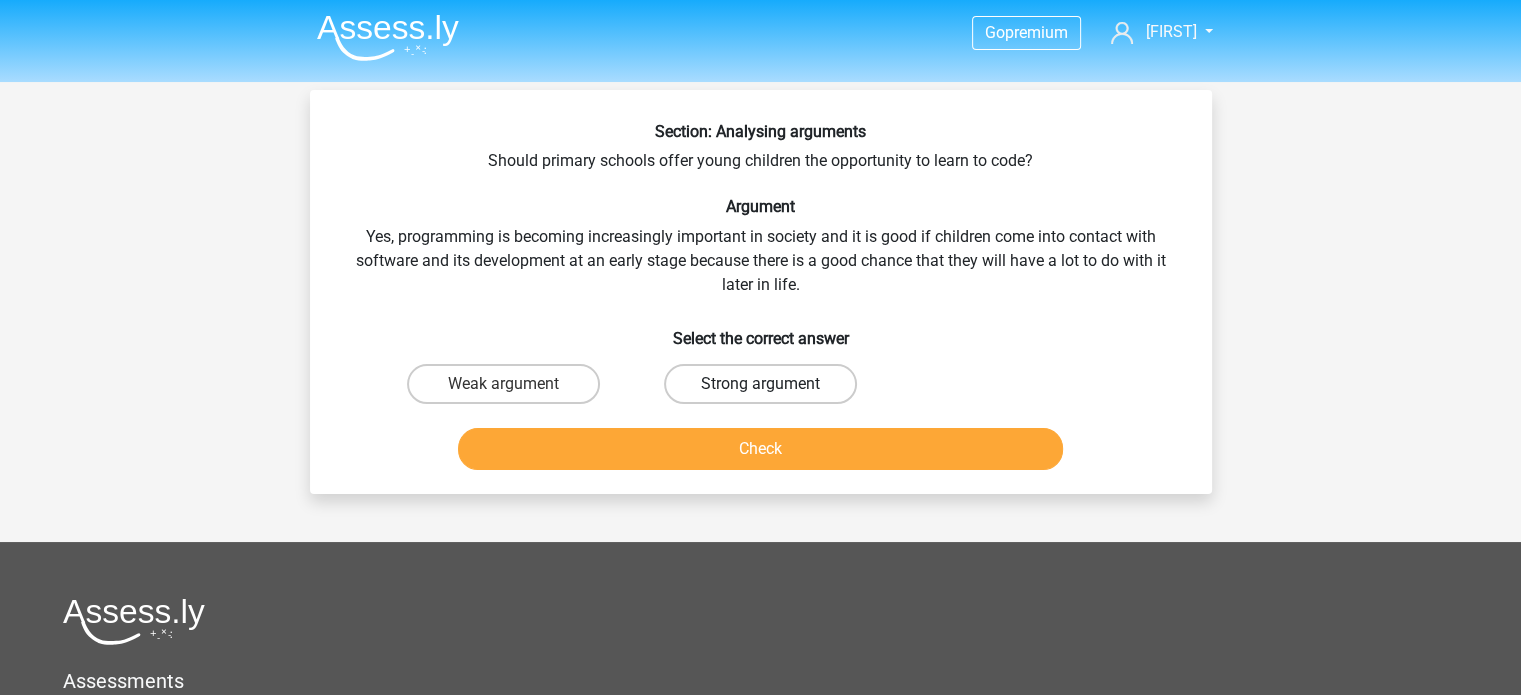 click on "Strong argument" at bounding box center [760, 384] 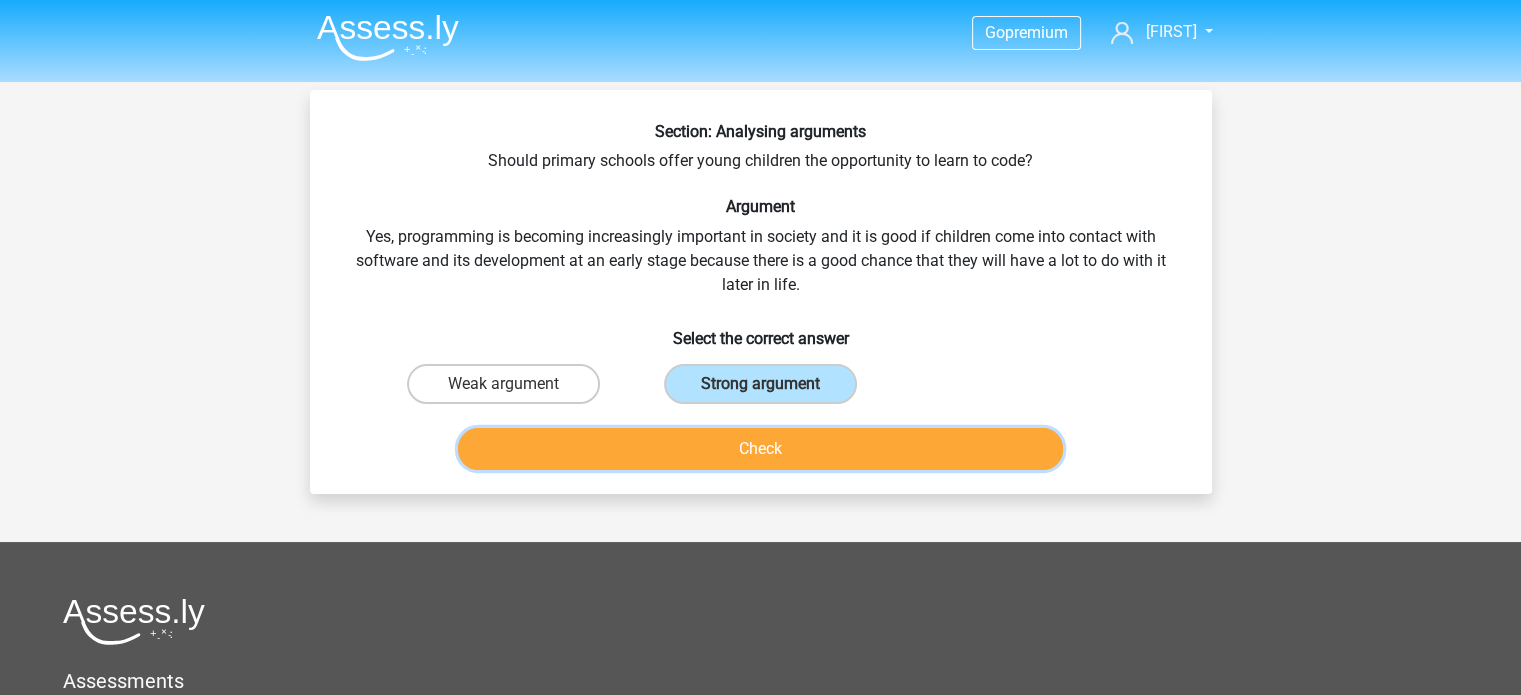 click on "Check" at bounding box center [760, 449] 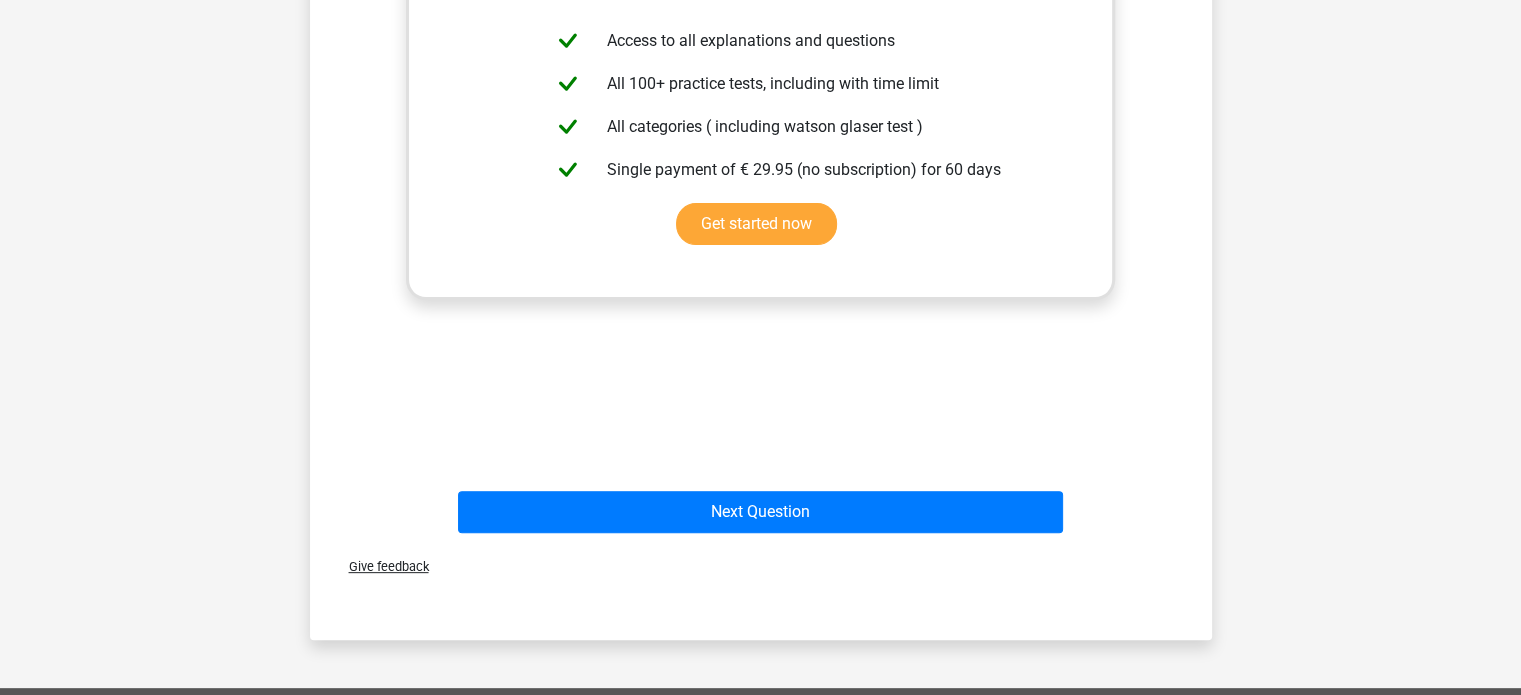 scroll, scrollTop: 584, scrollLeft: 0, axis: vertical 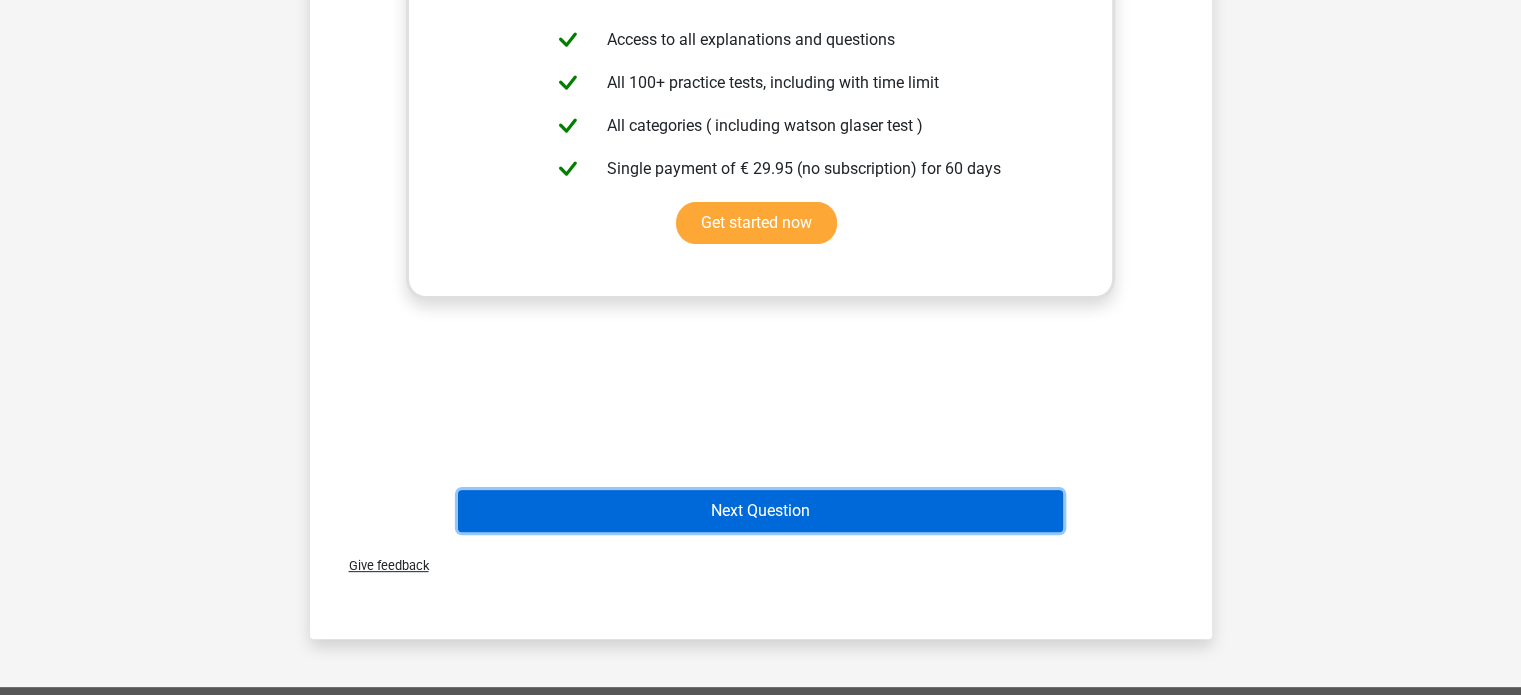 click on "Next Question" at bounding box center (760, 511) 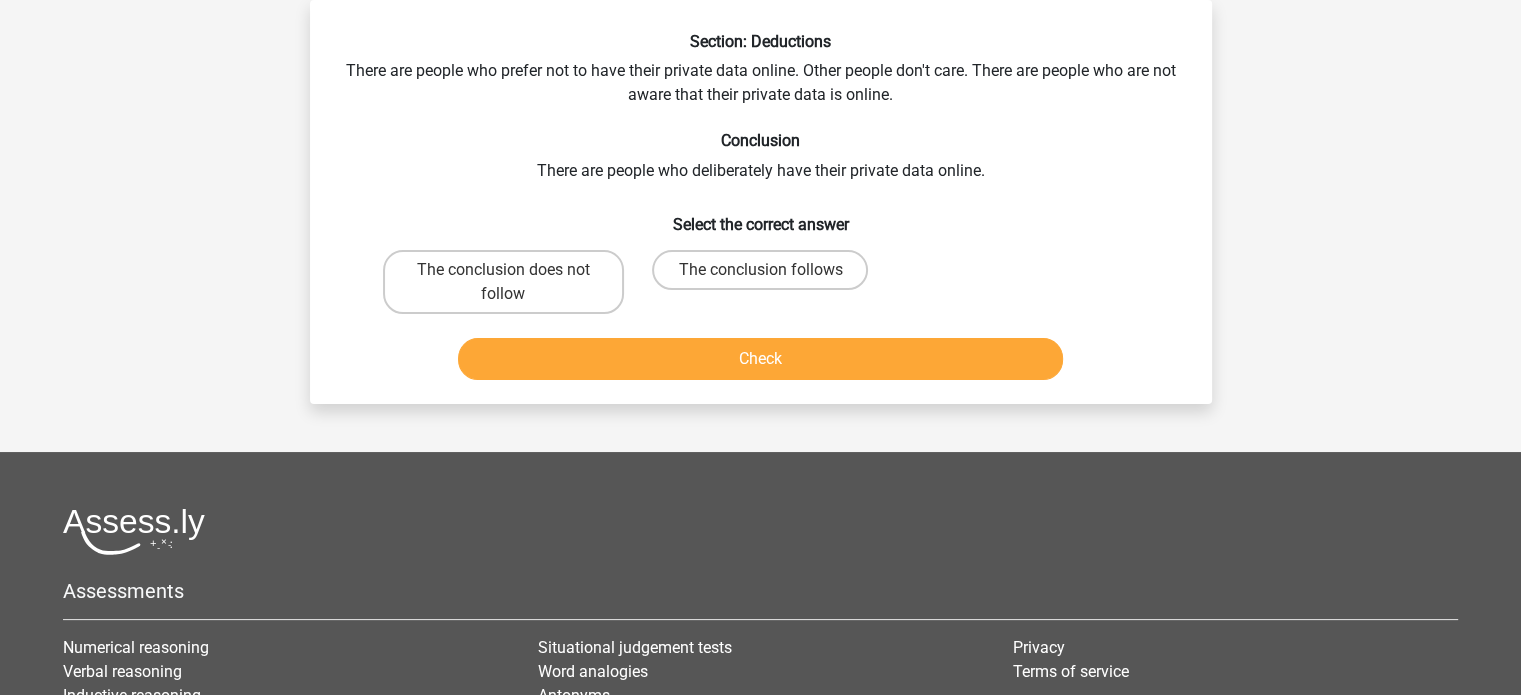 scroll, scrollTop: 0, scrollLeft: 0, axis: both 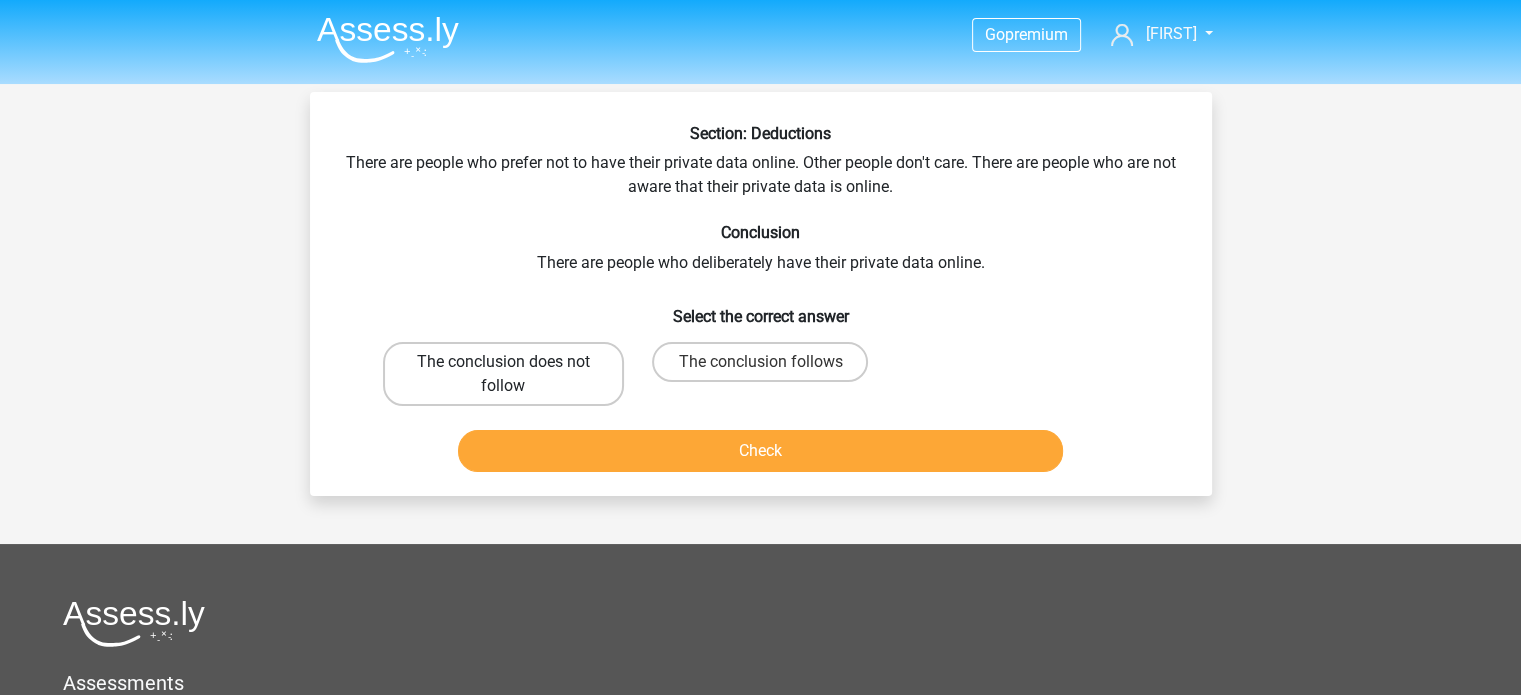 click on "The conclusion does not follow" at bounding box center [503, 374] 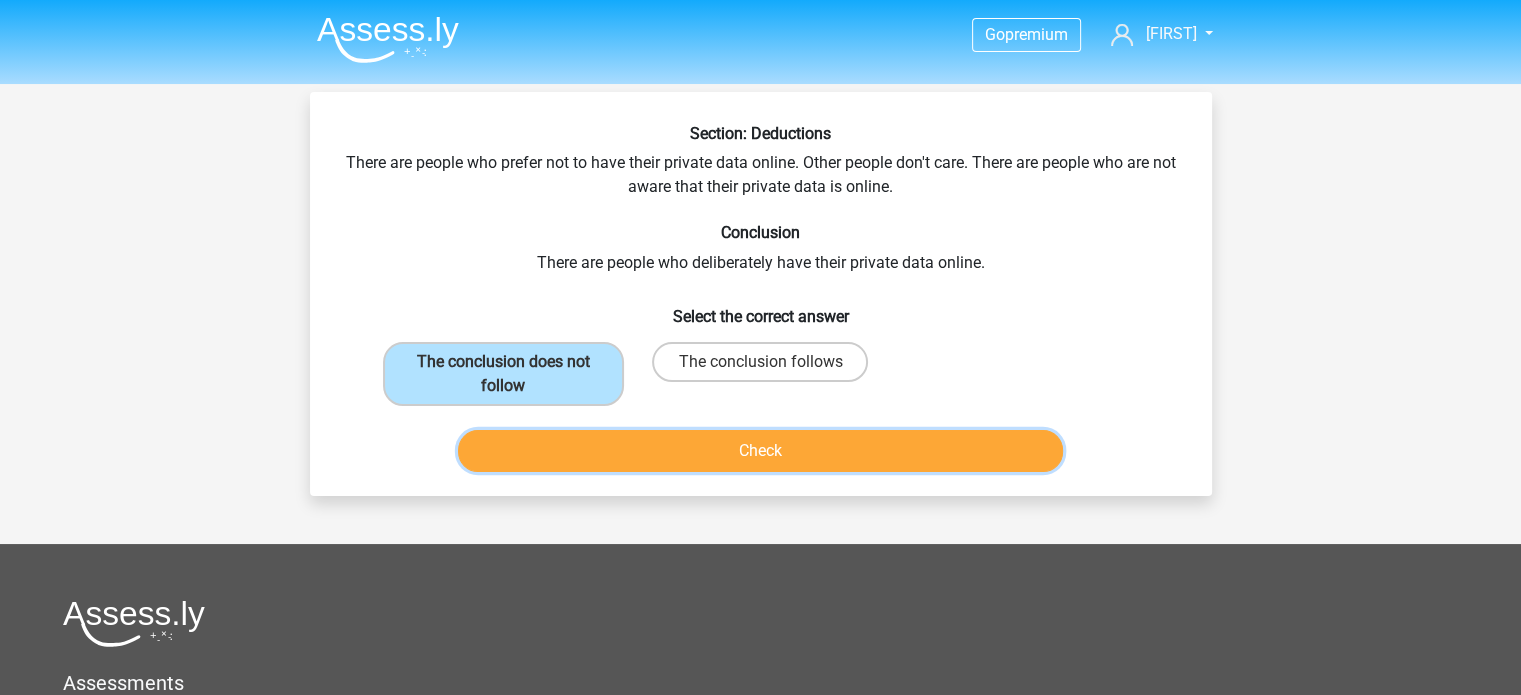 click on "Check" at bounding box center (760, 451) 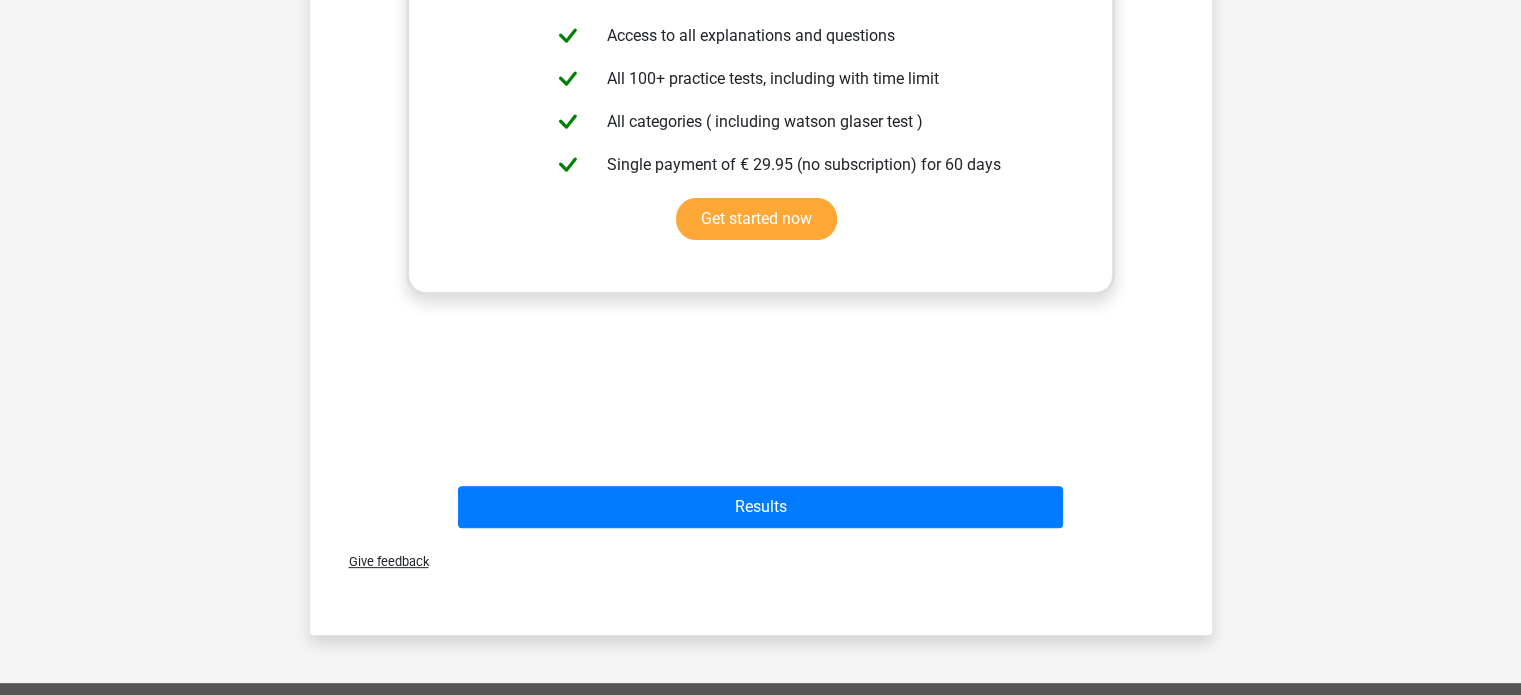 scroll, scrollTop: 748, scrollLeft: 0, axis: vertical 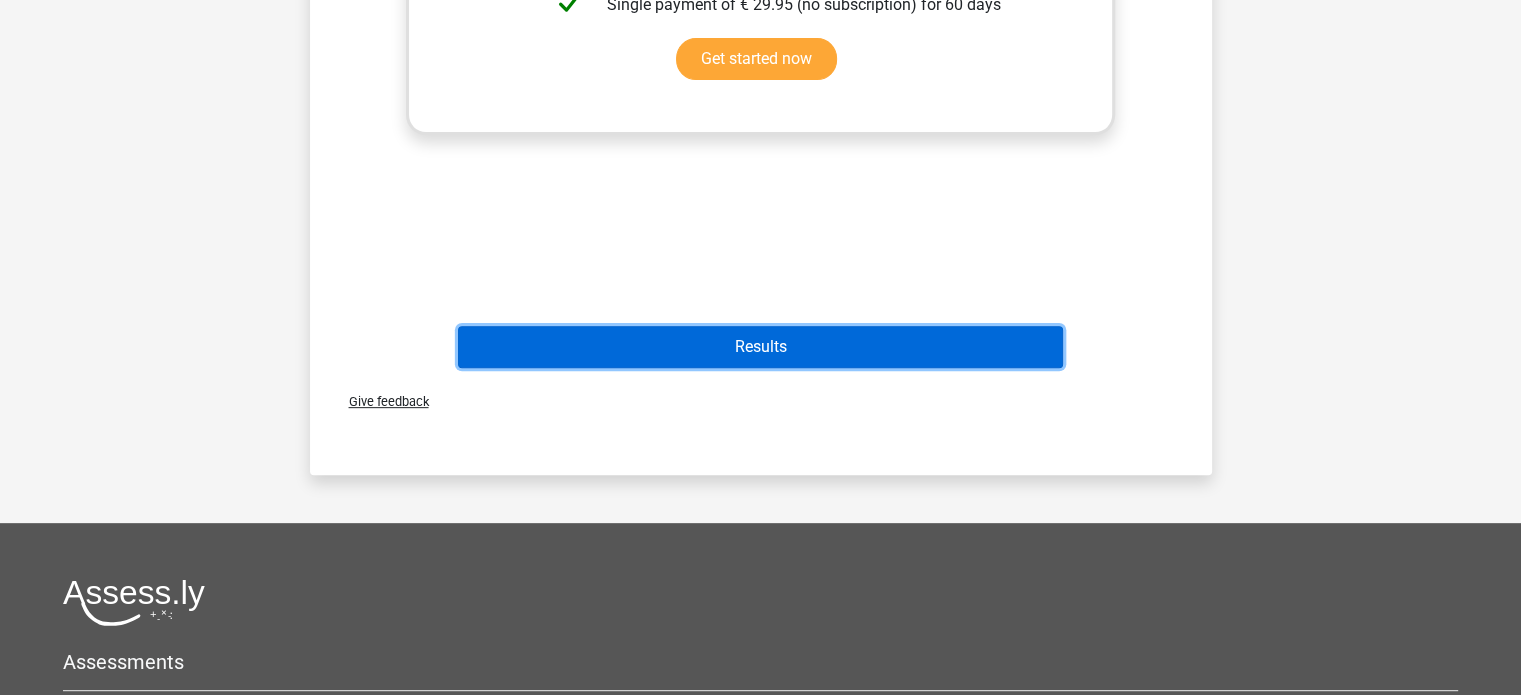 click on "Results" at bounding box center (760, 347) 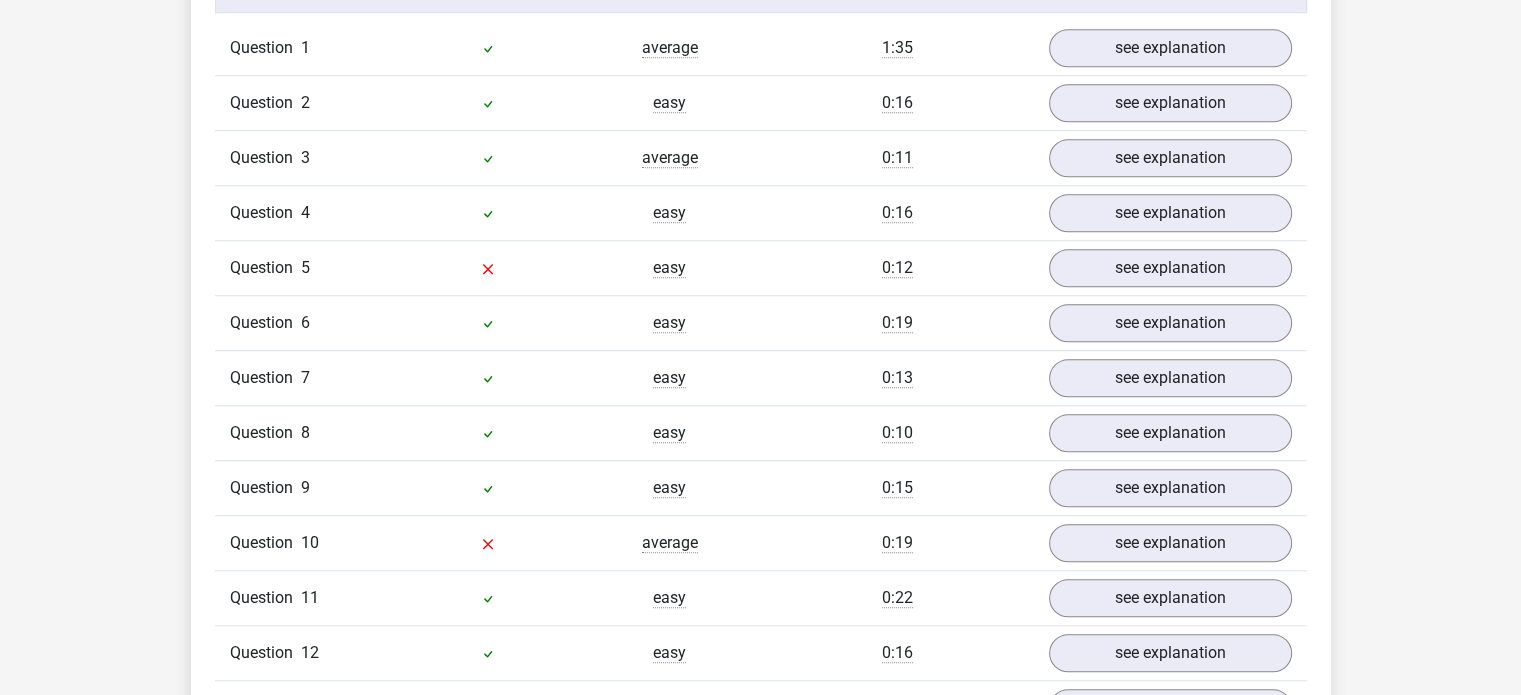 scroll, scrollTop: 1667, scrollLeft: 0, axis: vertical 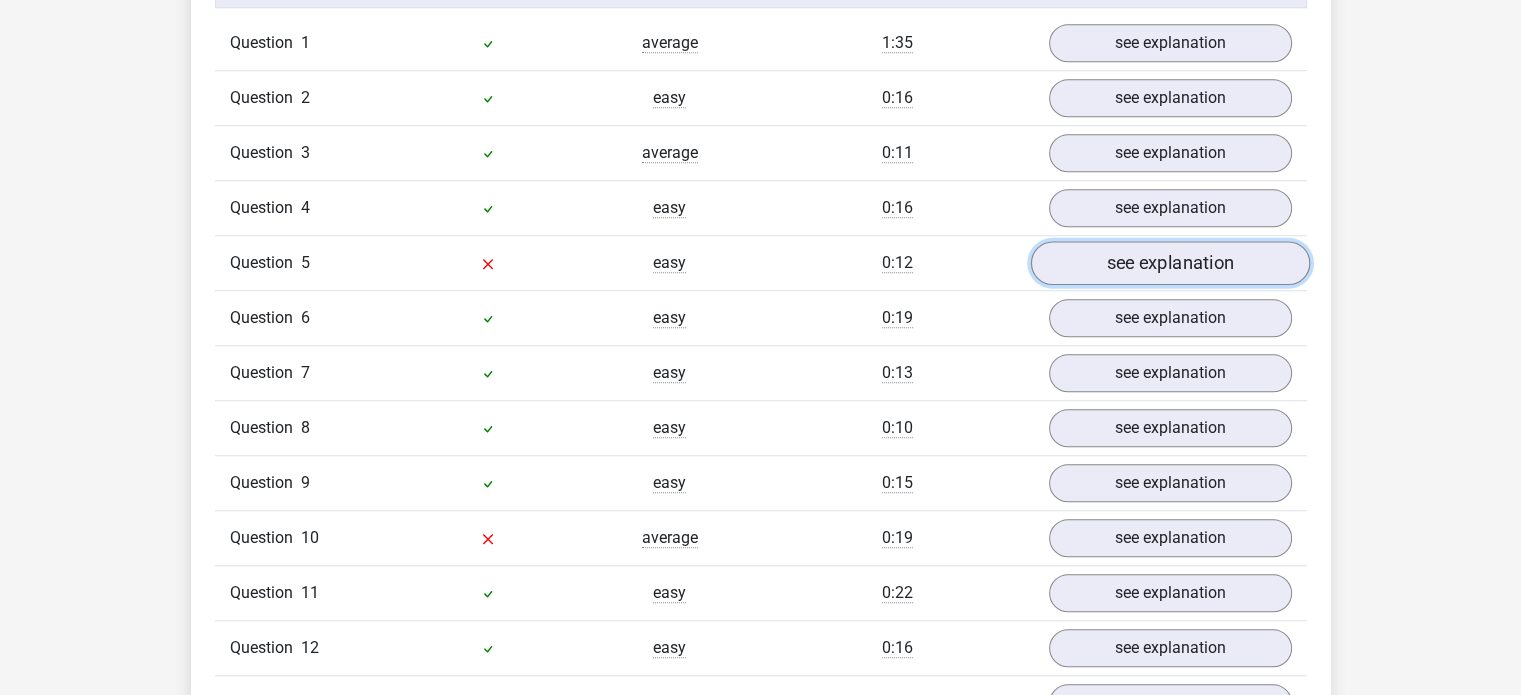 click on "see explanation" at bounding box center [1169, 263] 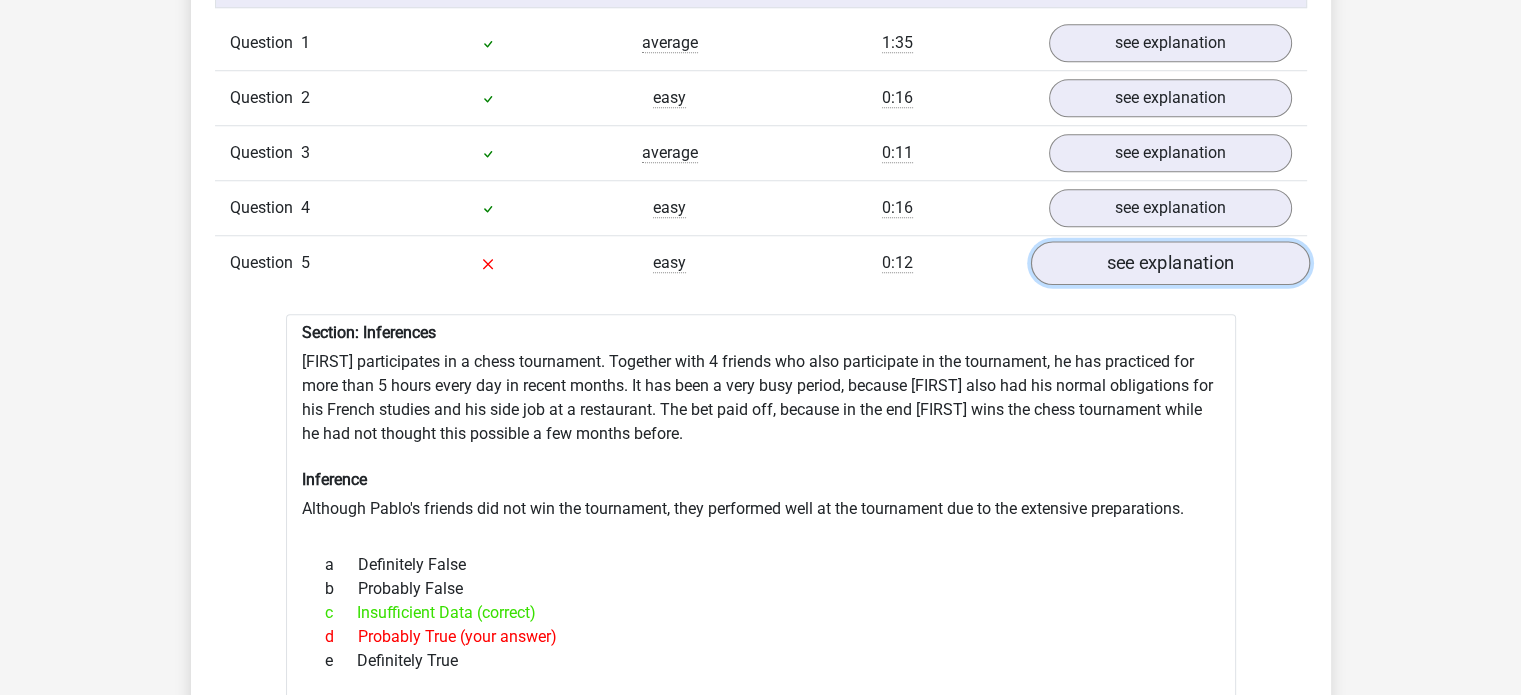 click on "see explanation" at bounding box center (1169, 263) 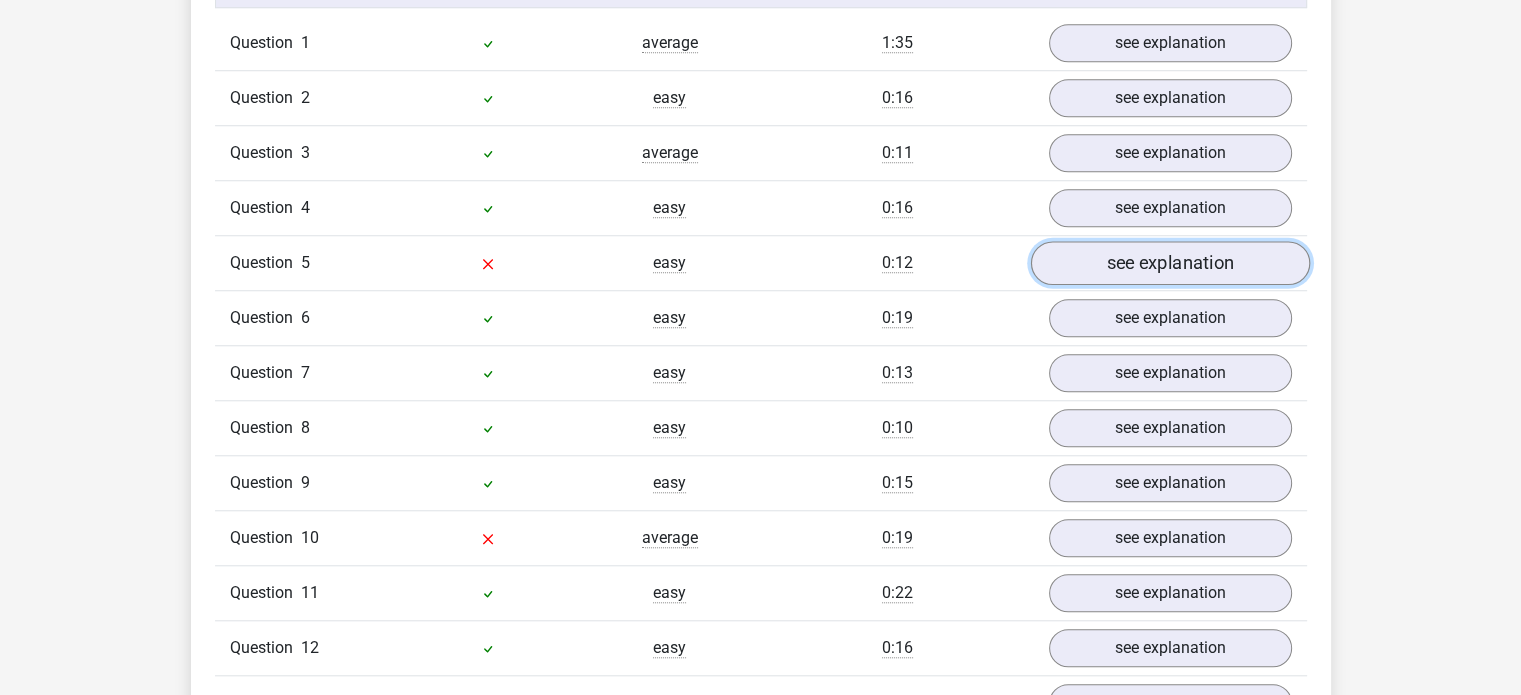 scroll, scrollTop: 1932, scrollLeft: 0, axis: vertical 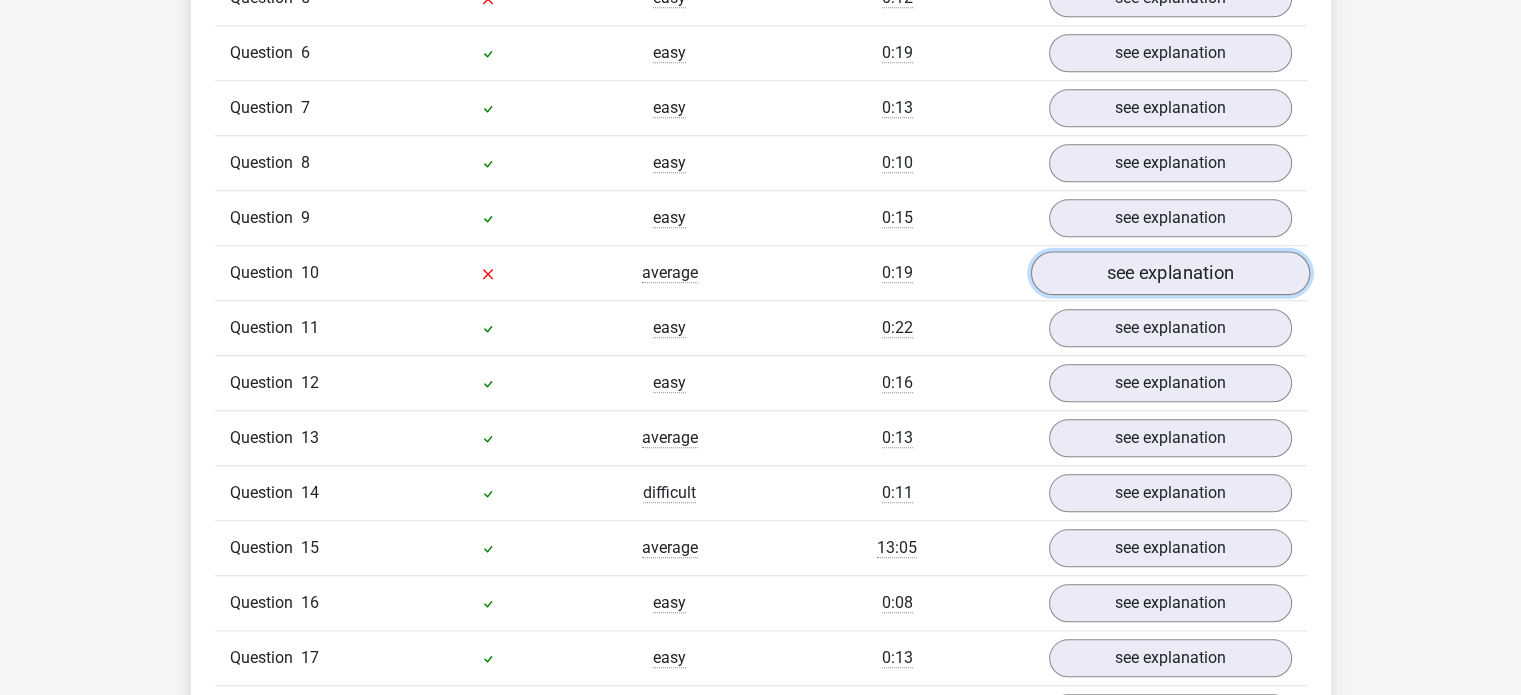 click on "see explanation" at bounding box center (1169, 273) 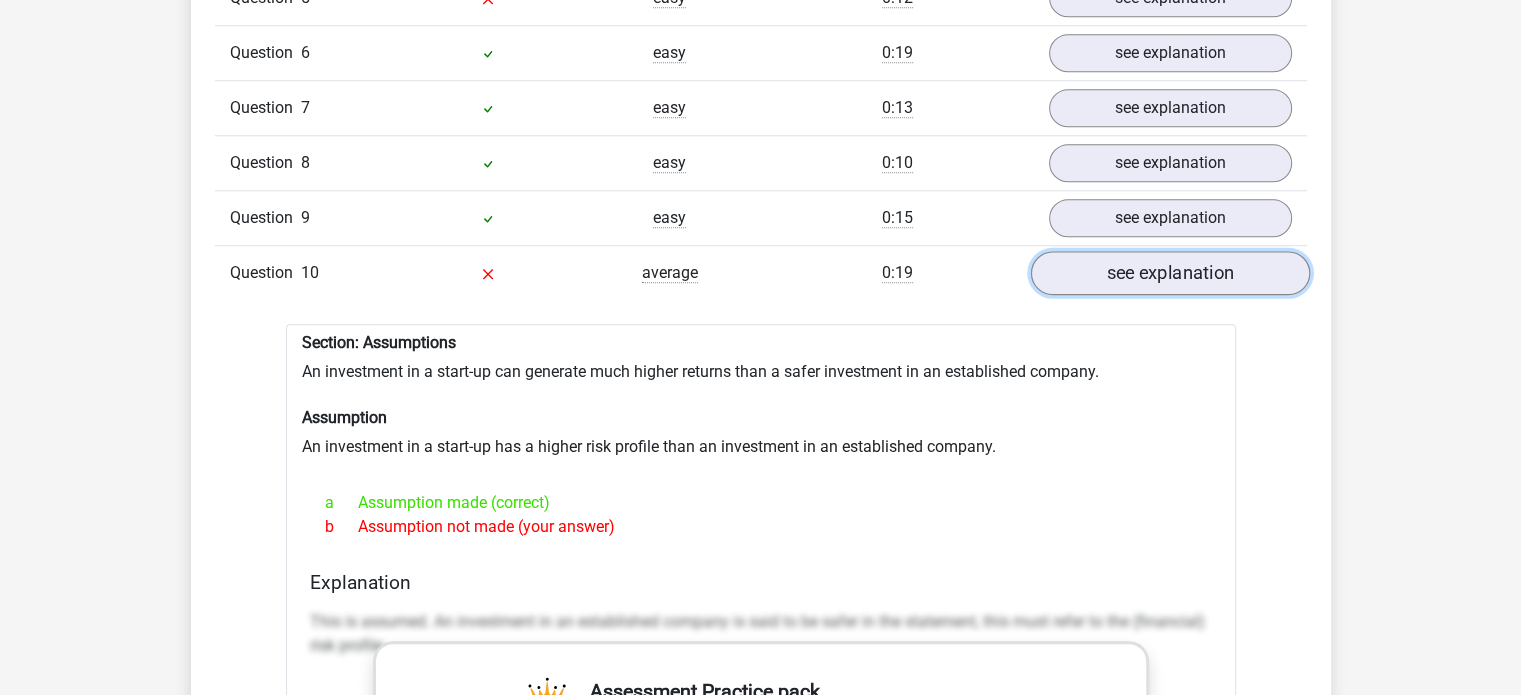 click on "see explanation" at bounding box center (1169, 273) 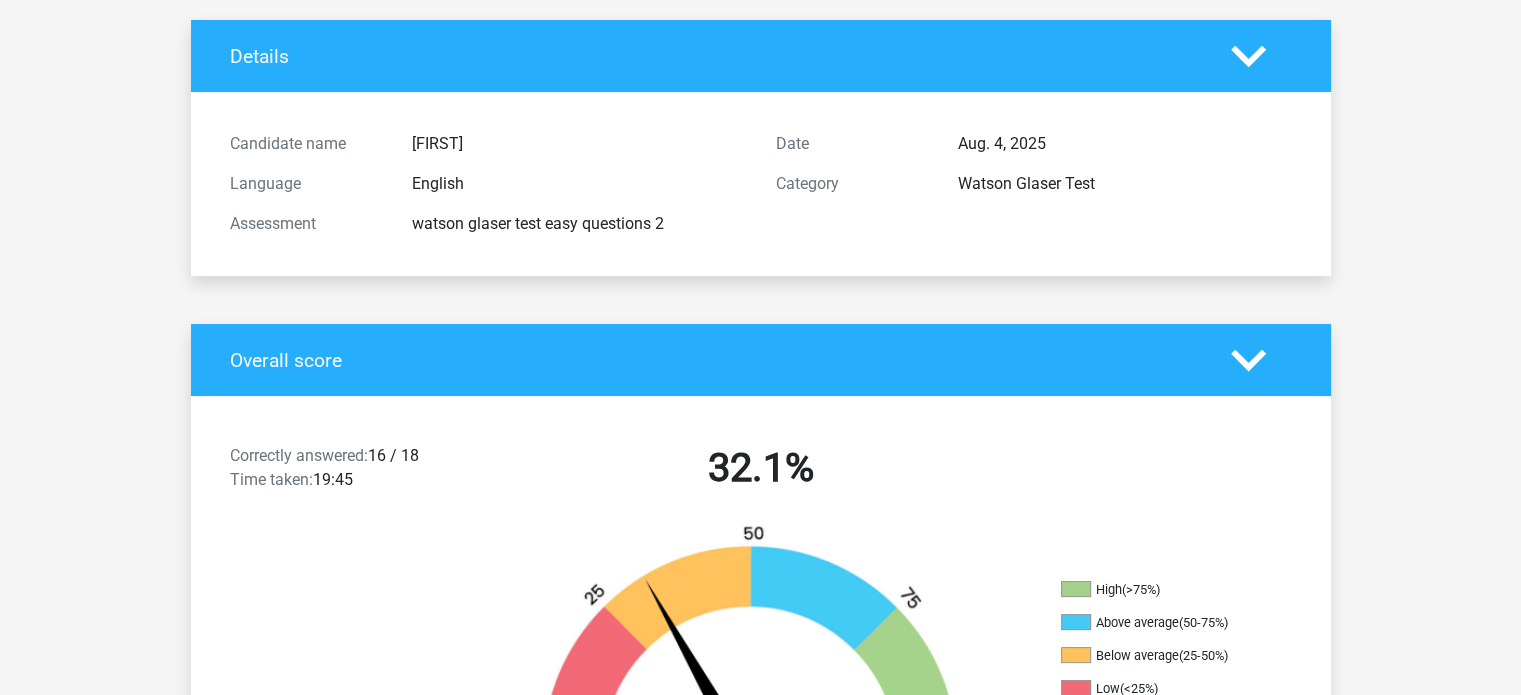scroll, scrollTop: 0, scrollLeft: 0, axis: both 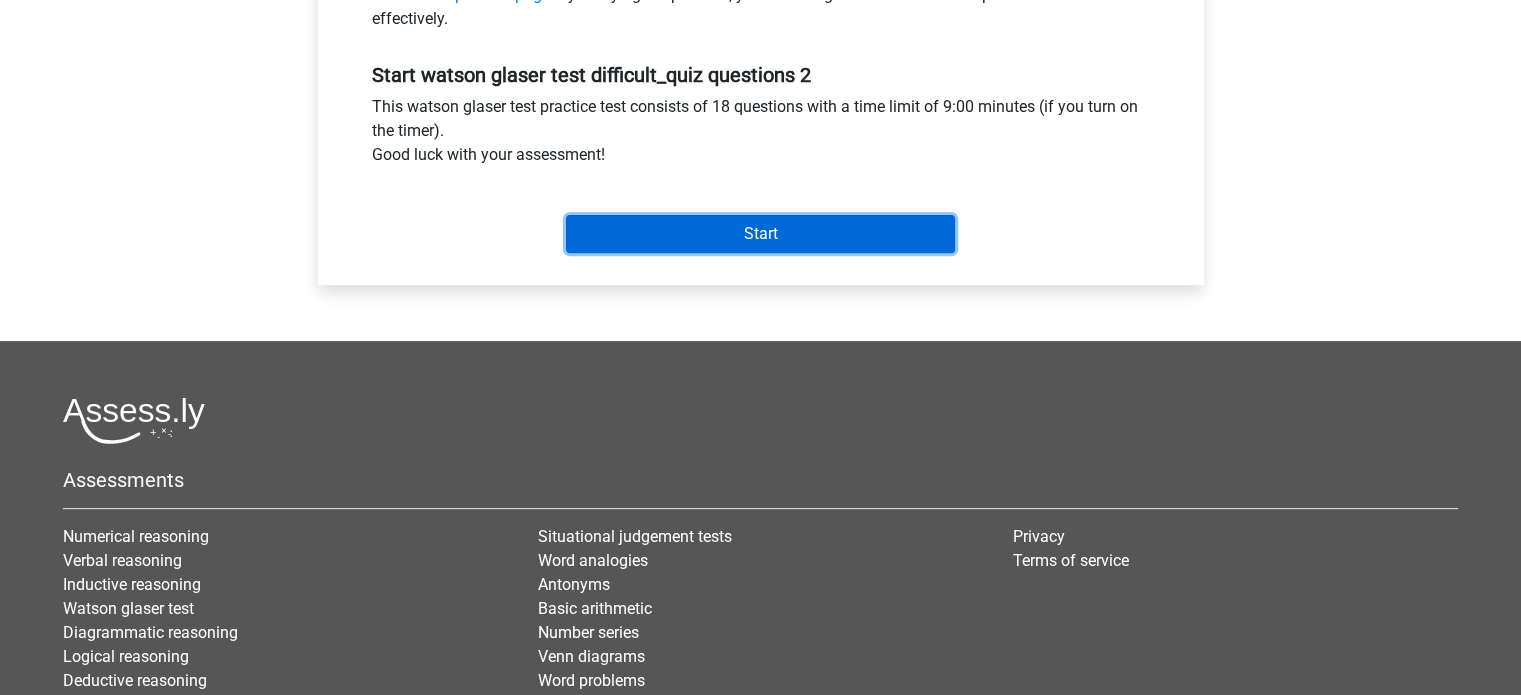 click on "Start" at bounding box center [760, 234] 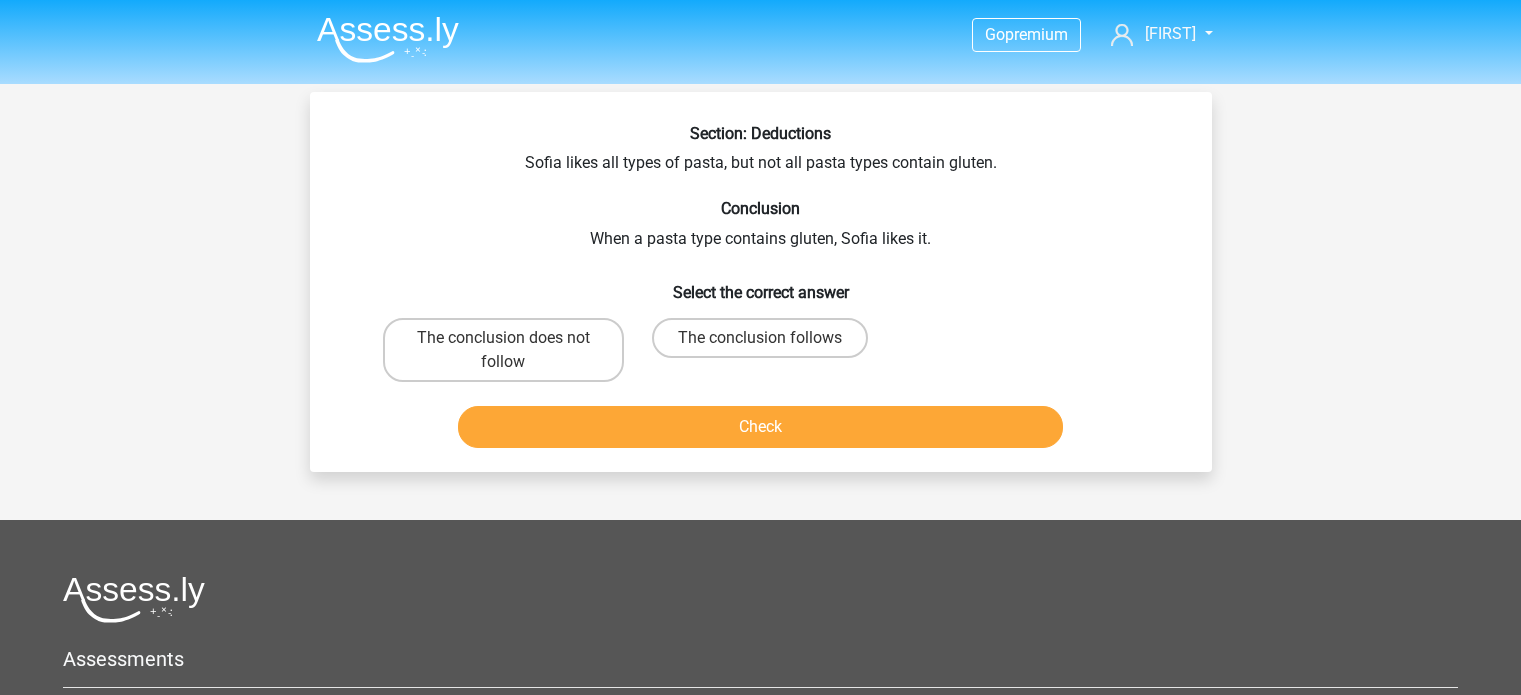 scroll, scrollTop: 0, scrollLeft: 0, axis: both 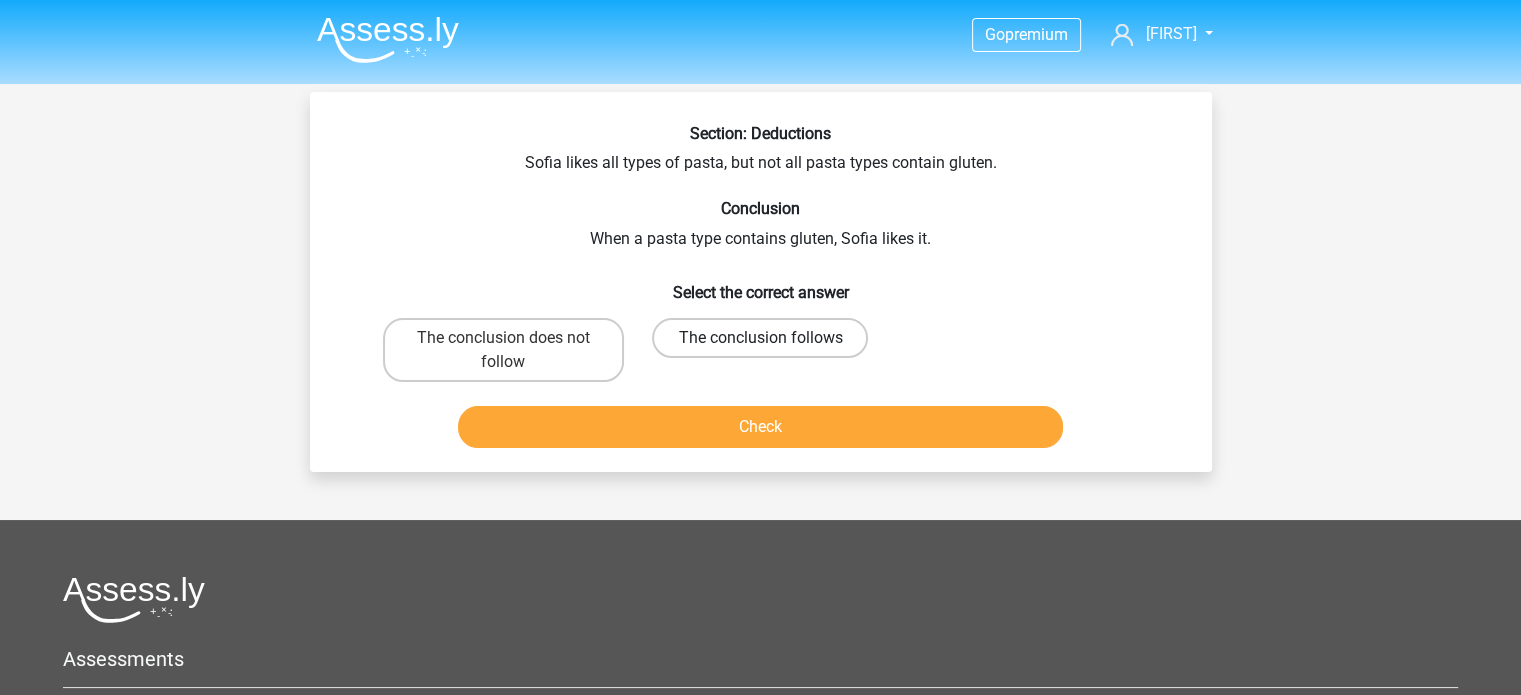 click on "The conclusion follows" at bounding box center [760, 338] 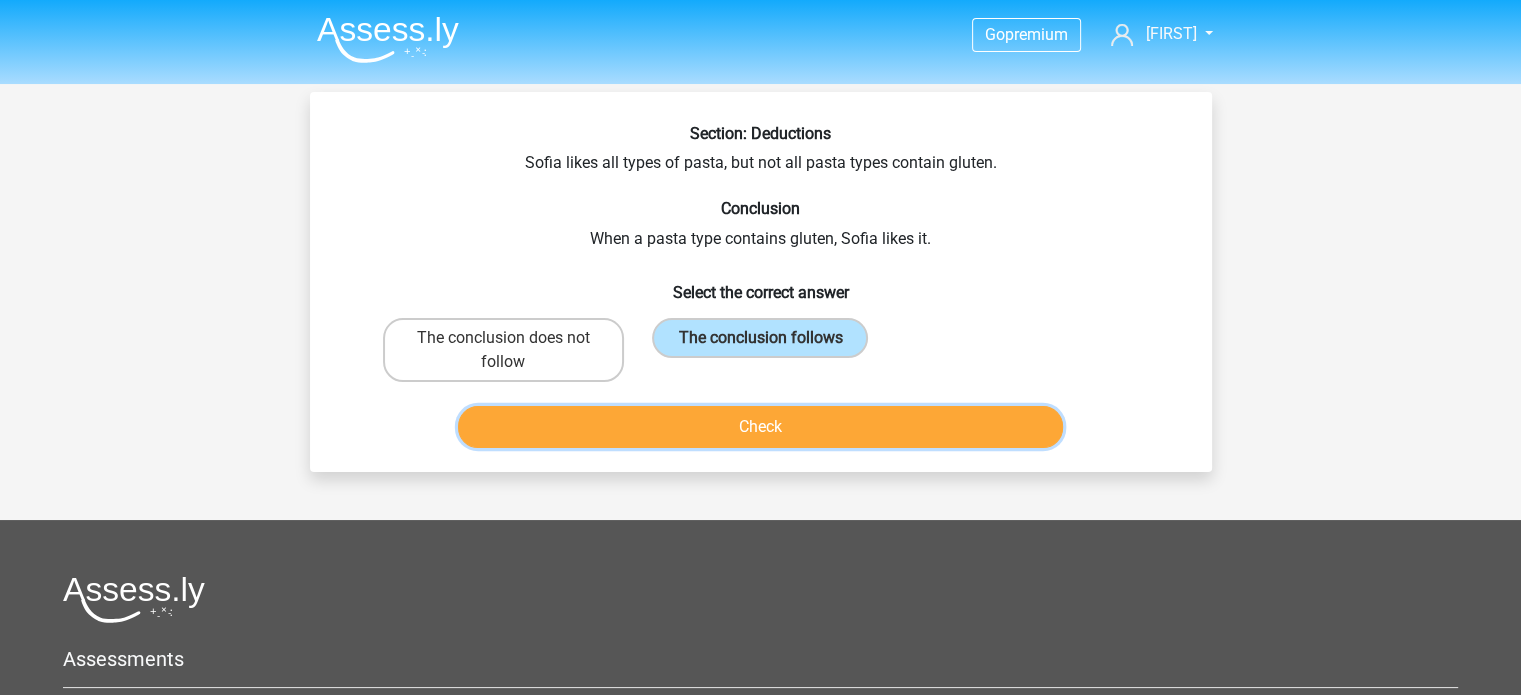 click on "Check" at bounding box center [760, 427] 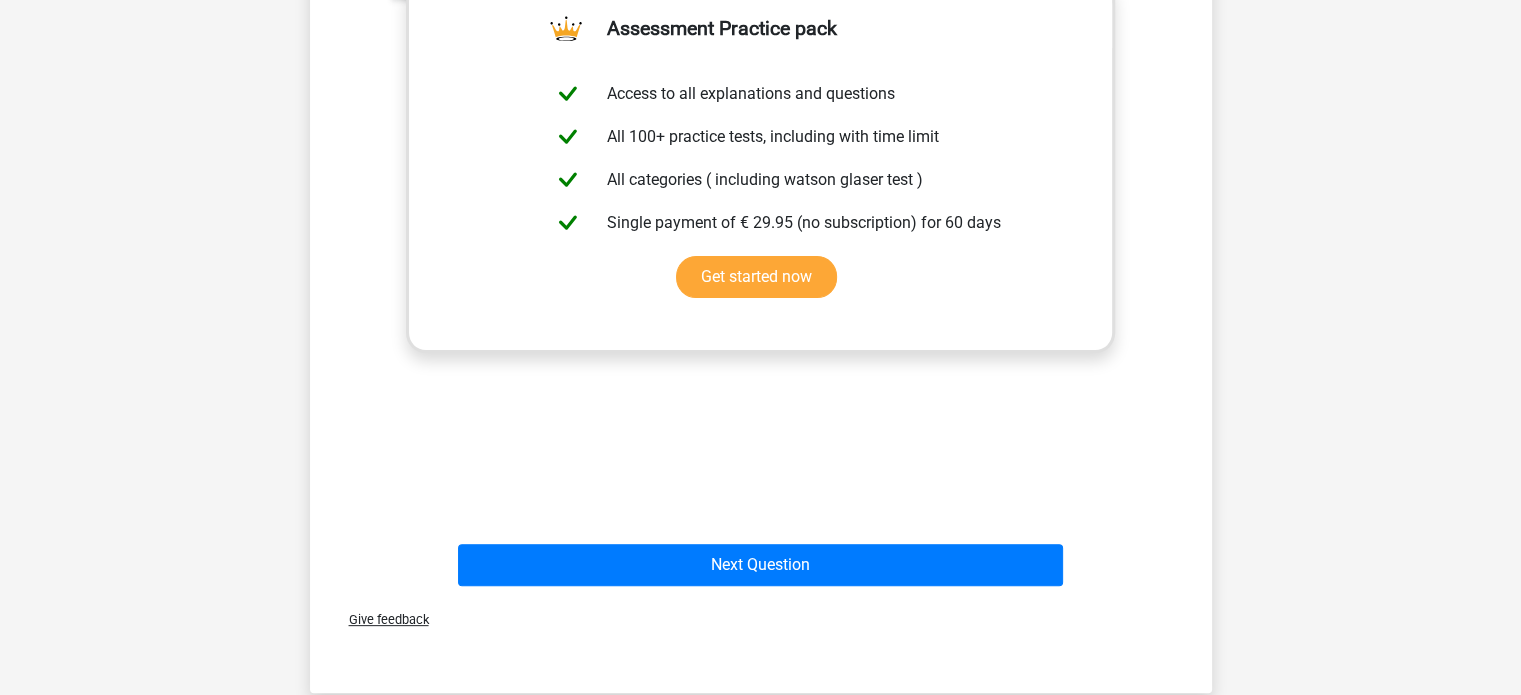 scroll, scrollTop: 552, scrollLeft: 0, axis: vertical 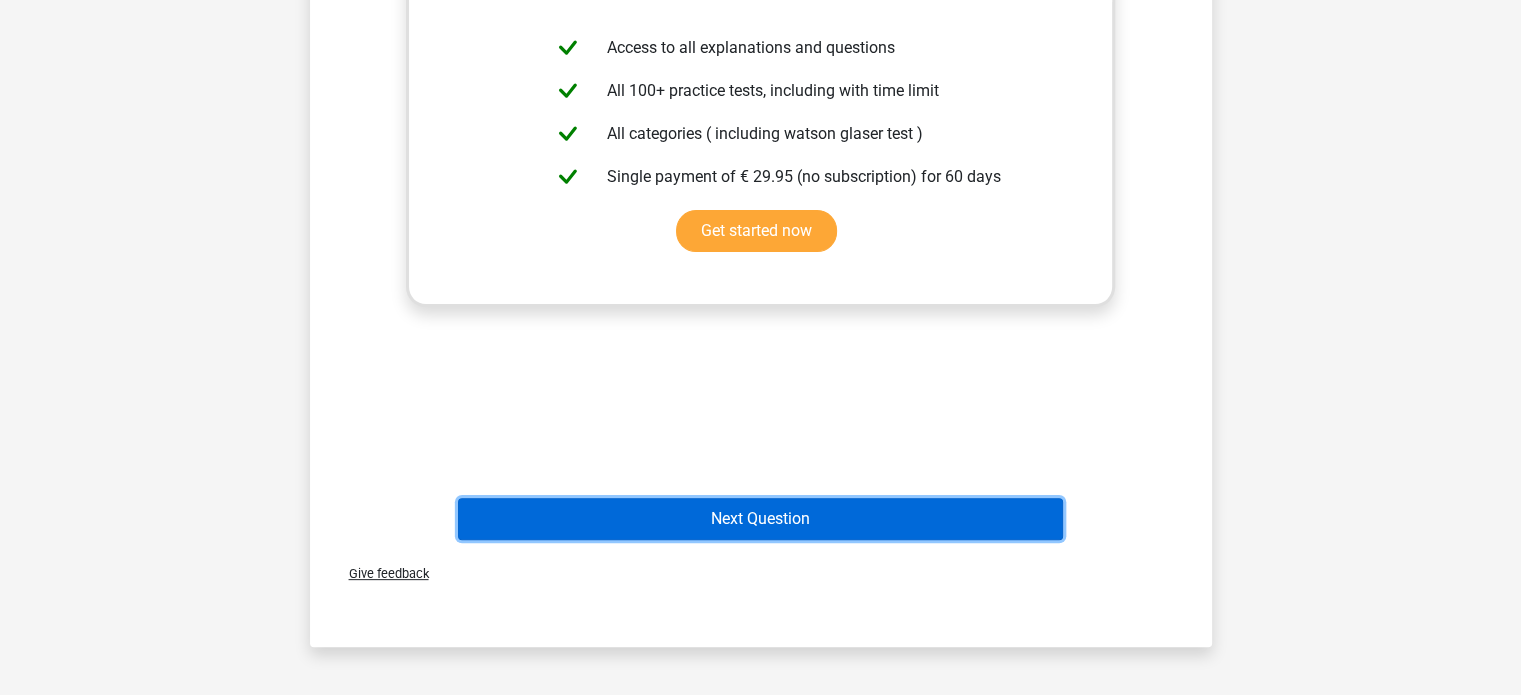 click on "Next Question" at bounding box center [760, 519] 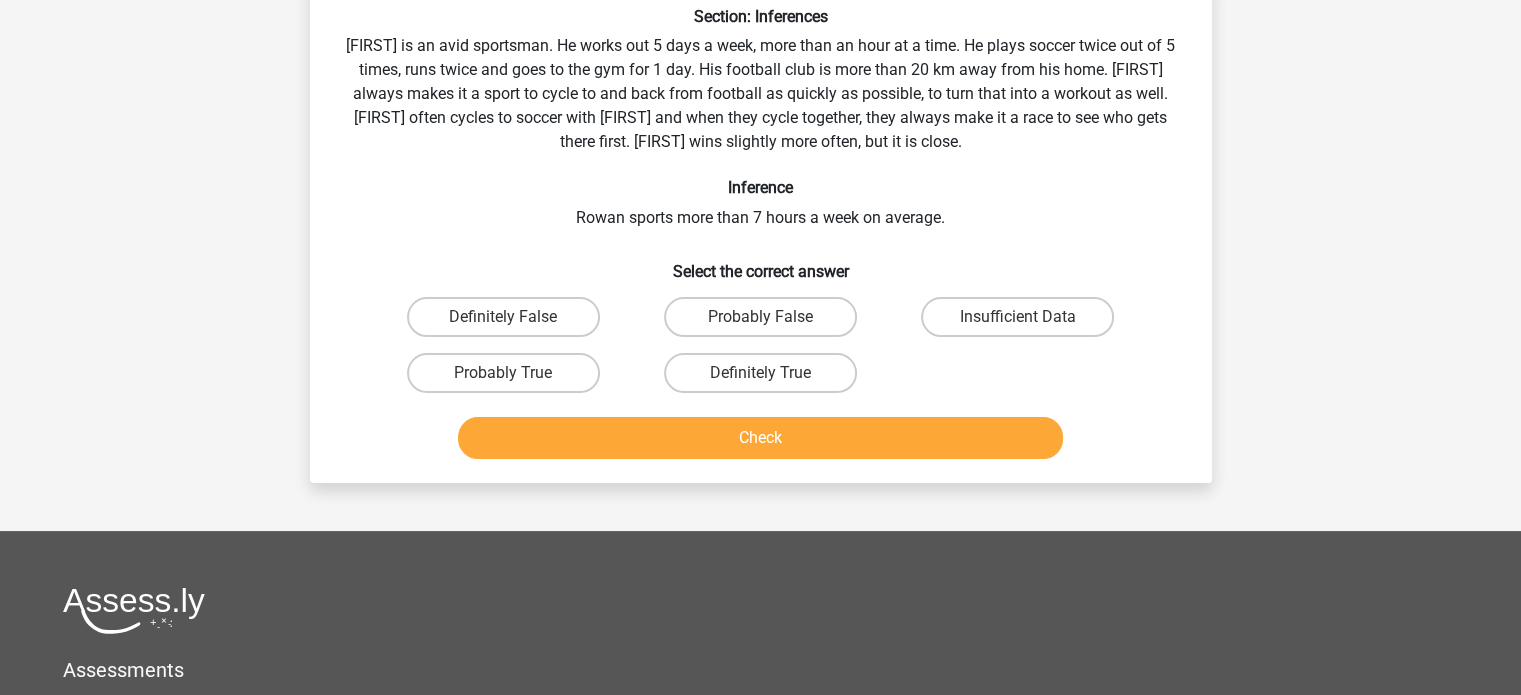 scroll, scrollTop: 92, scrollLeft: 0, axis: vertical 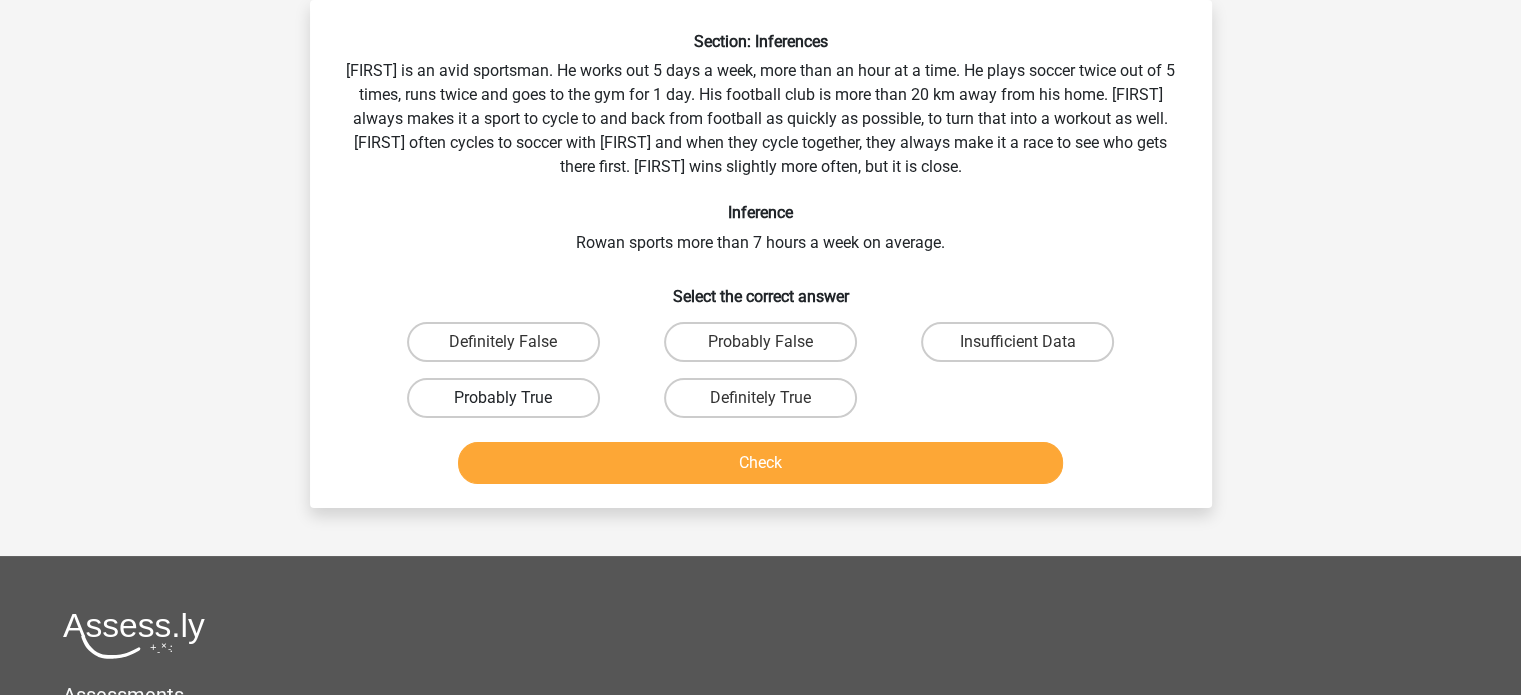 click on "Probably True" at bounding box center [503, 398] 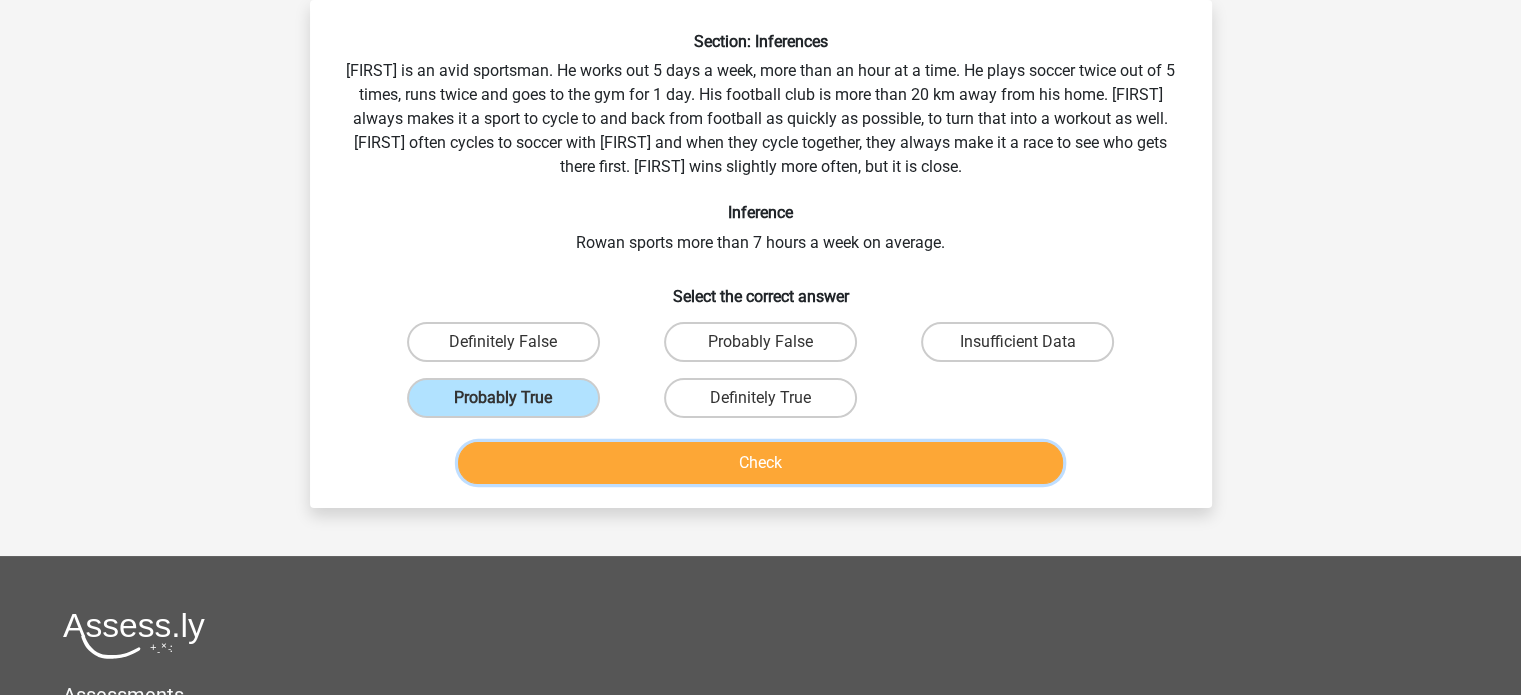 click on "Check" at bounding box center [760, 463] 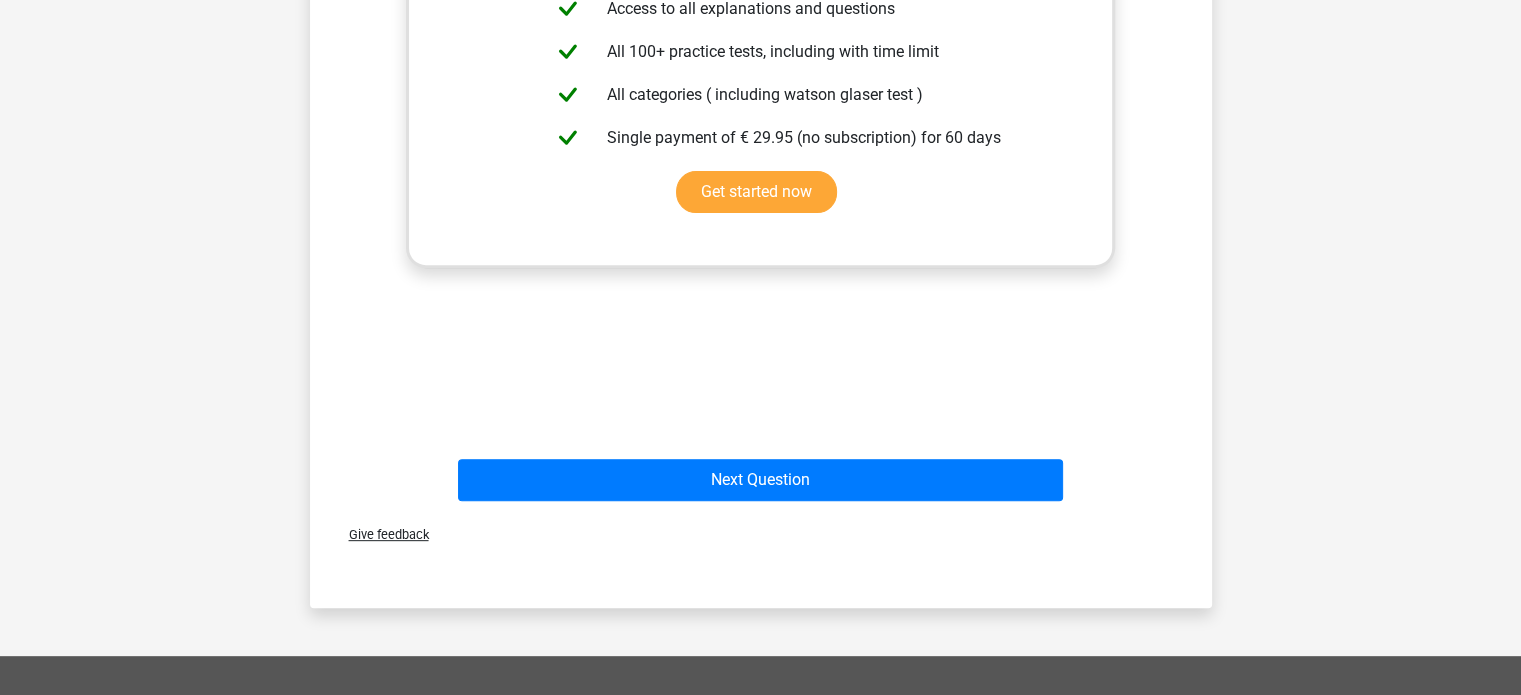 scroll, scrollTop: 720, scrollLeft: 0, axis: vertical 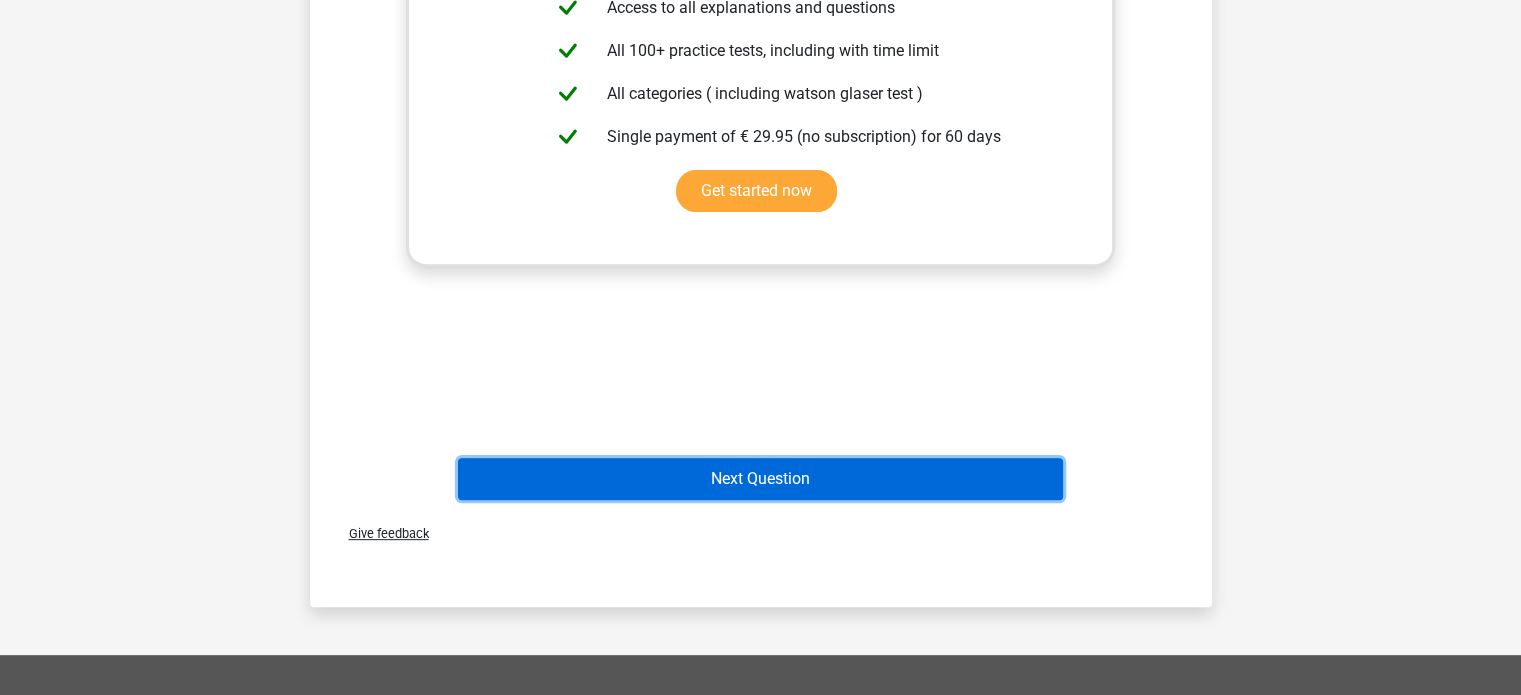click on "Next Question" at bounding box center (760, 479) 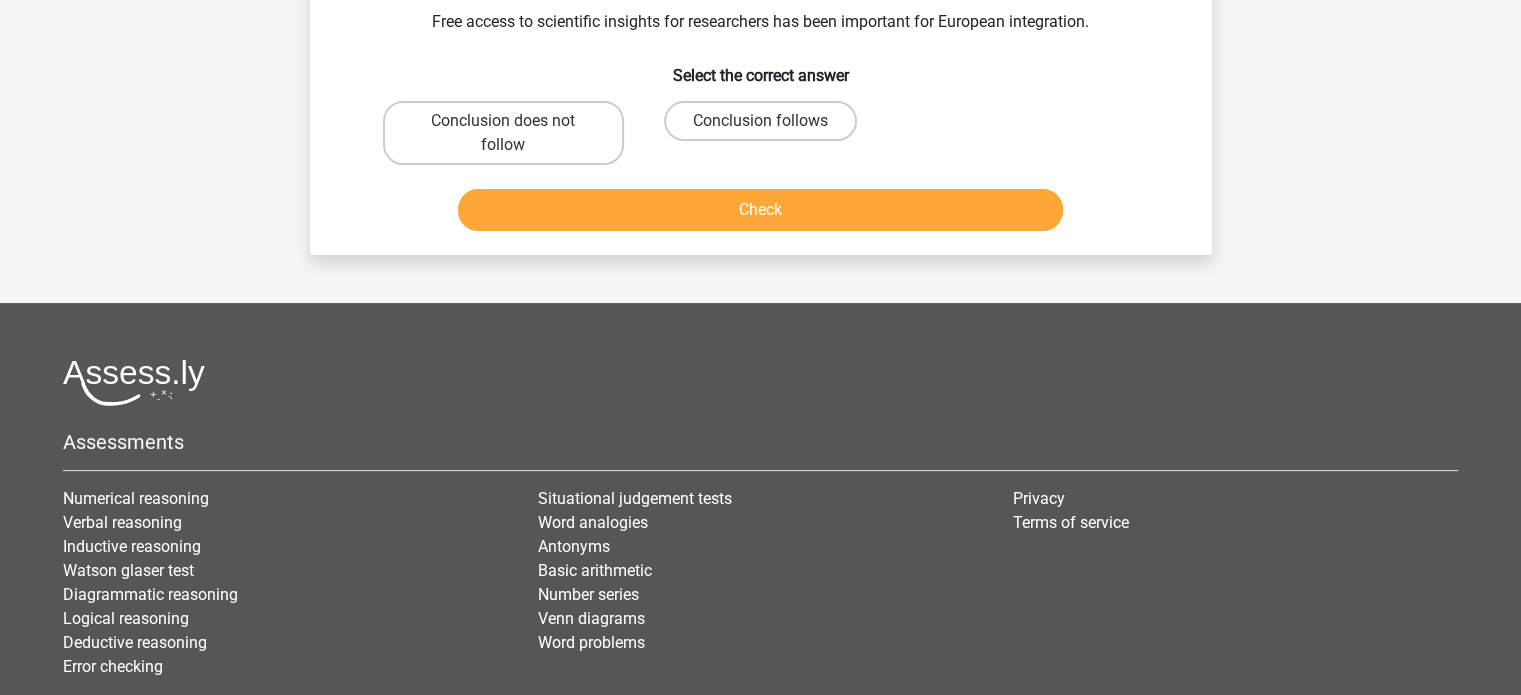 scroll, scrollTop: 92, scrollLeft: 0, axis: vertical 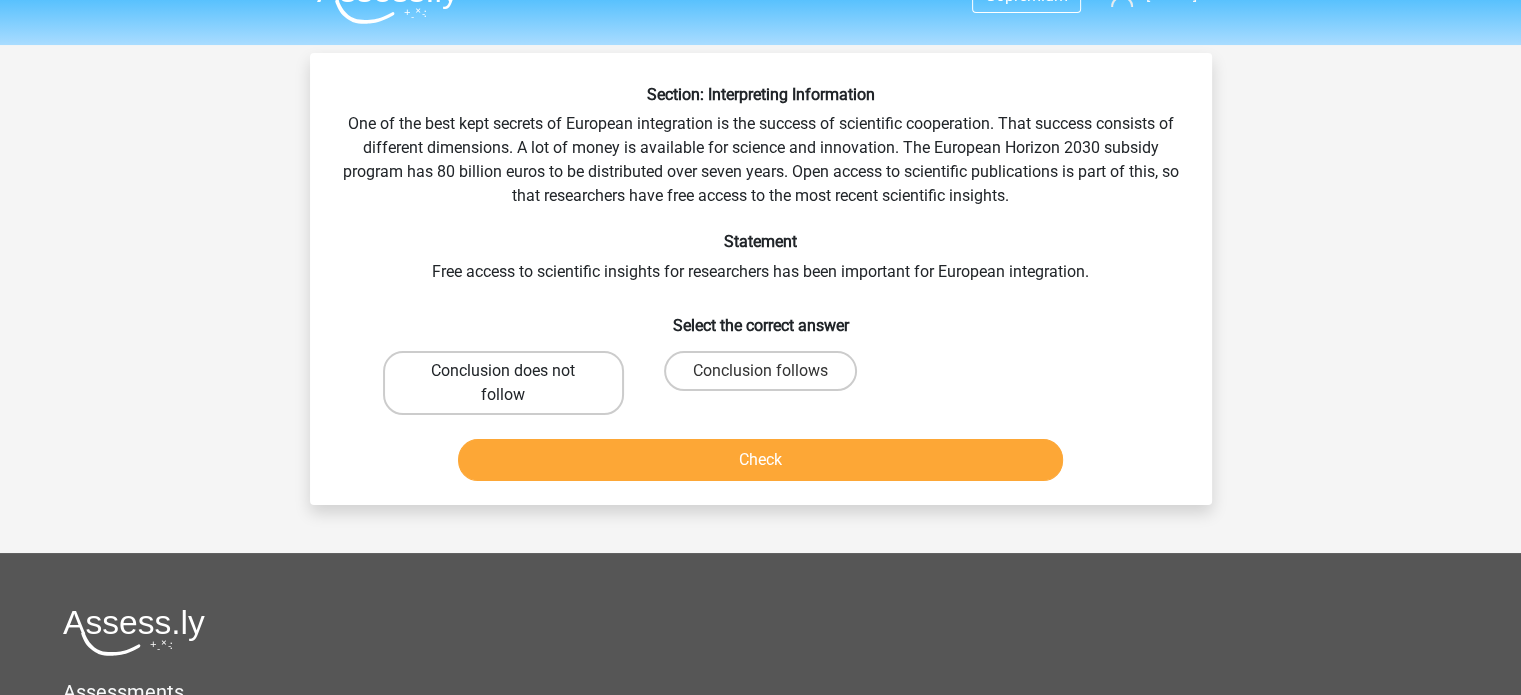click on "Conclusion does not follow" at bounding box center [503, 383] 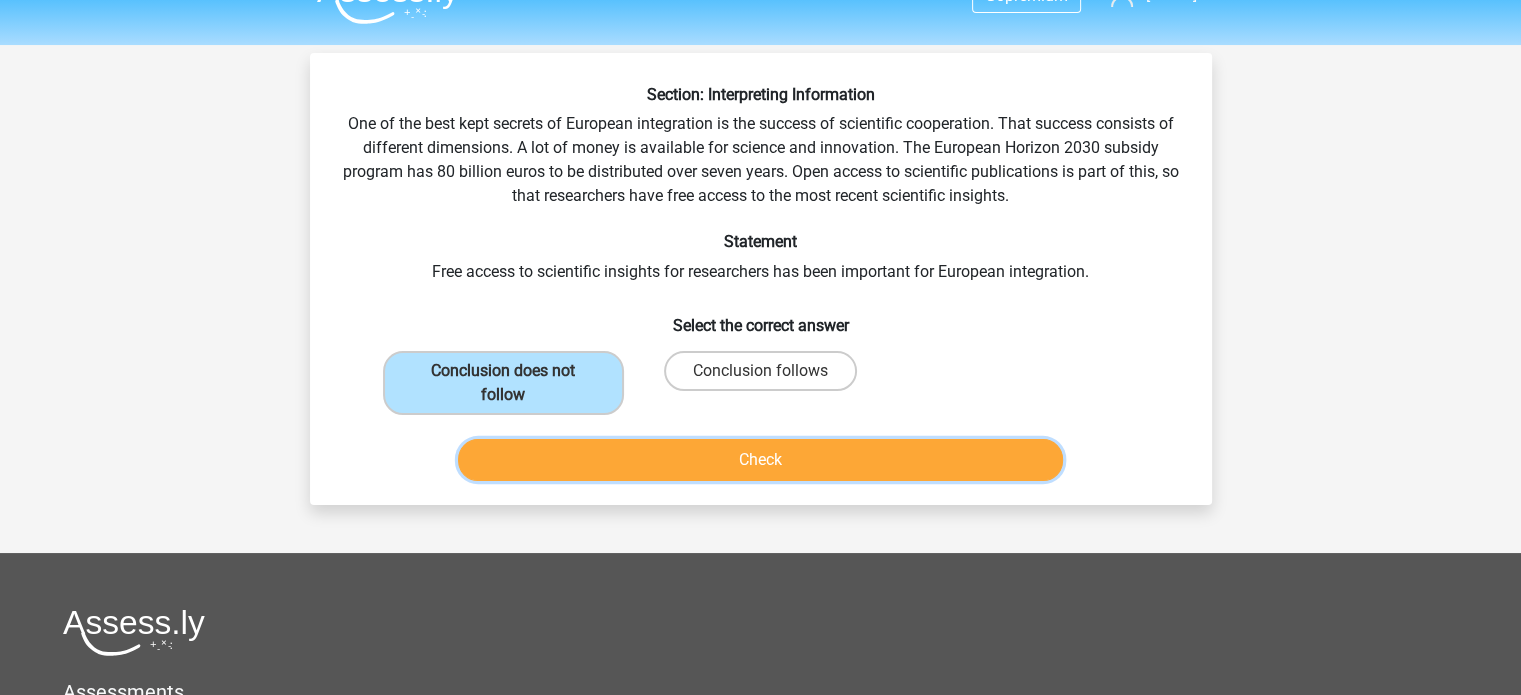 click on "Check" at bounding box center [760, 460] 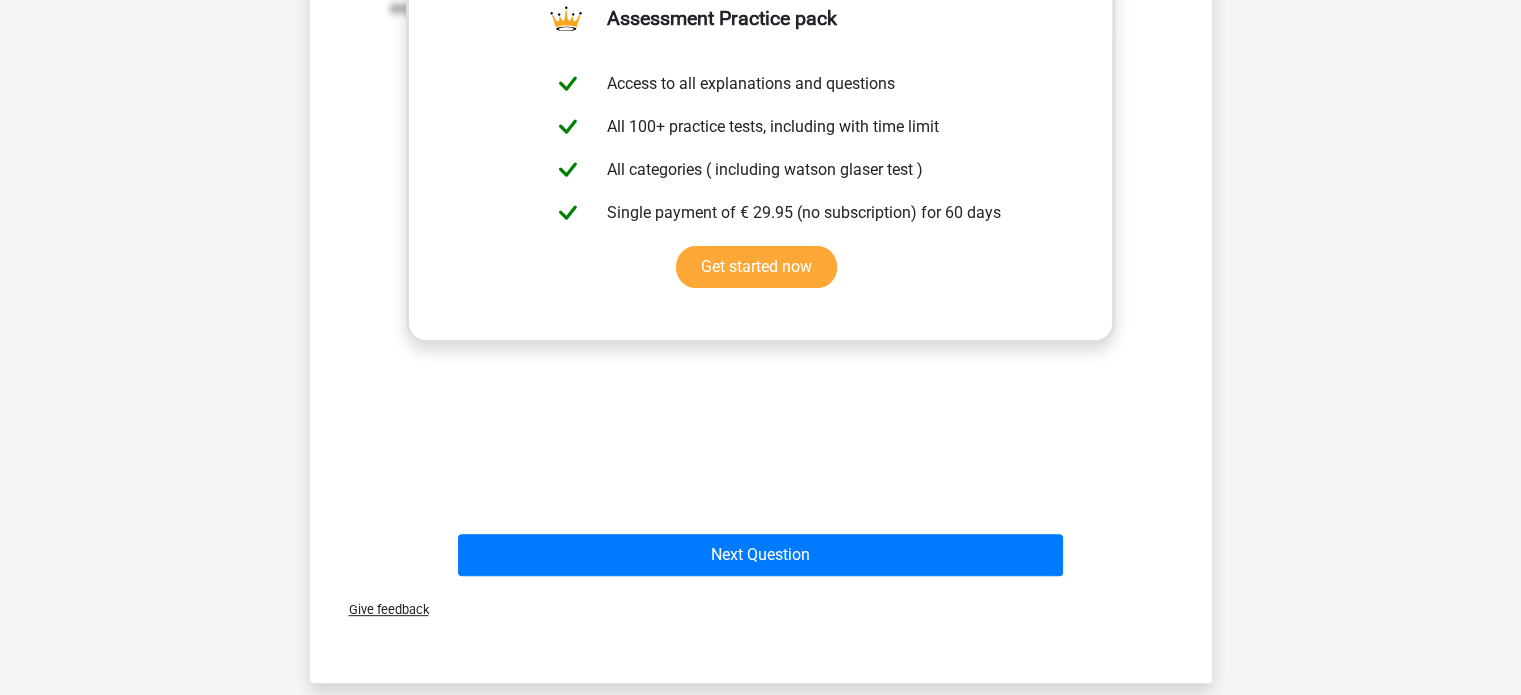 scroll, scrollTop: 588, scrollLeft: 0, axis: vertical 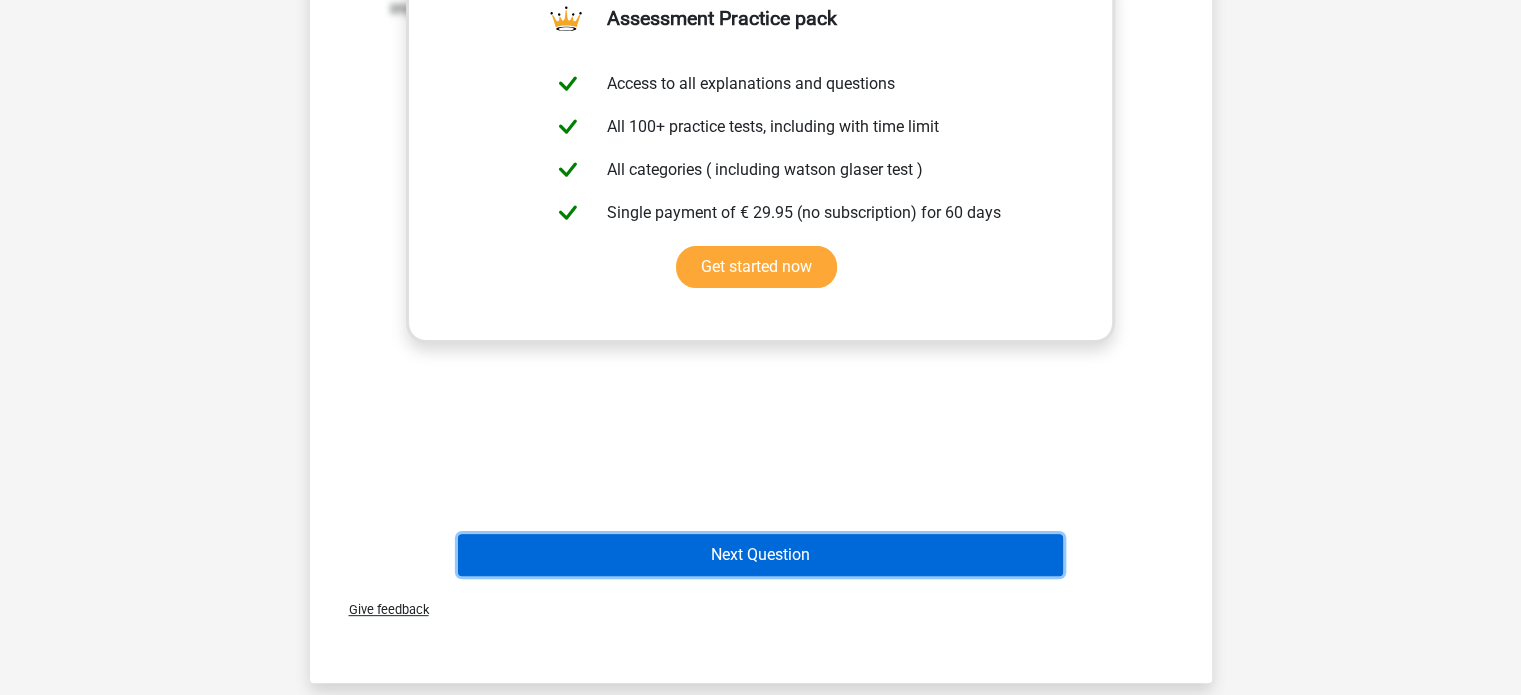 click on "Next Question" at bounding box center [760, 555] 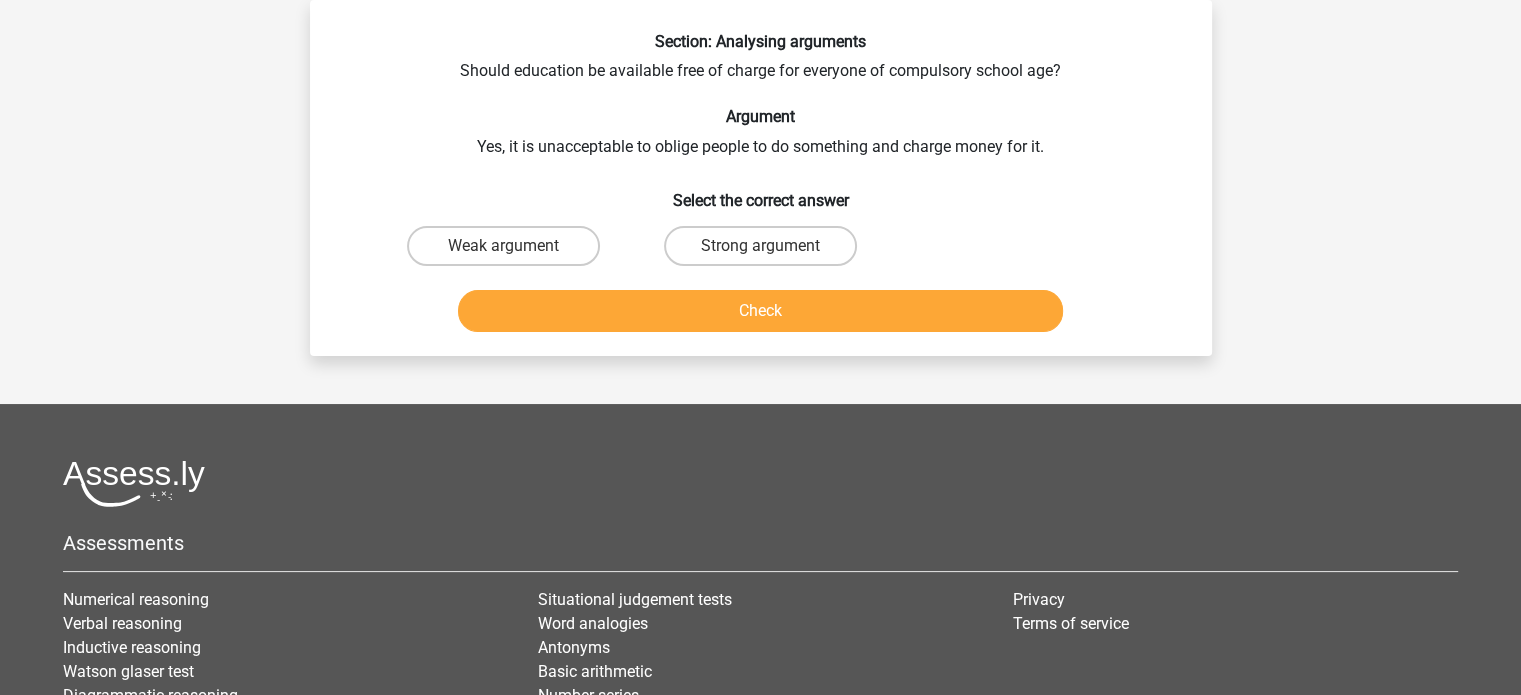 scroll, scrollTop: 0, scrollLeft: 0, axis: both 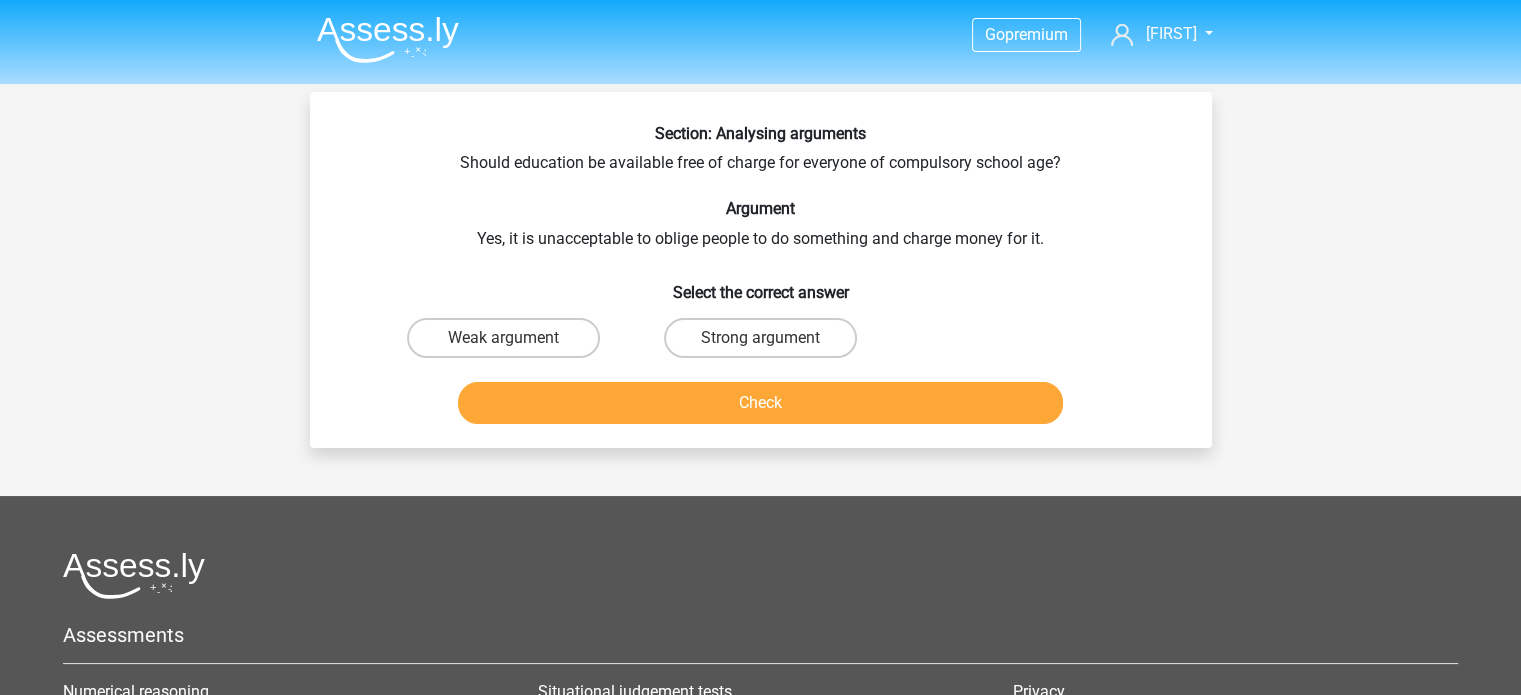 click on "Weak argument" at bounding box center [509, 344] 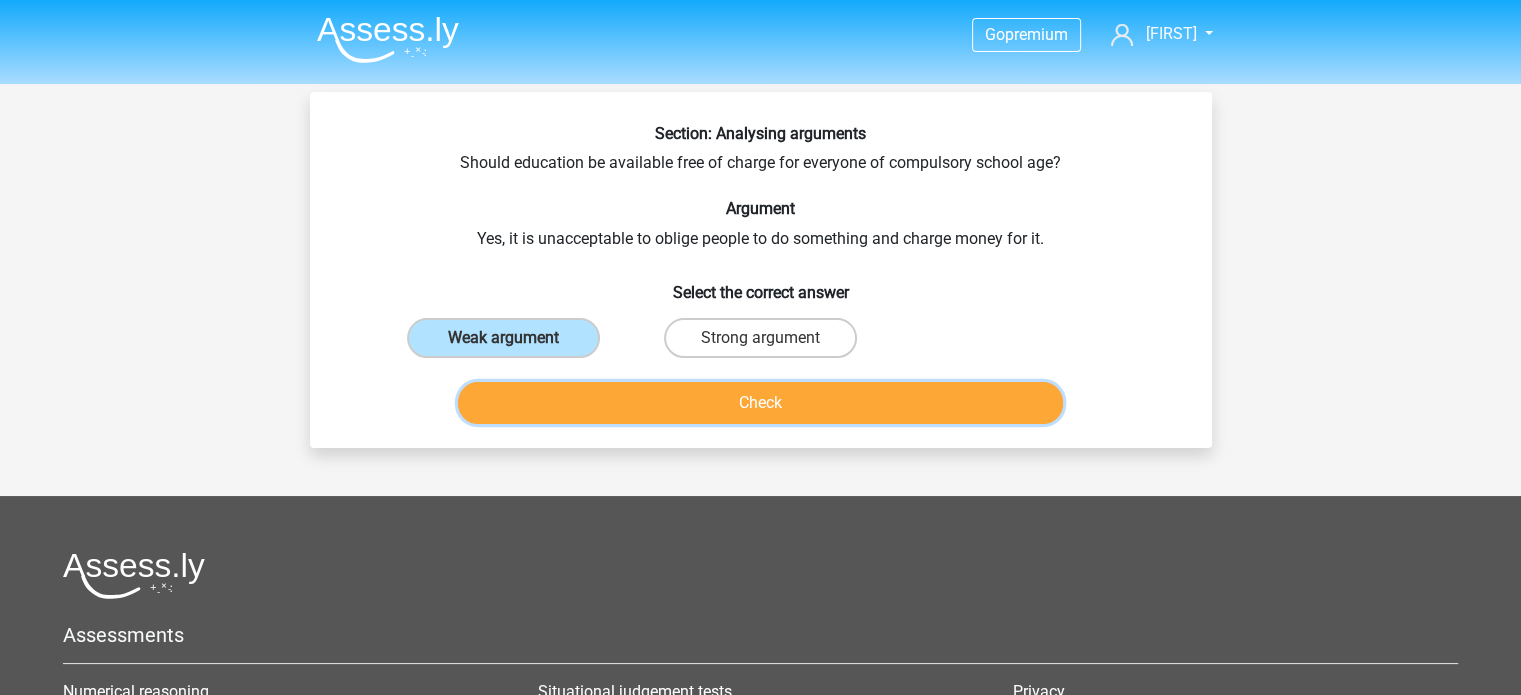 click on "Check" at bounding box center [760, 403] 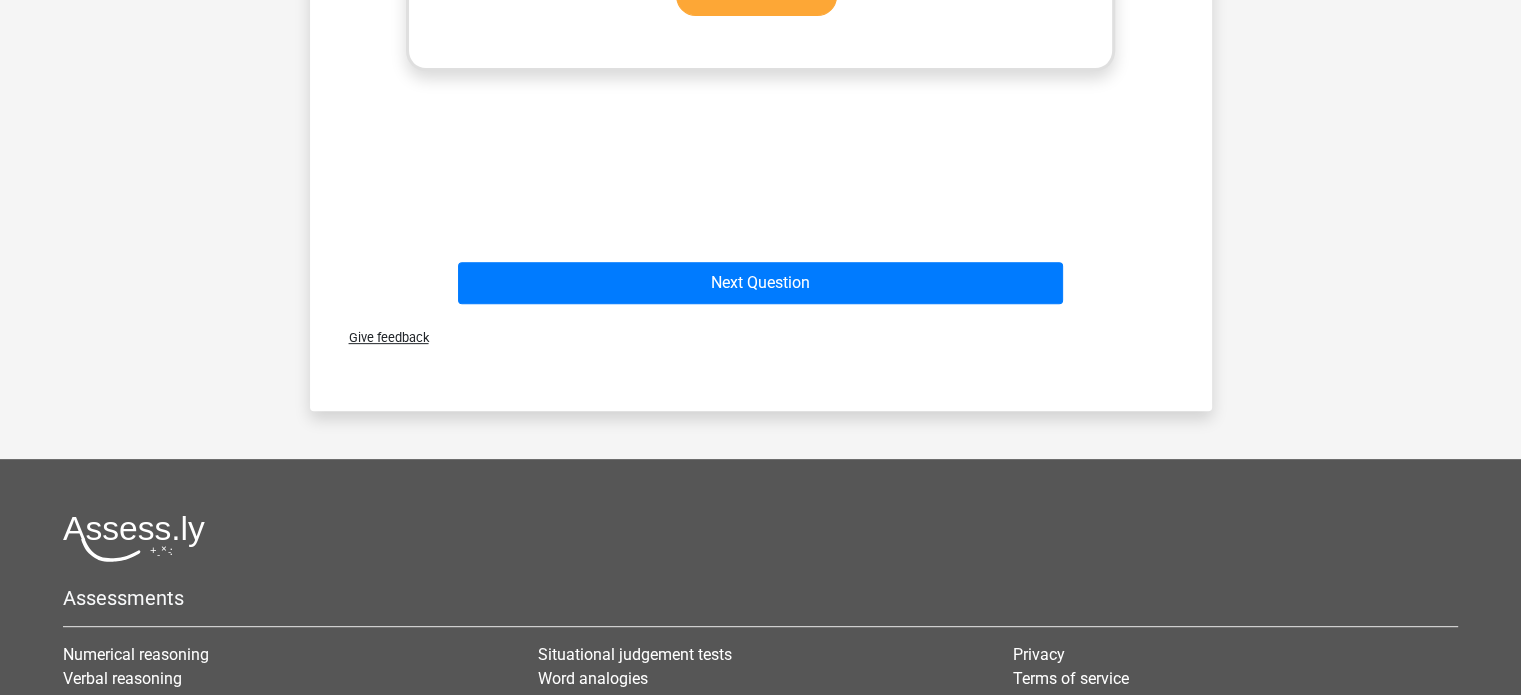 scroll, scrollTop: 772, scrollLeft: 0, axis: vertical 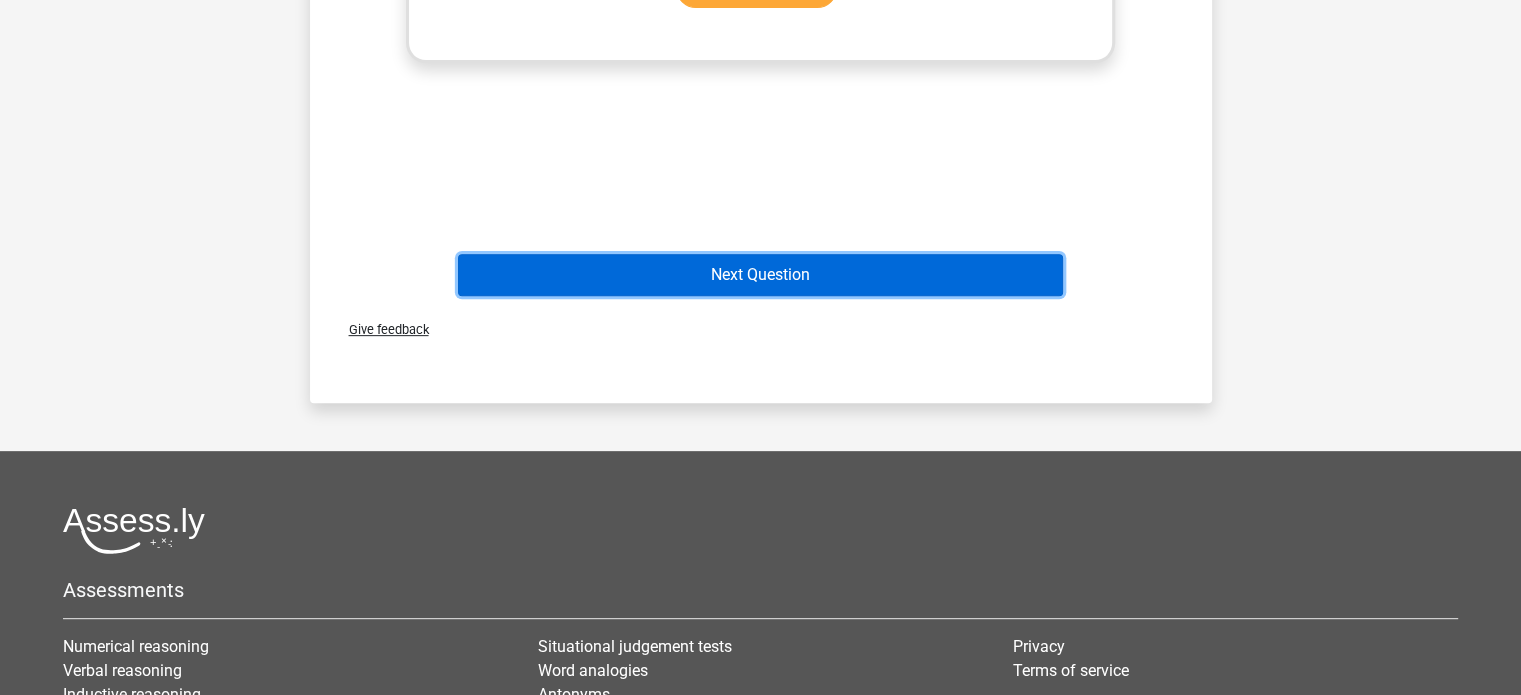 click on "Next Question" at bounding box center [760, 275] 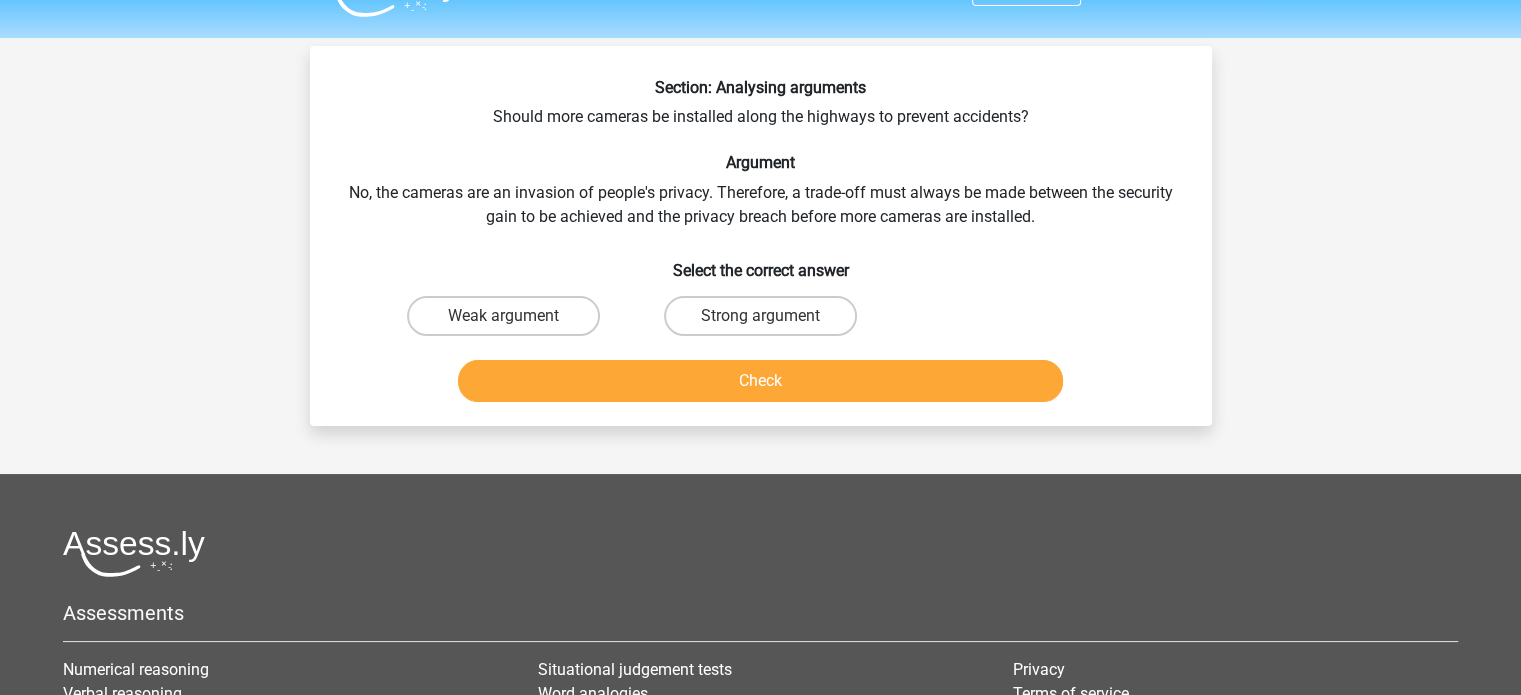 scroll, scrollTop: 47, scrollLeft: 0, axis: vertical 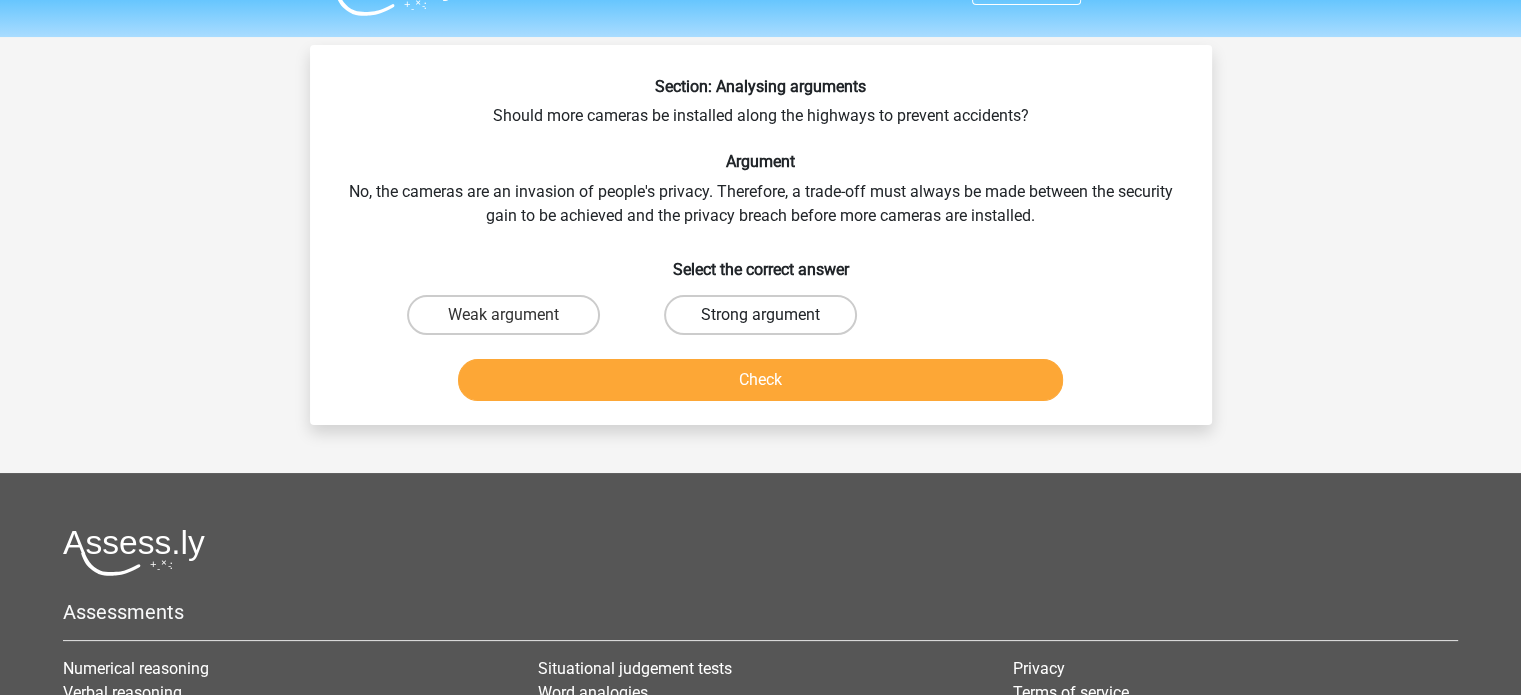 click on "Strong argument" at bounding box center [760, 315] 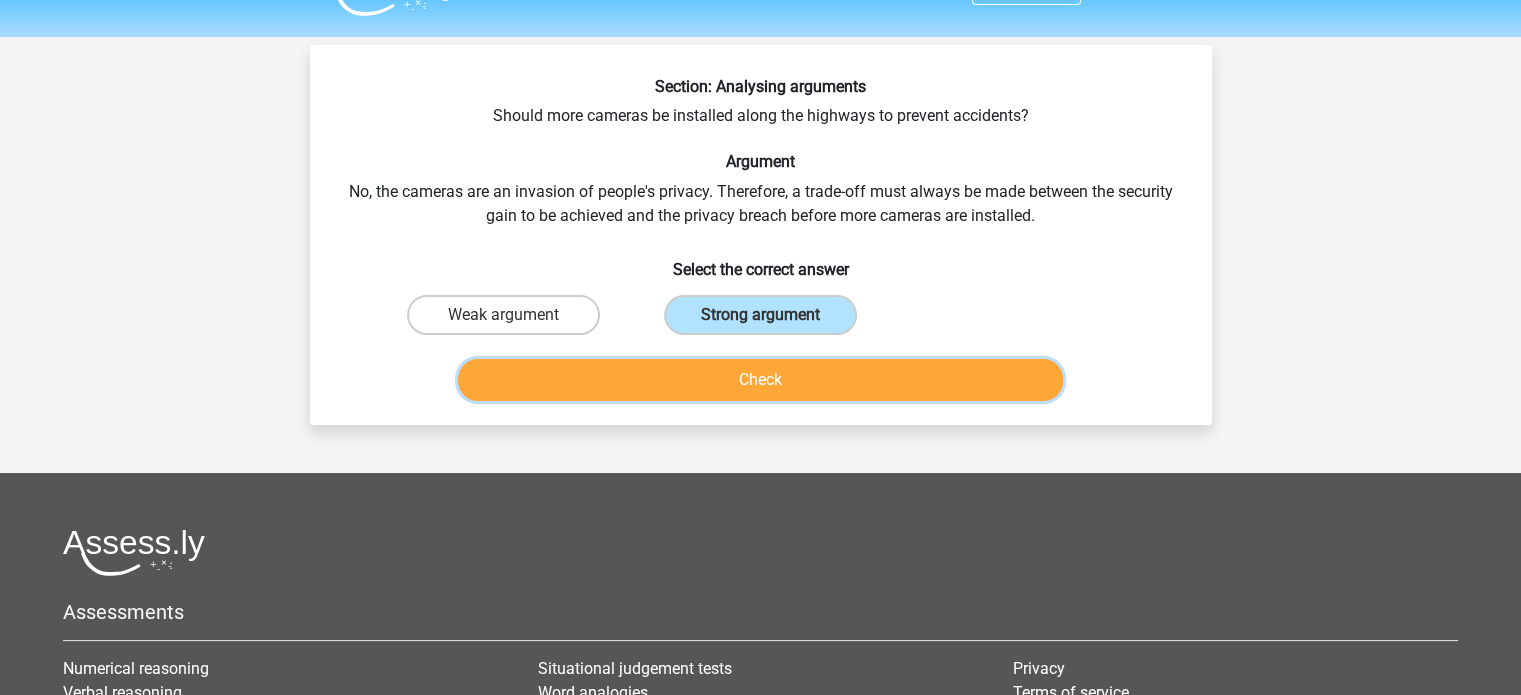 click on "Check" at bounding box center [760, 380] 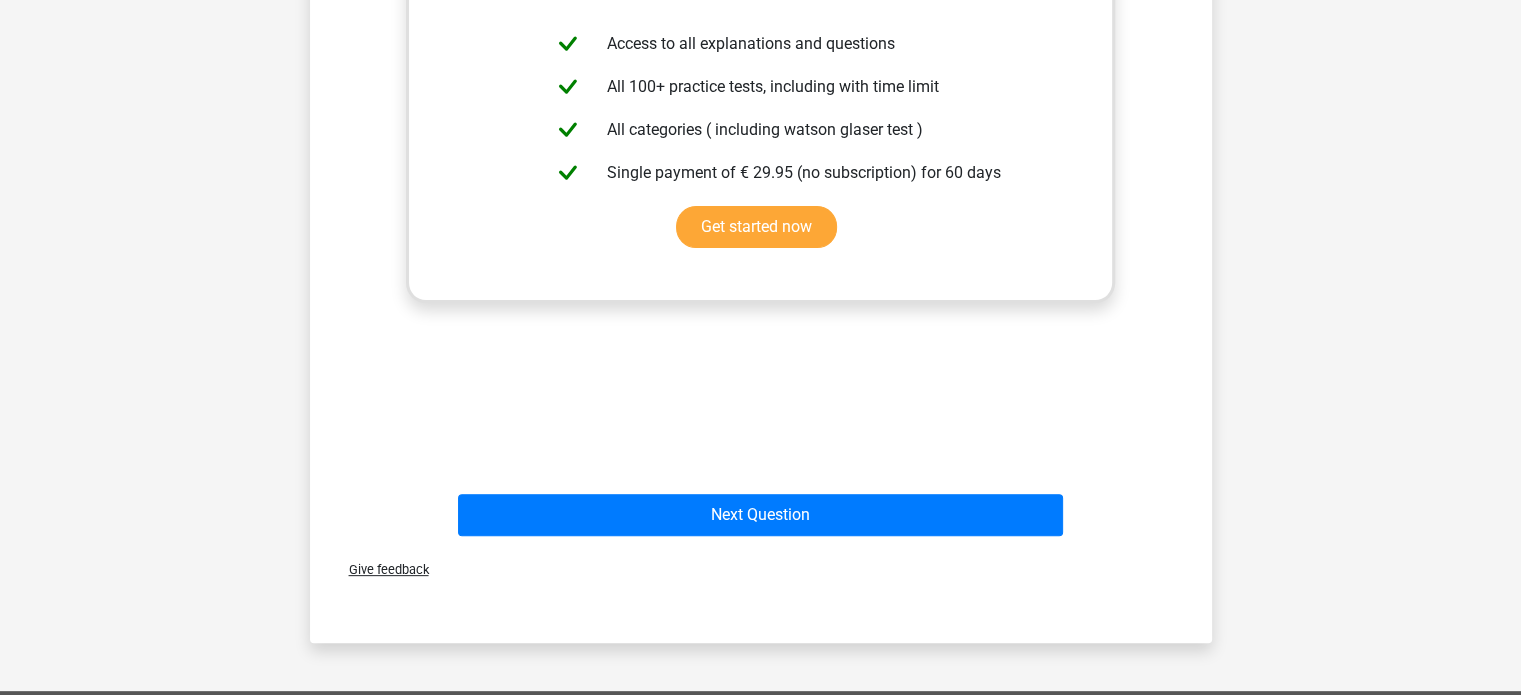 scroll, scrollTop: 555, scrollLeft: 0, axis: vertical 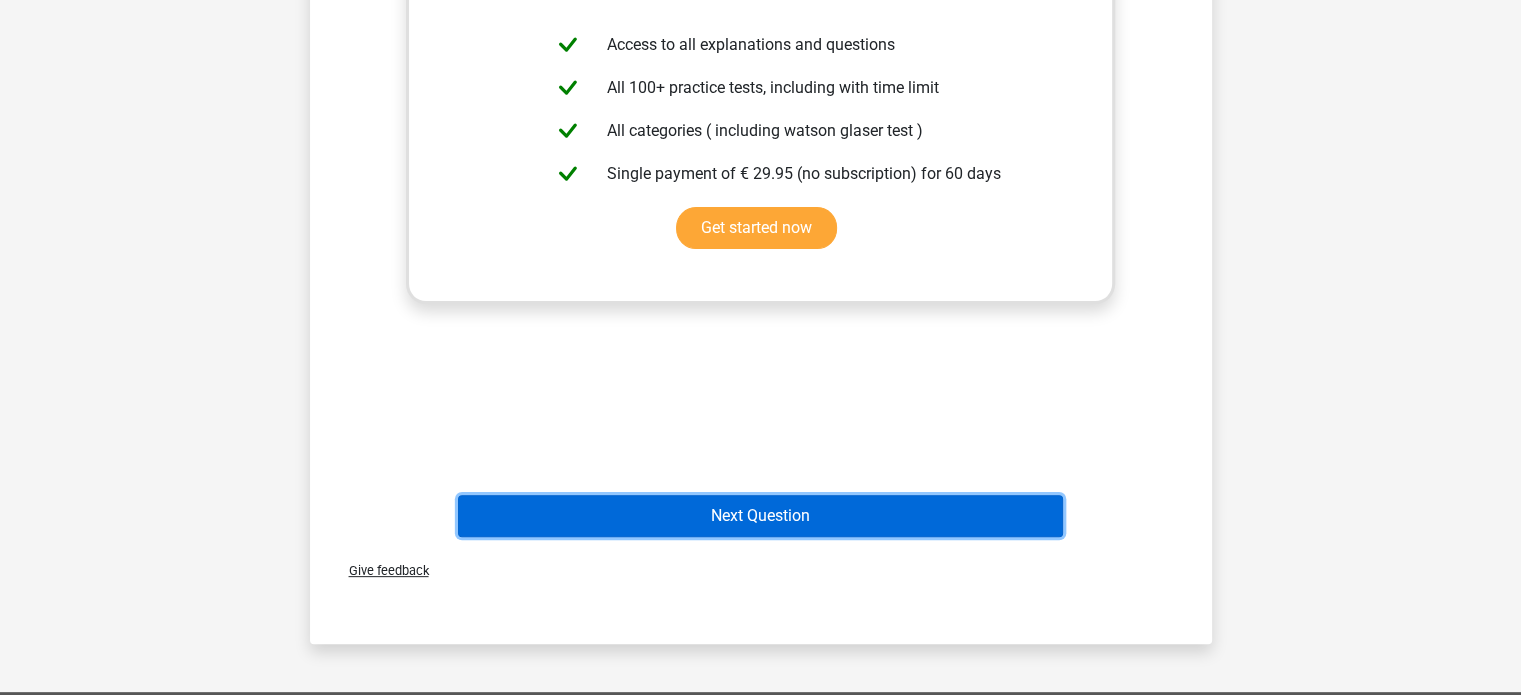 click on "Next Question" at bounding box center (760, 516) 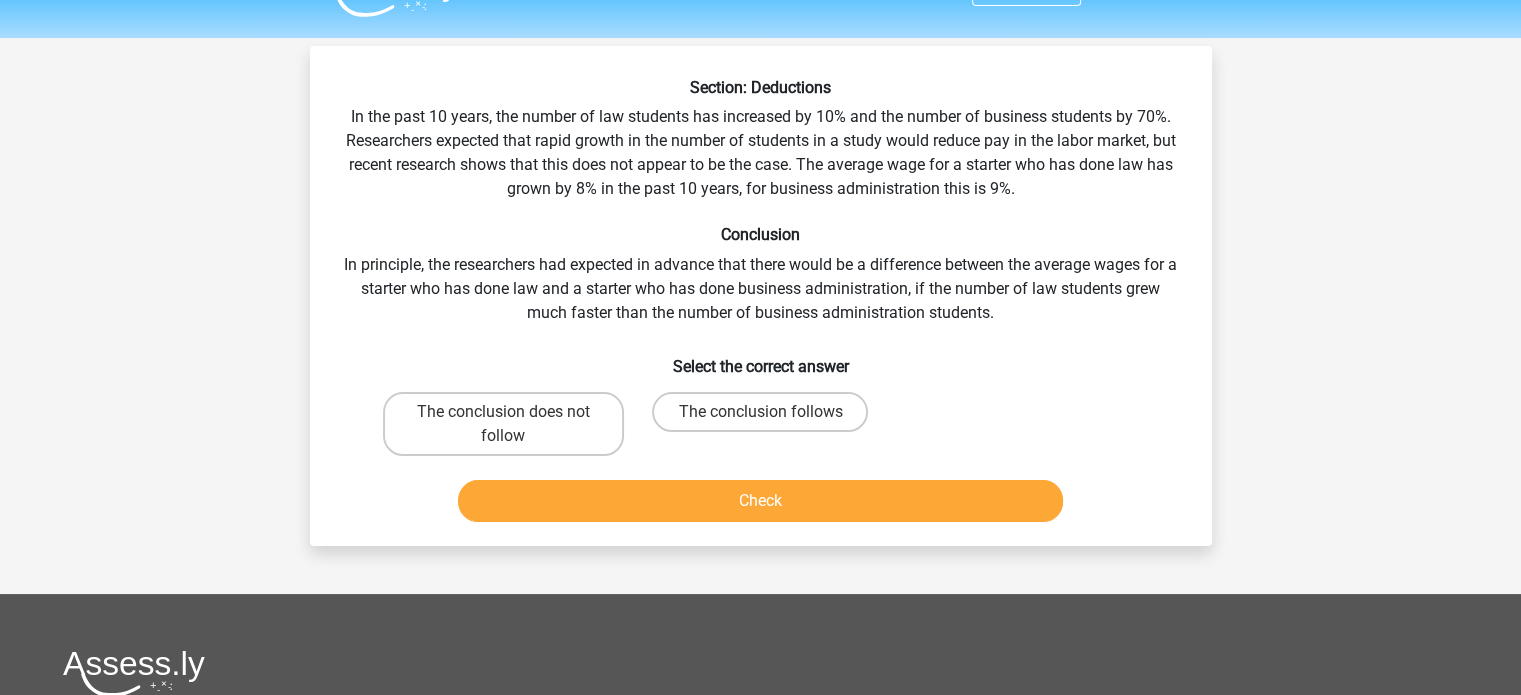 scroll, scrollTop: 47, scrollLeft: 0, axis: vertical 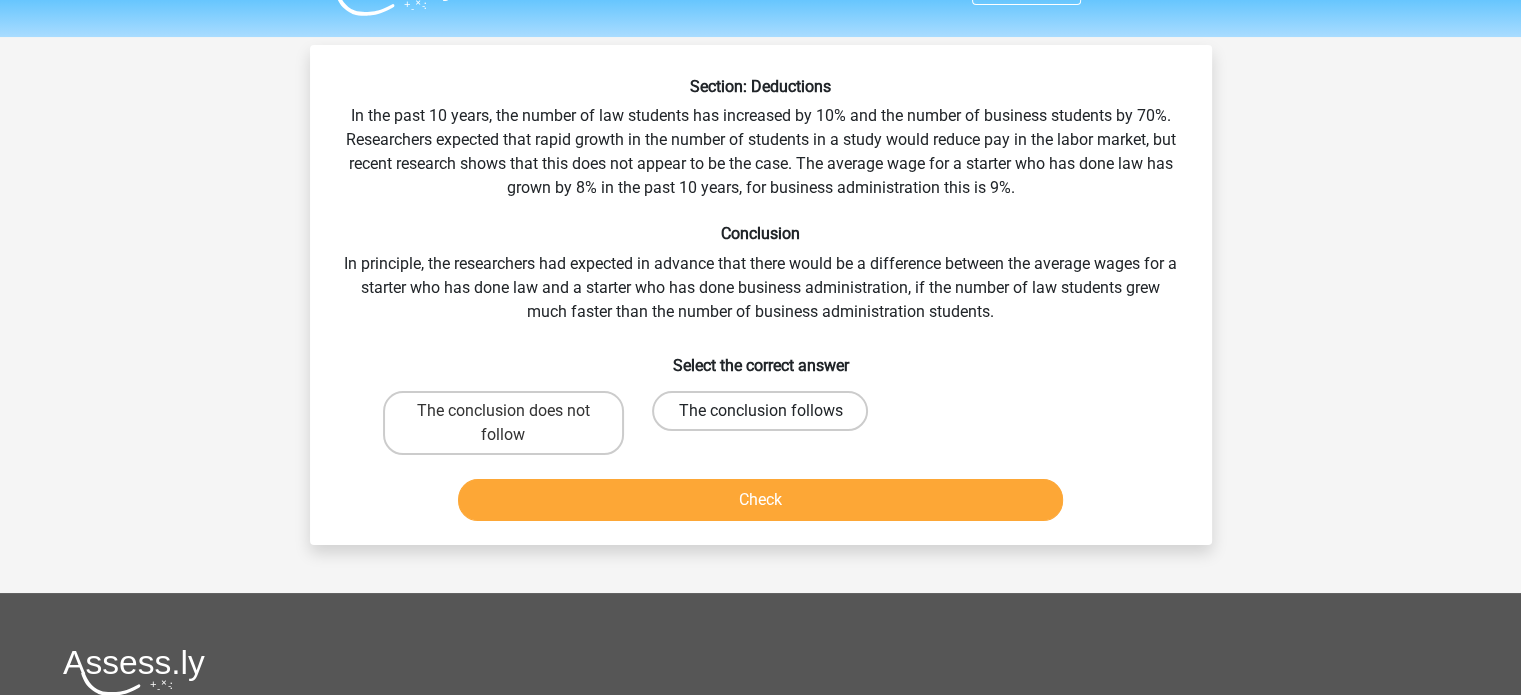 click on "The conclusion follows" at bounding box center [760, 411] 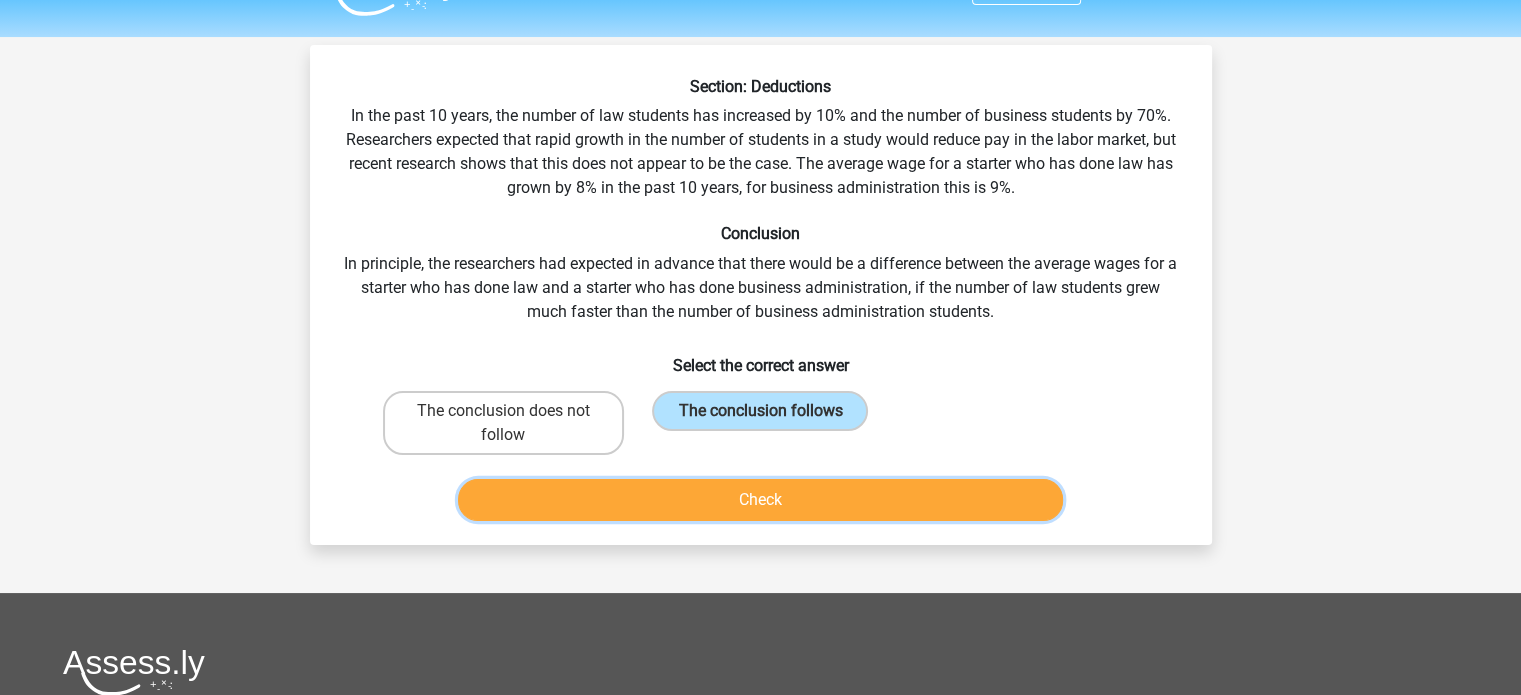 click on "Check" at bounding box center (760, 500) 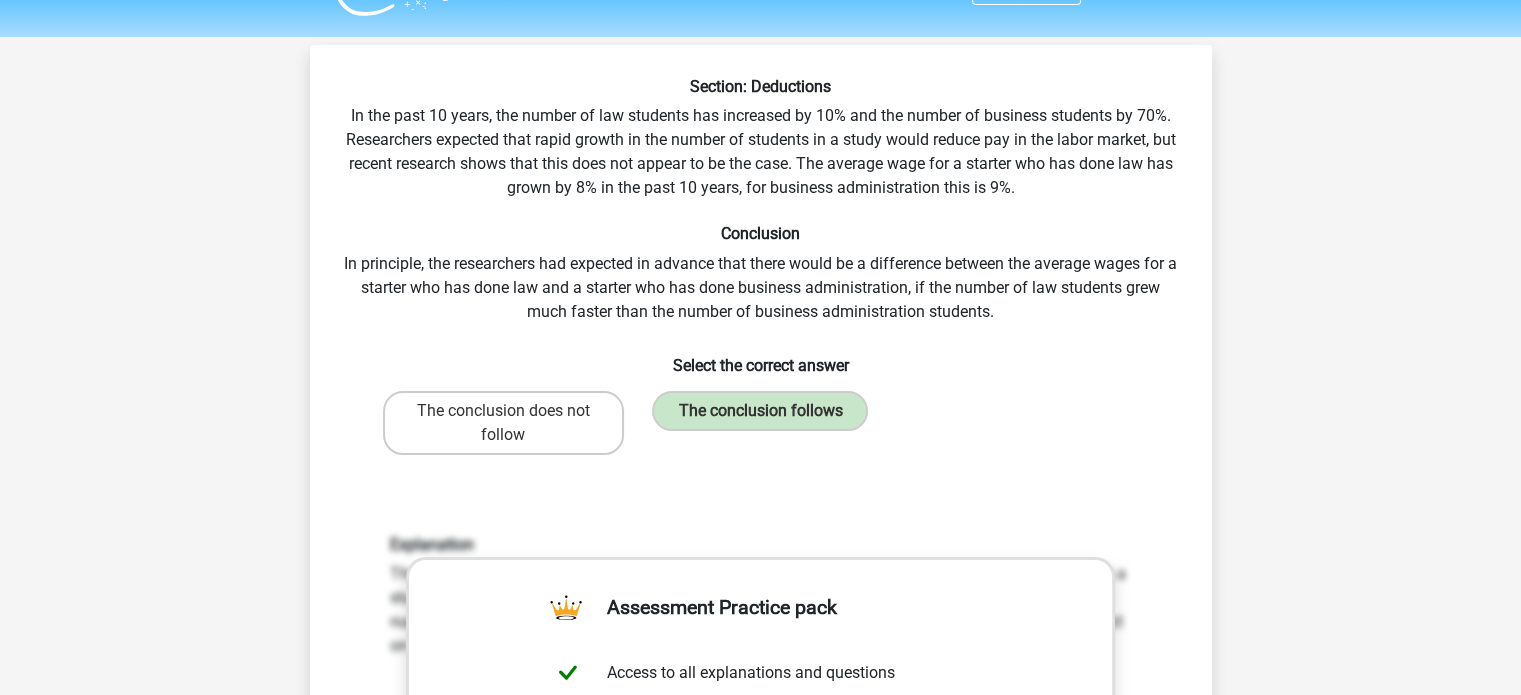 drag, startPoint x: 764, startPoint y: 502, endPoint x: 698, endPoint y: 495, distance: 66.37017 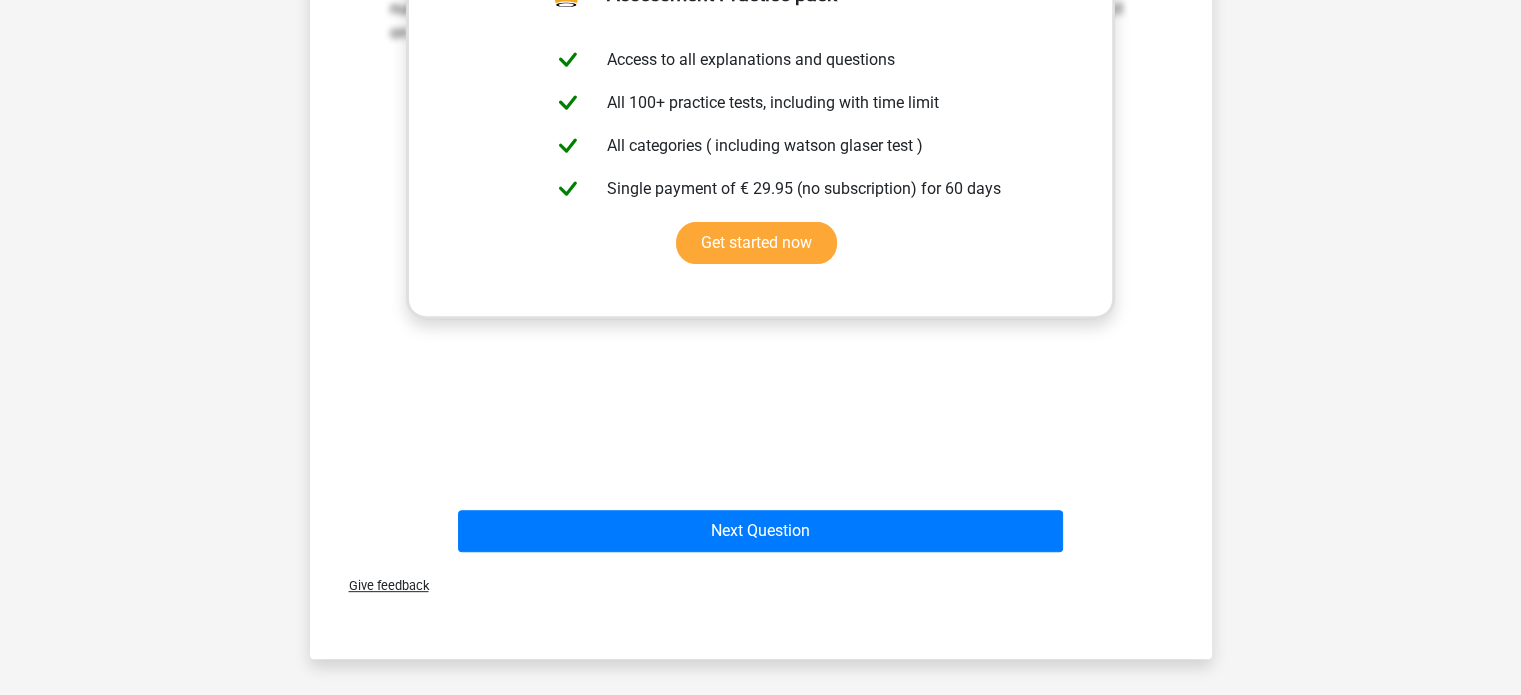 scroll, scrollTop: 809, scrollLeft: 0, axis: vertical 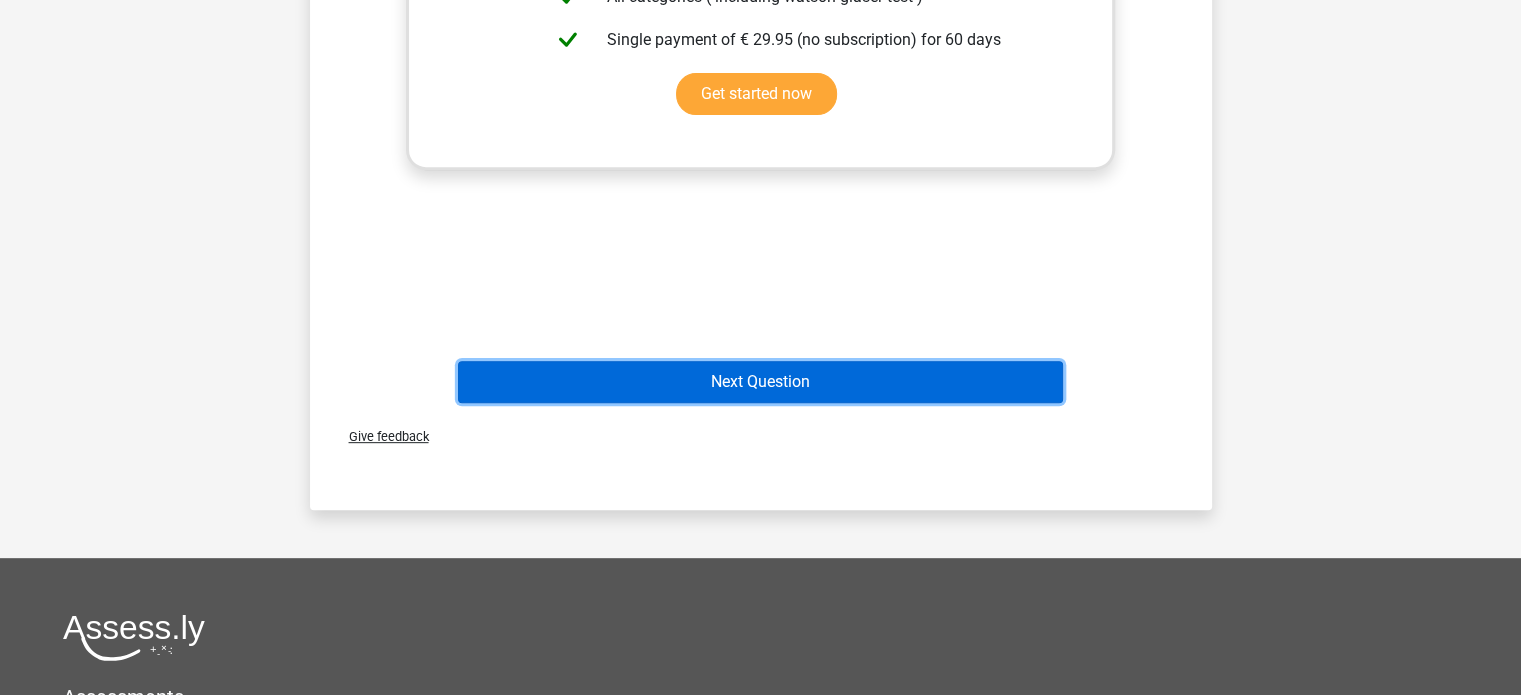 click on "Next Question" at bounding box center [760, 382] 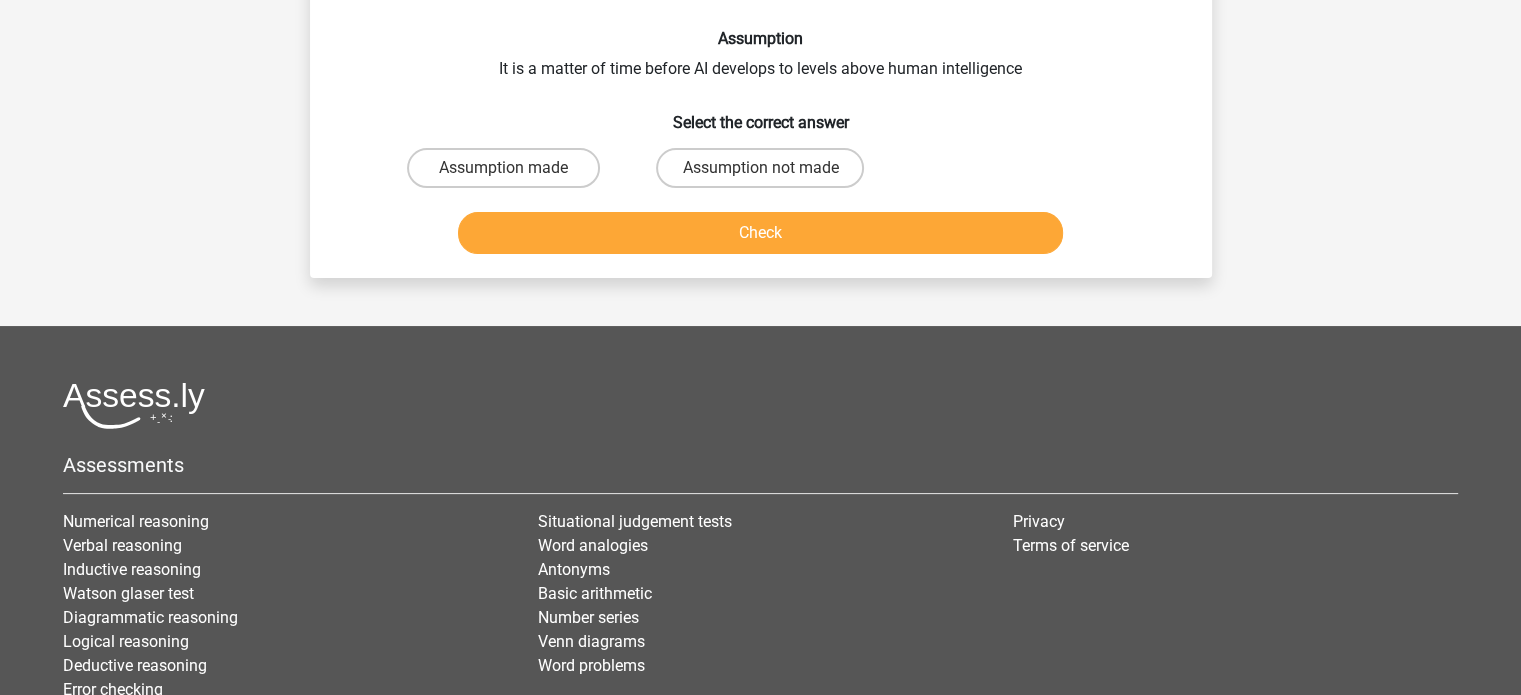 scroll, scrollTop: 92, scrollLeft: 0, axis: vertical 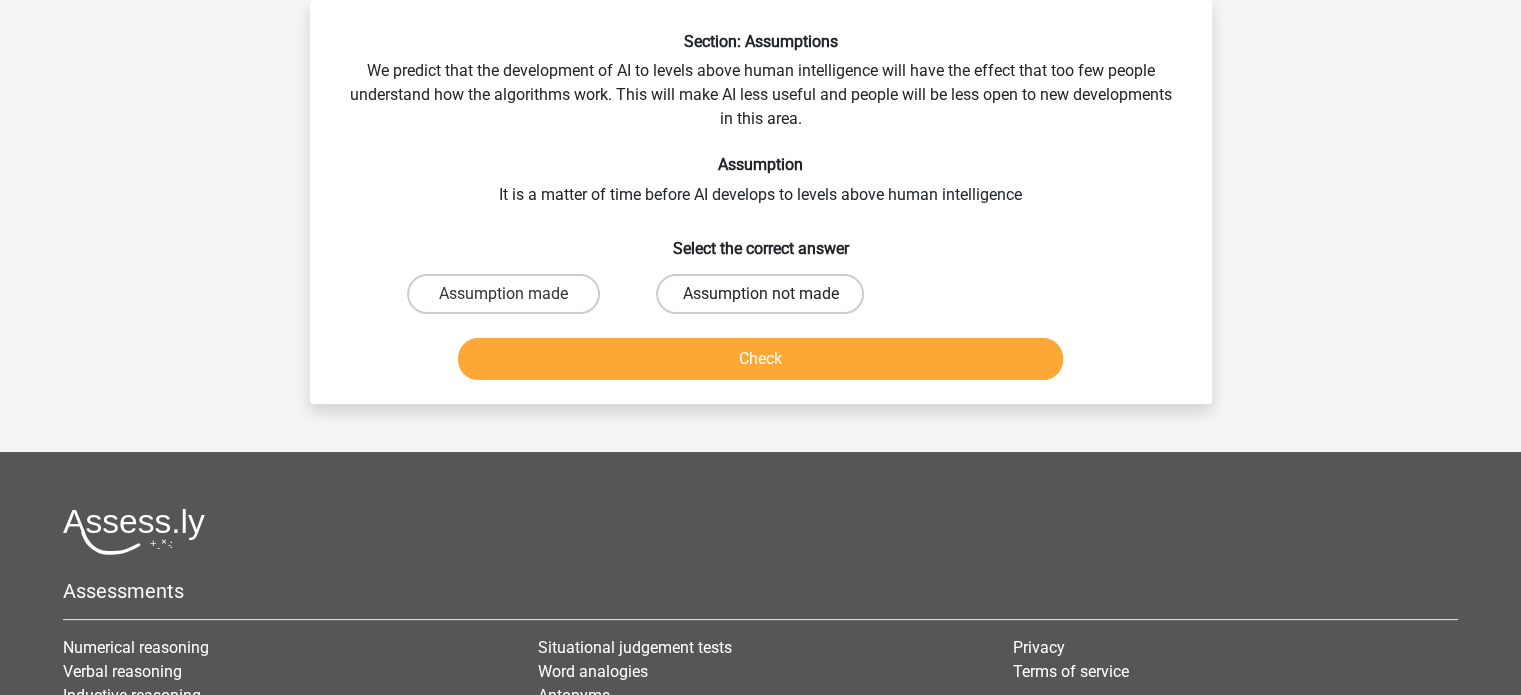 click on "Assumption not made" at bounding box center (760, 294) 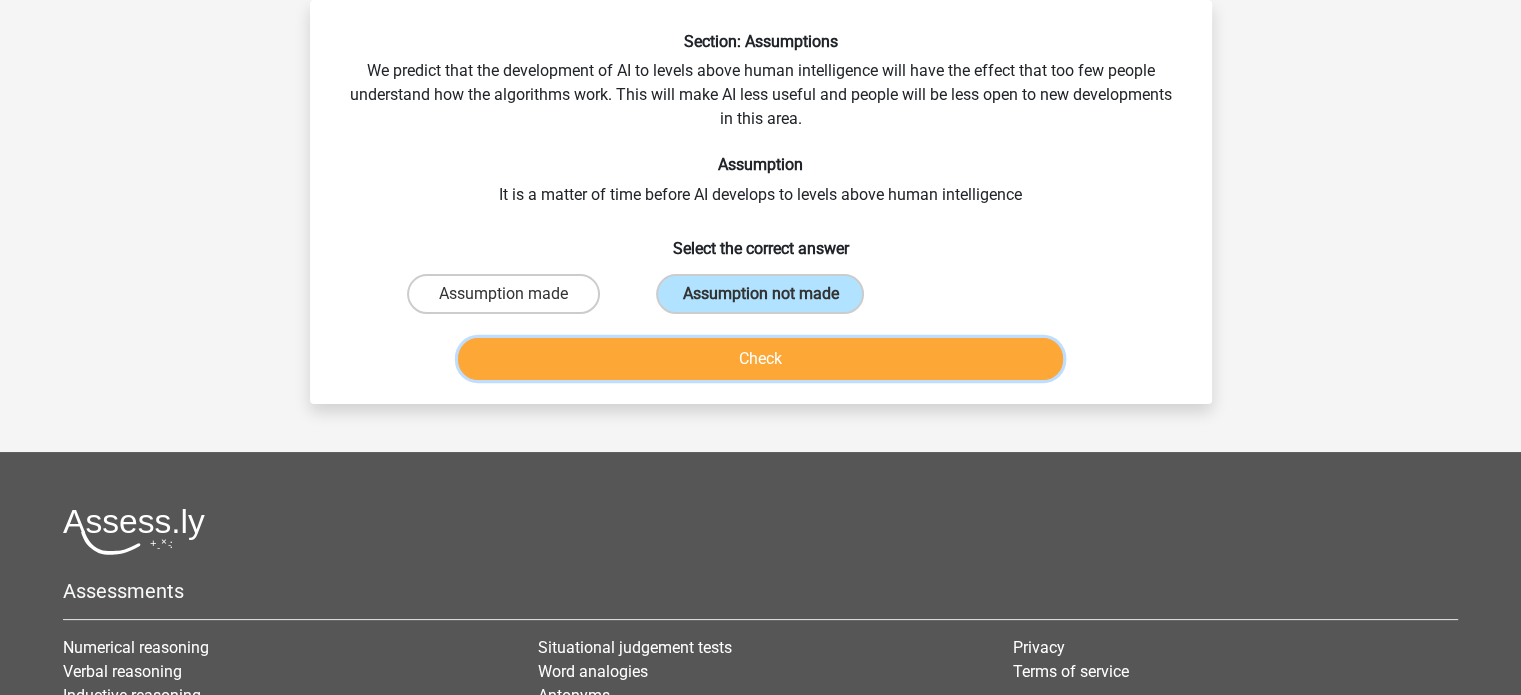 click on "Check" at bounding box center (760, 359) 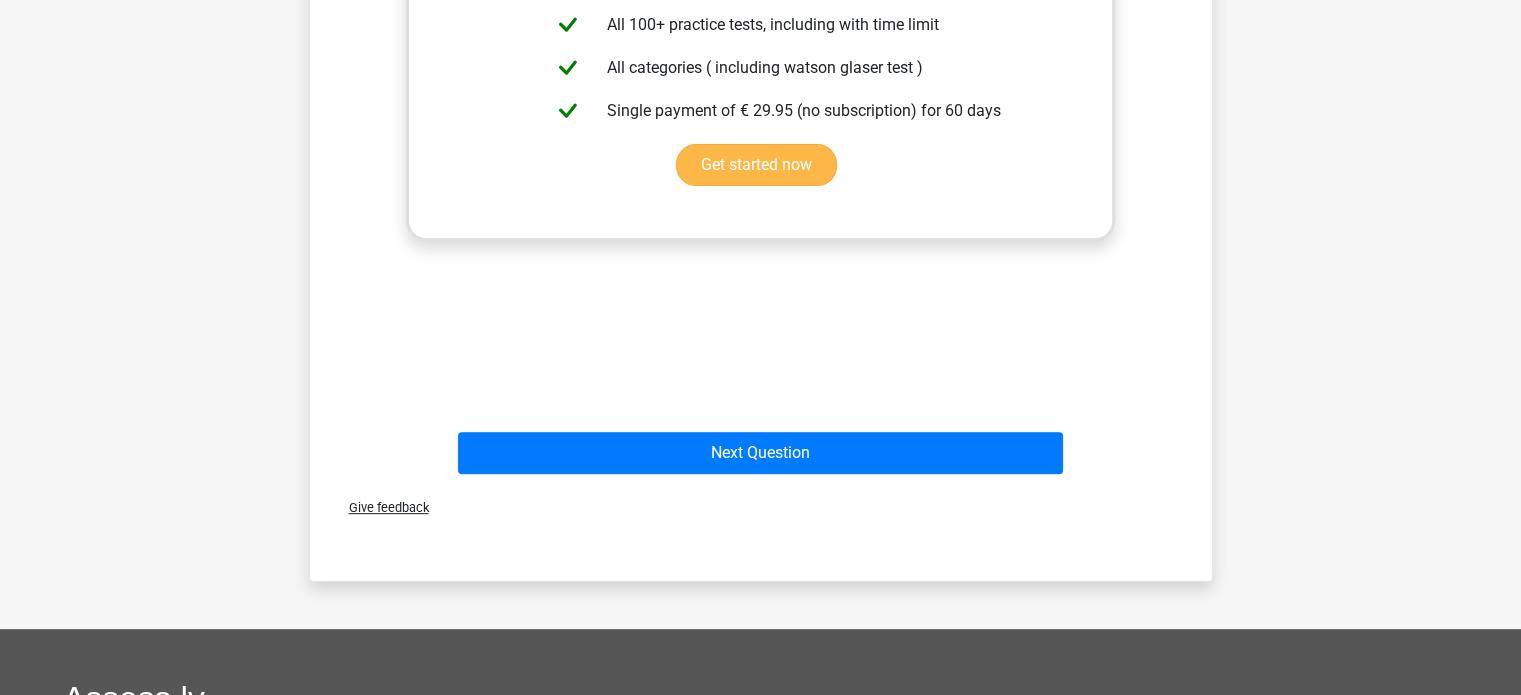 scroll, scrollTop: 659, scrollLeft: 0, axis: vertical 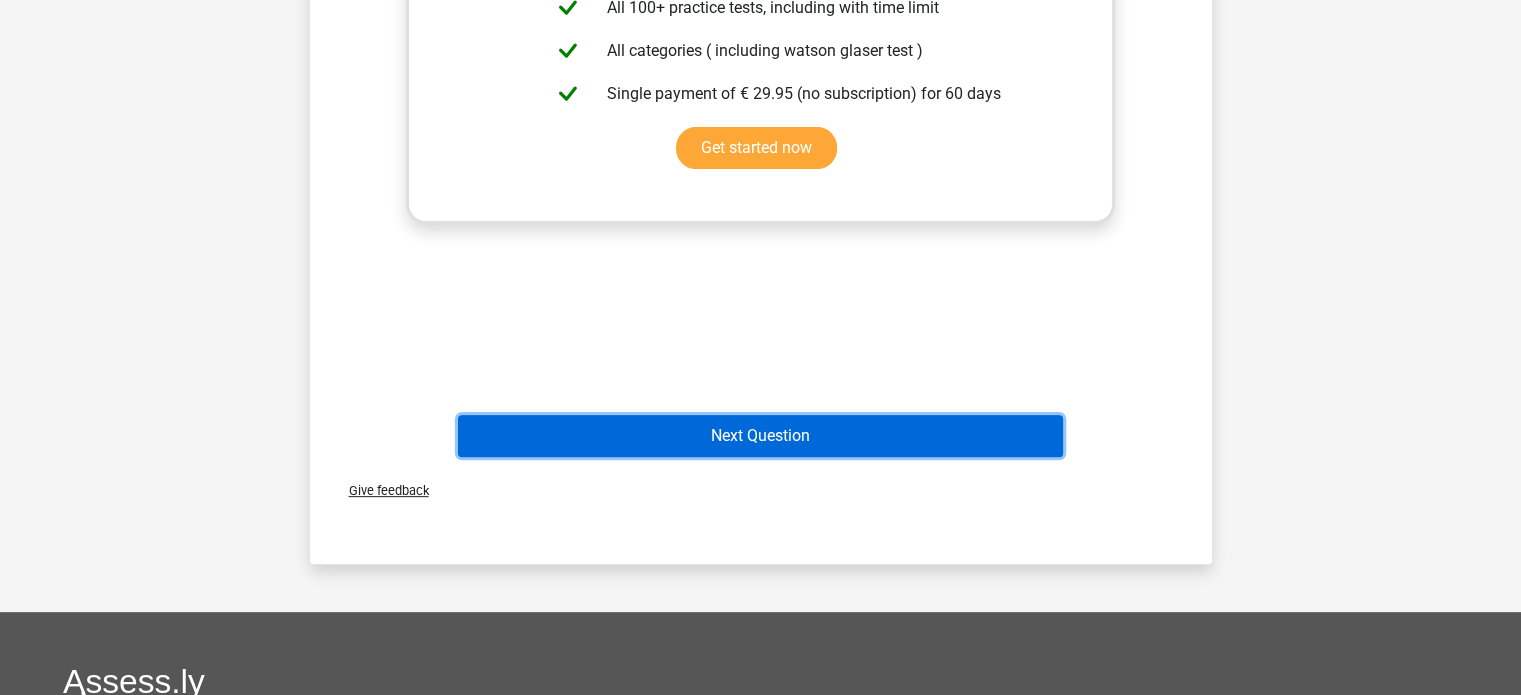click on "Next Question" at bounding box center [760, 436] 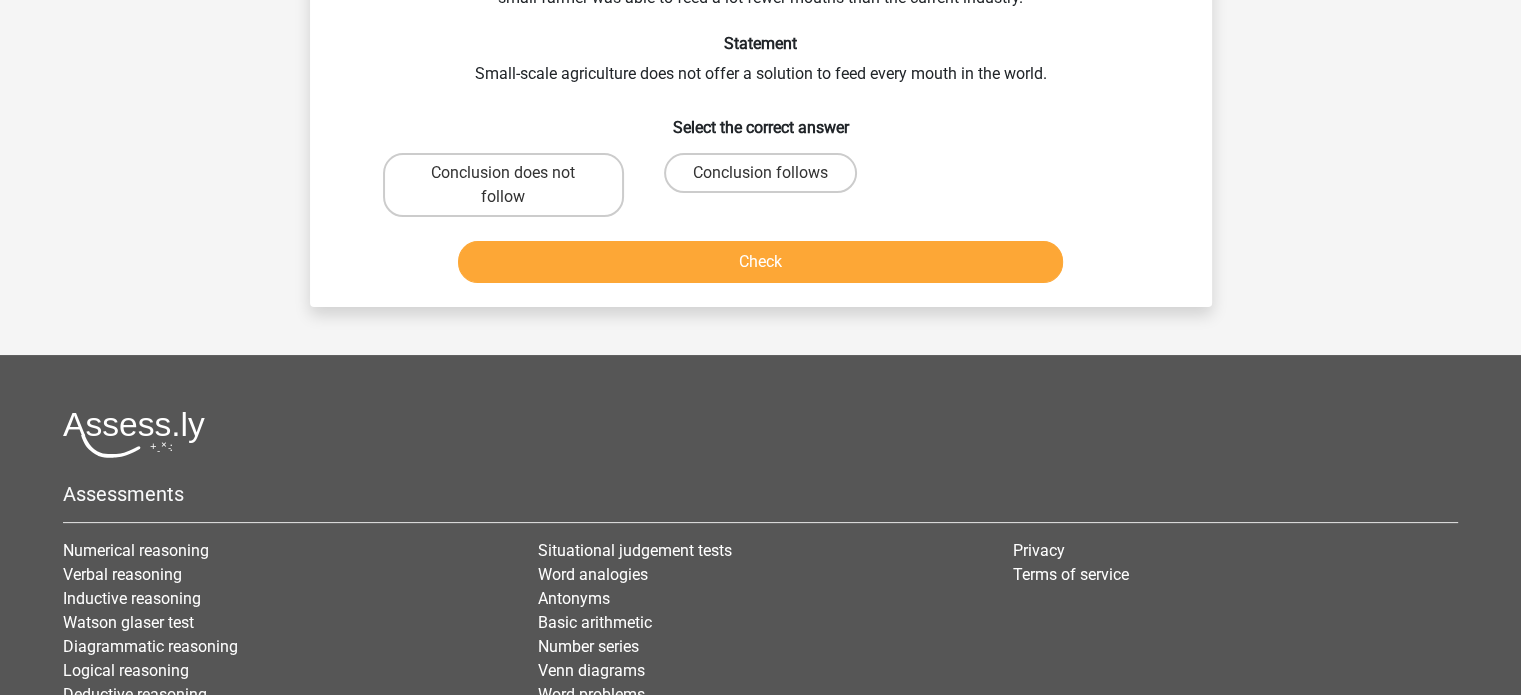 scroll, scrollTop: 92, scrollLeft: 0, axis: vertical 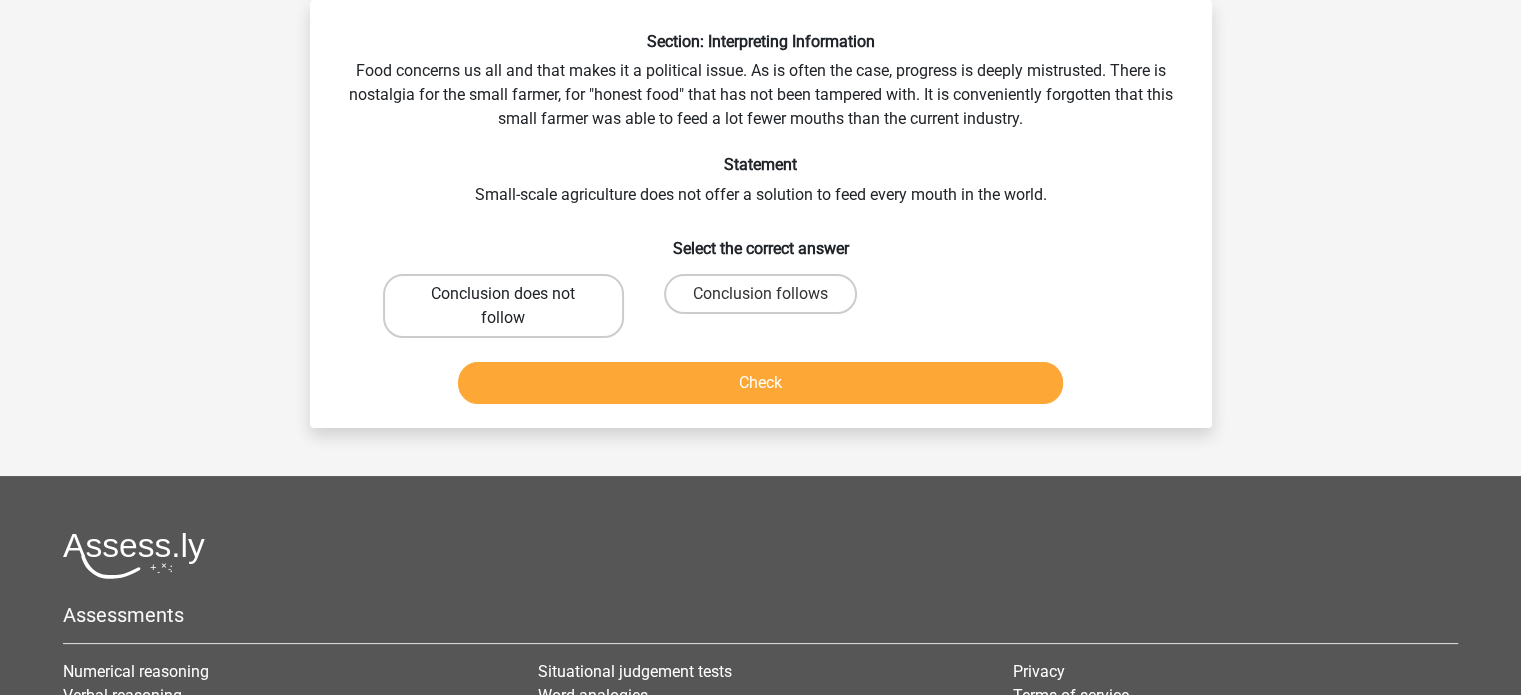 click on "Conclusion does not follow" at bounding box center (503, 306) 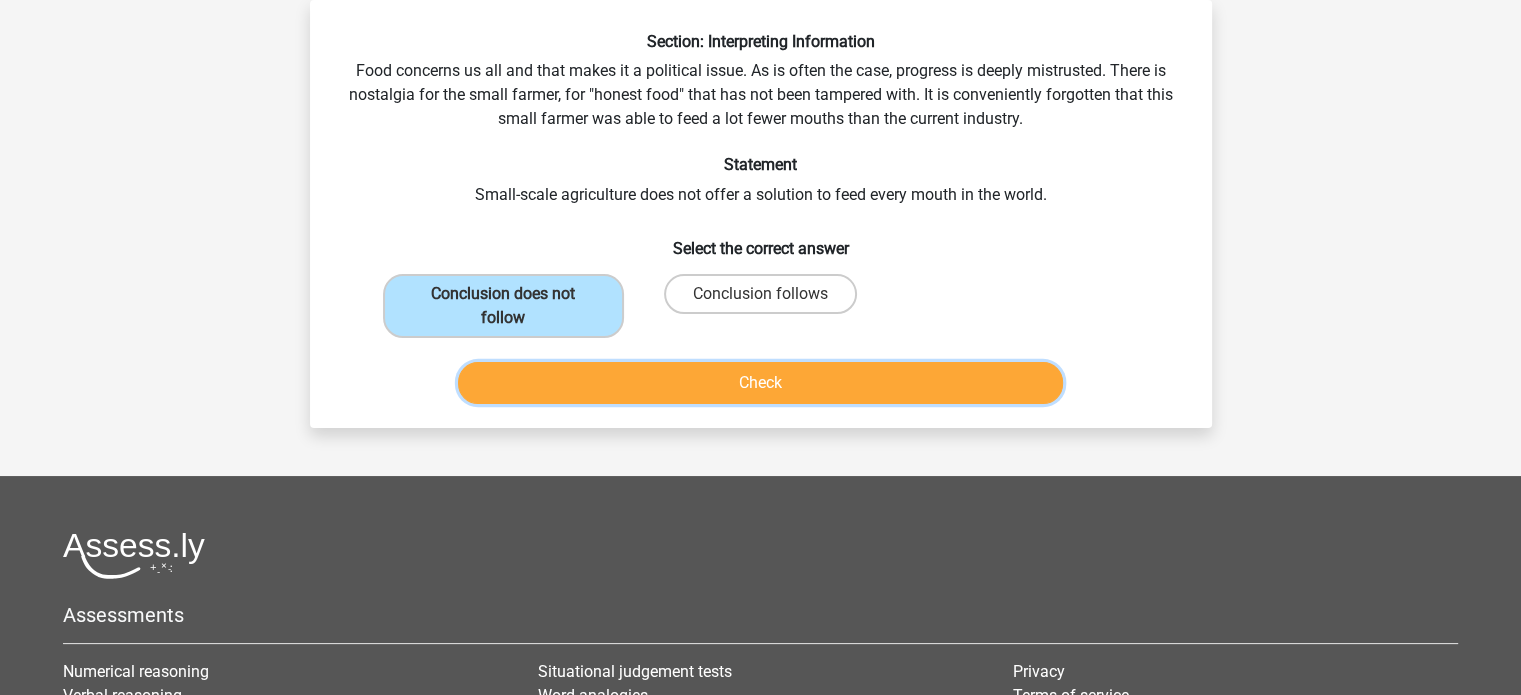 click on "Check" at bounding box center [760, 383] 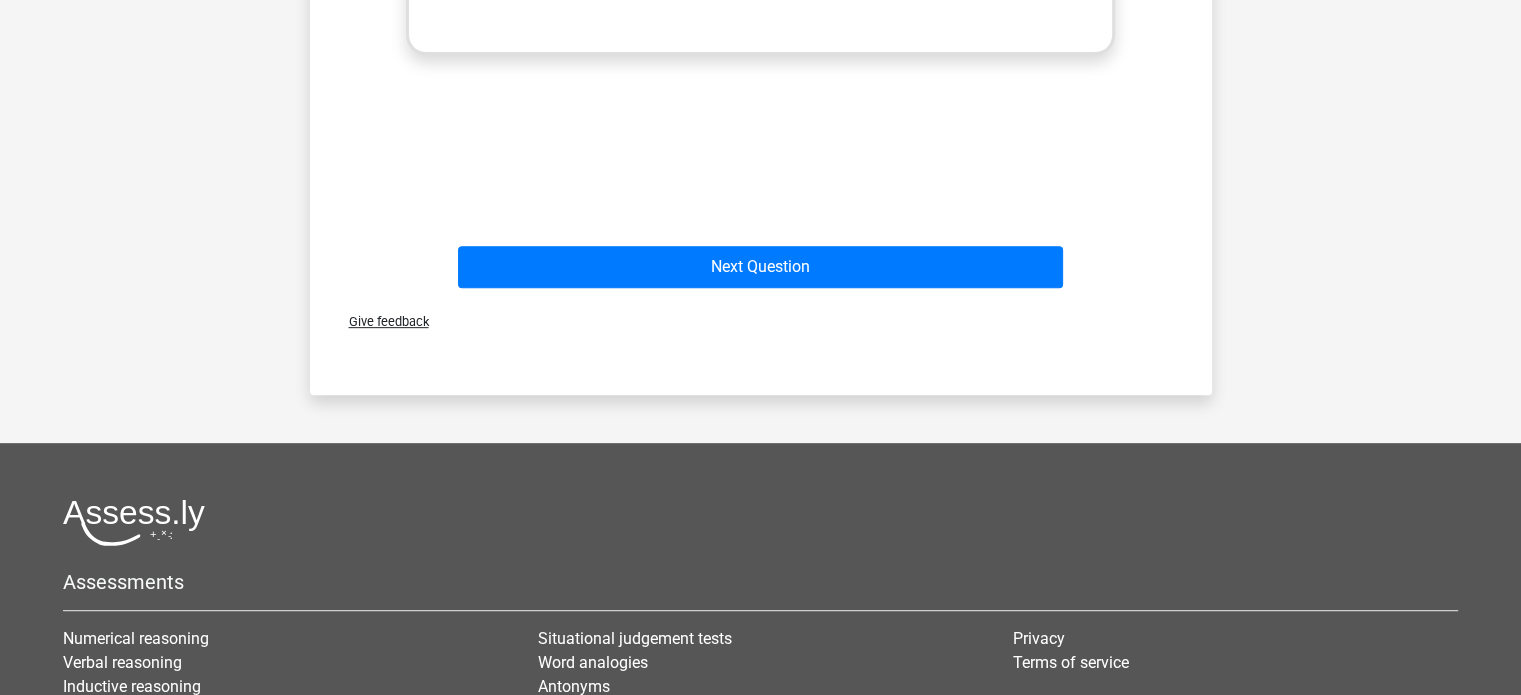 scroll, scrollTop: 877, scrollLeft: 0, axis: vertical 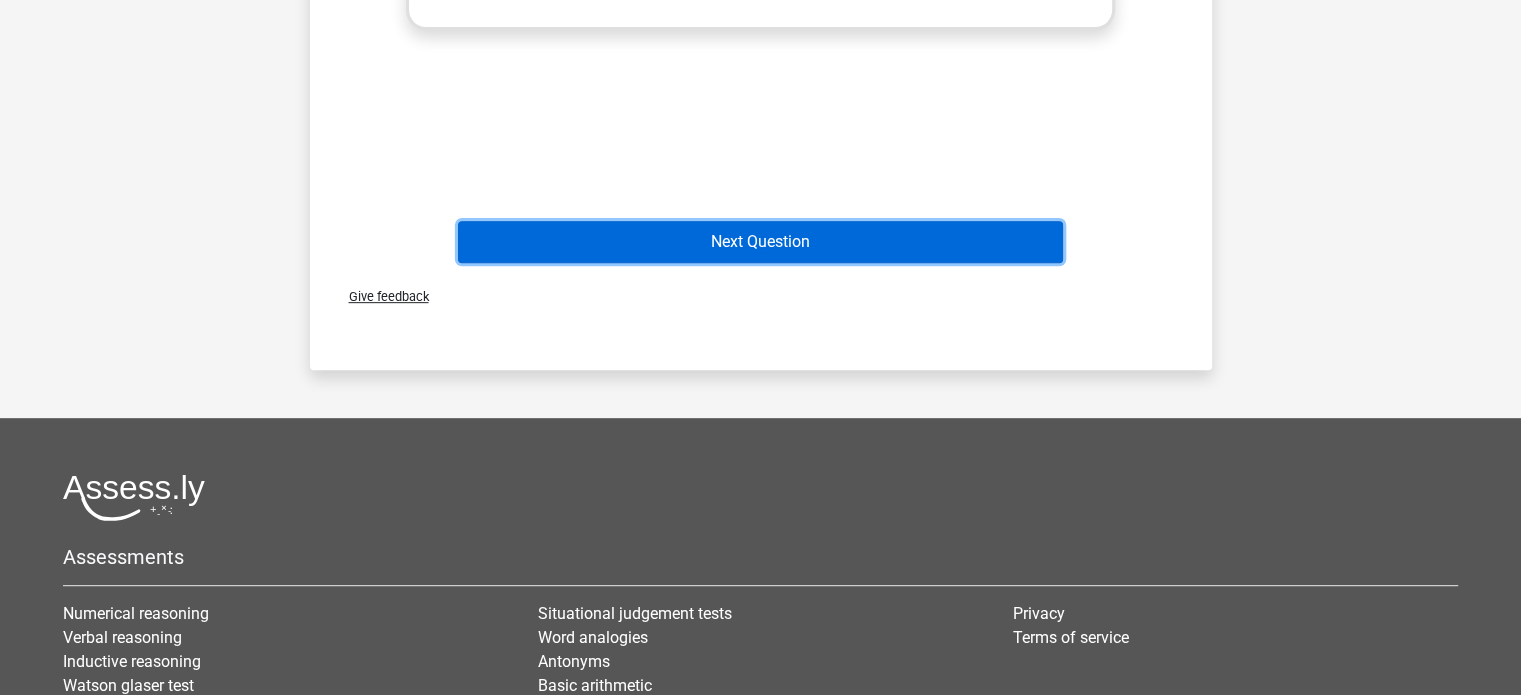 click on "Next Question" at bounding box center (760, 242) 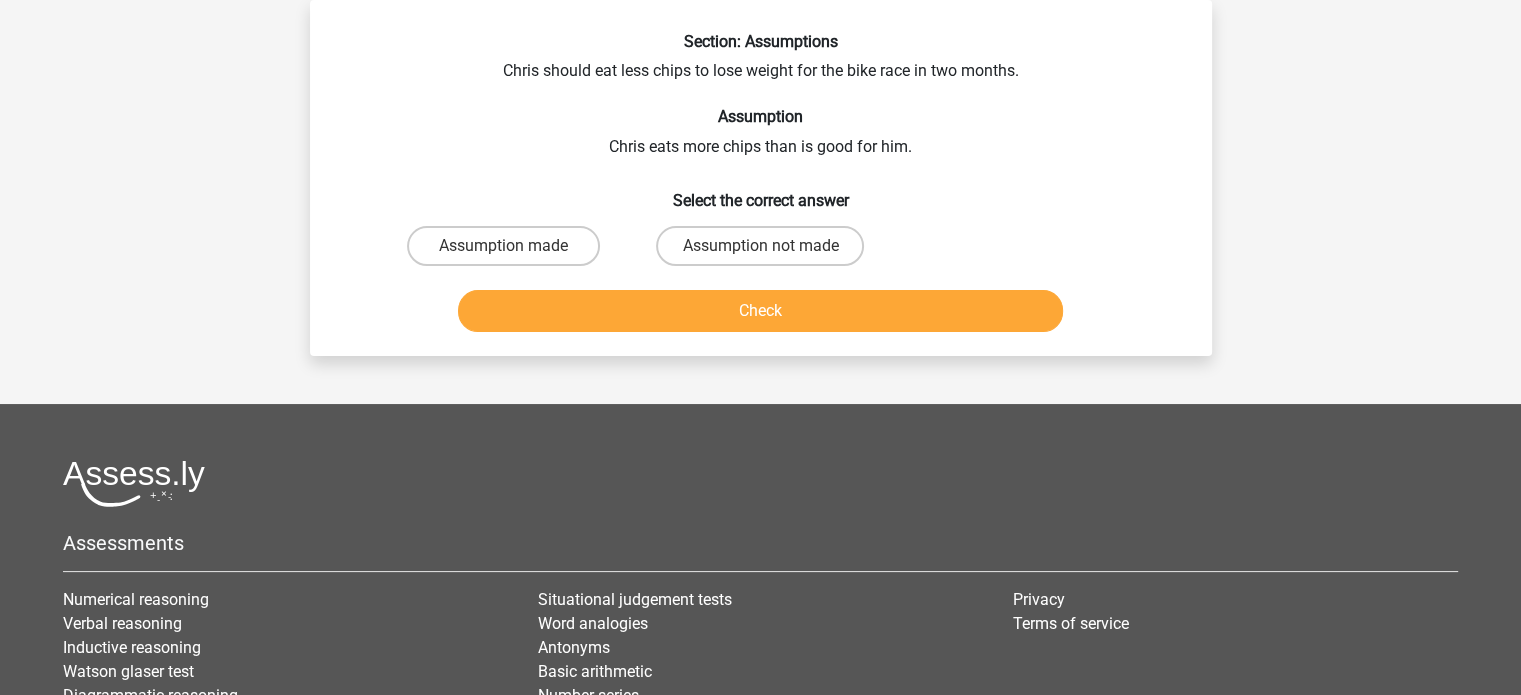 scroll, scrollTop: 0, scrollLeft: 0, axis: both 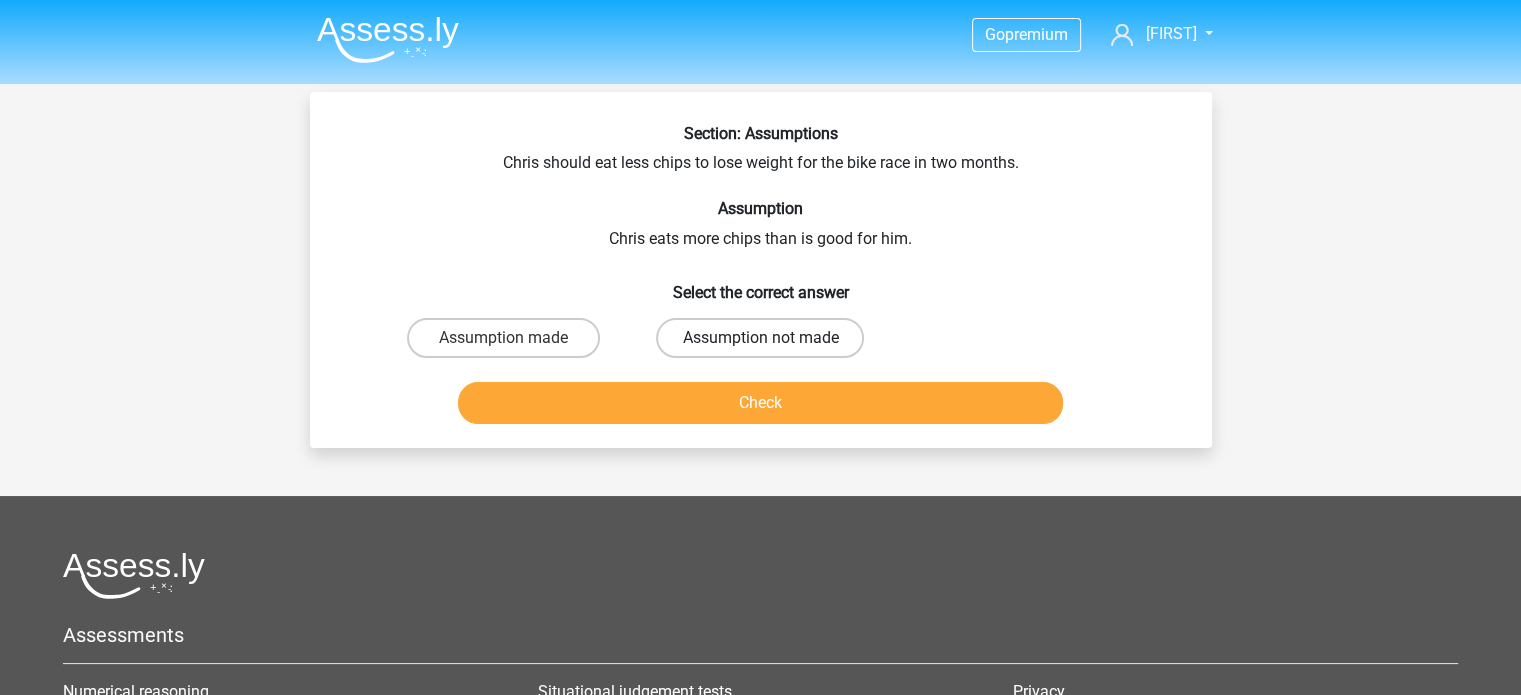 click on "Assumption not made" at bounding box center (760, 338) 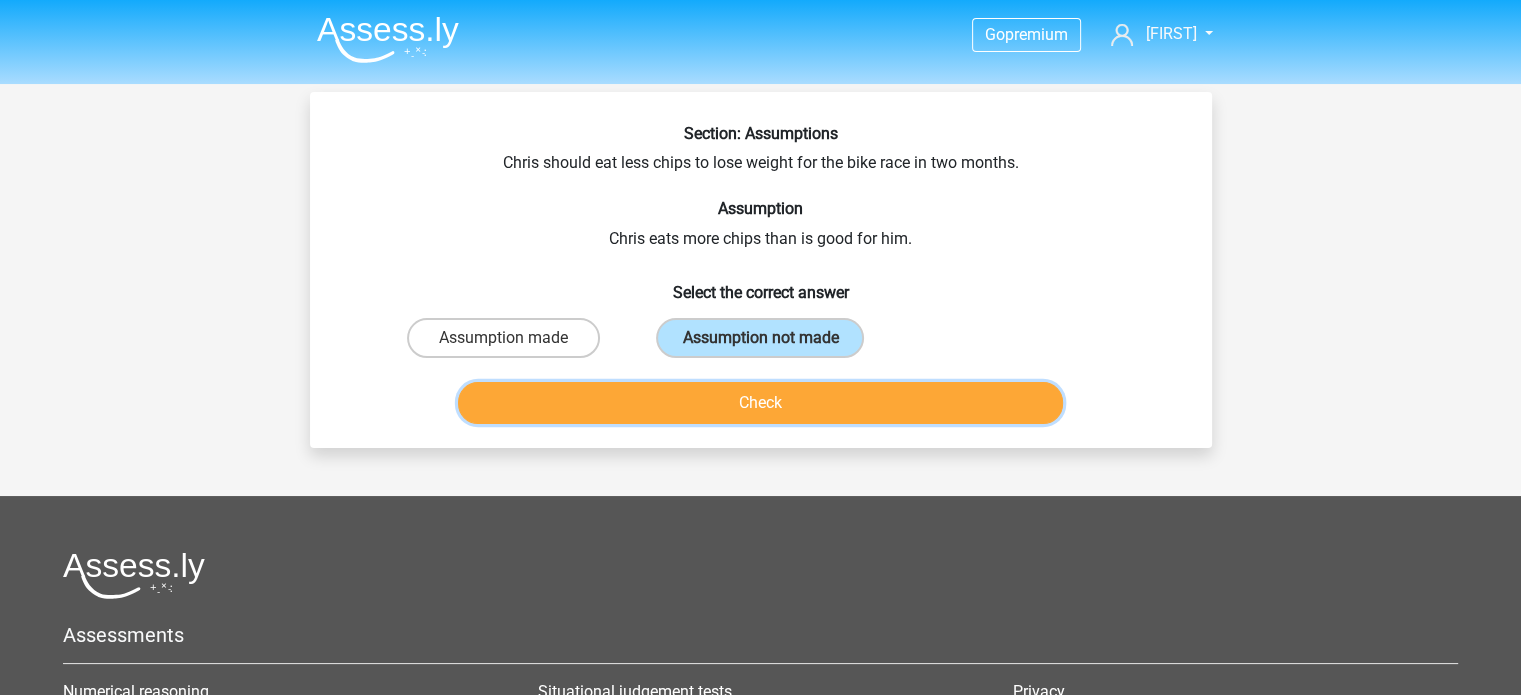 click on "Check" at bounding box center (760, 403) 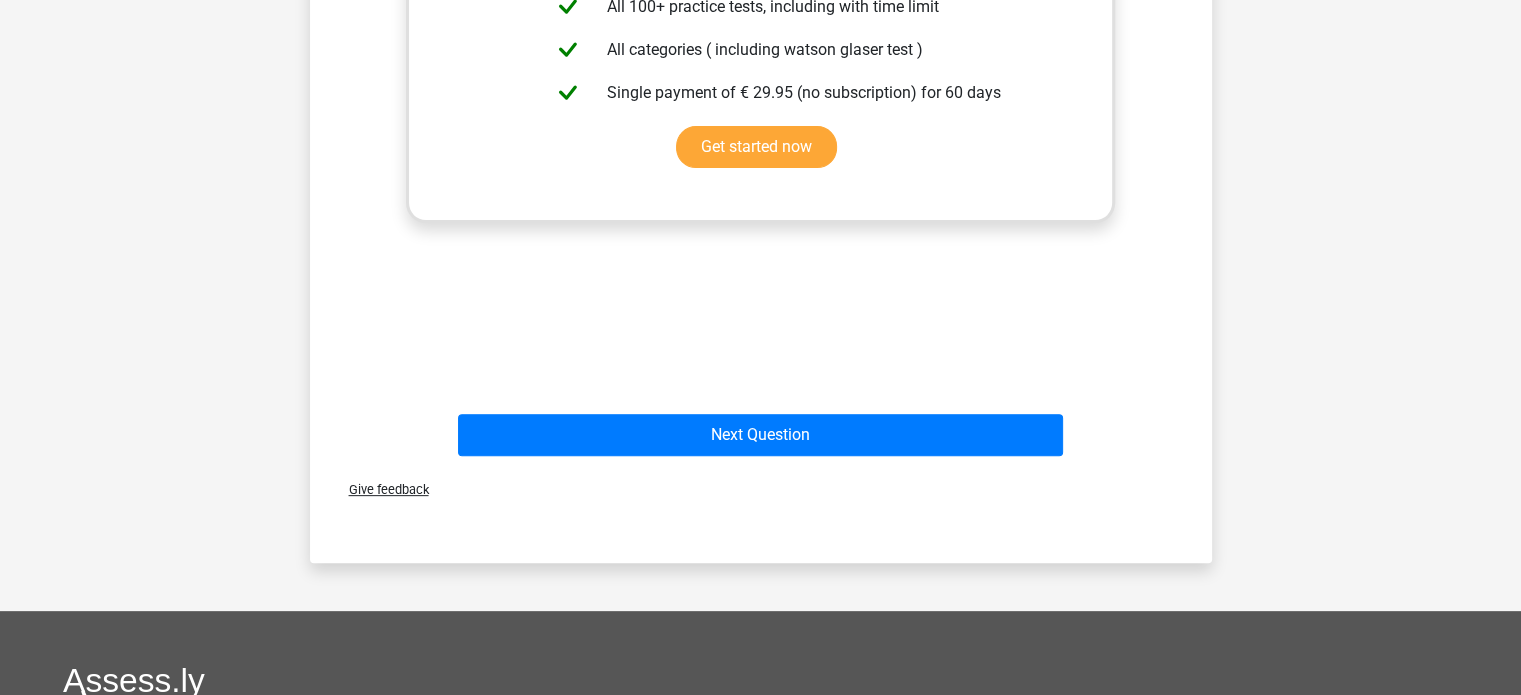scroll, scrollTop: 615, scrollLeft: 0, axis: vertical 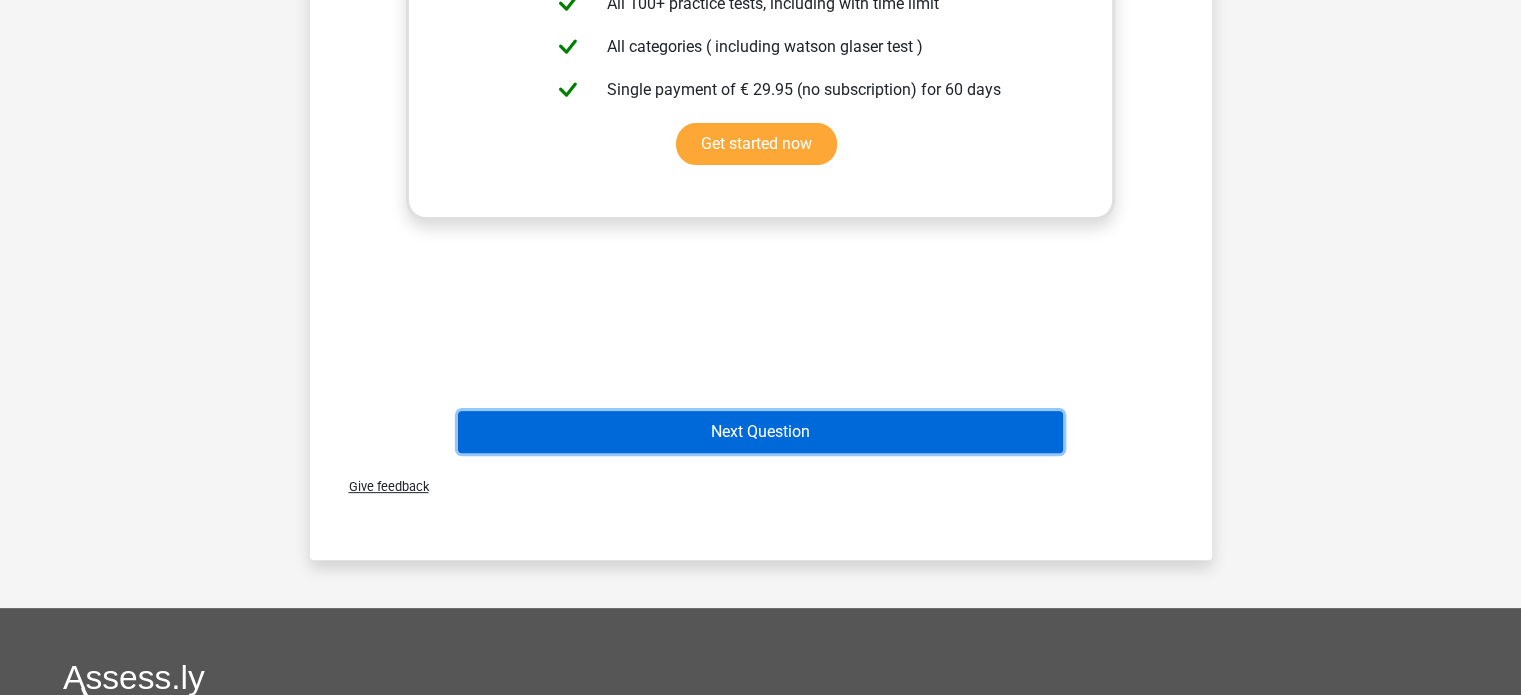 click on "Next Question" at bounding box center (760, 432) 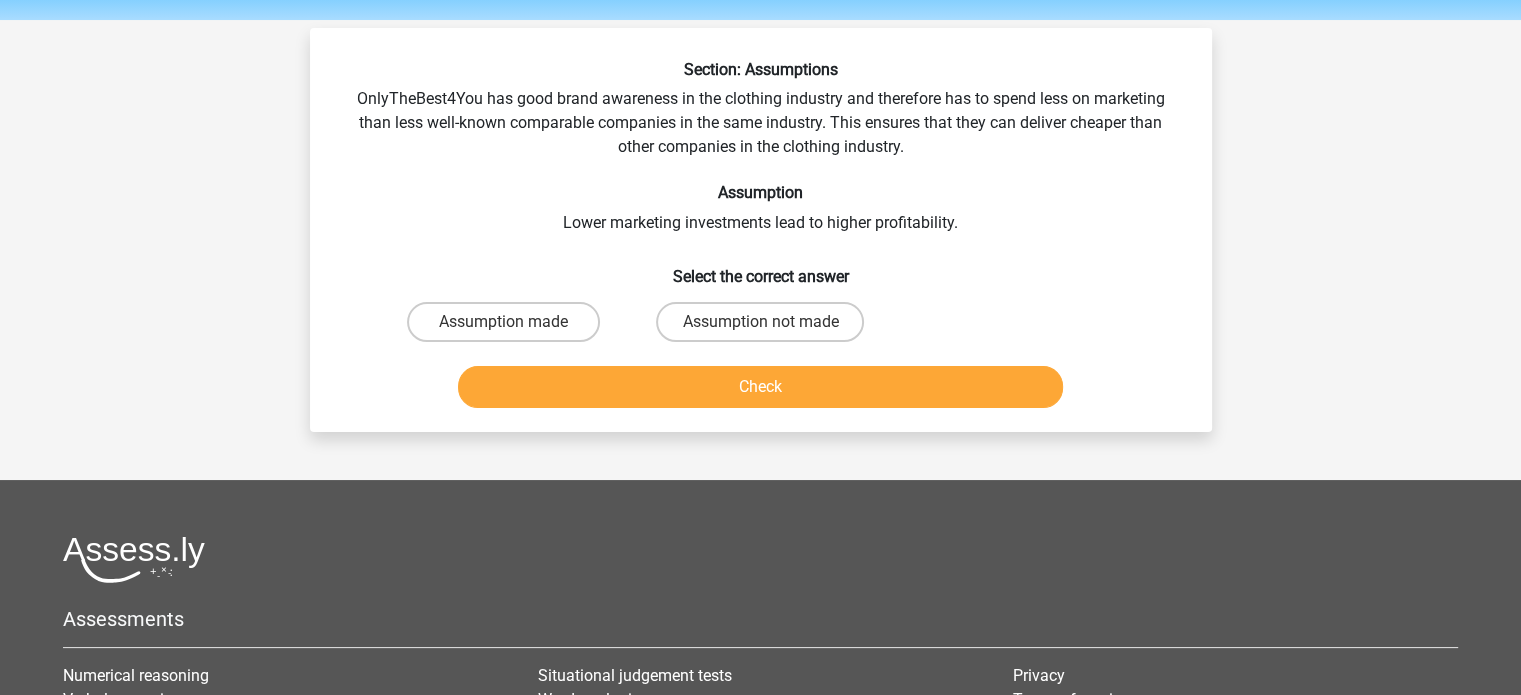 scroll, scrollTop: 46, scrollLeft: 0, axis: vertical 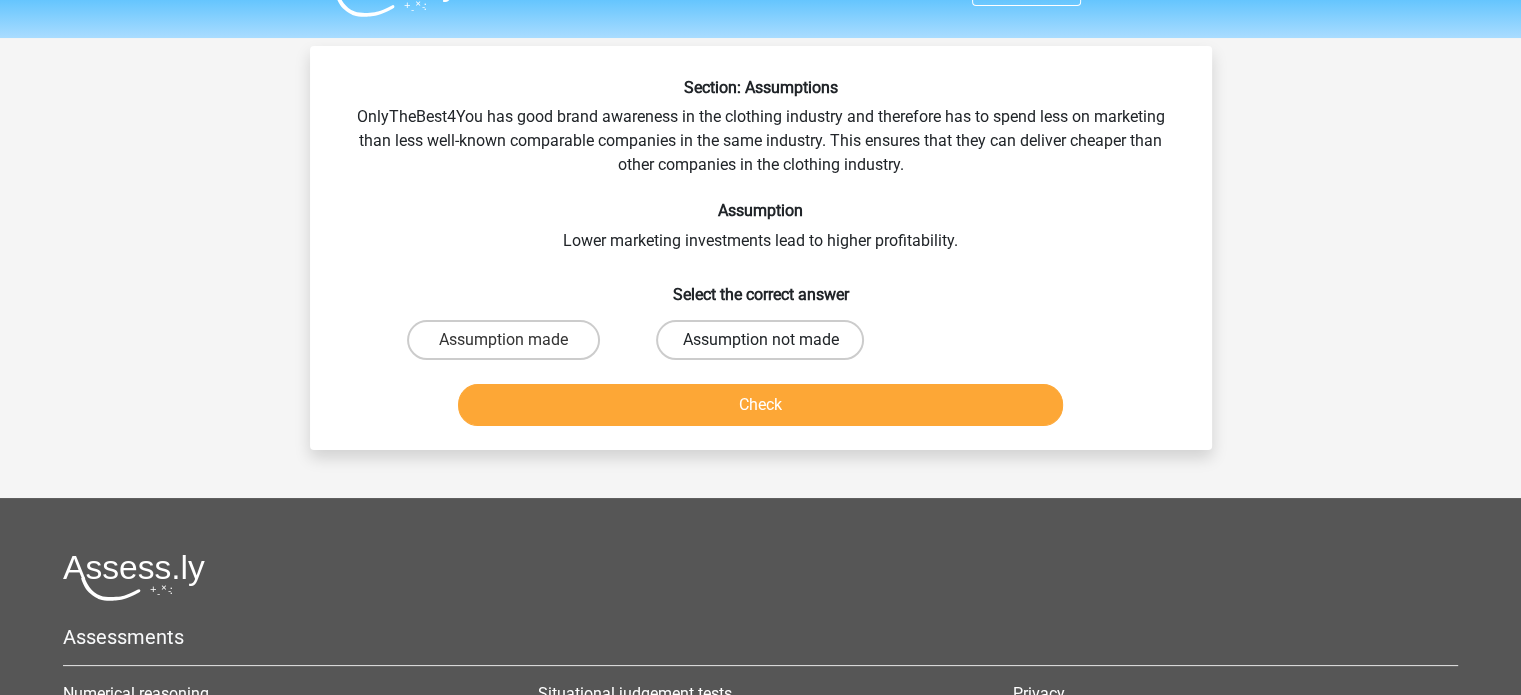click on "Assumption not made" at bounding box center [760, 340] 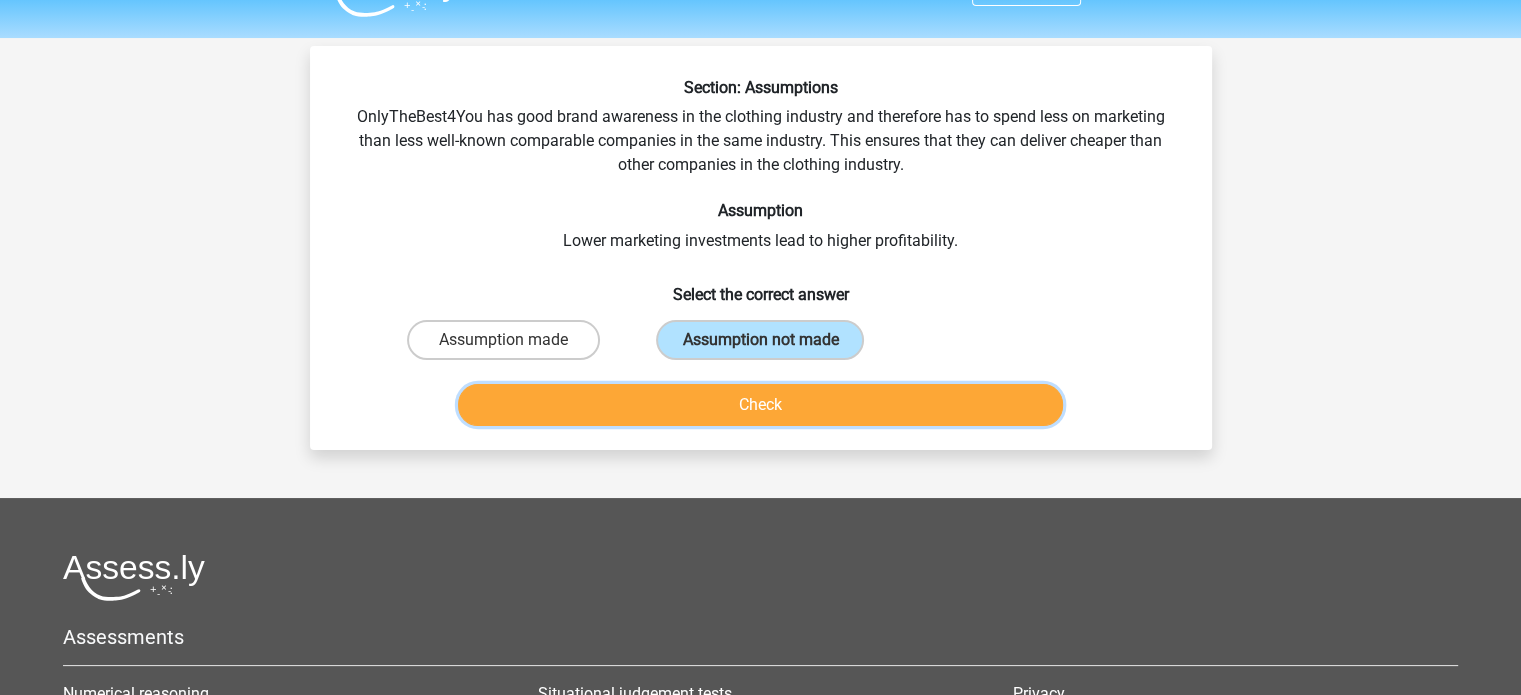 click on "Check" at bounding box center (760, 405) 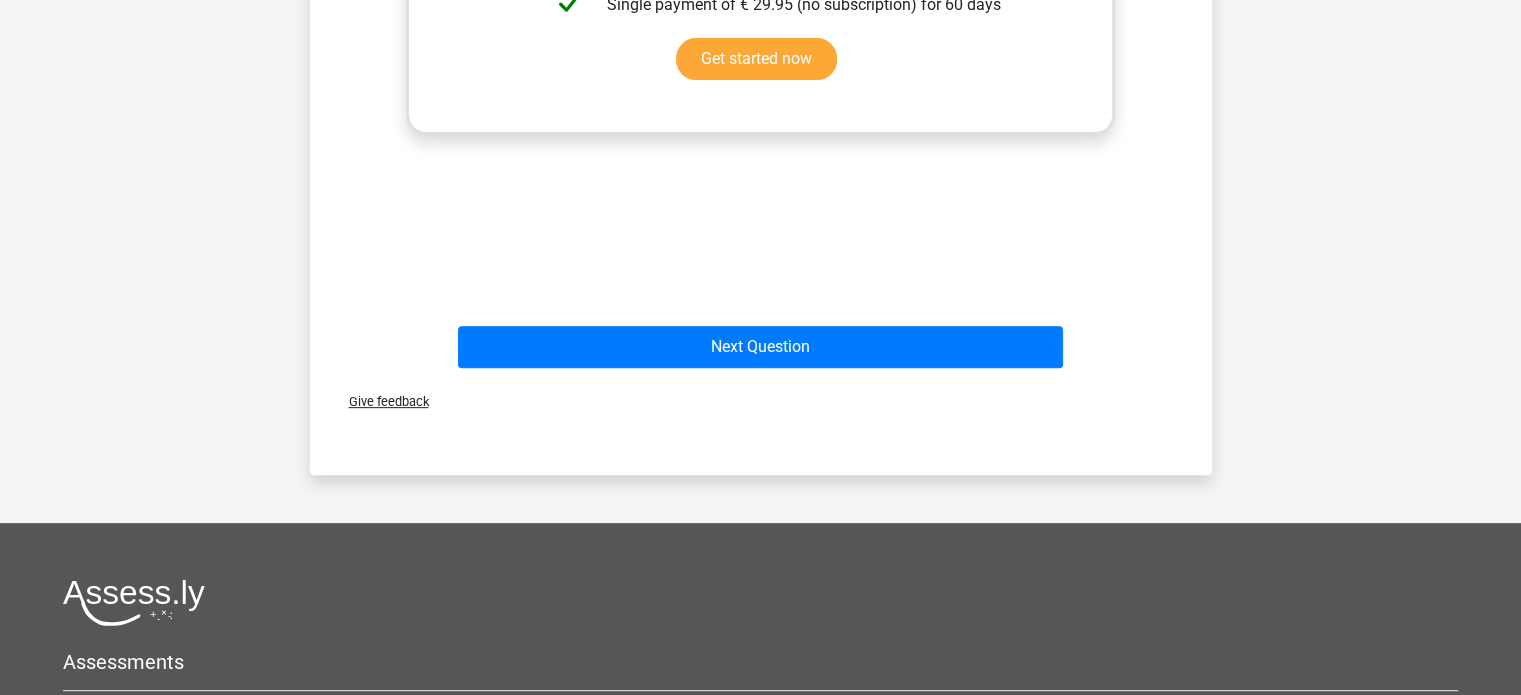 scroll, scrollTop: 828, scrollLeft: 0, axis: vertical 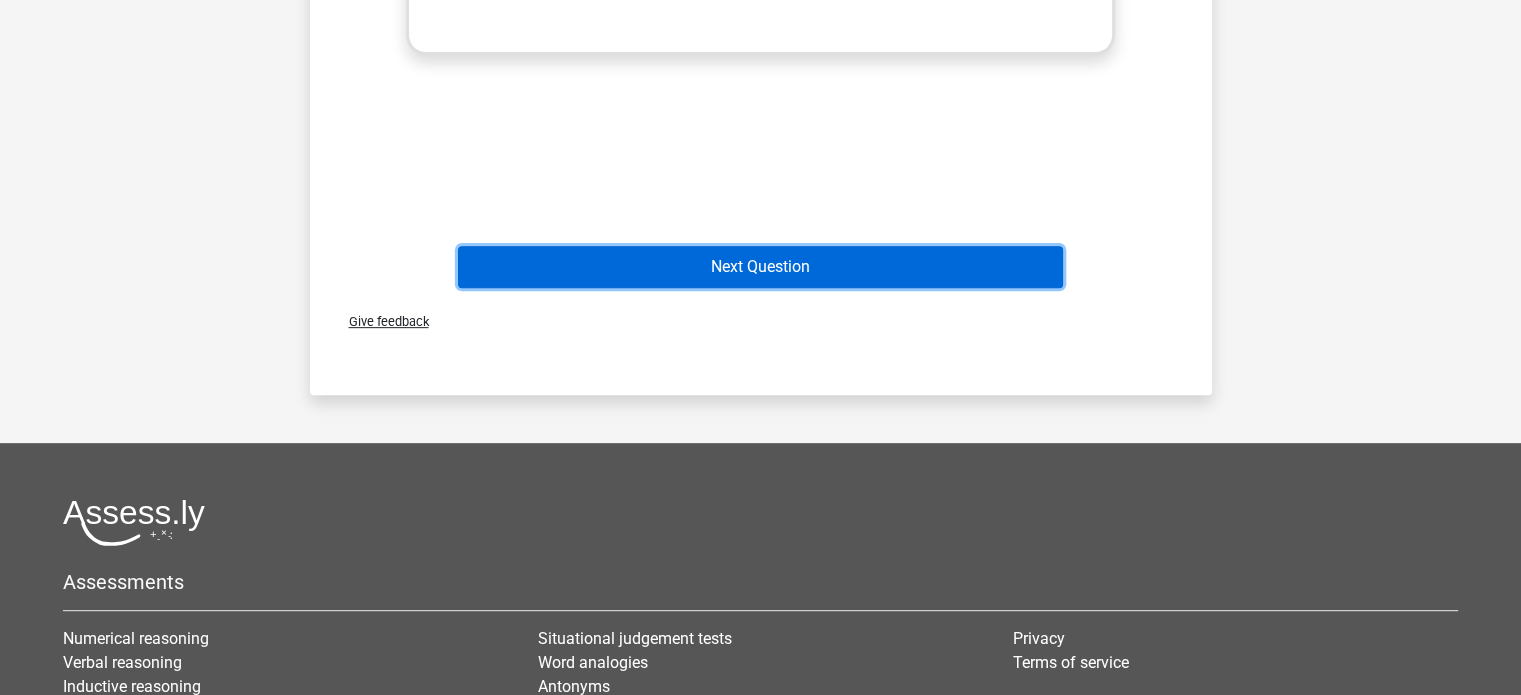 click on "Next Question" at bounding box center (760, 267) 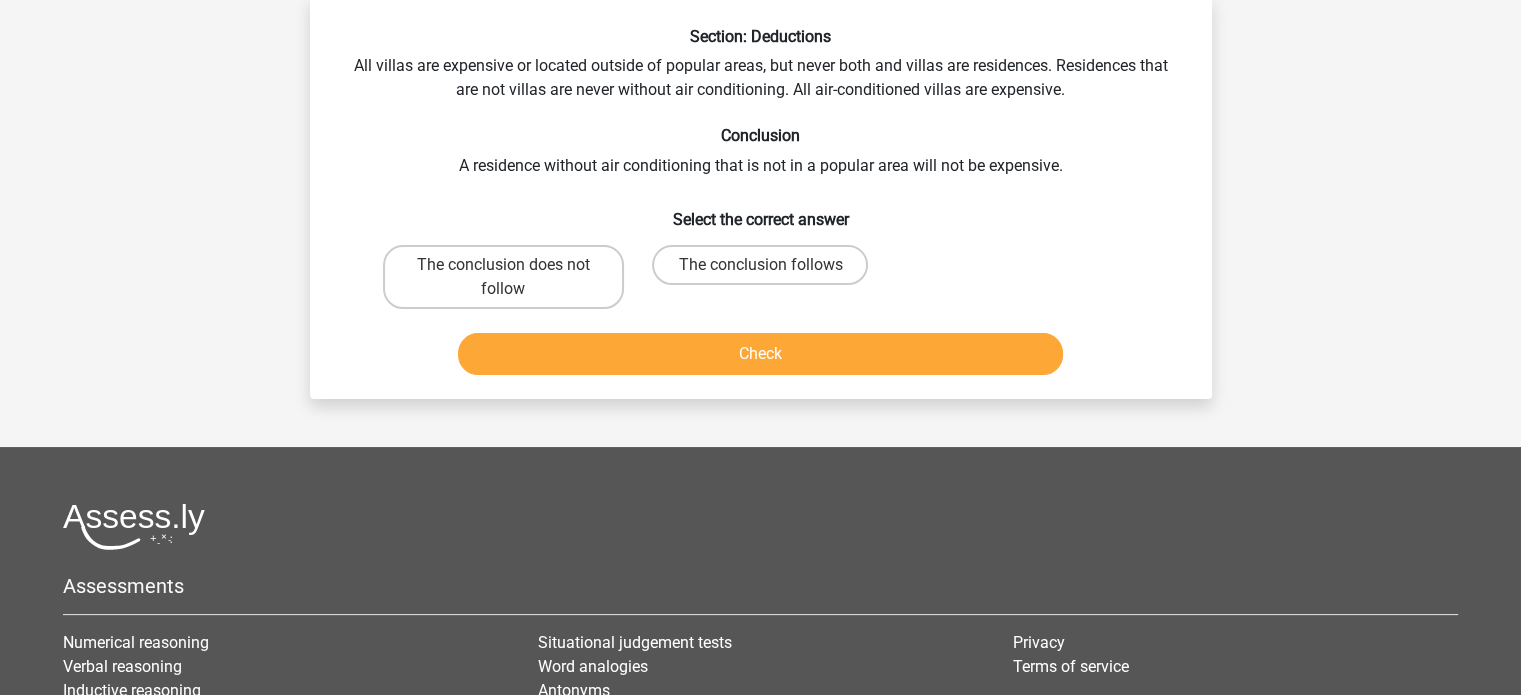 scroll, scrollTop: 92, scrollLeft: 0, axis: vertical 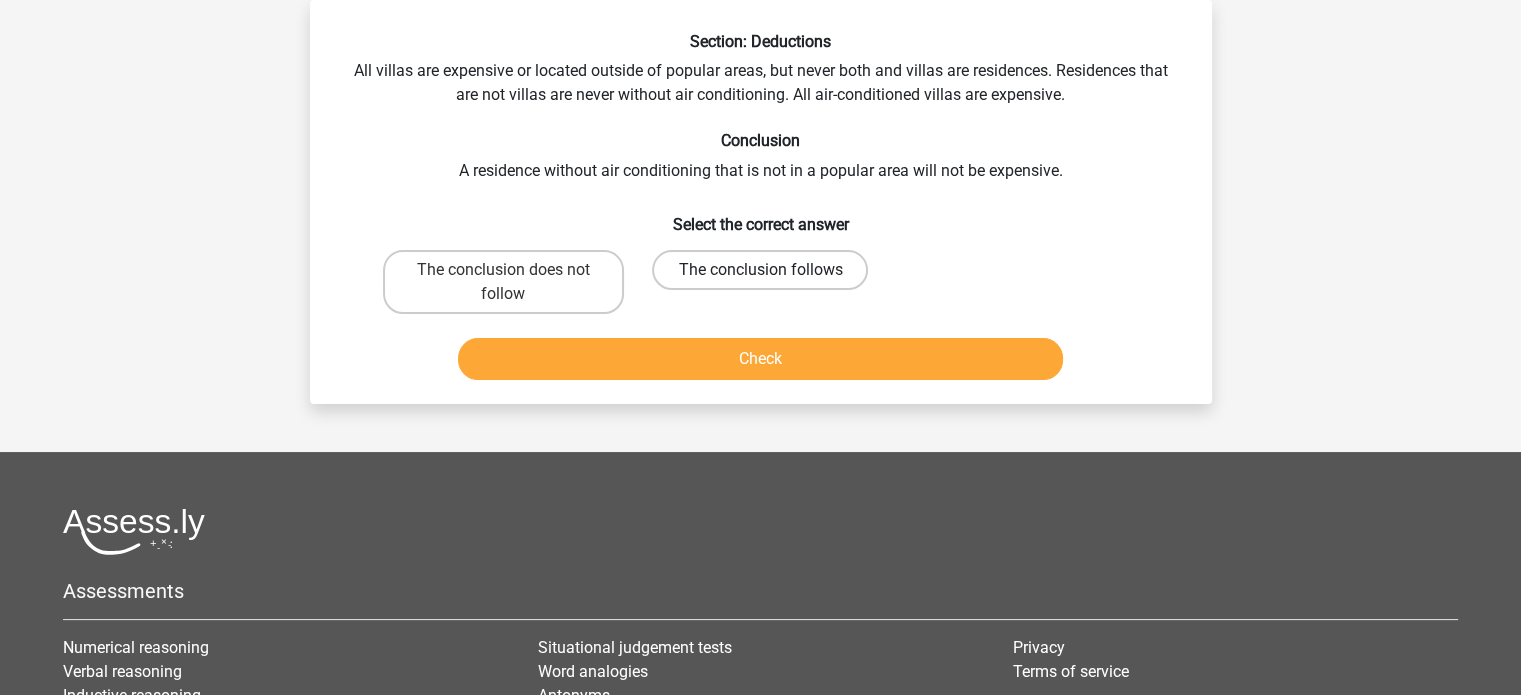 click on "The conclusion follows" at bounding box center (760, 270) 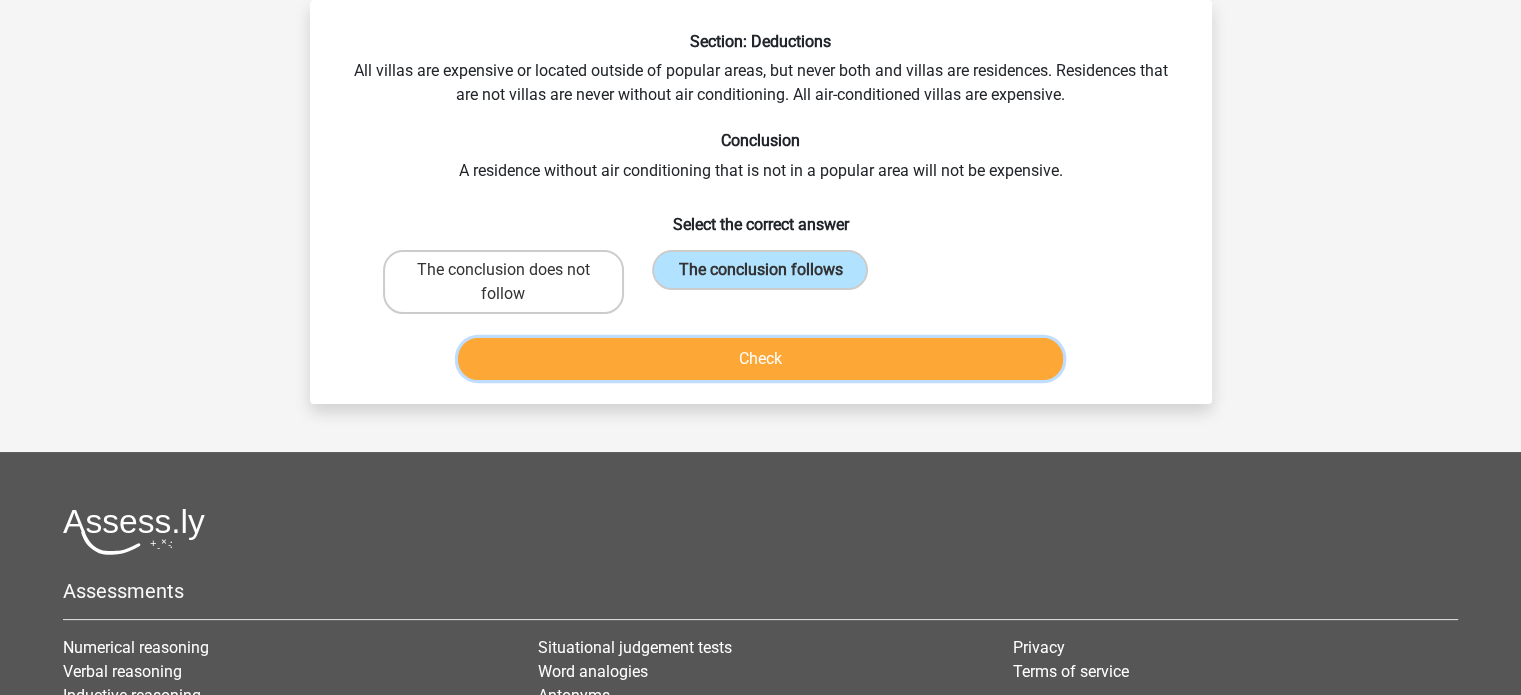 click on "Check" at bounding box center [760, 359] 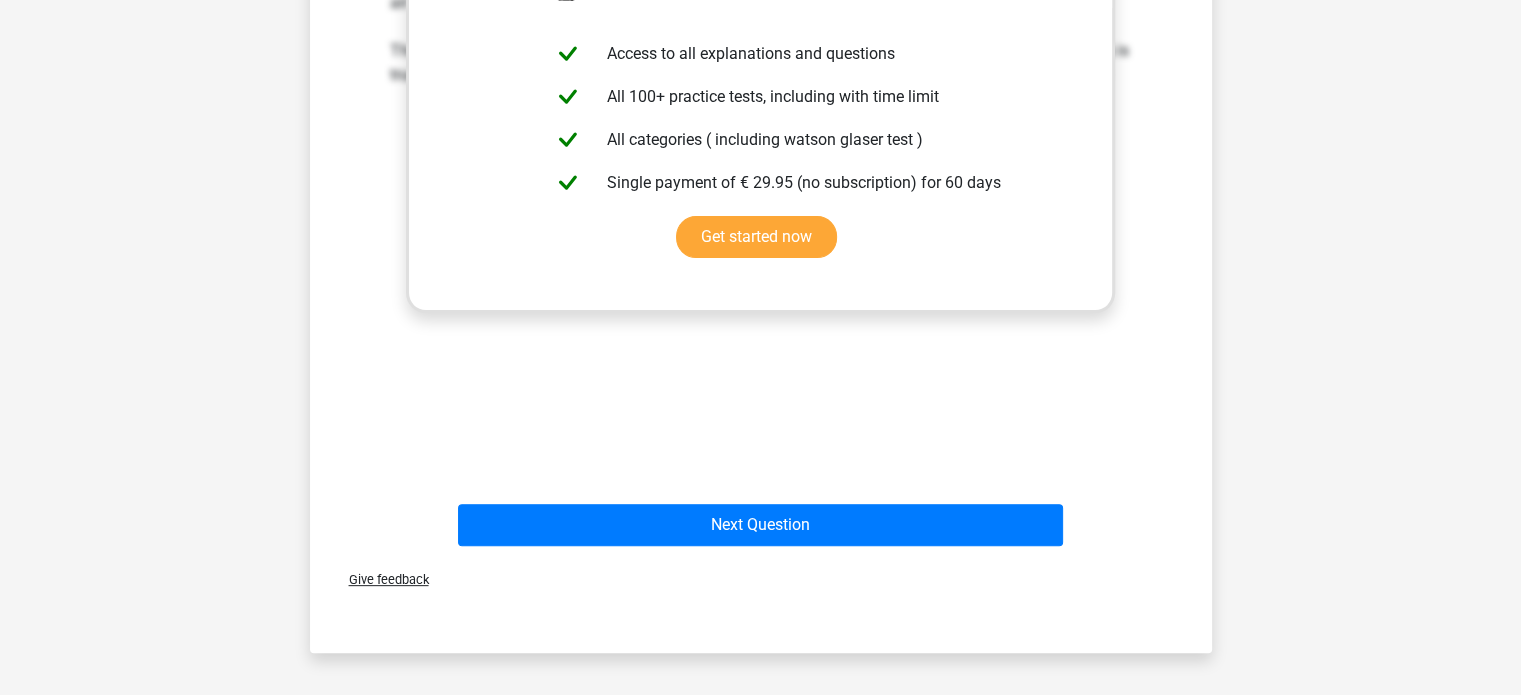 scroll, scrollTop: 572, scrollLeft: 0, axis: vertical 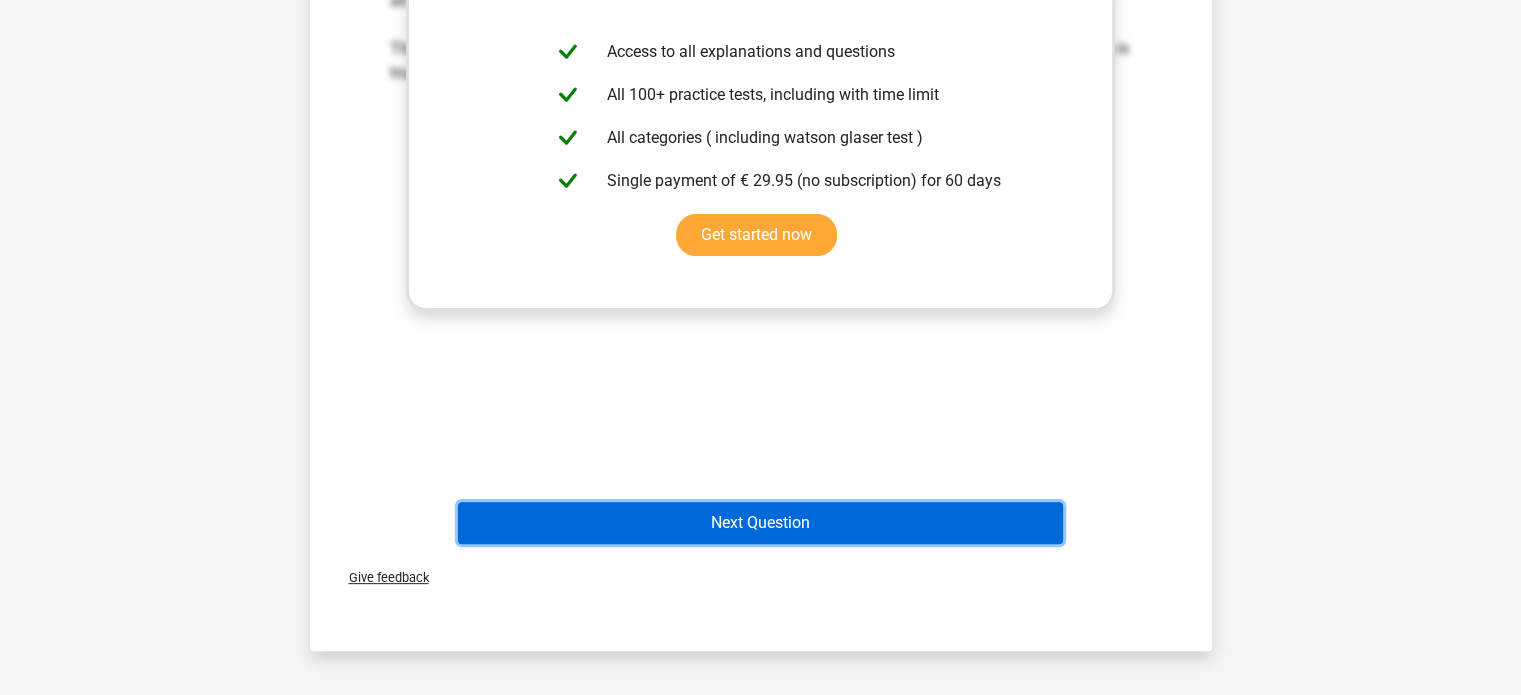 click on "Next Question" at bounding box center [760, 523] 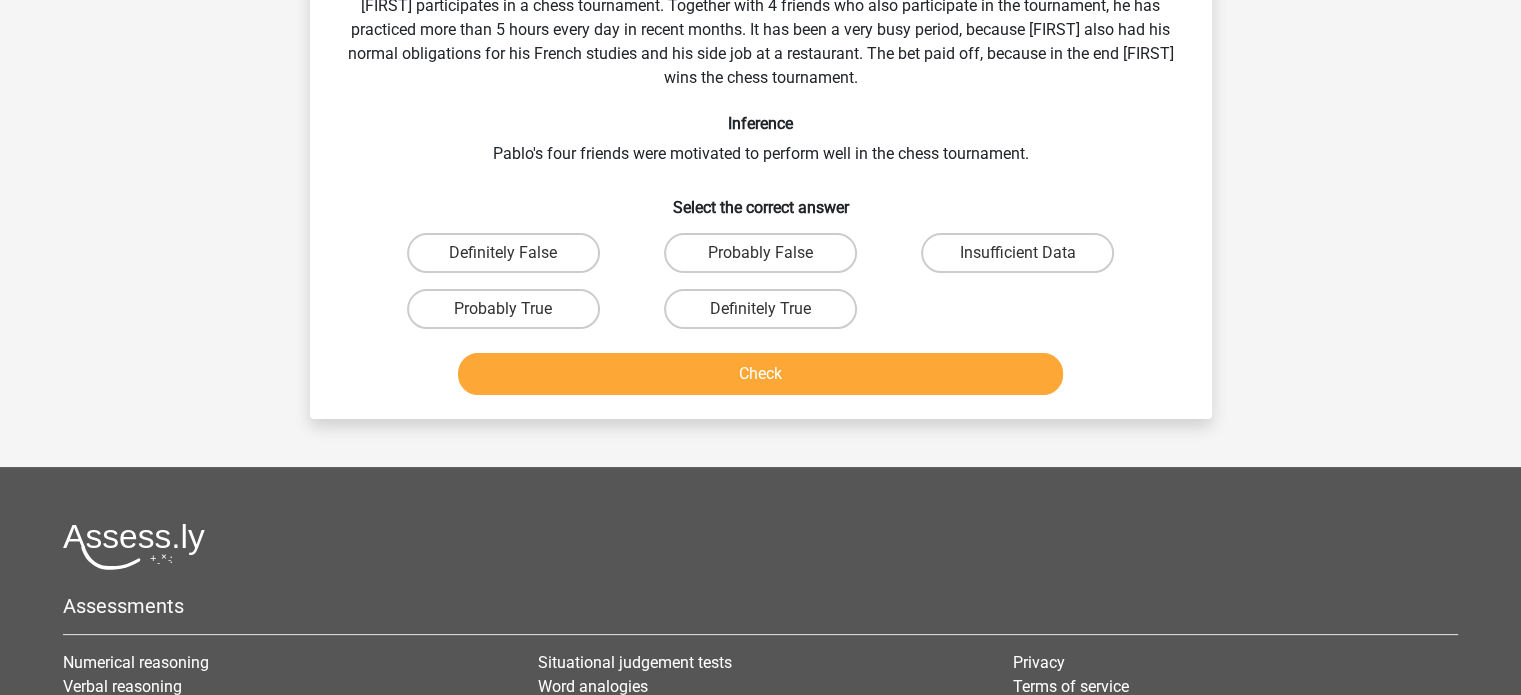 scroll, scrollTop: 92, scrollLeft: 0, axis: vertical 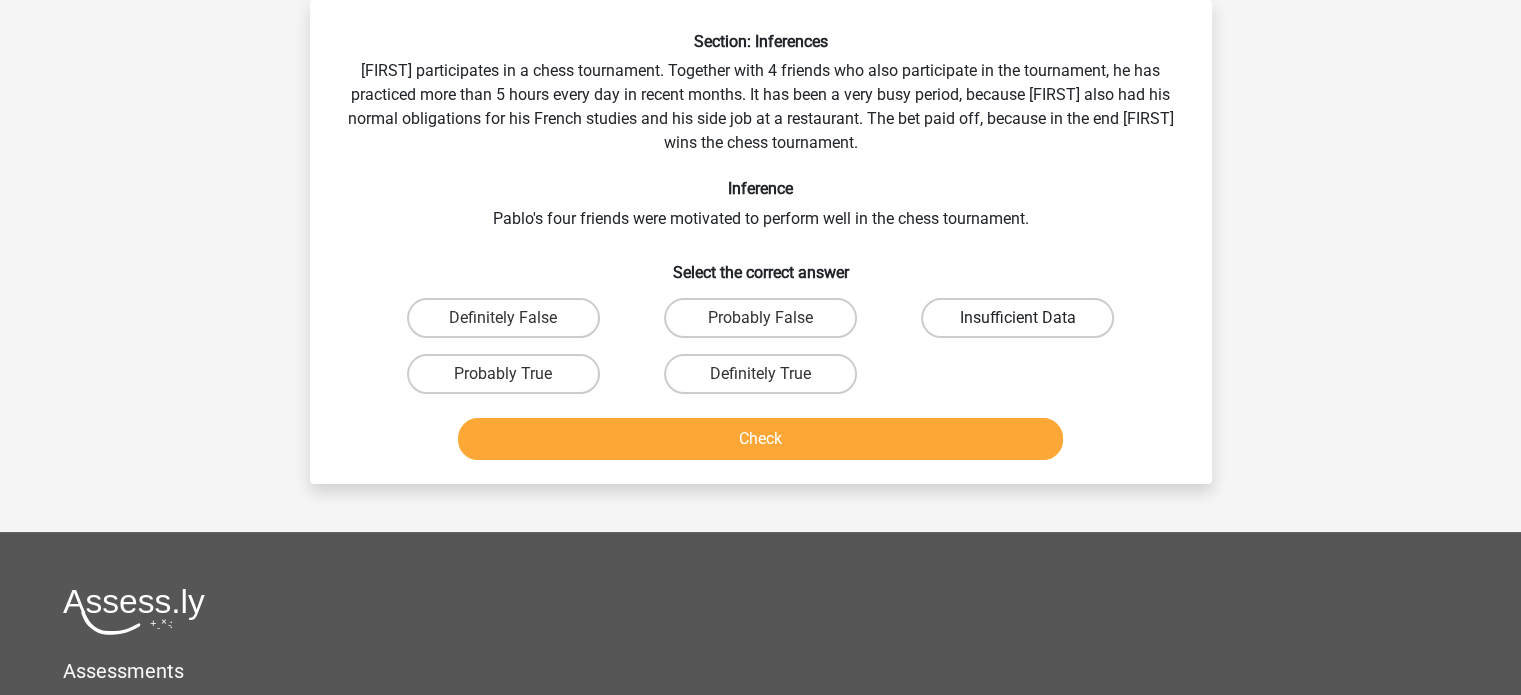 click on "Insufficient Data" at bounding box center (1017, 318) 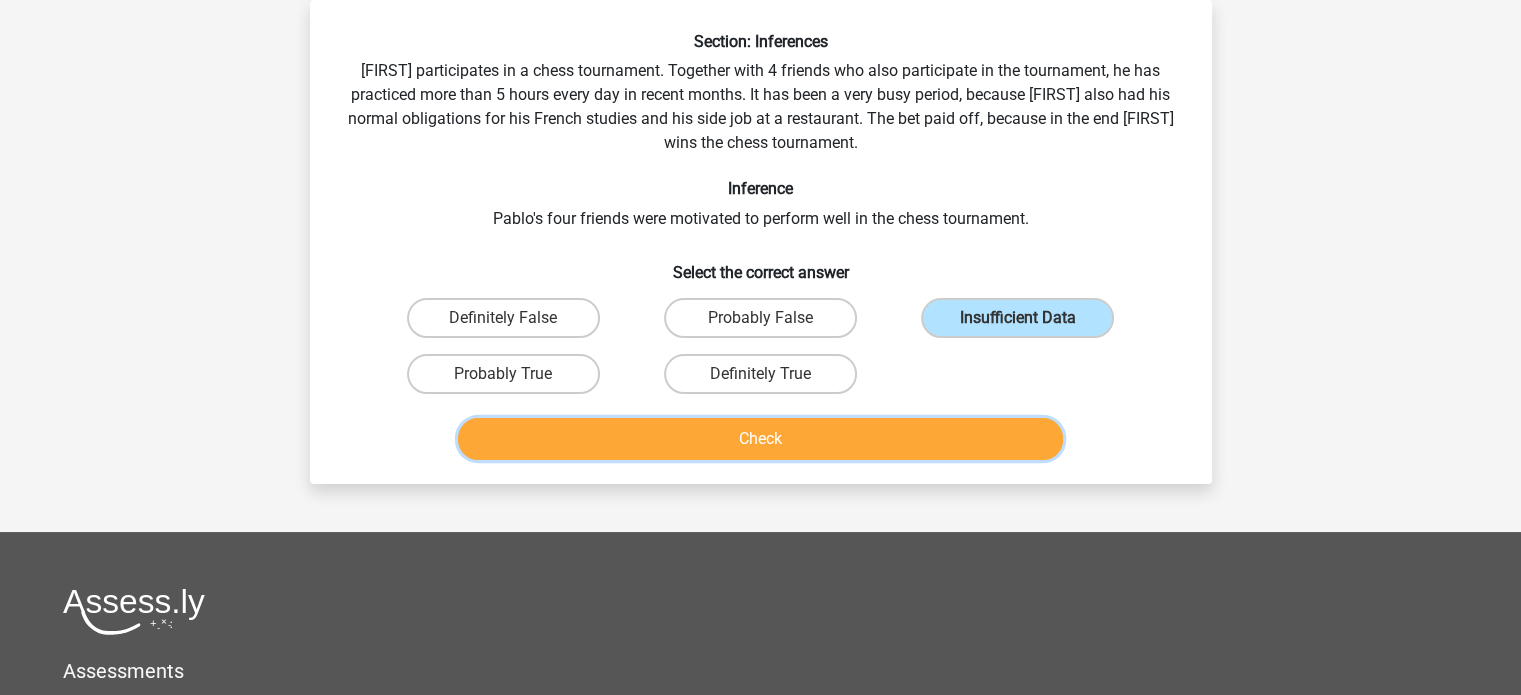 click on "Check" at bounding box center (760, 439) 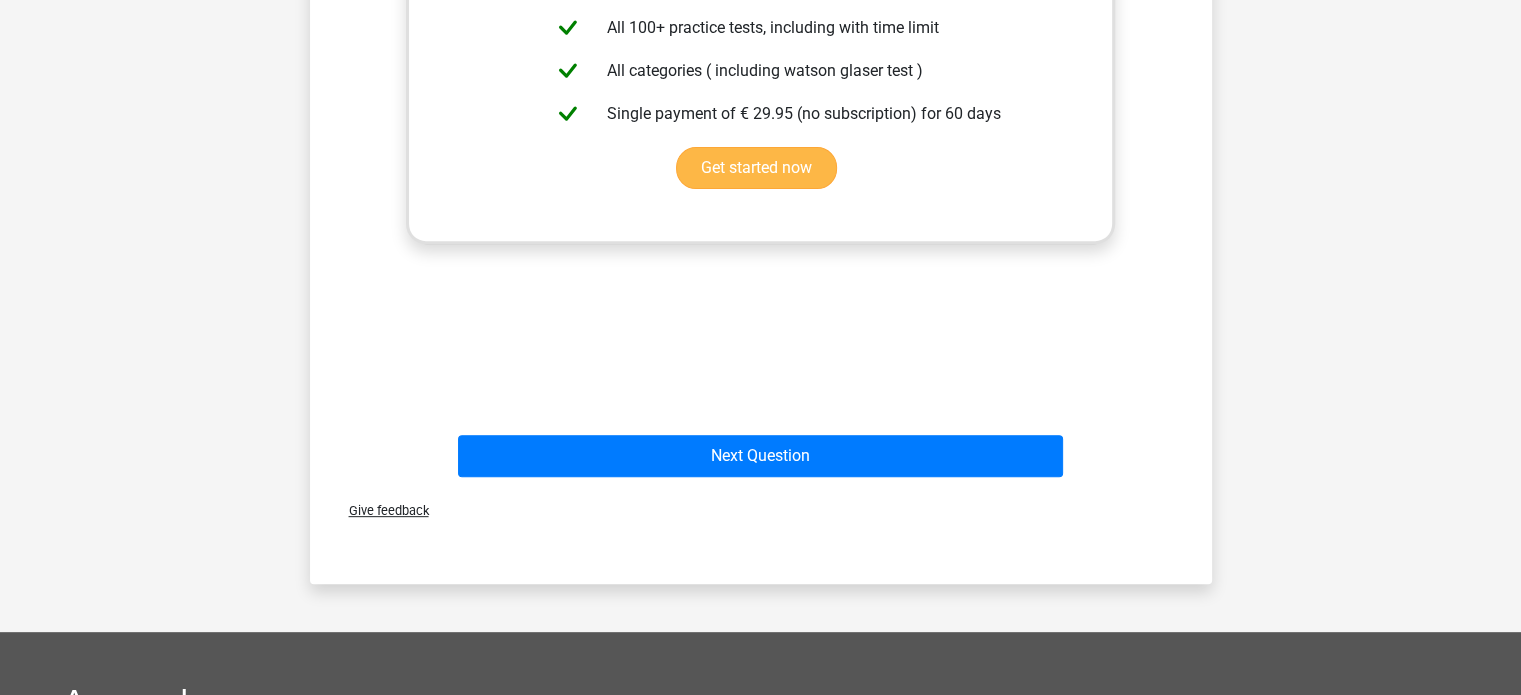 scroll, scrollTop: 720, scrollLeft: 0, axis: vertical 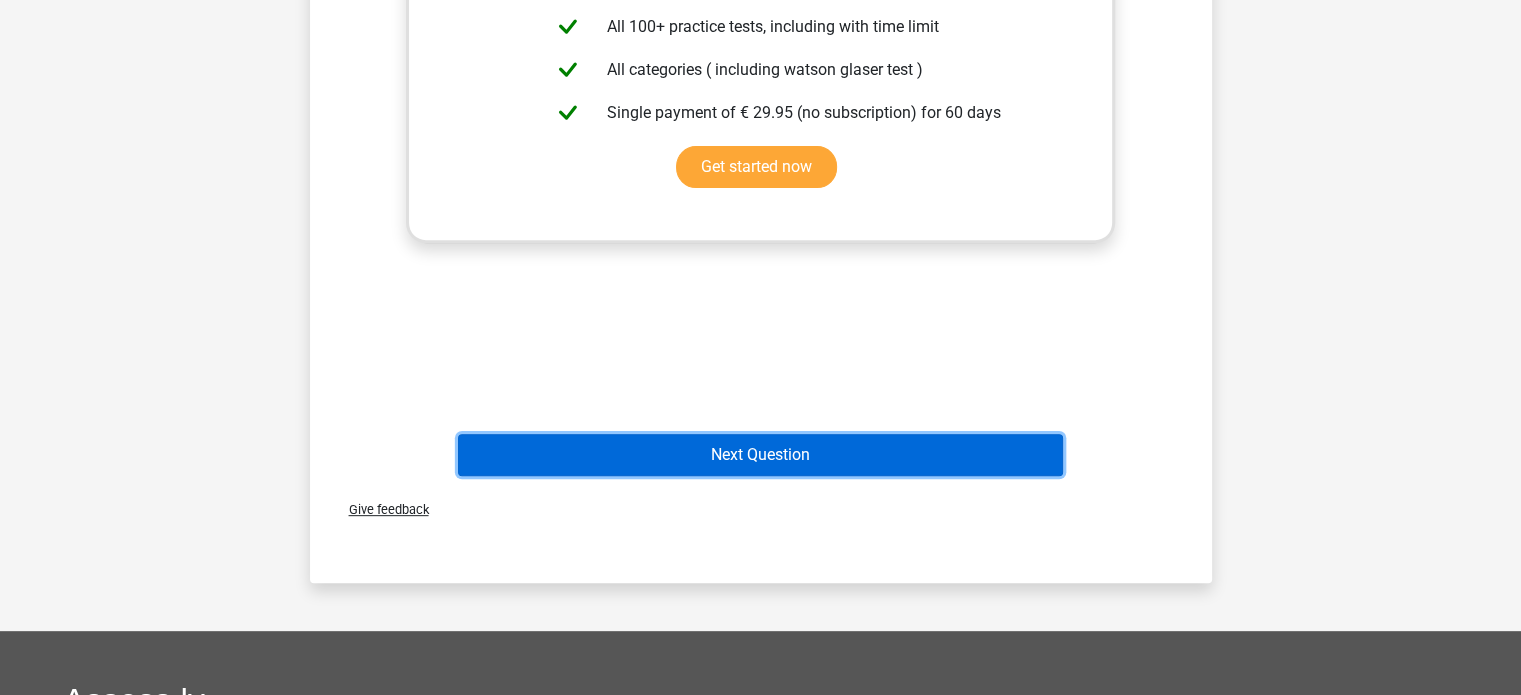 click on "Next Question" at bounding box center (760, 455) 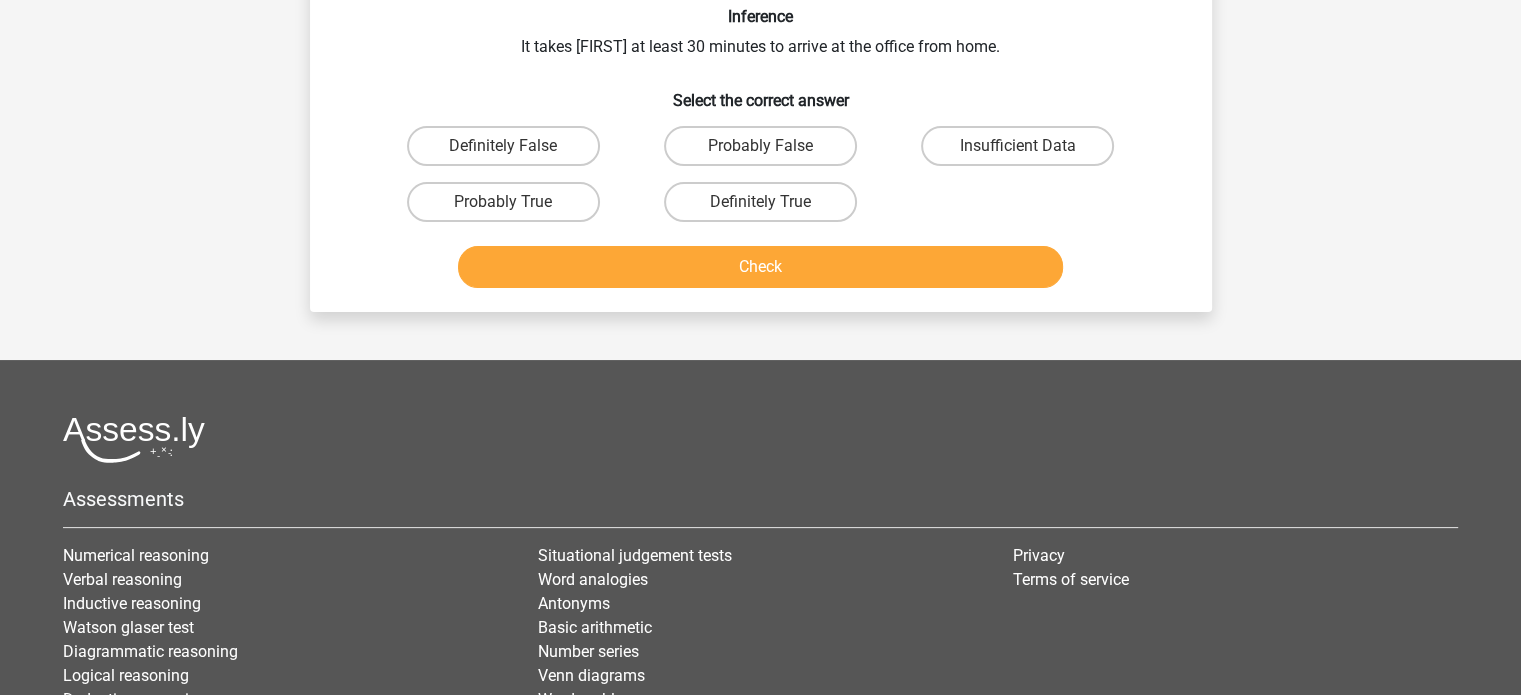 scroll, scrollTop: 92, scrollLeft: 0, axis: vertical 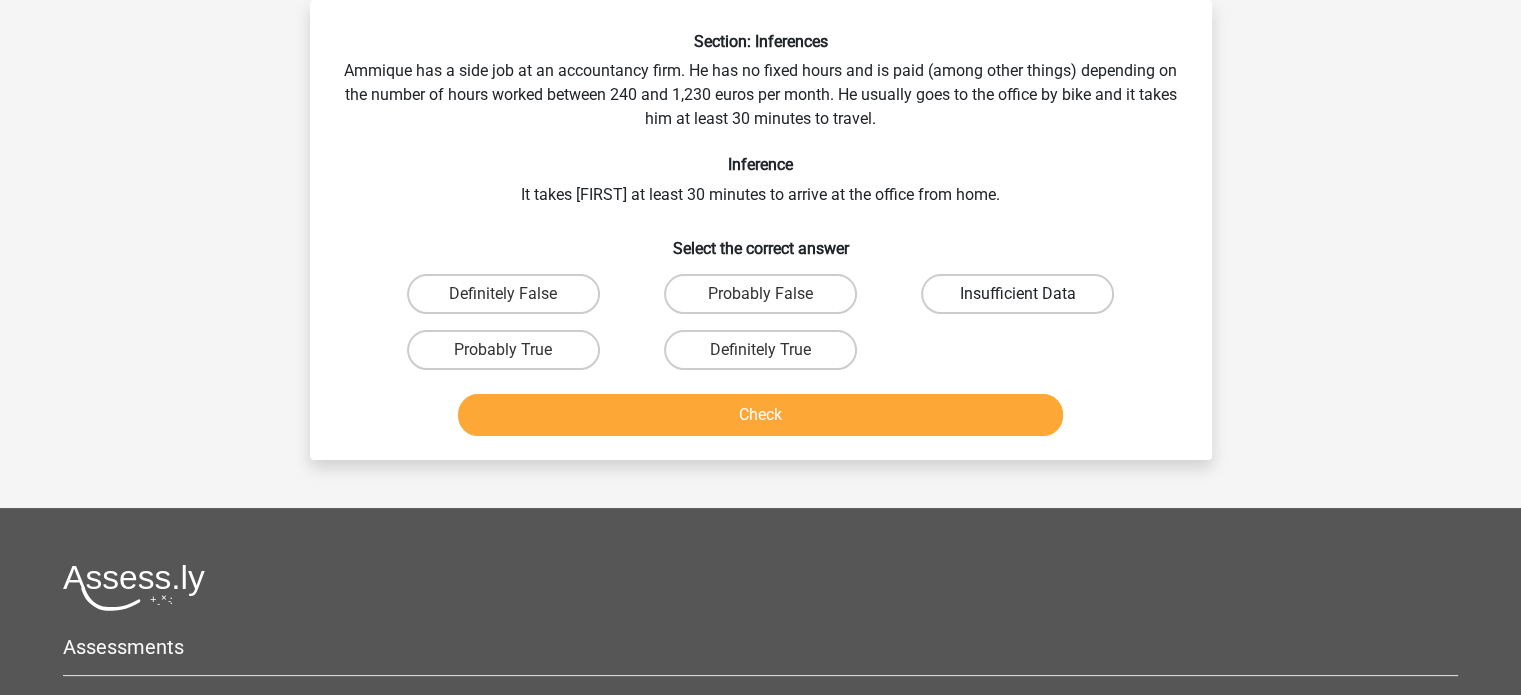 click on "Insufficient Data" at bounding box center [1017, 294] 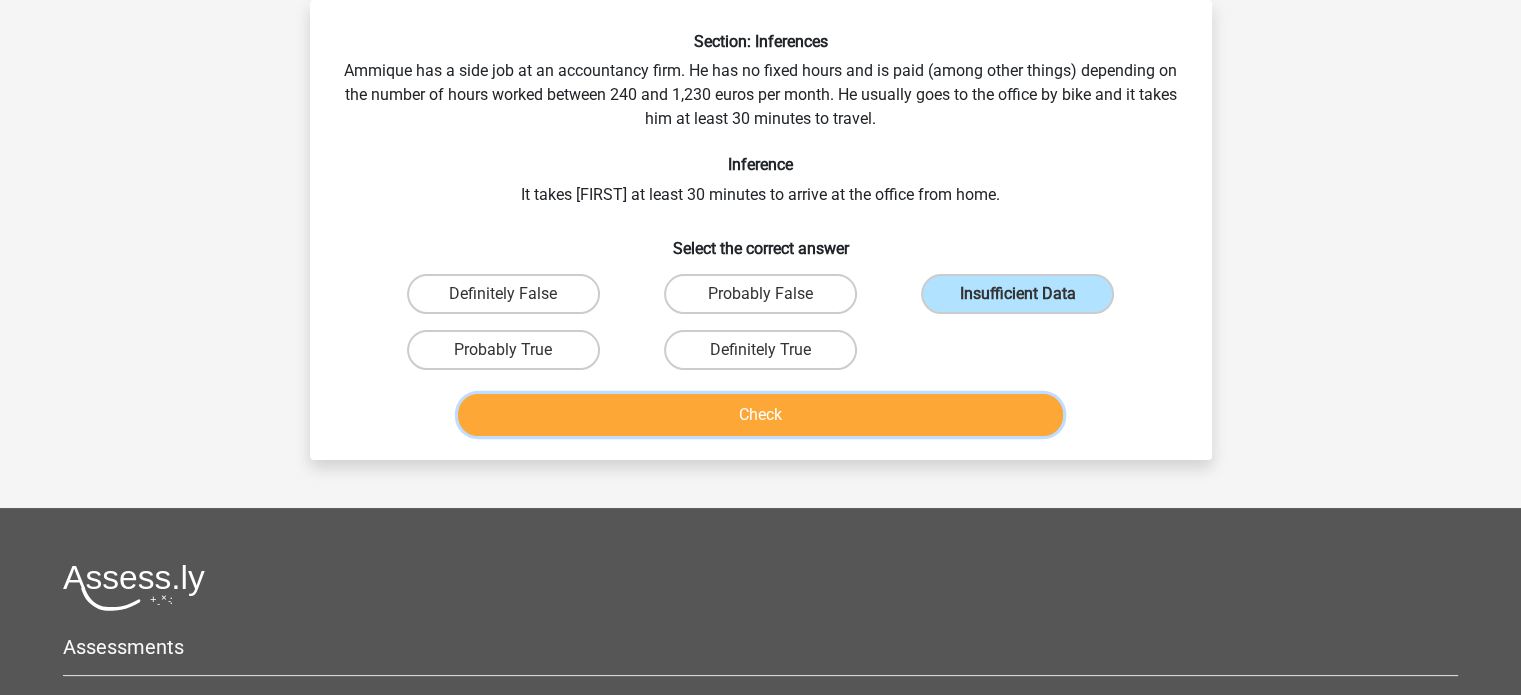 click on "Check" at bounding box center (760, 415) 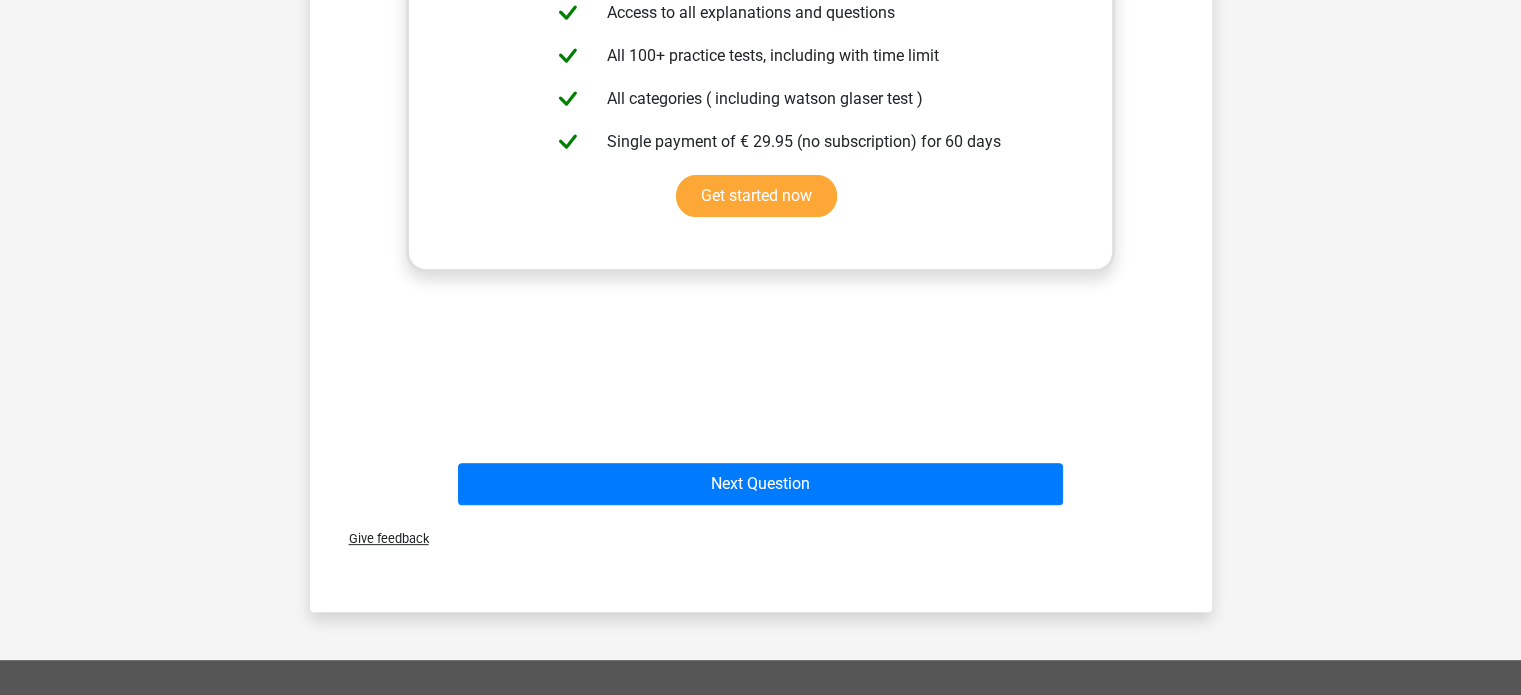 scroll, scrollTop: 673, scrollLeft: 0, axis: vertical 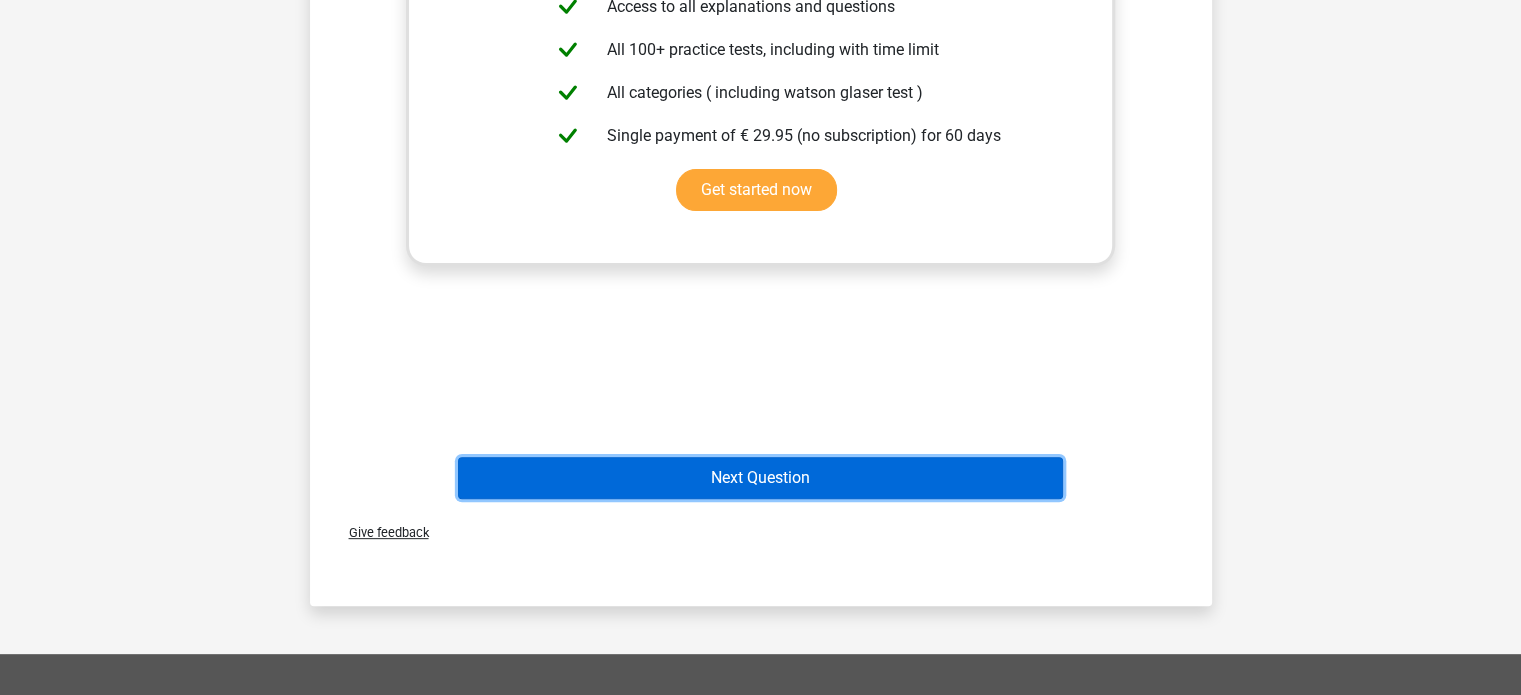click on "Next Question" at bounding box center [760, 478] 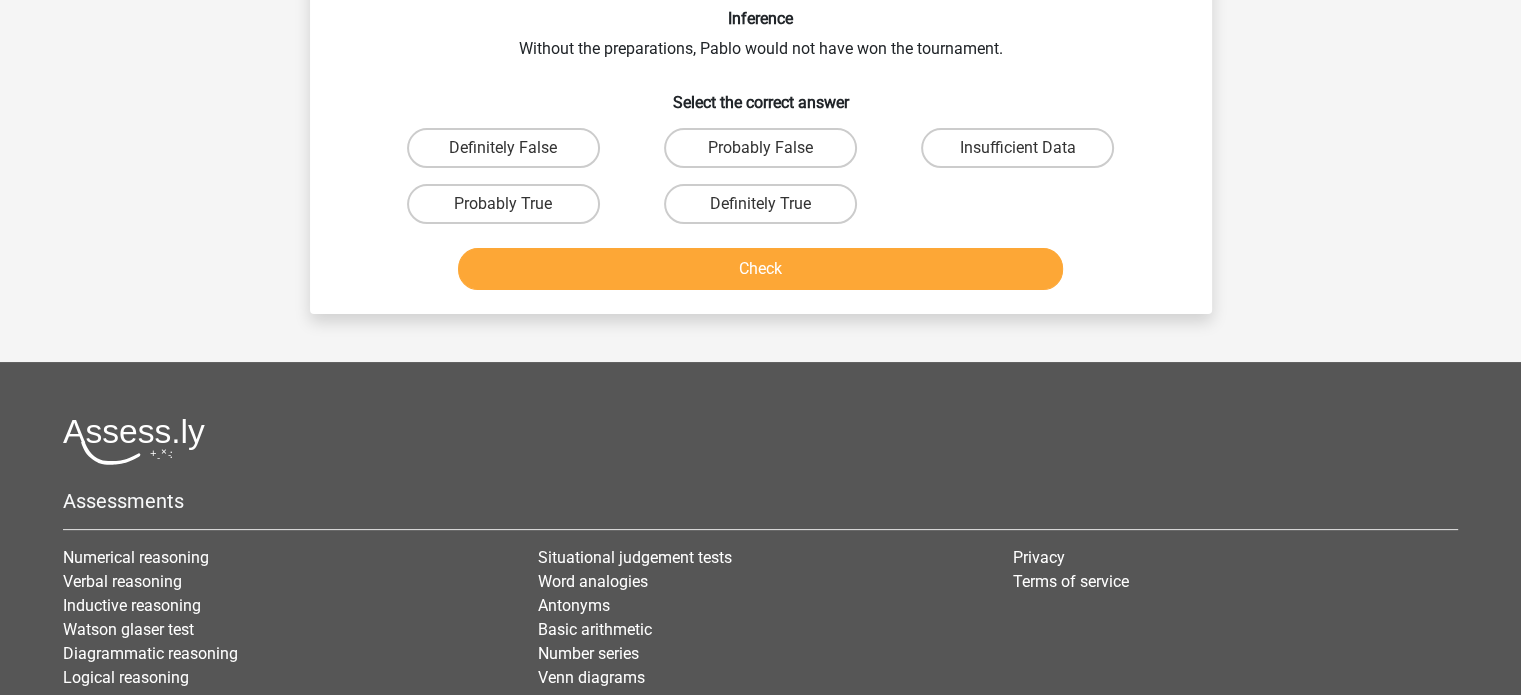 scroll, scrollTop: 92, scrollLeft: 0, axis: vertical 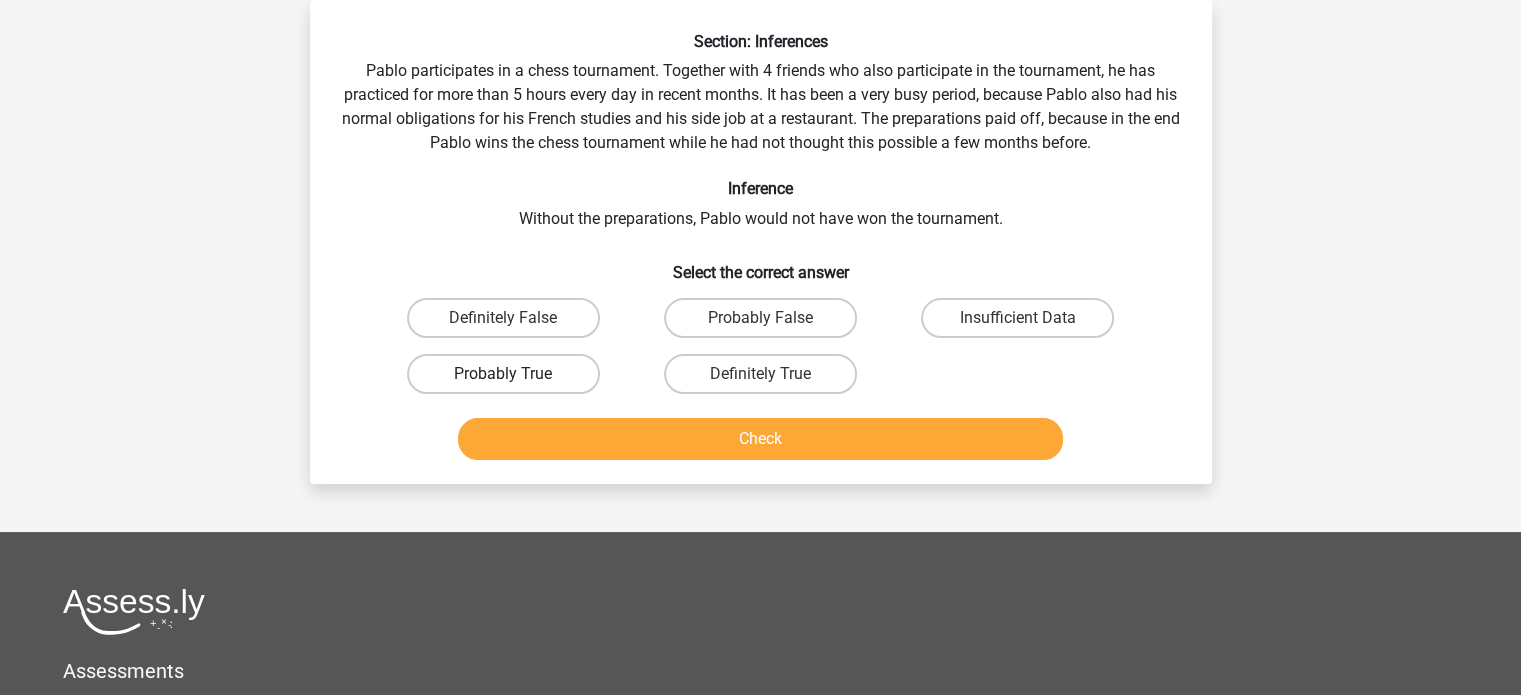 click on "Probably True" at bounding box center (503, 374) 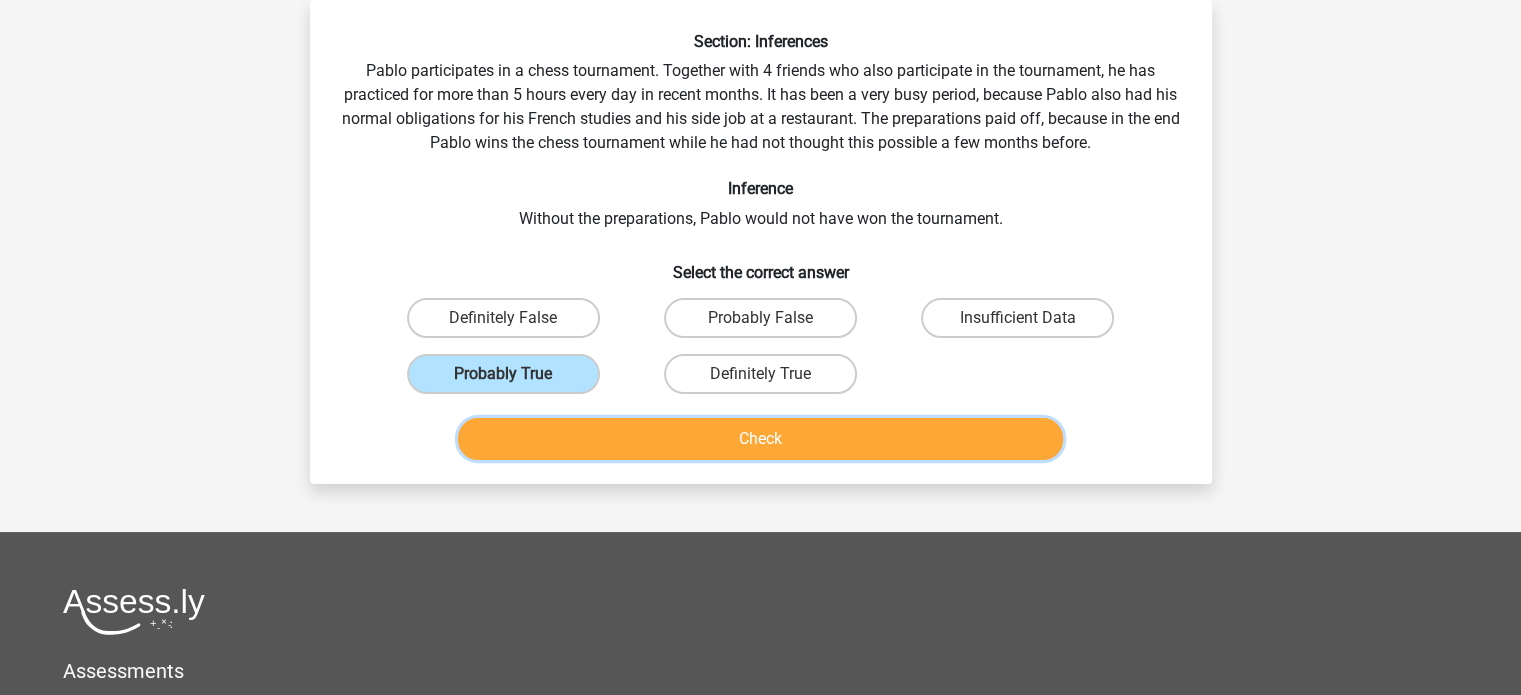 click on "Check" at bounding box center (760, 439) 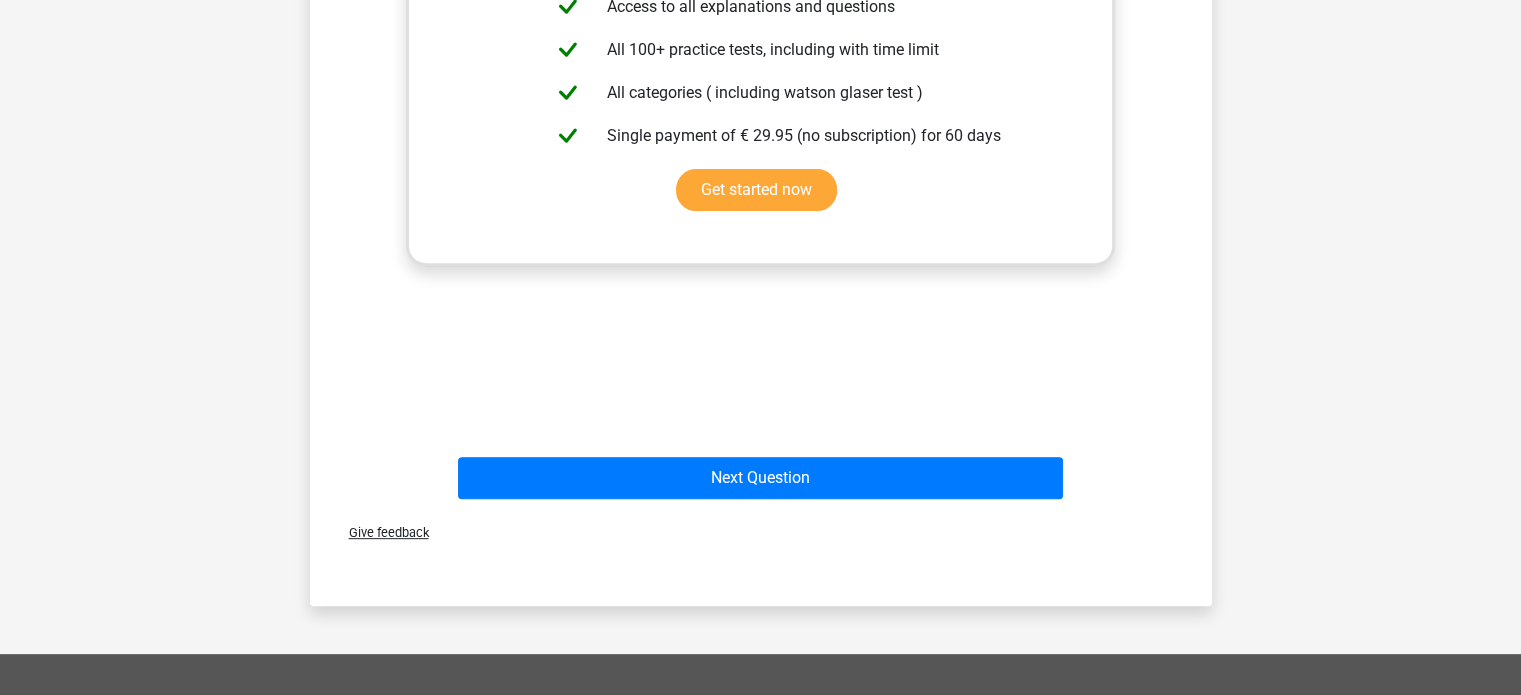 scroll, scrollTop: 722, scrollLeft: 0, axis: vertical 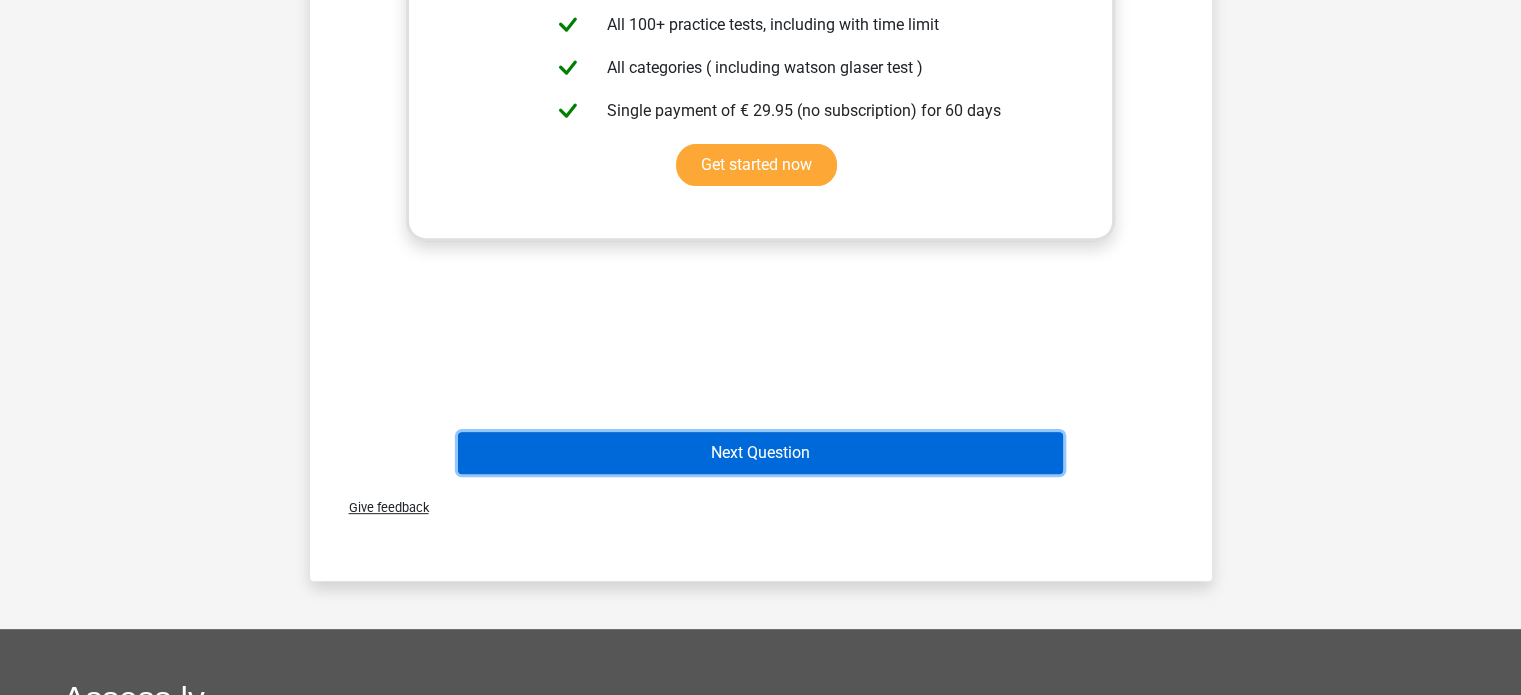 click on "Next Question" at bounding box center [760, 453] 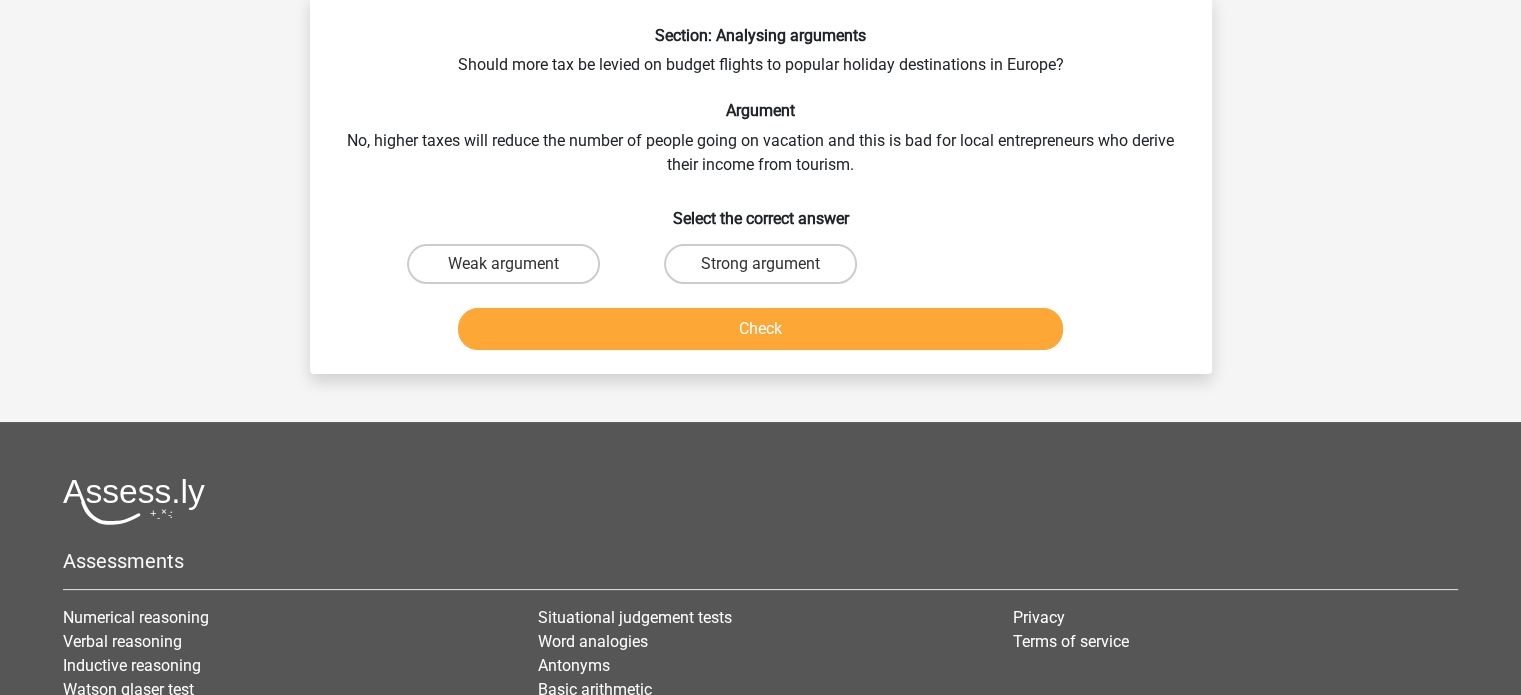 scroll, scrollTop: 92, scrollLeft: 0, axis: vertical 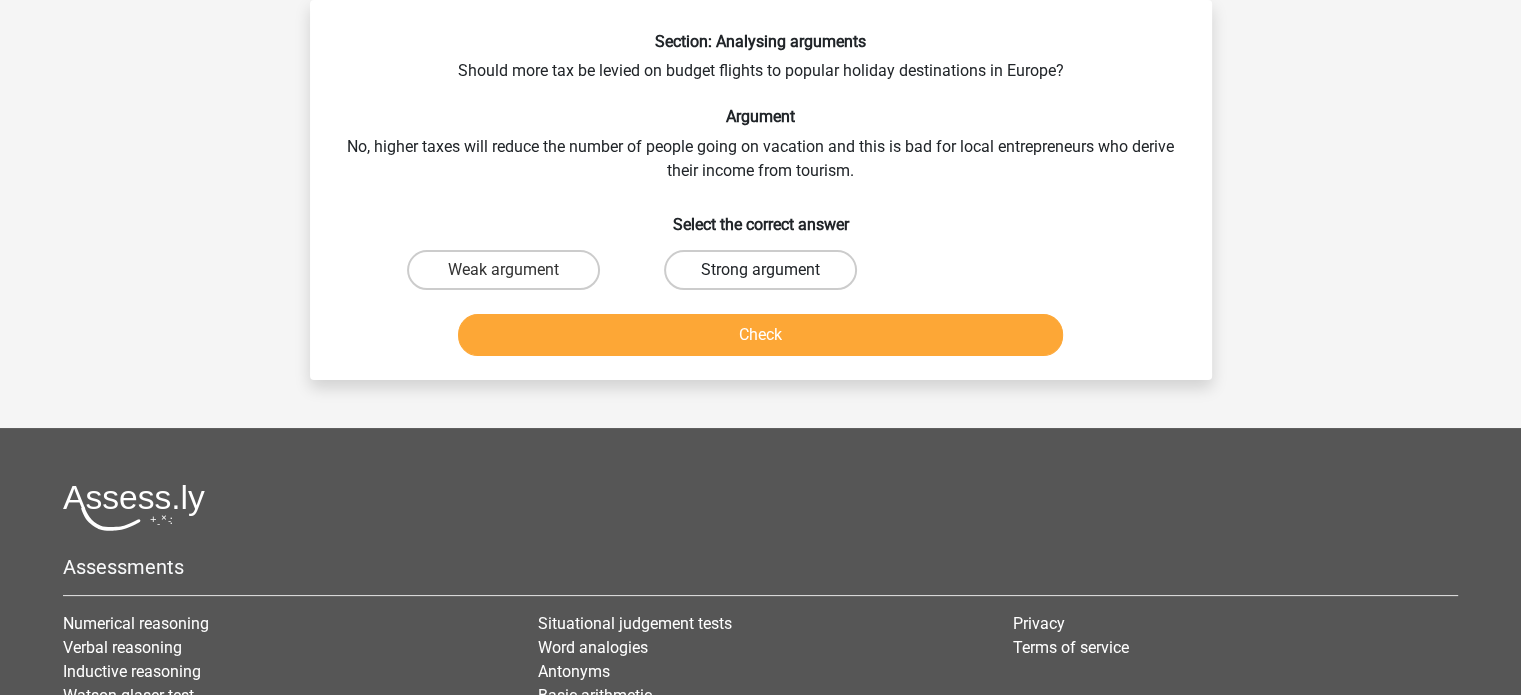 click on "Strong argument" at bounding box center [760, 270] 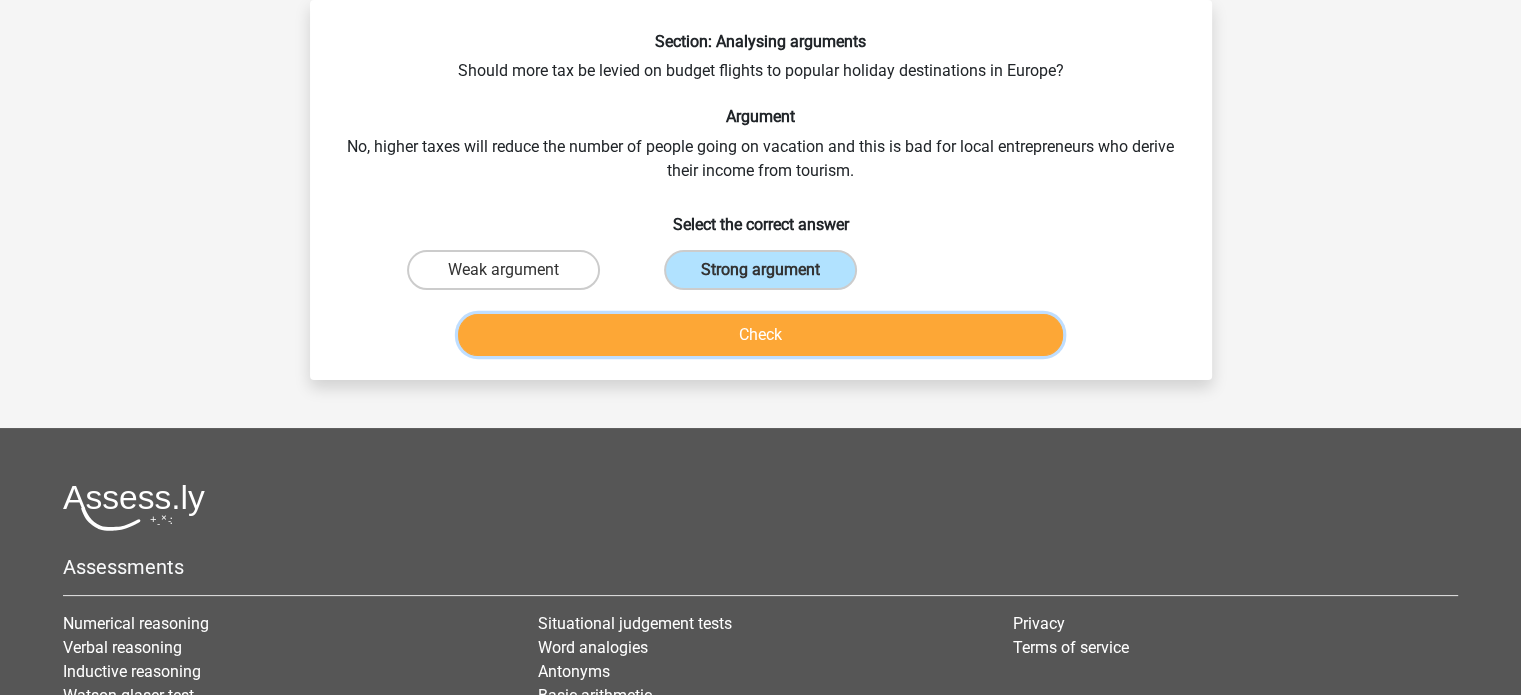 click on "Check" at bounding box center [760, 335] 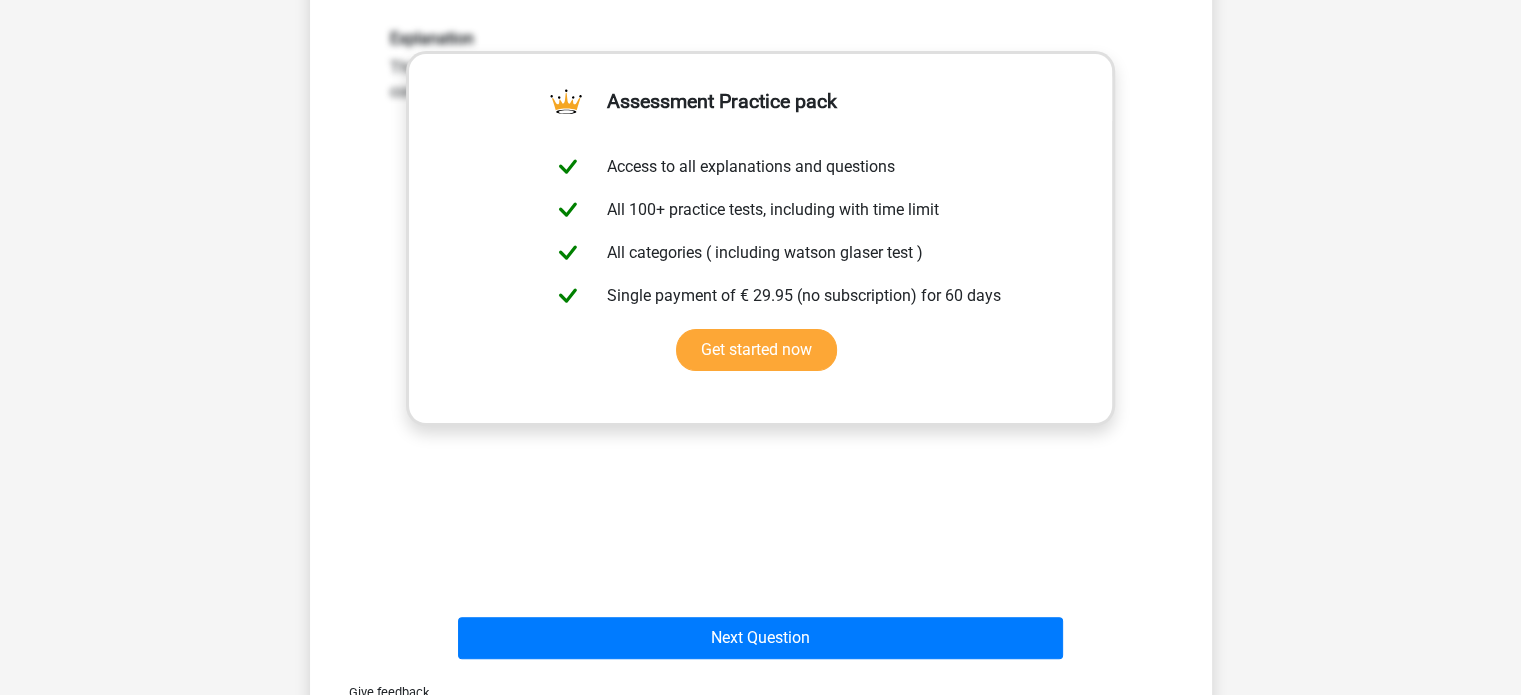scroll, scrollTop: 436, scrollLeft: 0, axis: vertical 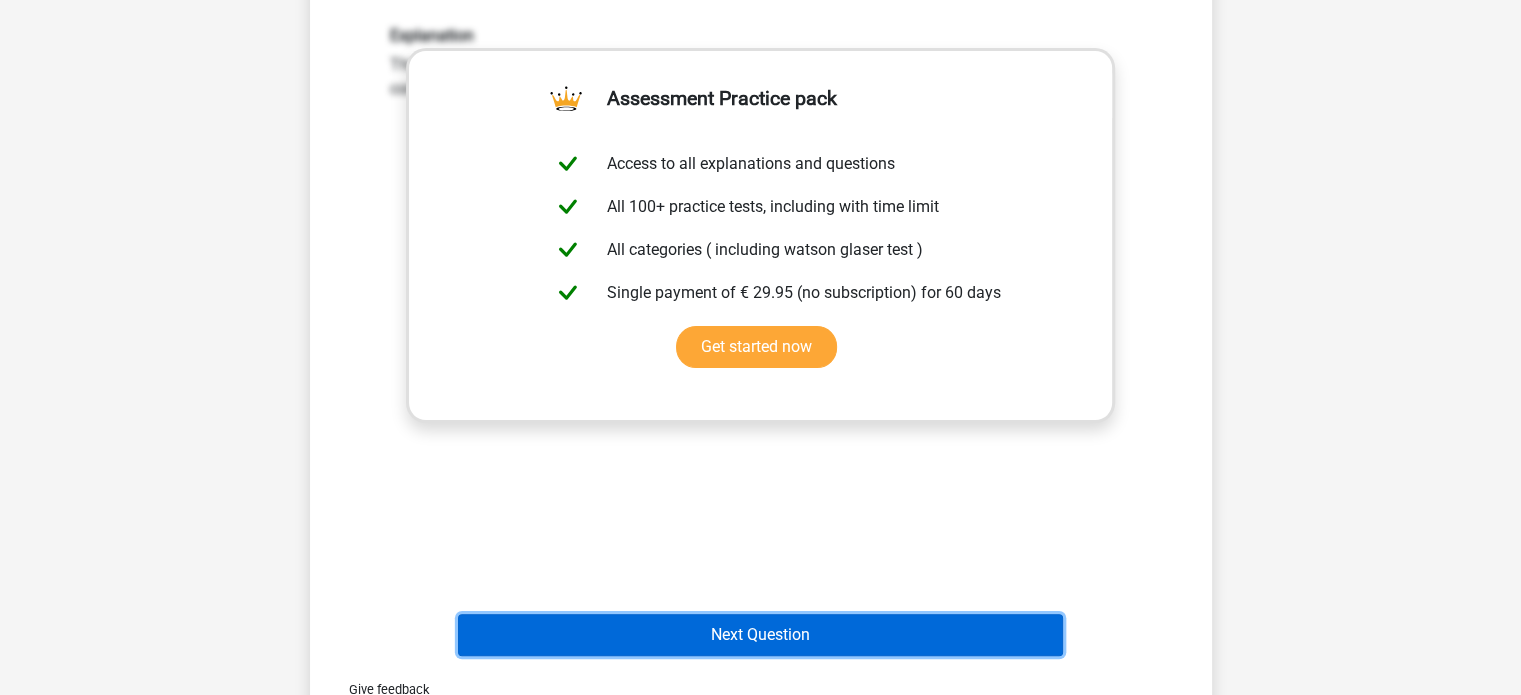 click on "Next Question" at bounding box center (760, 635) 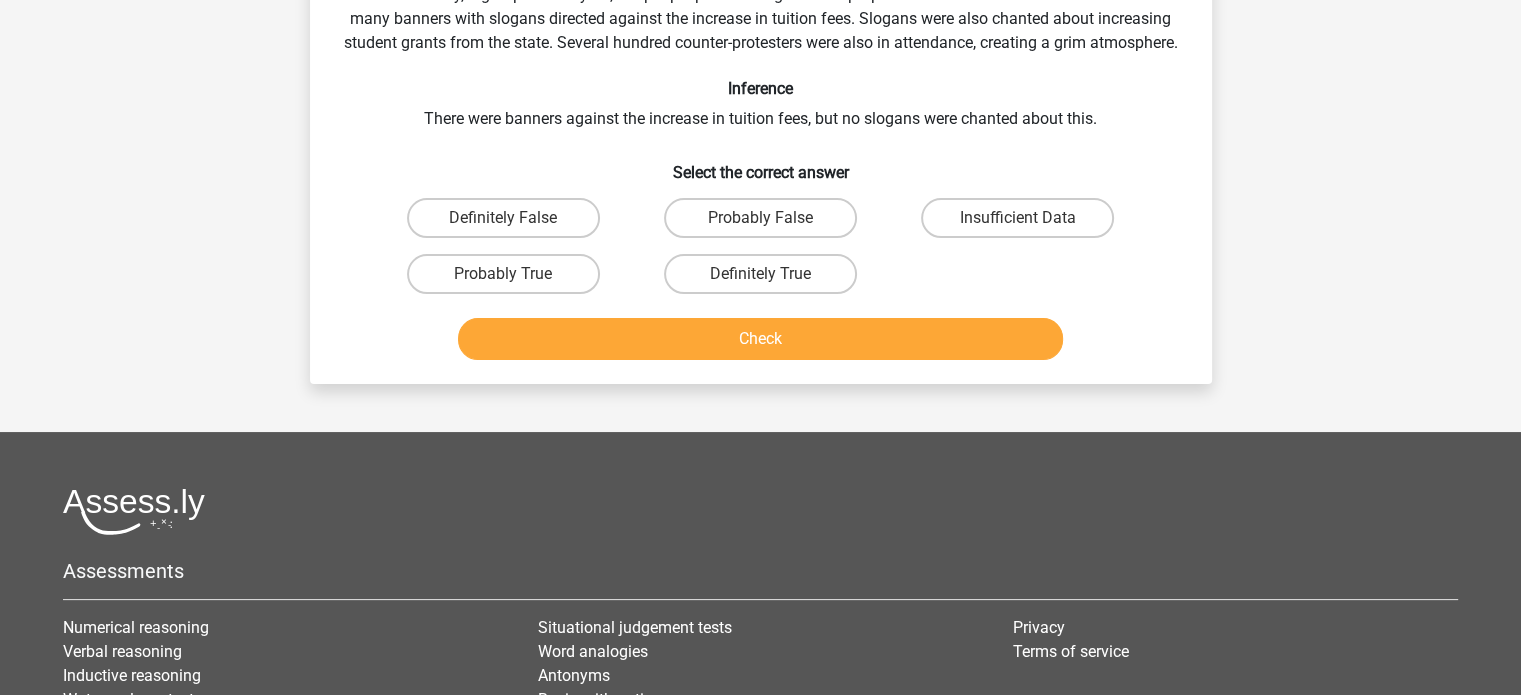 scroll, scrollTop: 92, scrollLeft: 0, axis: vertical 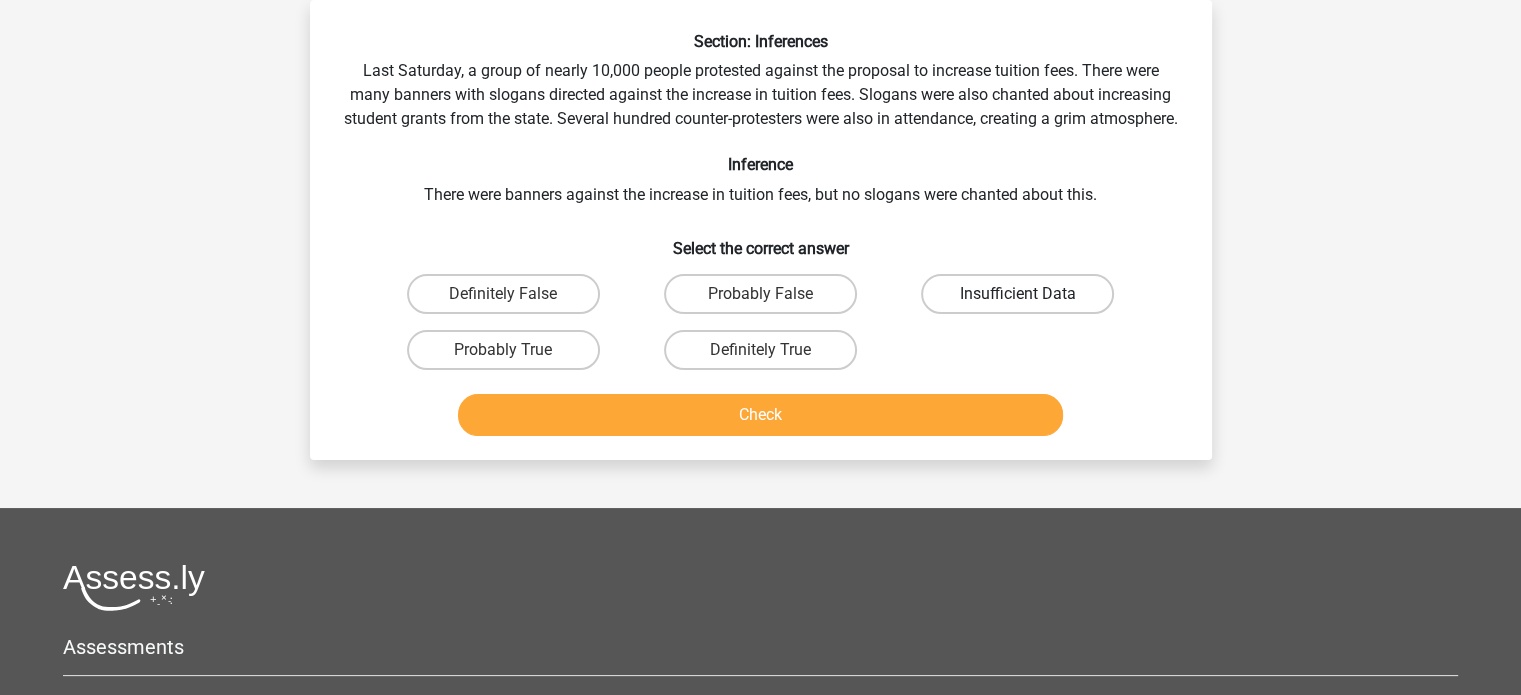 click on "Insufficient Data" at bounding box center [1017, 294] 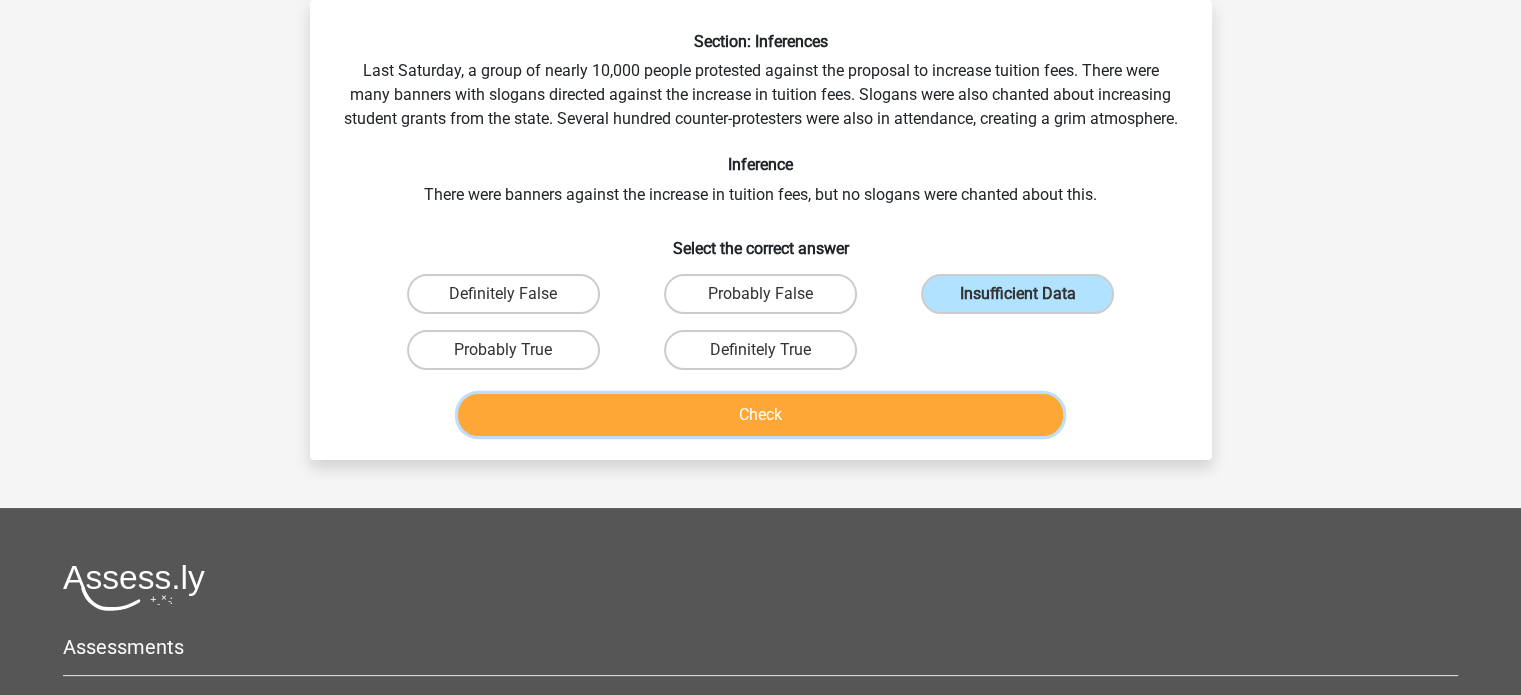click on "Check" at bounding box center (760, 415) 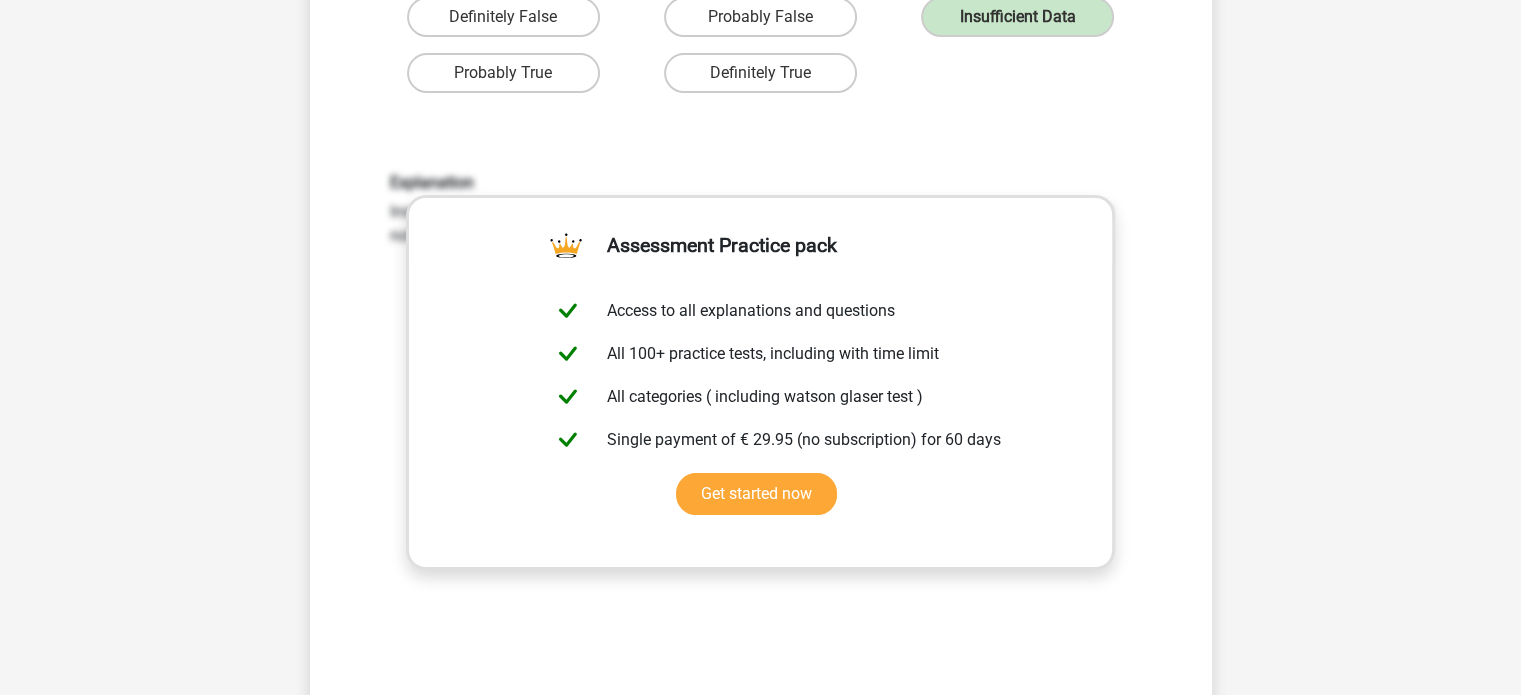 scroll, scrollTop: 514, scrollLeft: 0, axis: vertical 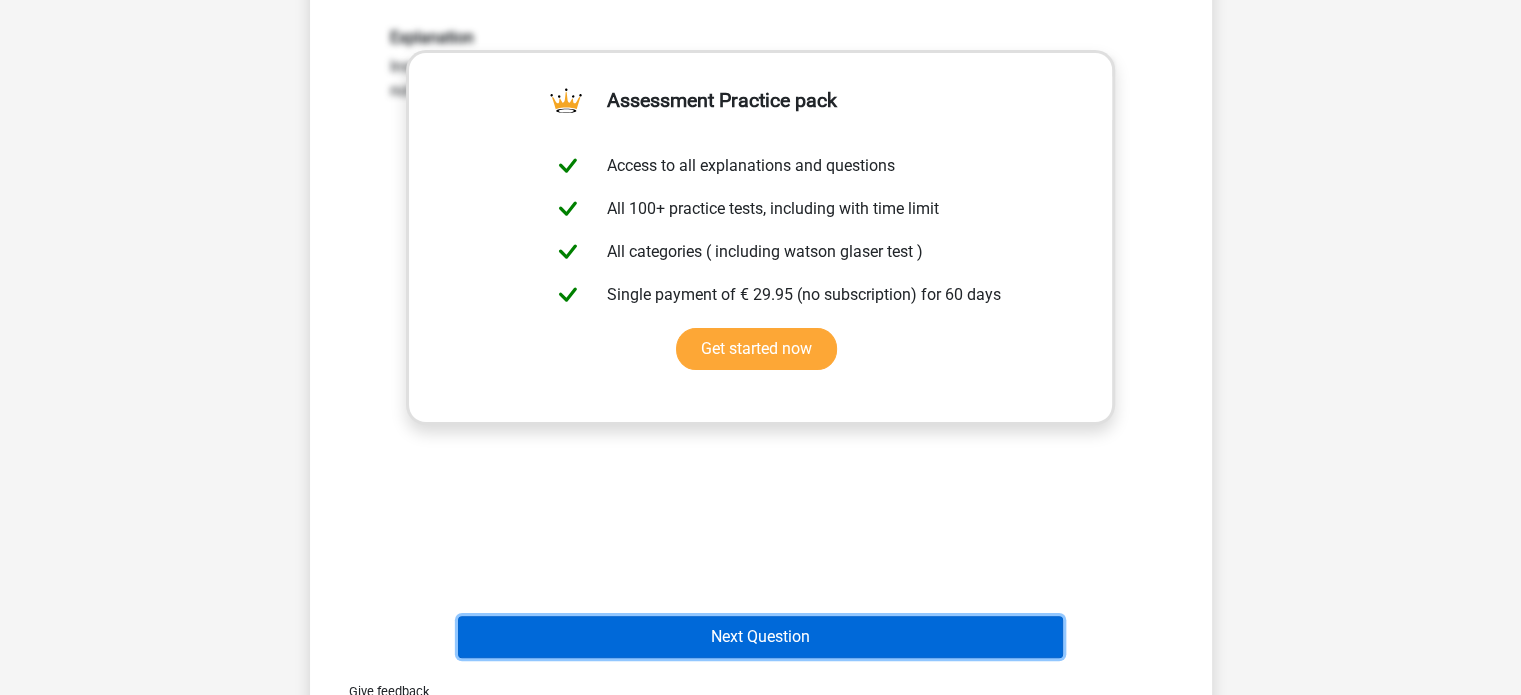 click on "Next Question" at bounding box center [760, 637] 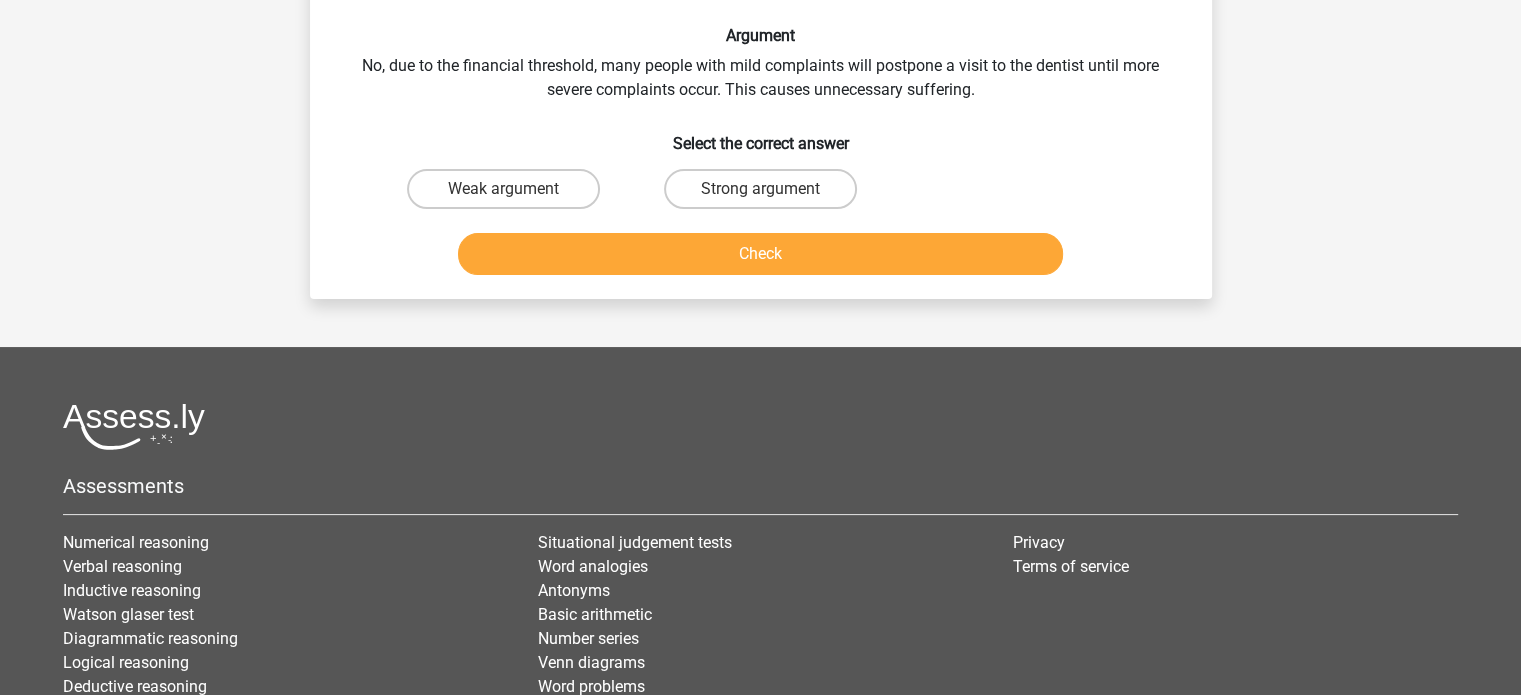 scroll, scrollTop: 92, scrollLeft: 0, axis: vertical 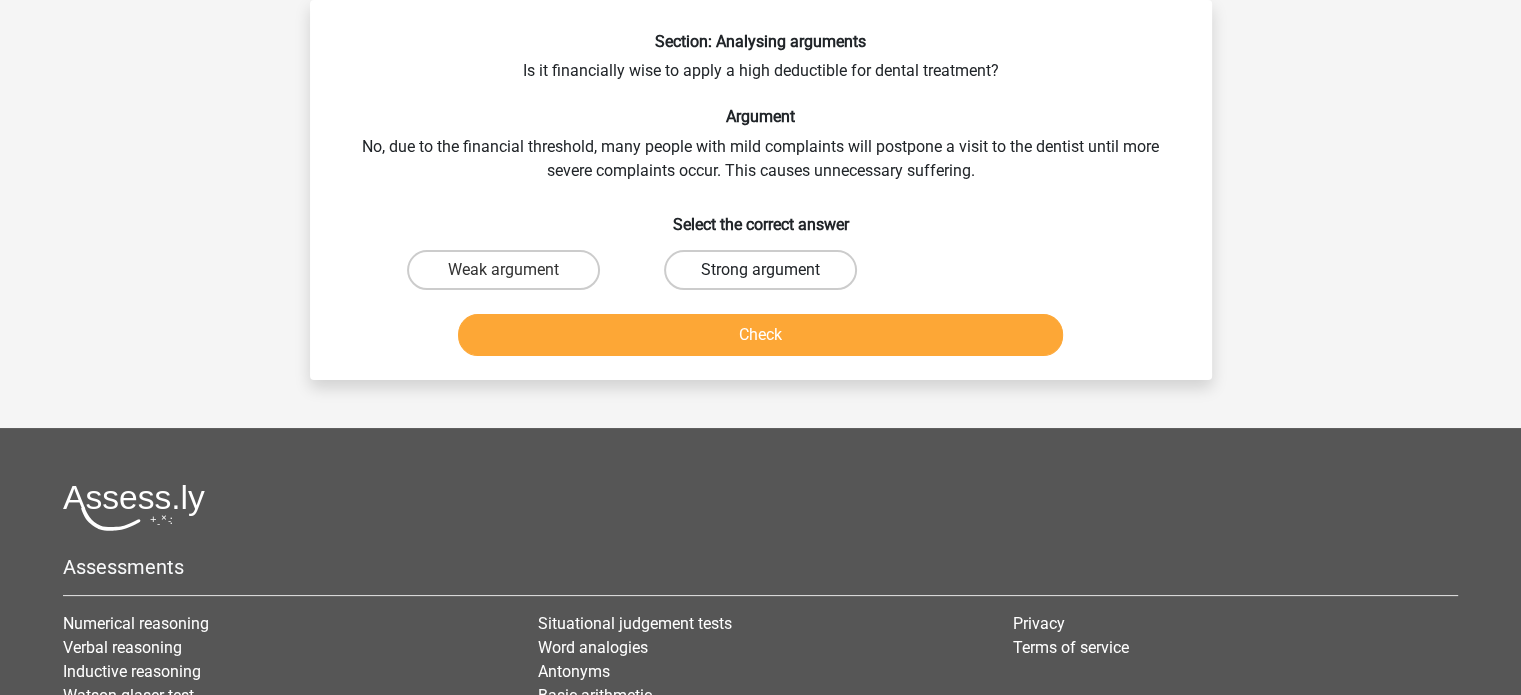 click on "Strong argument" at bounding box center (760, 270) 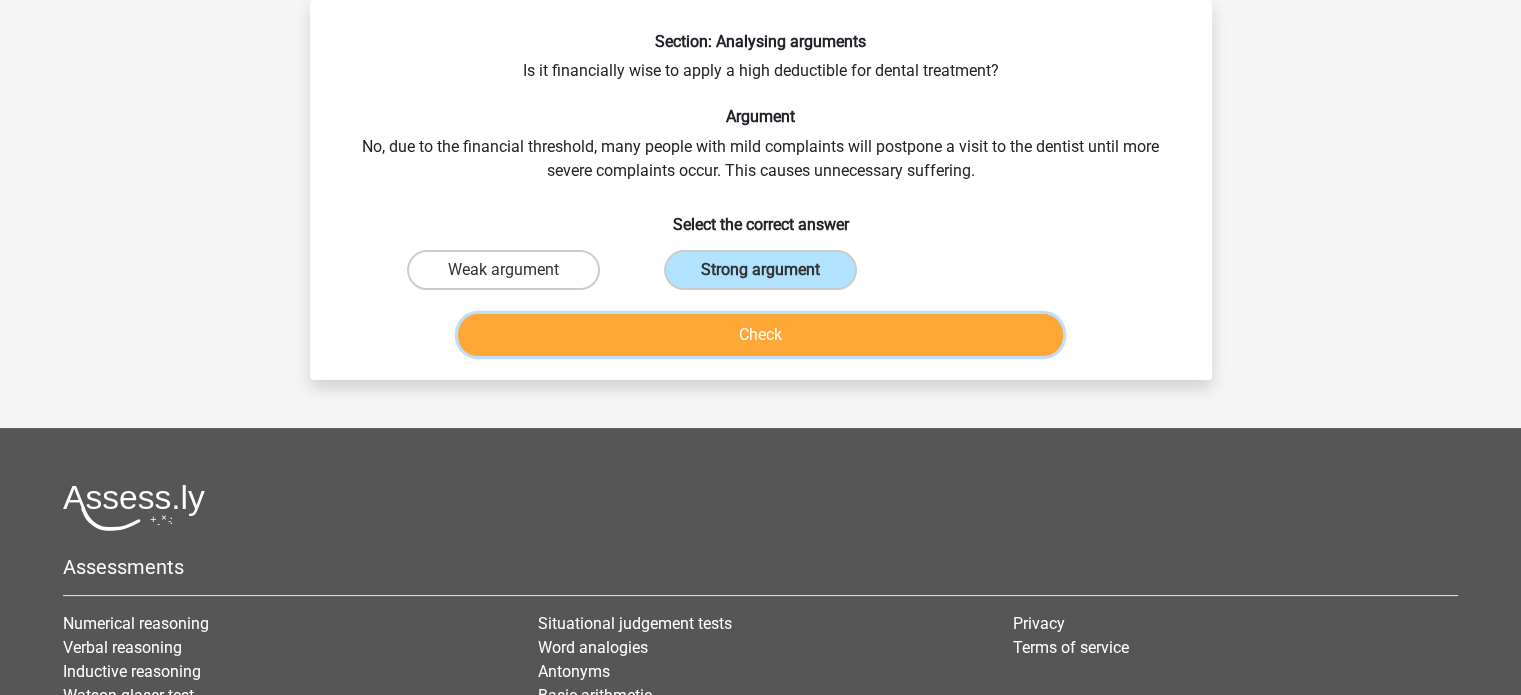 click on "Check" at bounding box center [760, 335] 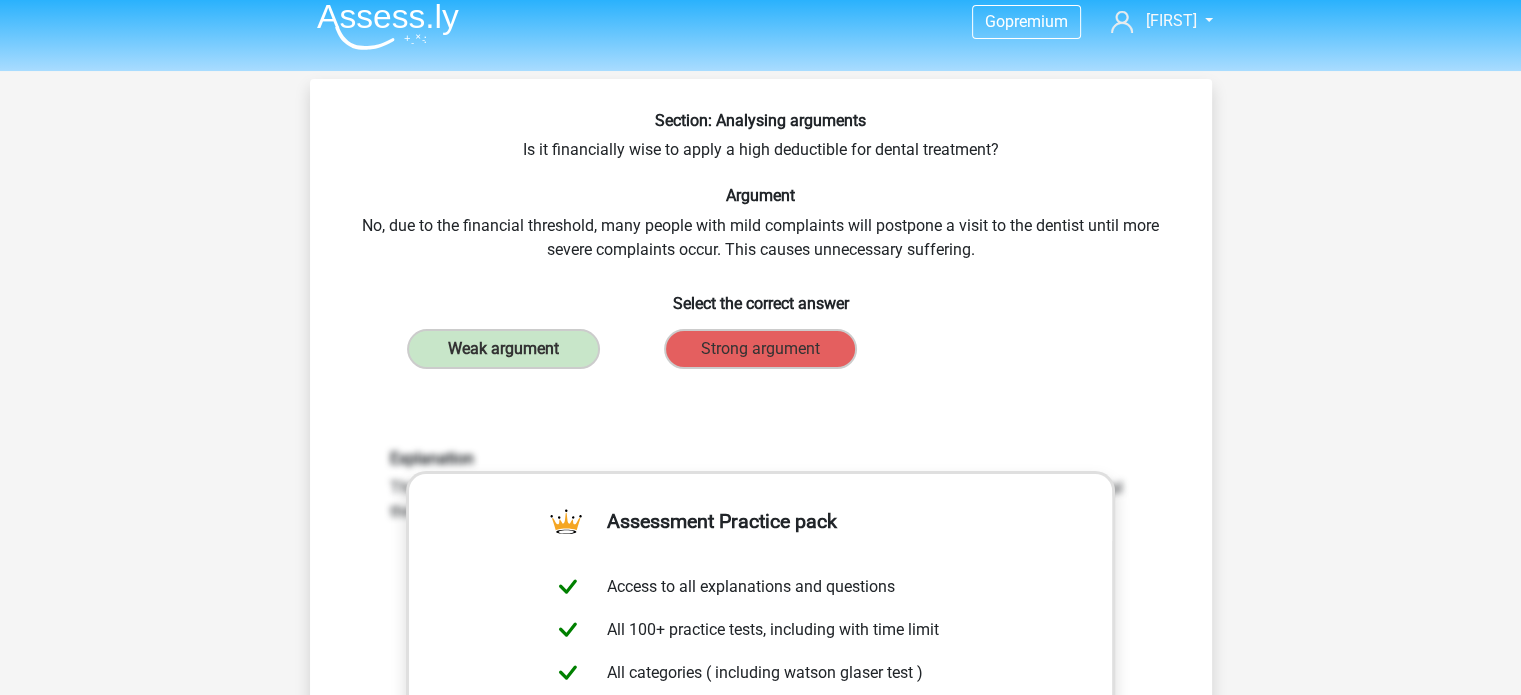scroll, scrollTop: 15, scrollLeft: 0, axis: vertical 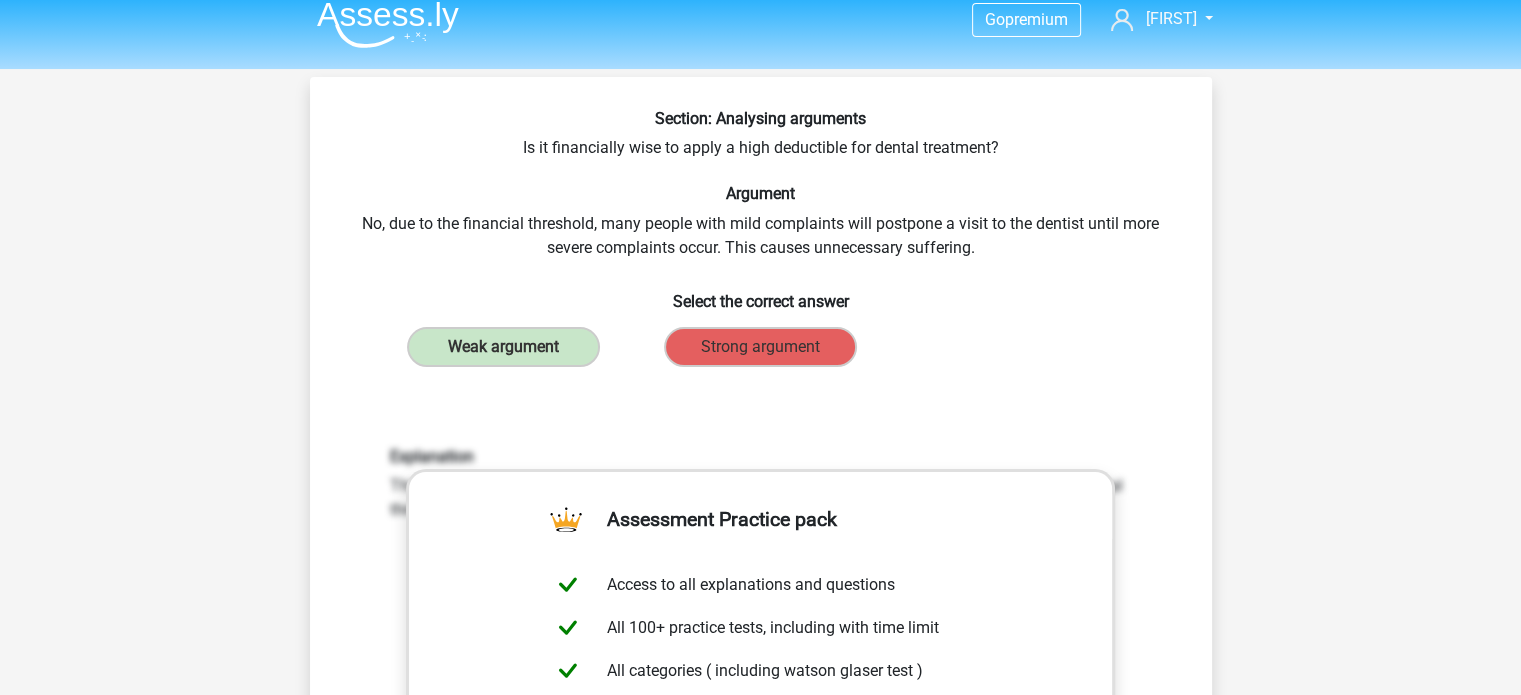 click on "Go  premium
Yeshwant
yeshwant0311@gmail.com" at bounding box center (760, 872) 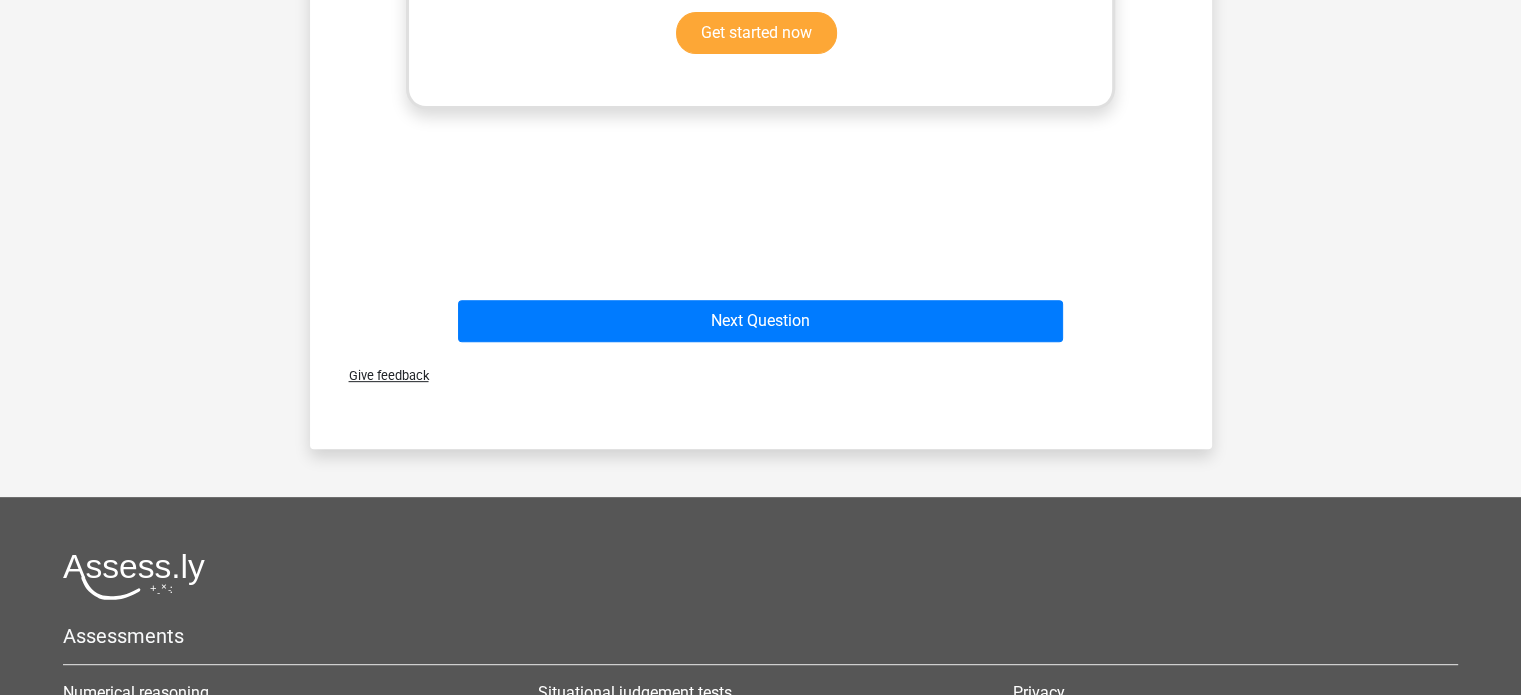 scroll, scrollTop: 764, scrollLeft: 0, axis: vertical 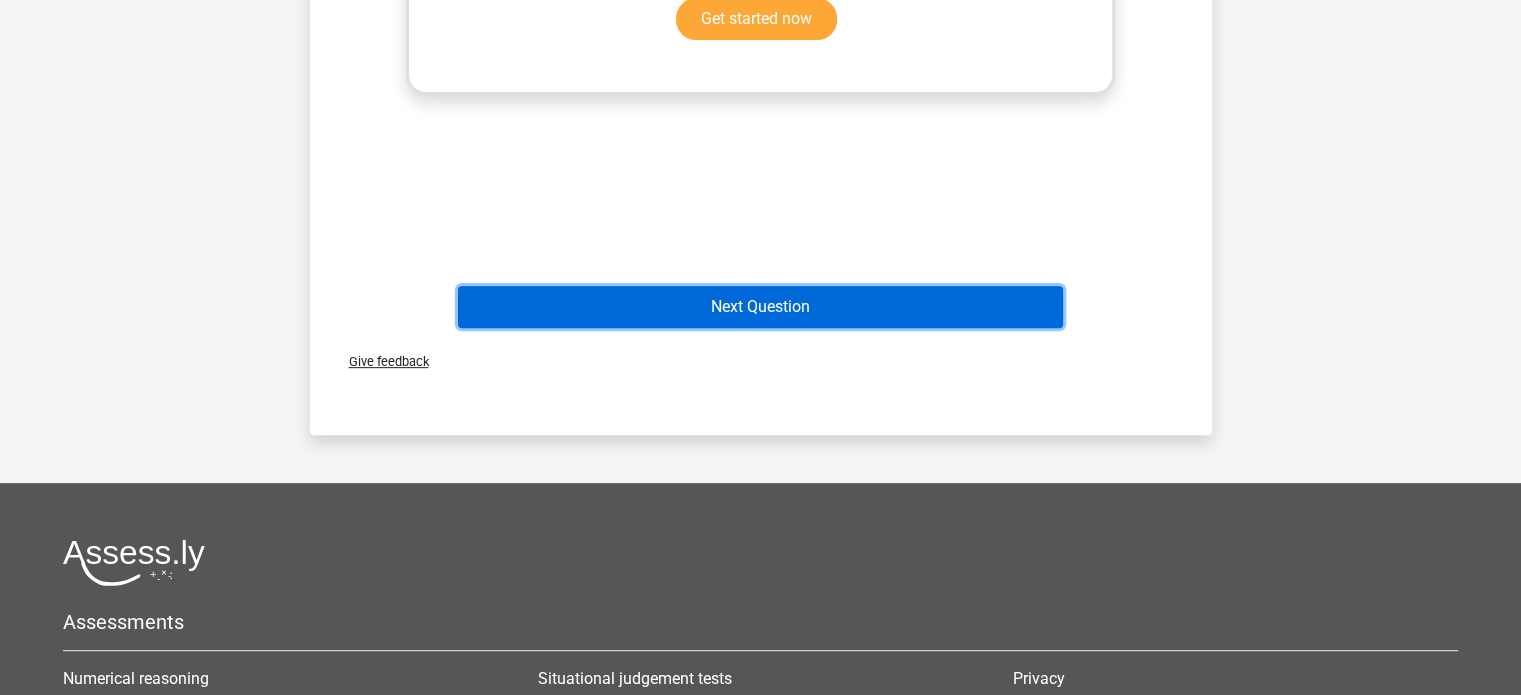 click on "Next Question" at bounding box center [760, 307] 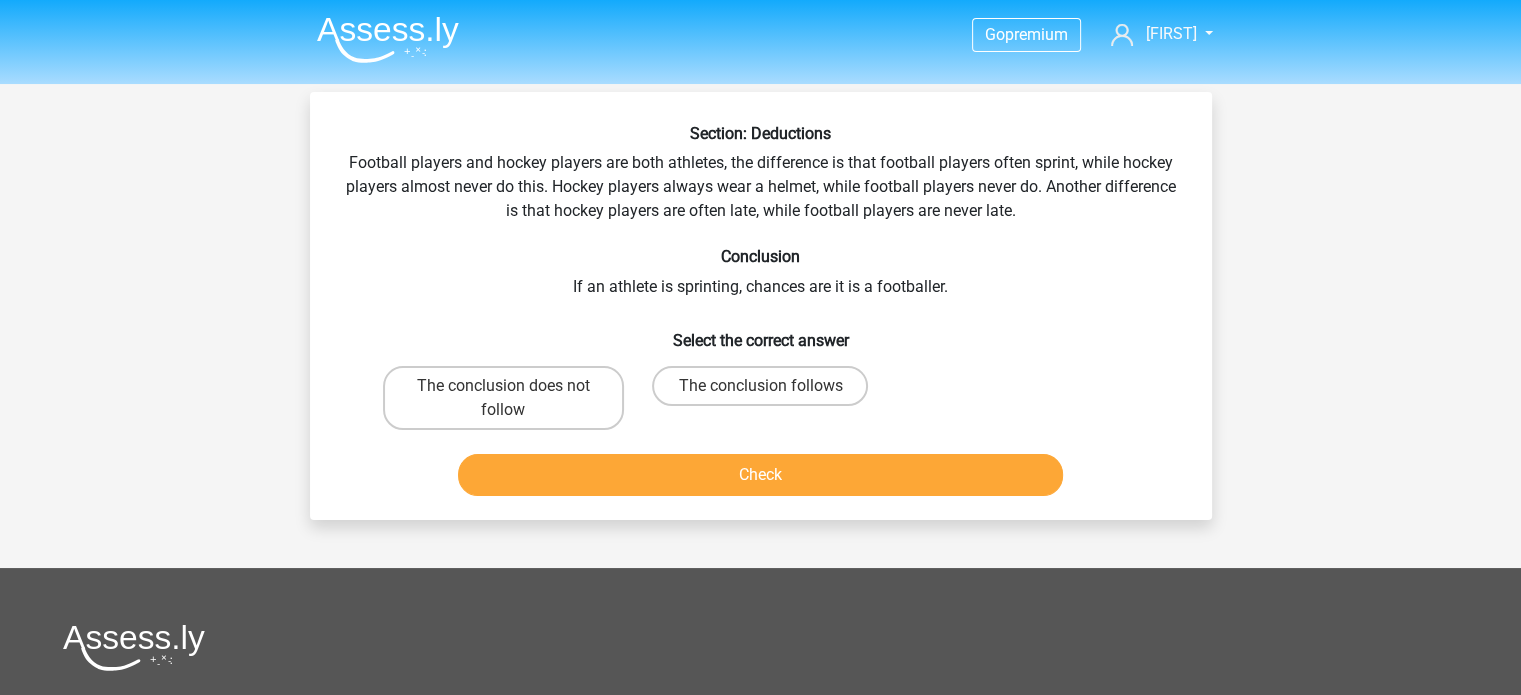 scroll, scrollTop: 0, scrollLeft: 0, axis: both 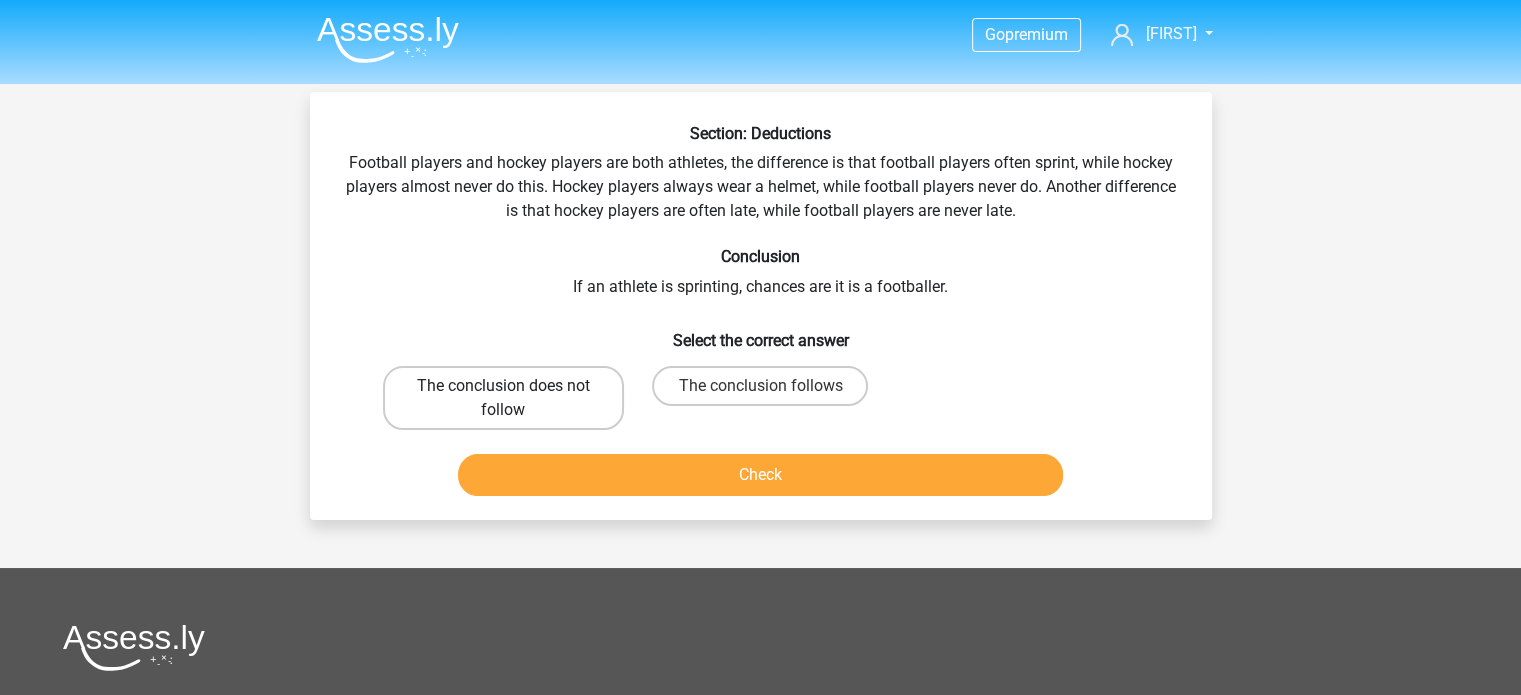 click on "The conclusion does not follow" at bounding box center (503, 398) 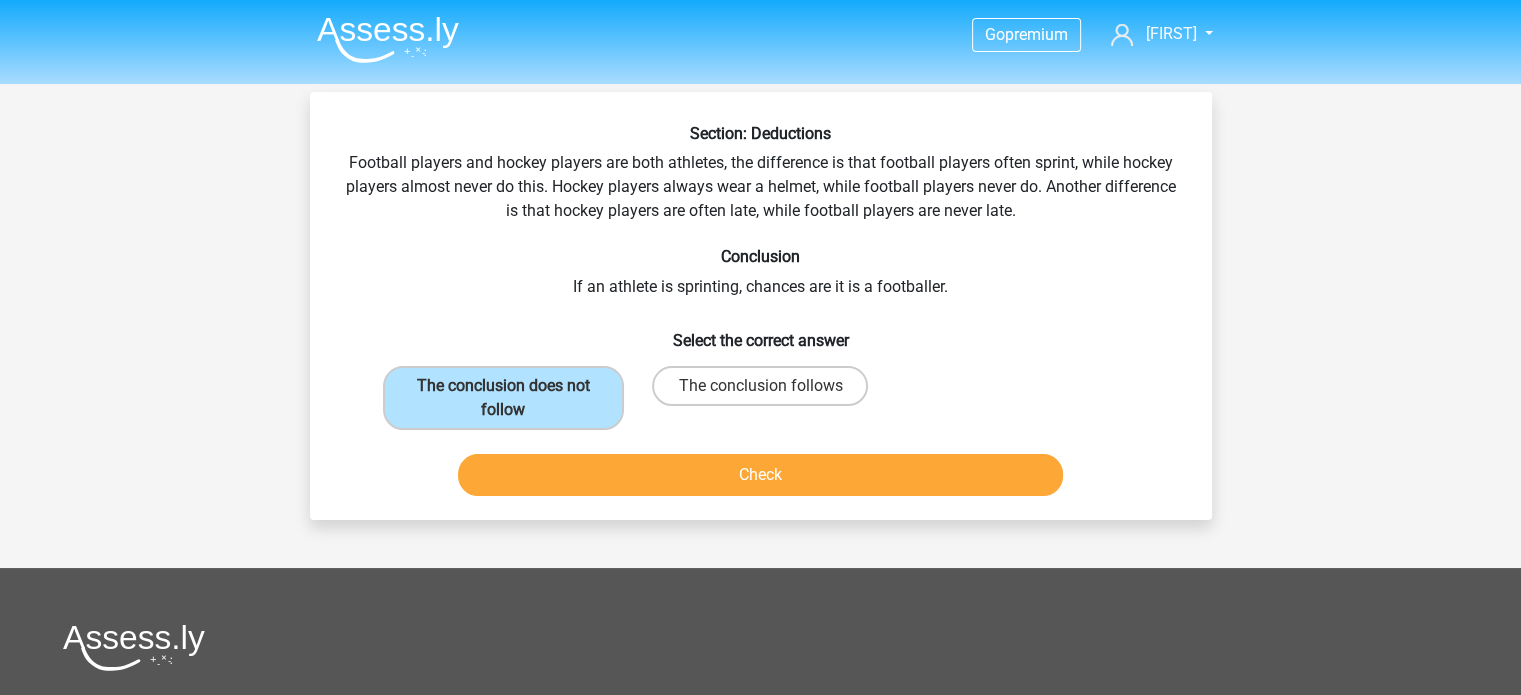 drag, startPoint x: 769, startPoint y: 447, endPoint x: 770, endPoint y: 471, distance: 24.020824 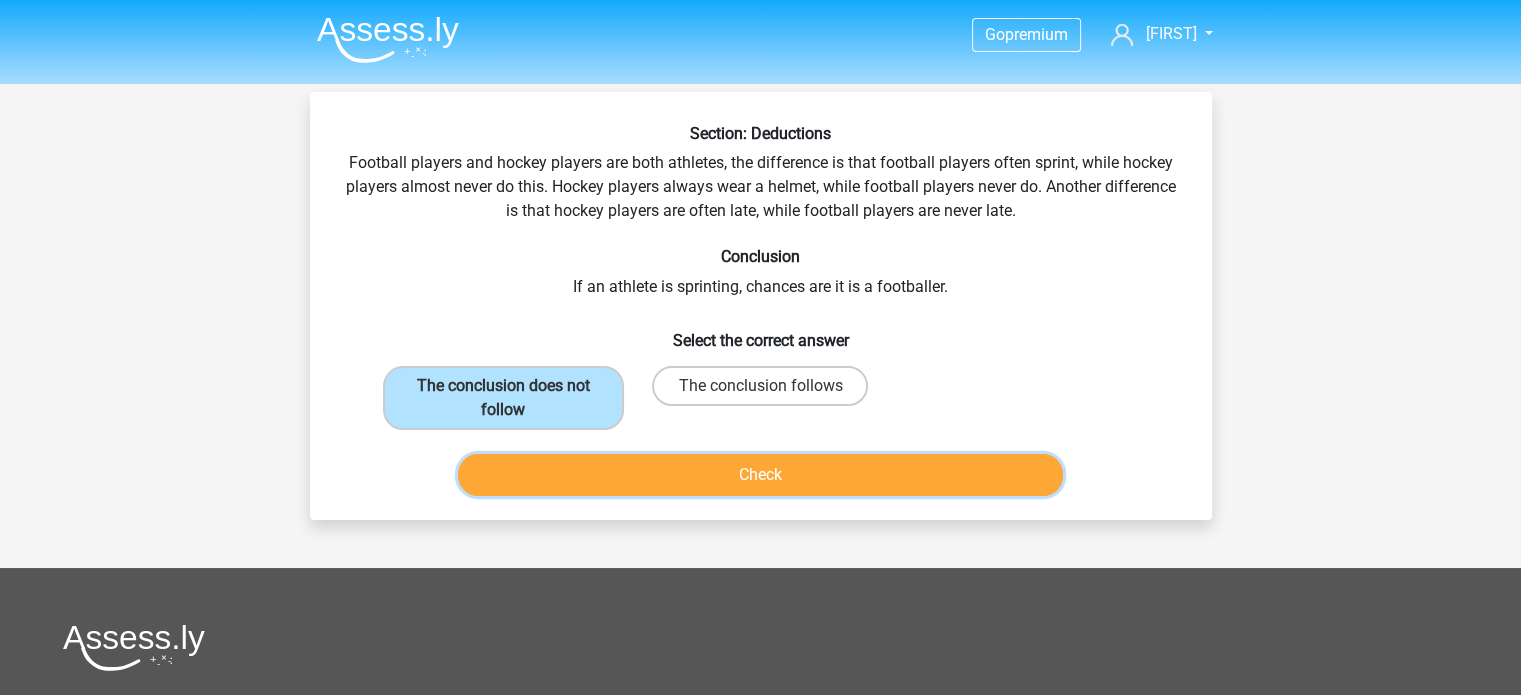 click on "Check" at bounding box center [760, 475] 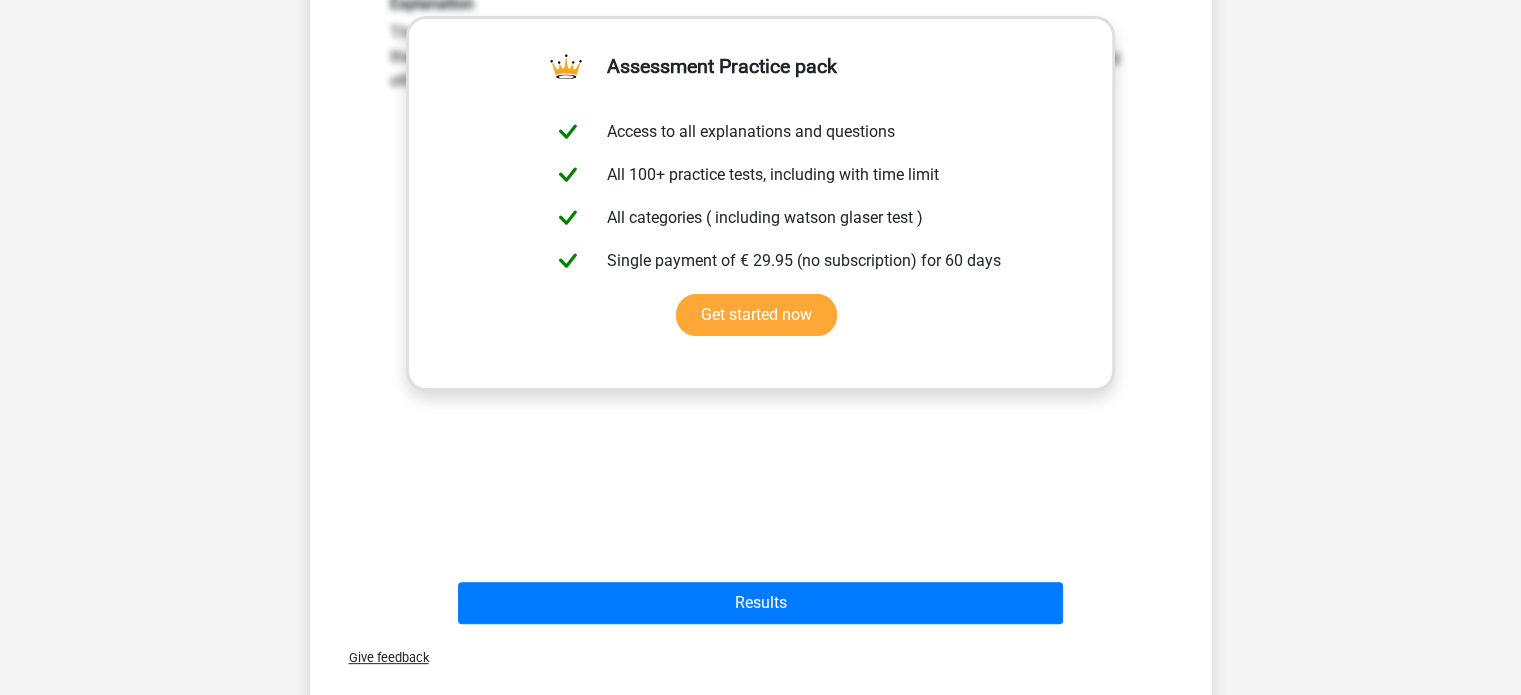 scroll, scrollTop: 592, scrollLeft: 0, axis: vertical 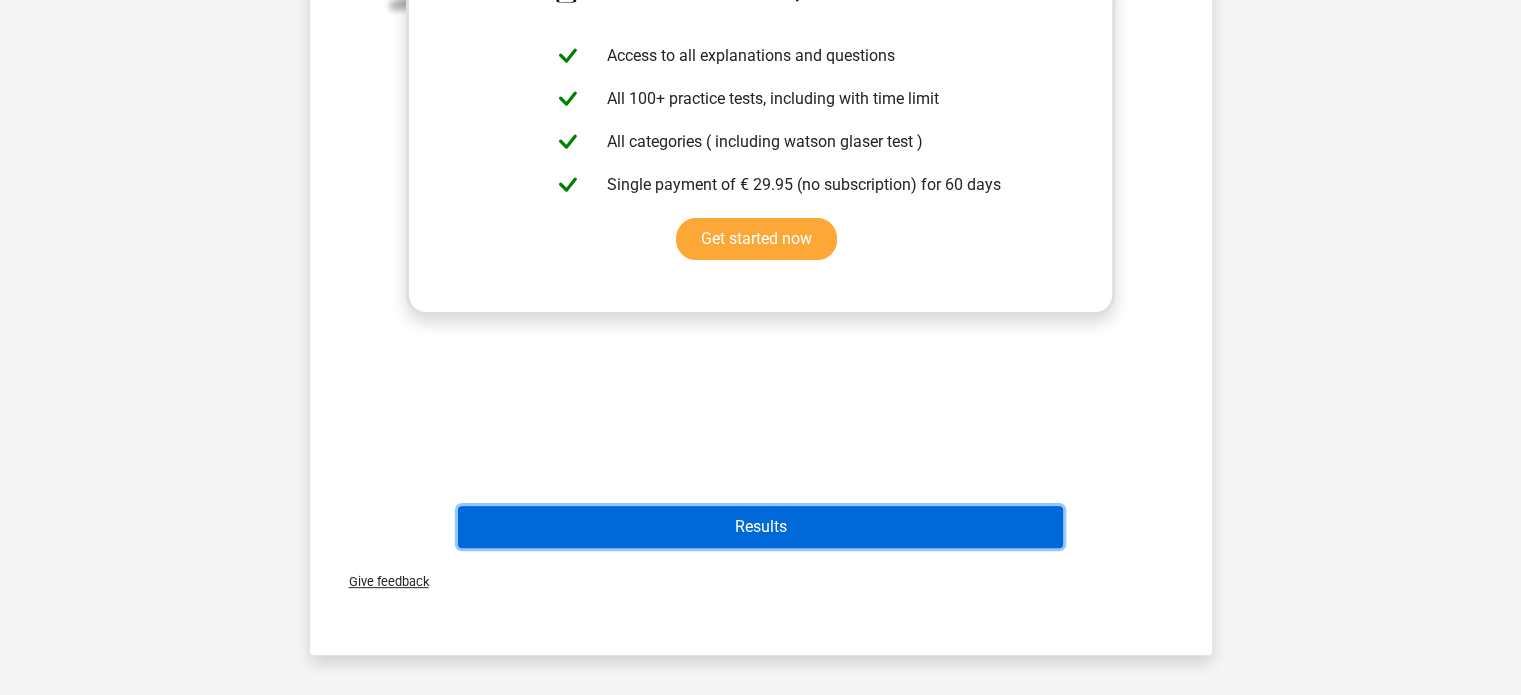 click on "Results" at bounding box center (760, 527) 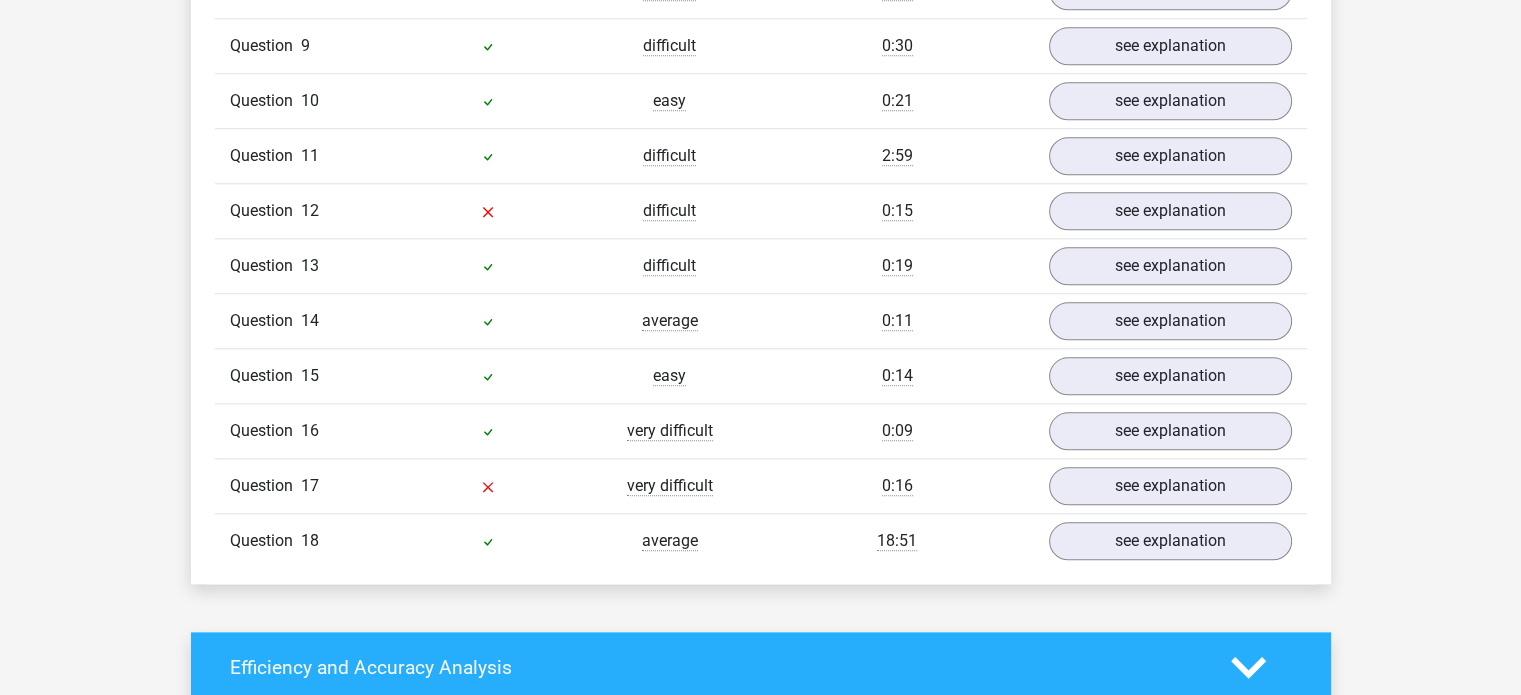 scroll, scrollTop: 2060, scrollLeft: 0, axis: vertical 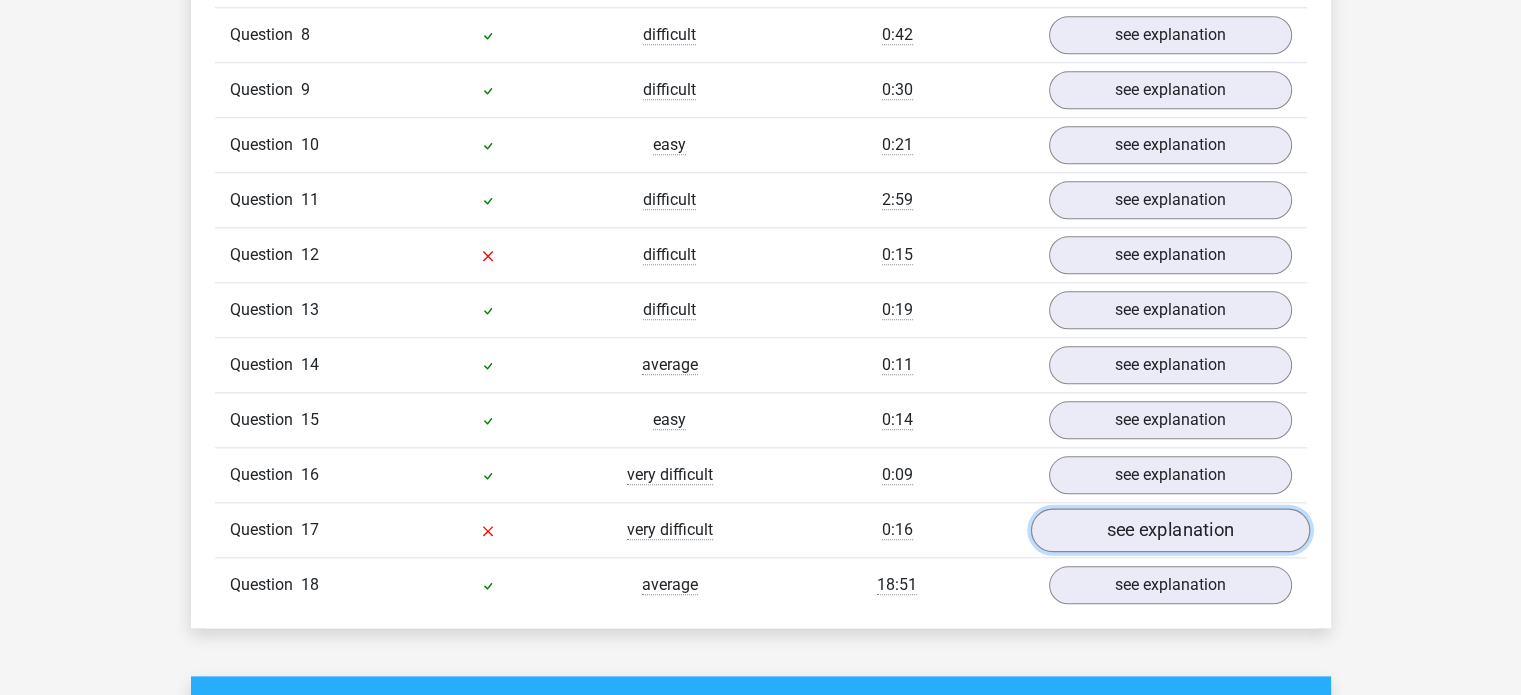 click on "see explanation" at bounding box center [1169, 530] 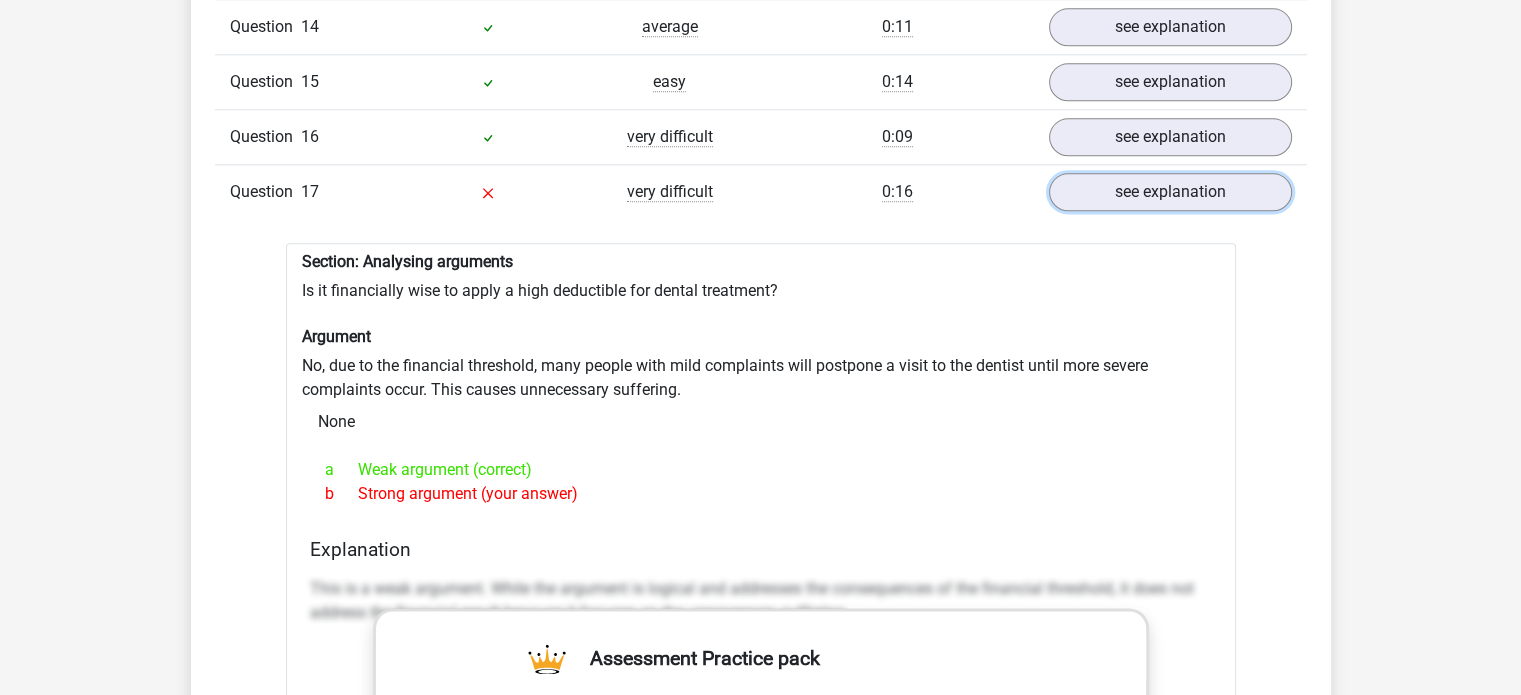 scroll, scrollTop: 2399, scrollLeft: 0, axis: vertical 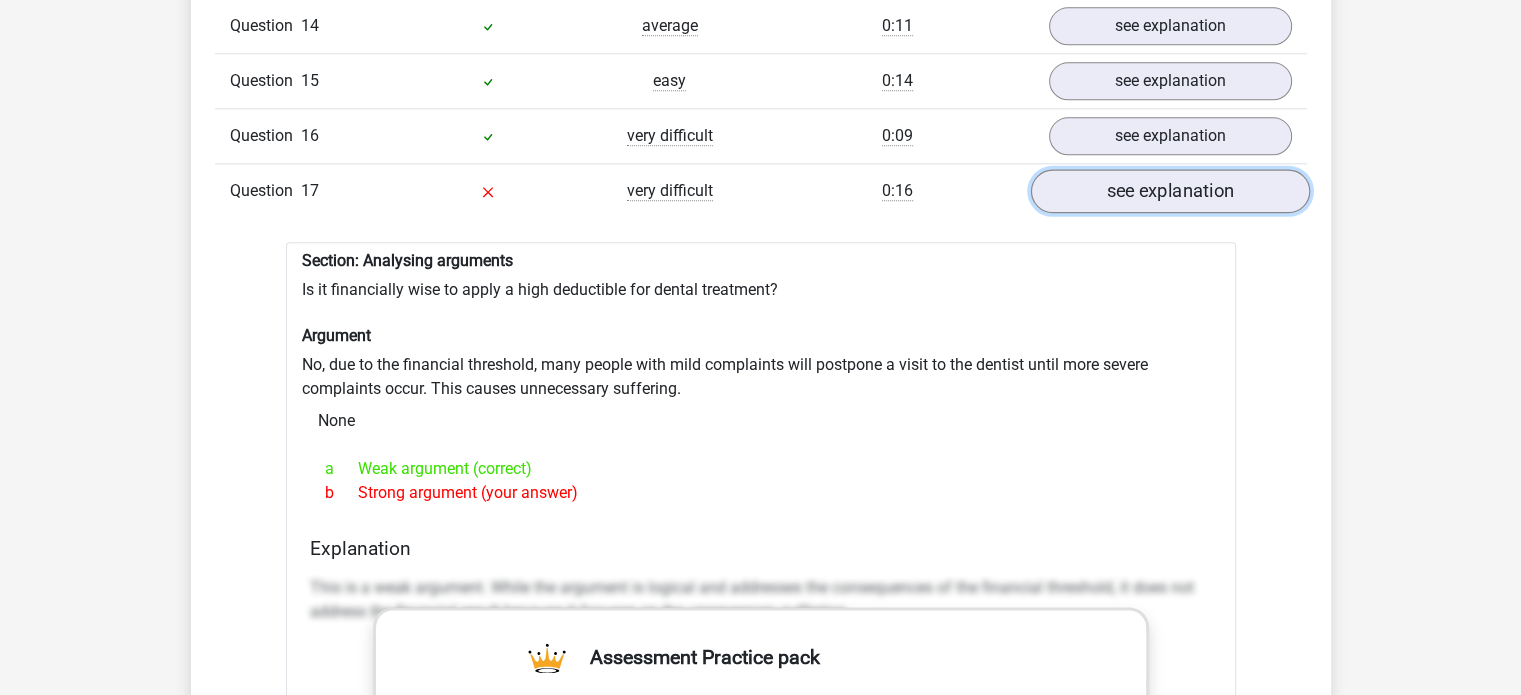 click on "see explanation" at bounding box center (1169, 191) 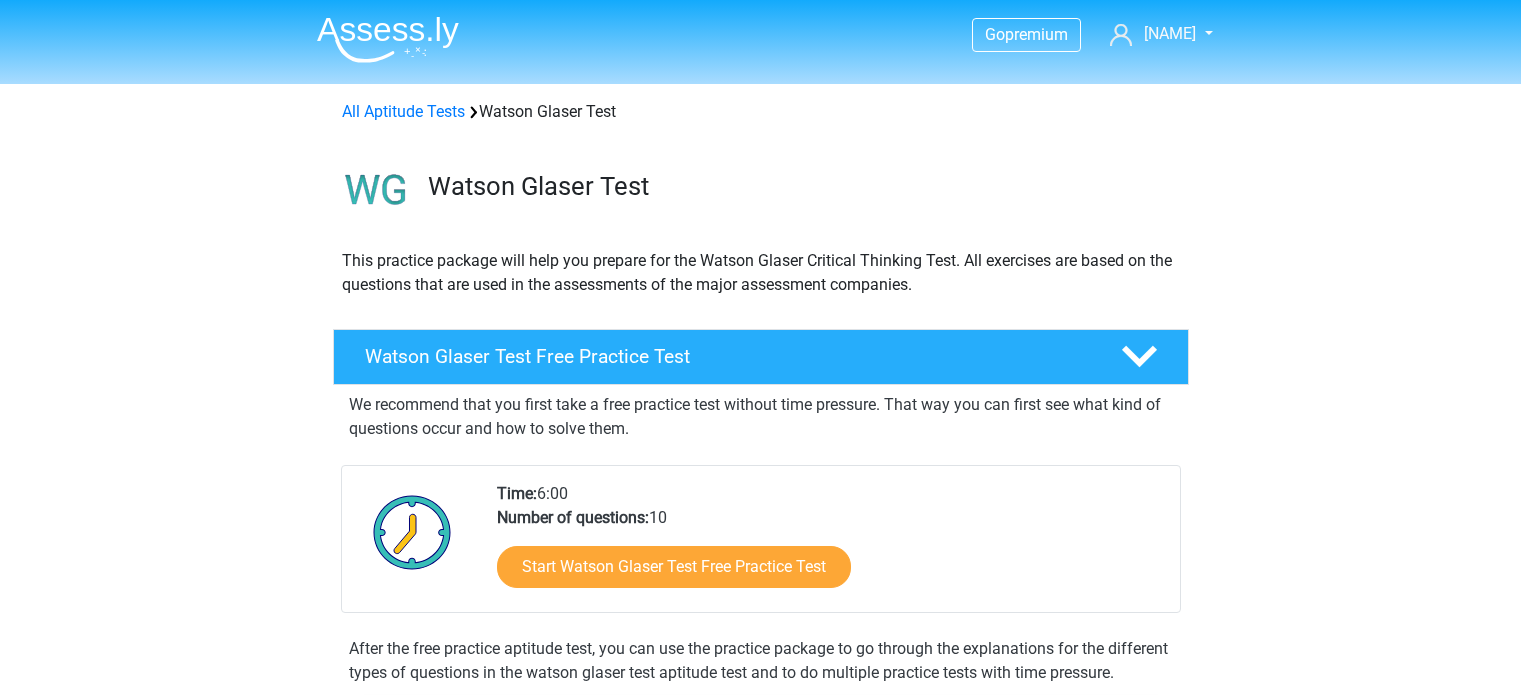 scroll, scrollTop: 543, scrollLeft: 0, axis: vertical 